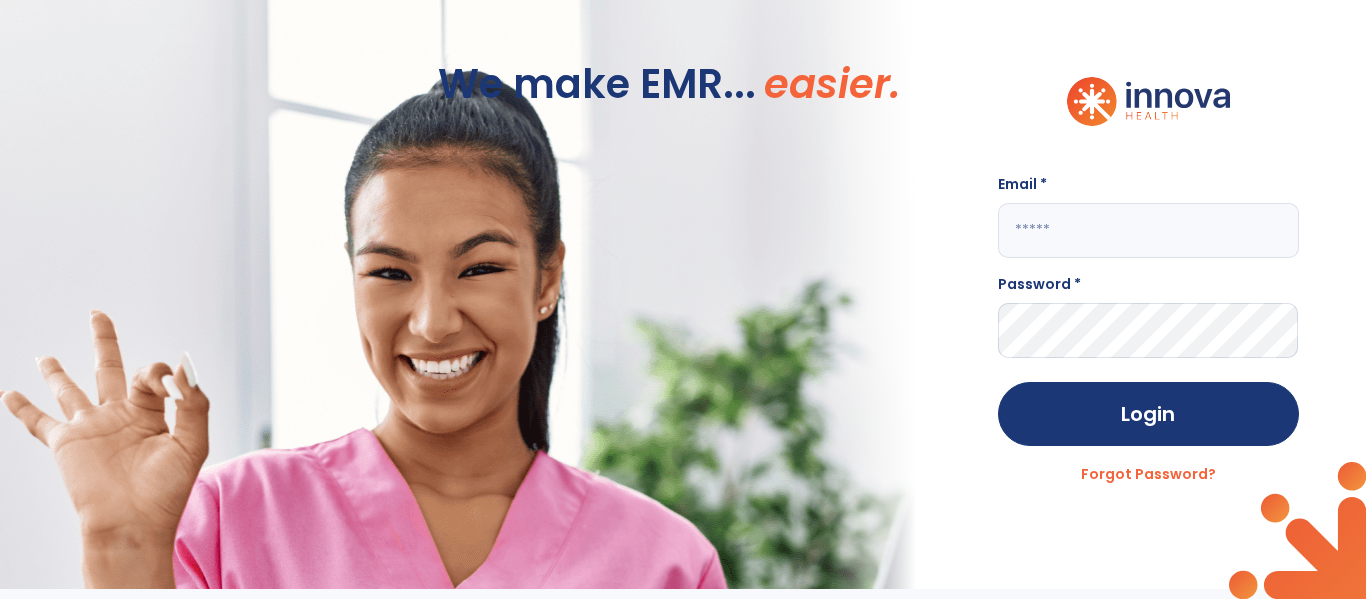 scroll, scrollTop: 0, scrollLeft: 0, axis: both 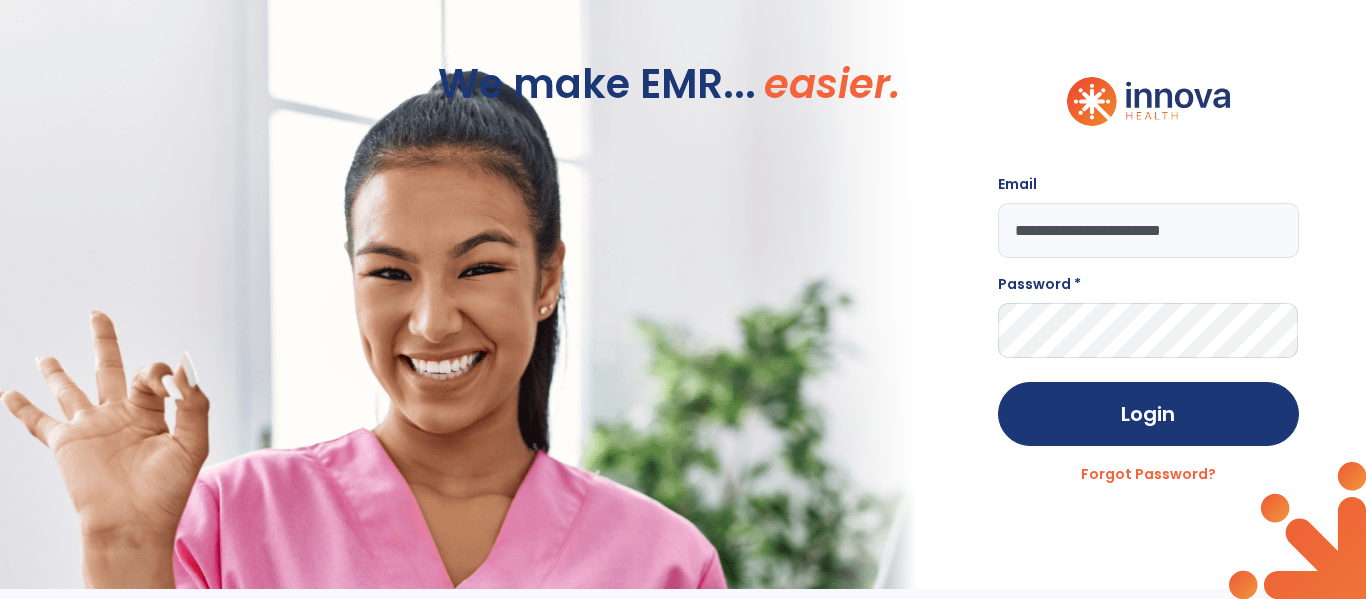 type on "**********" 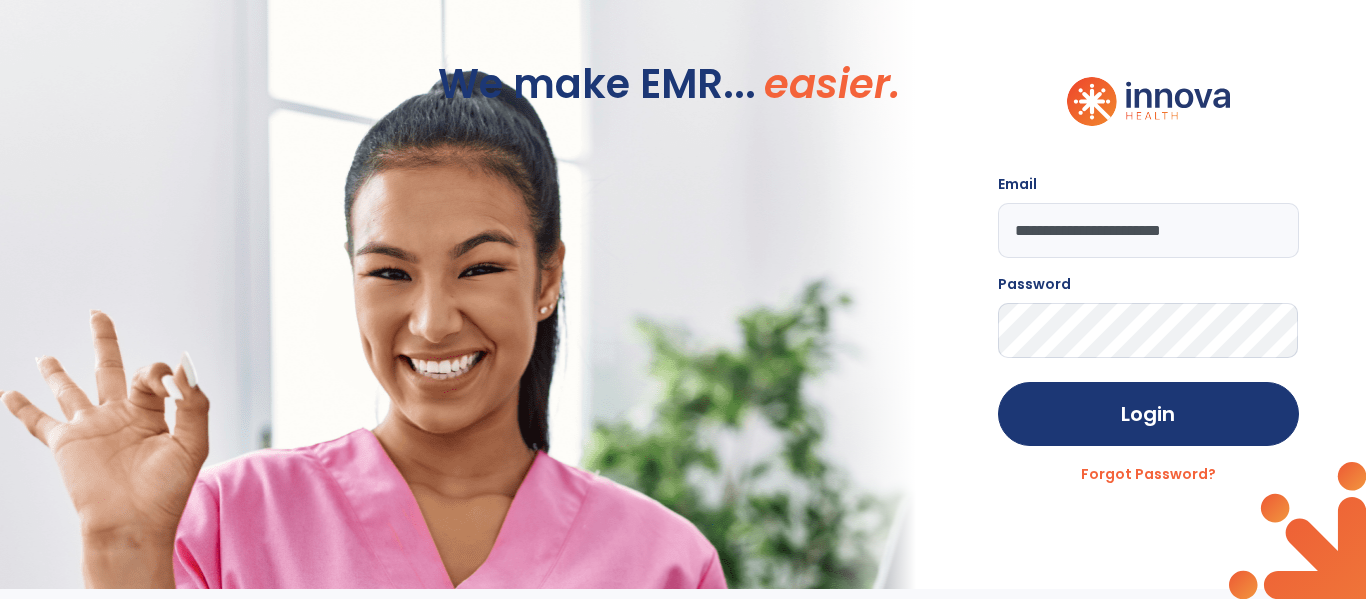 click on "Login" 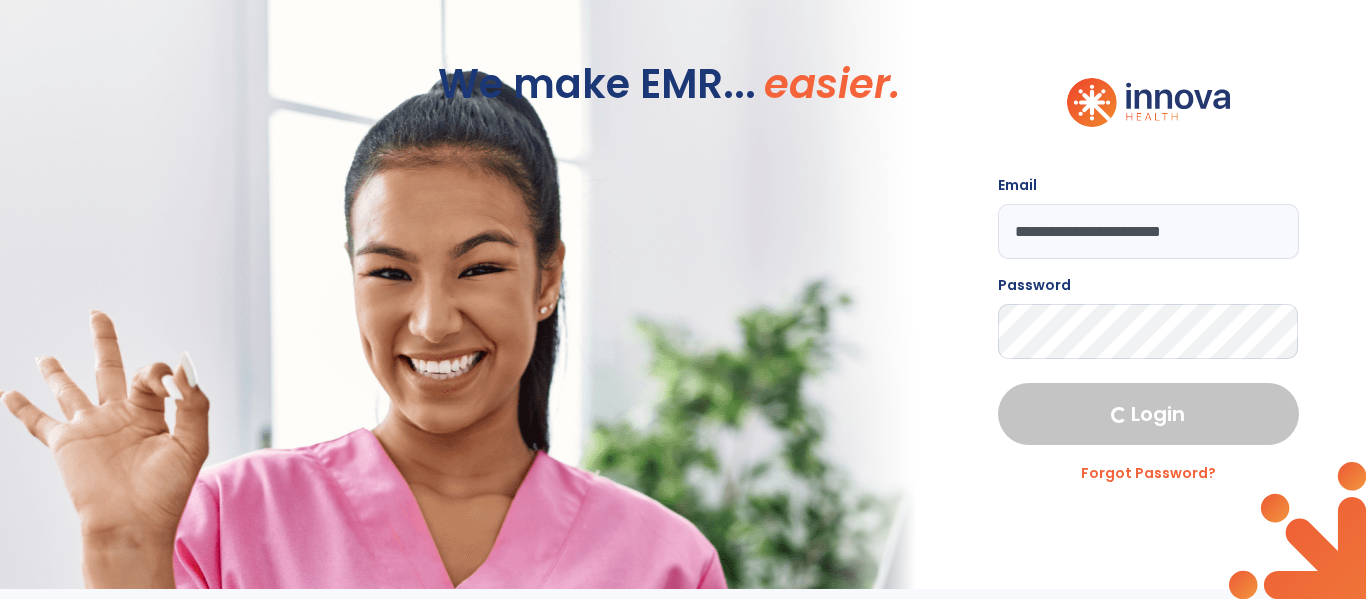 select on "****" 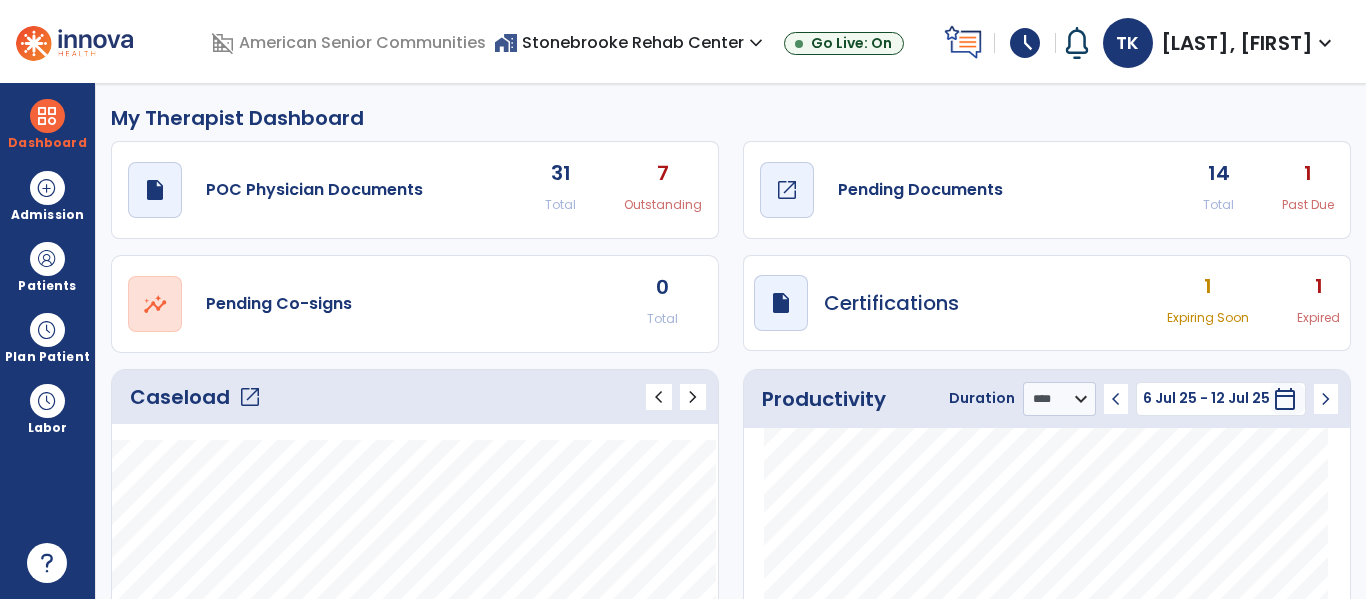 click on "Pending Documents" 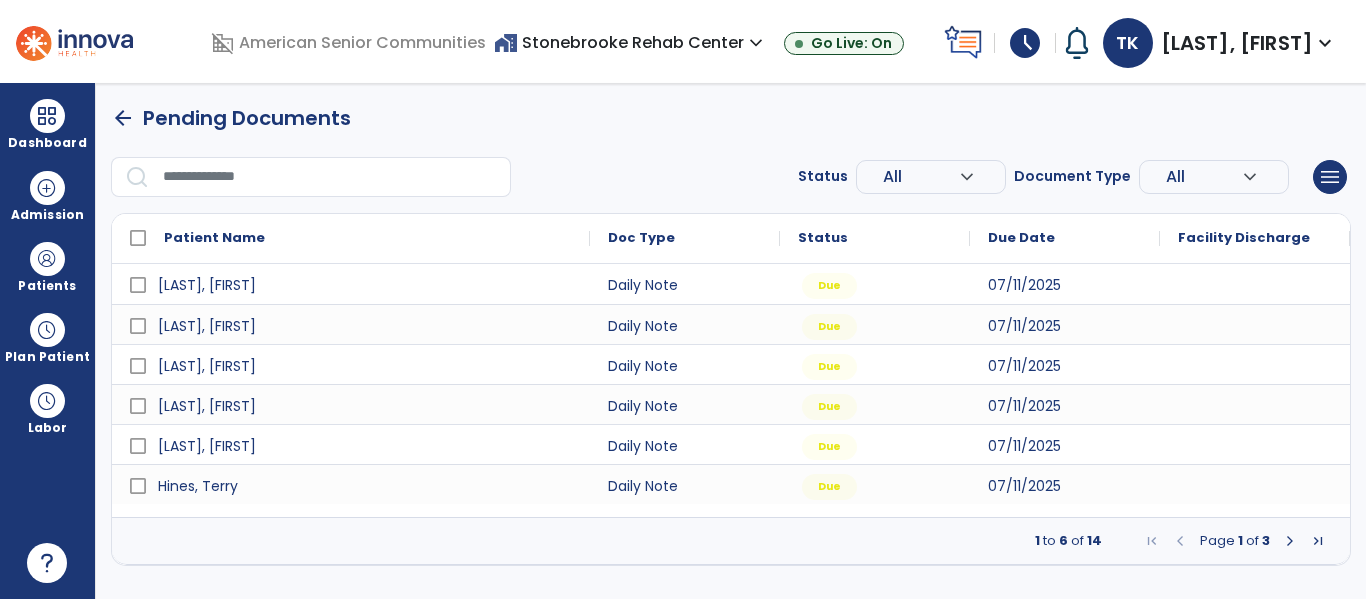 click at bounding box center [1318, 541] 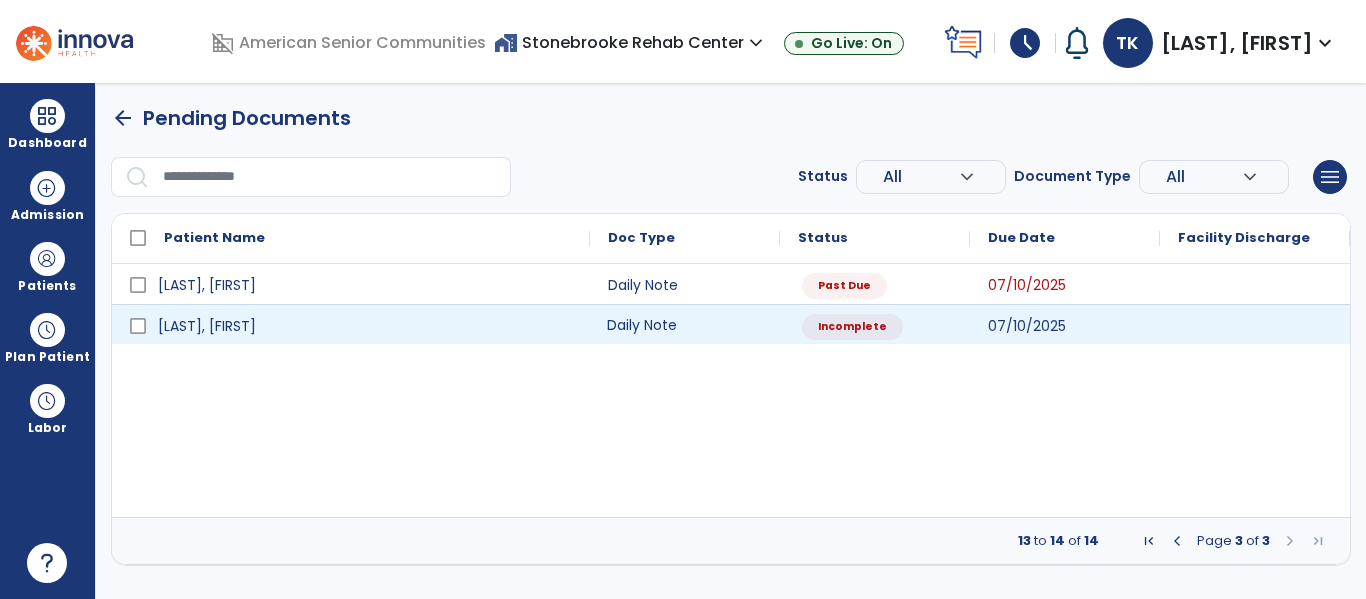 click on "Daily Note" at bounding box center [685, 324] 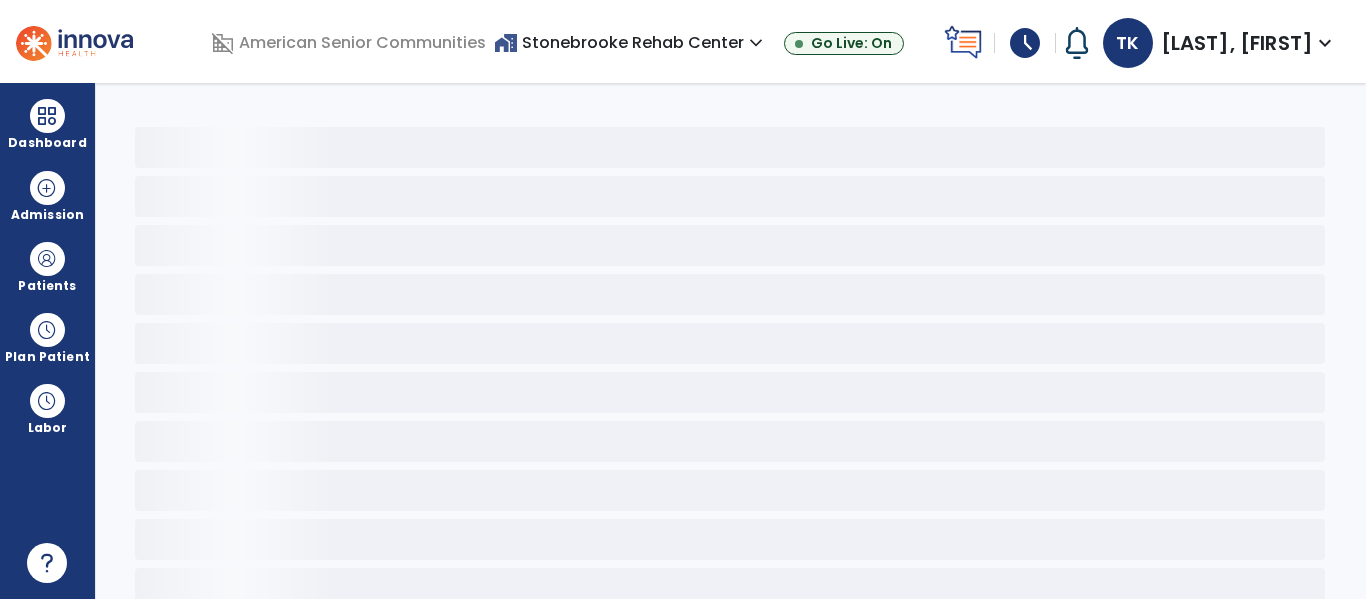 select on "*" 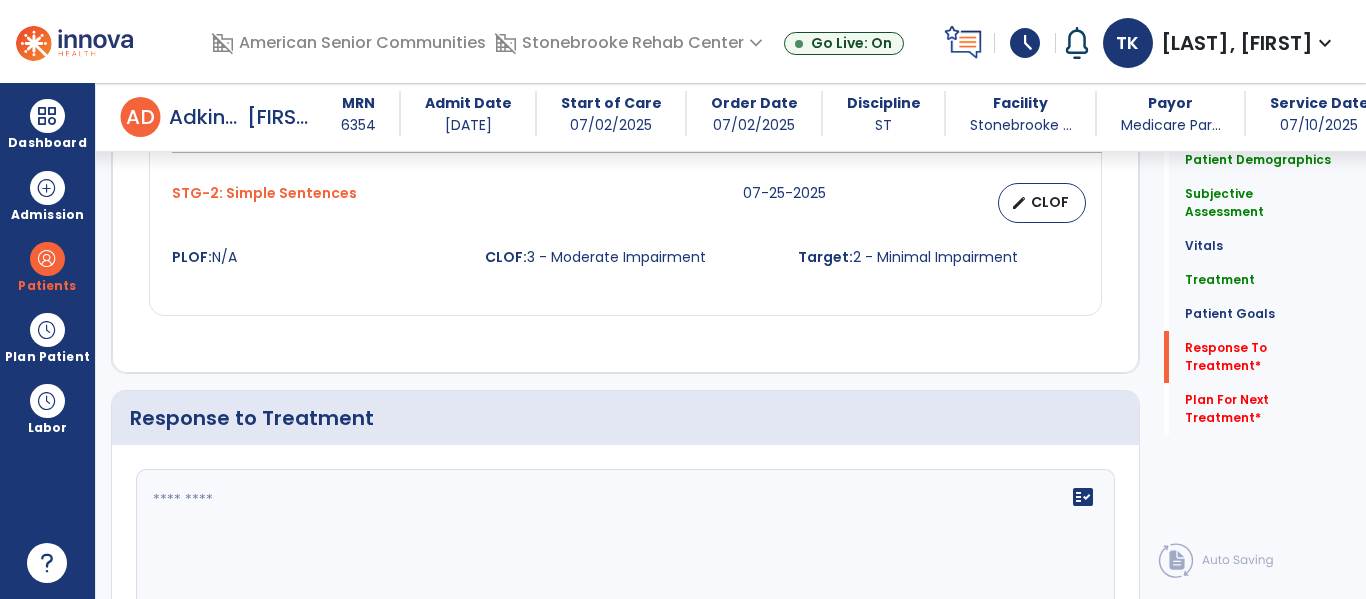 scroll, scrollTop: 2222, scrollLeft: 0, axis: vertical 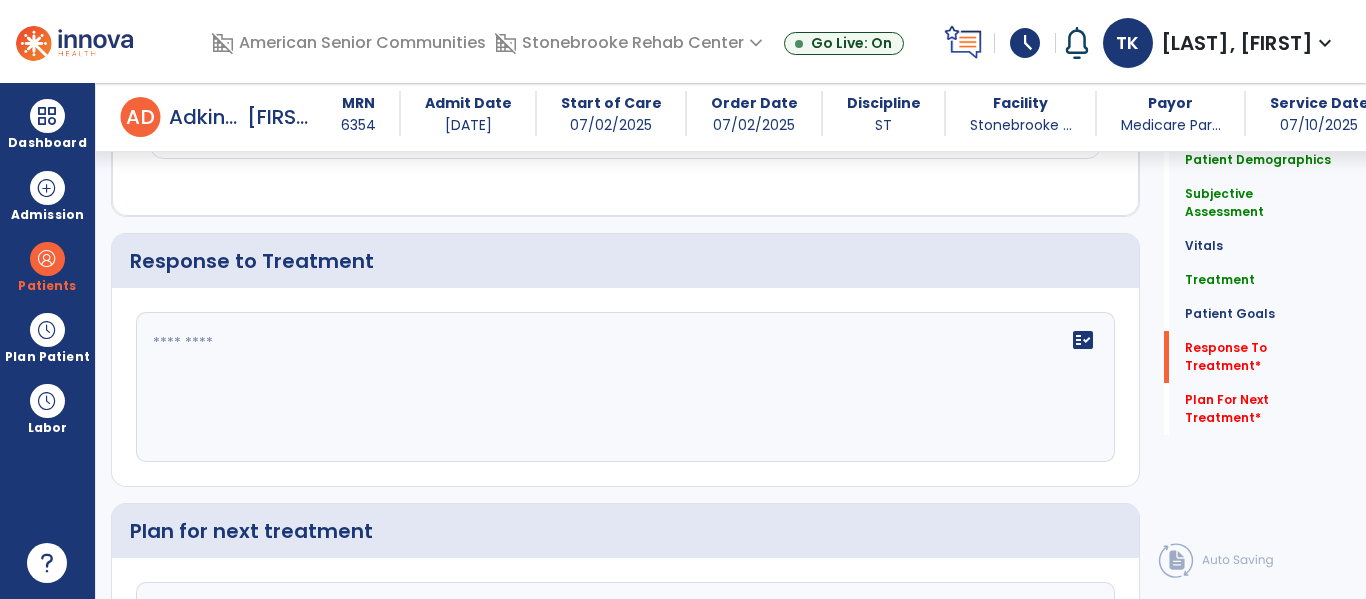 click on "fact_check" 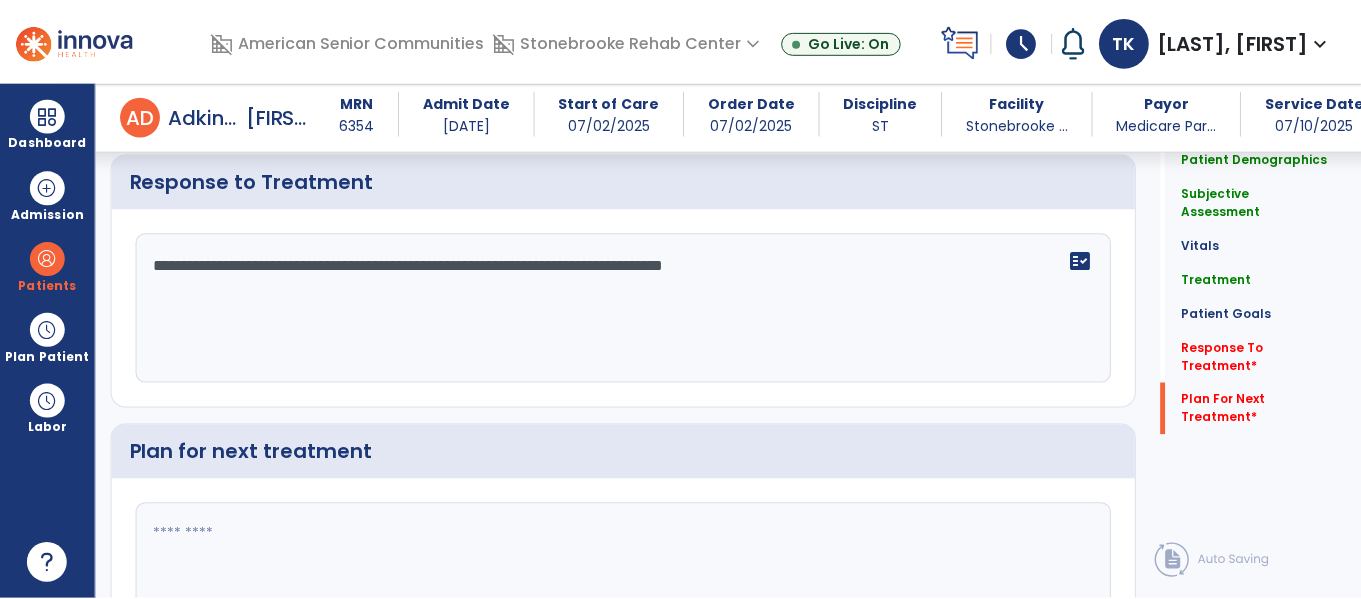 scroll, scrollTop: 2446, scrollLeft: 0, axis: vertical 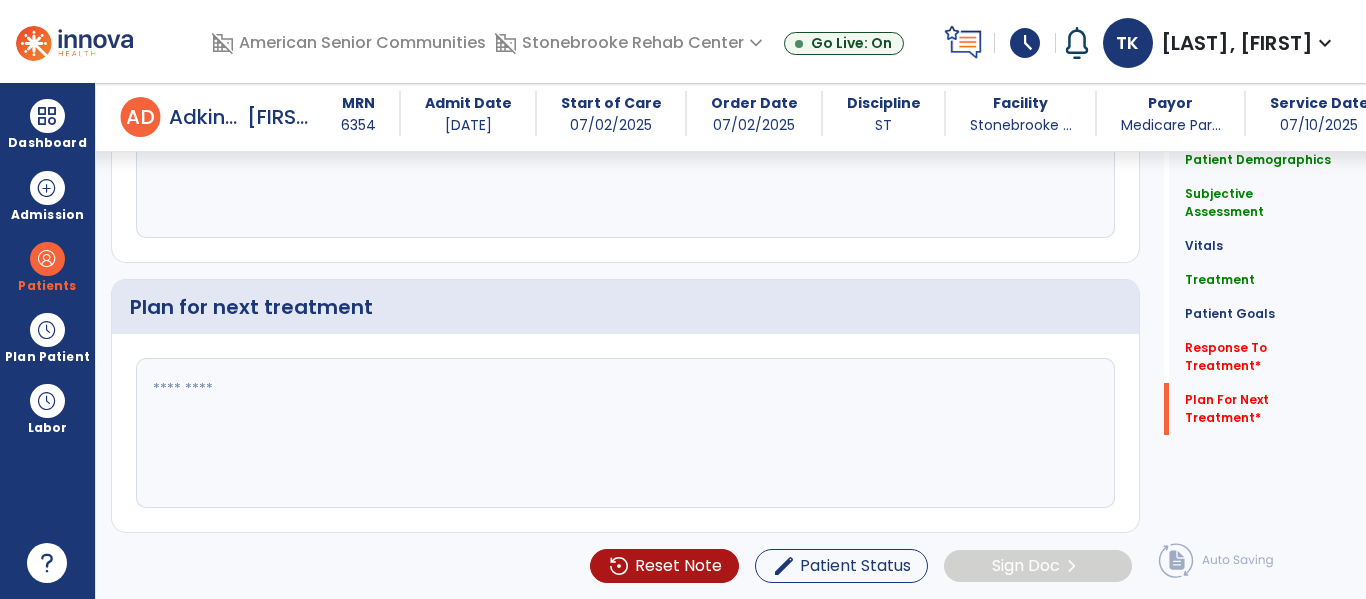 type on "**********" 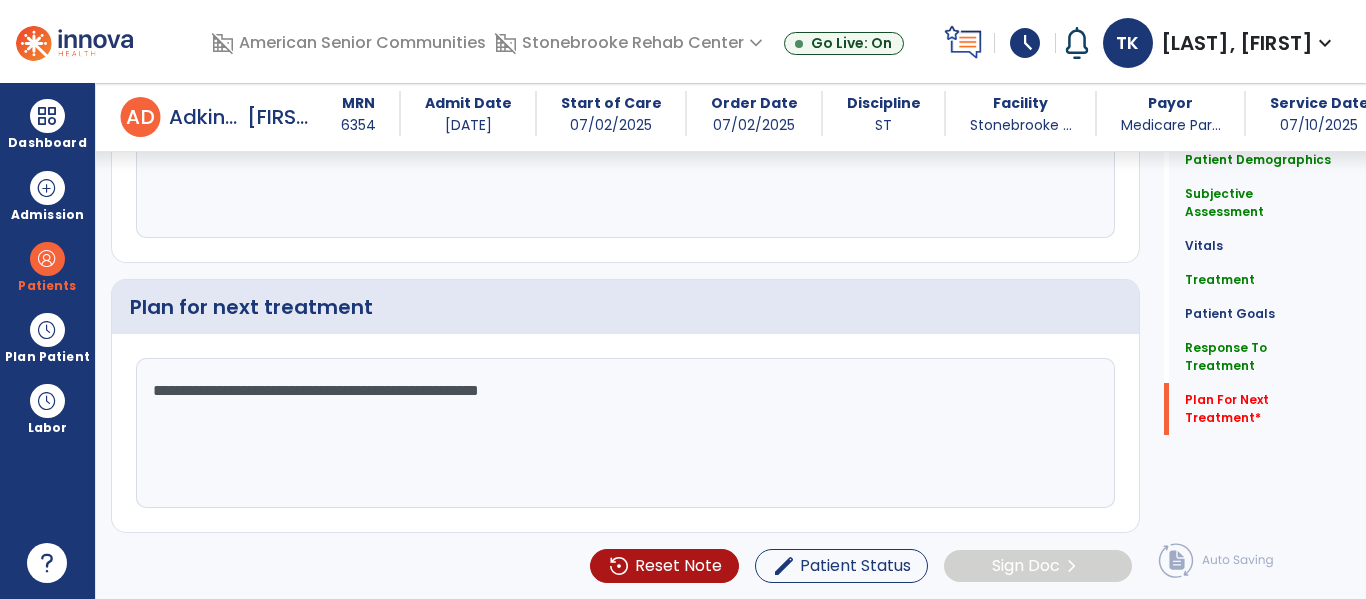 type on "**********" 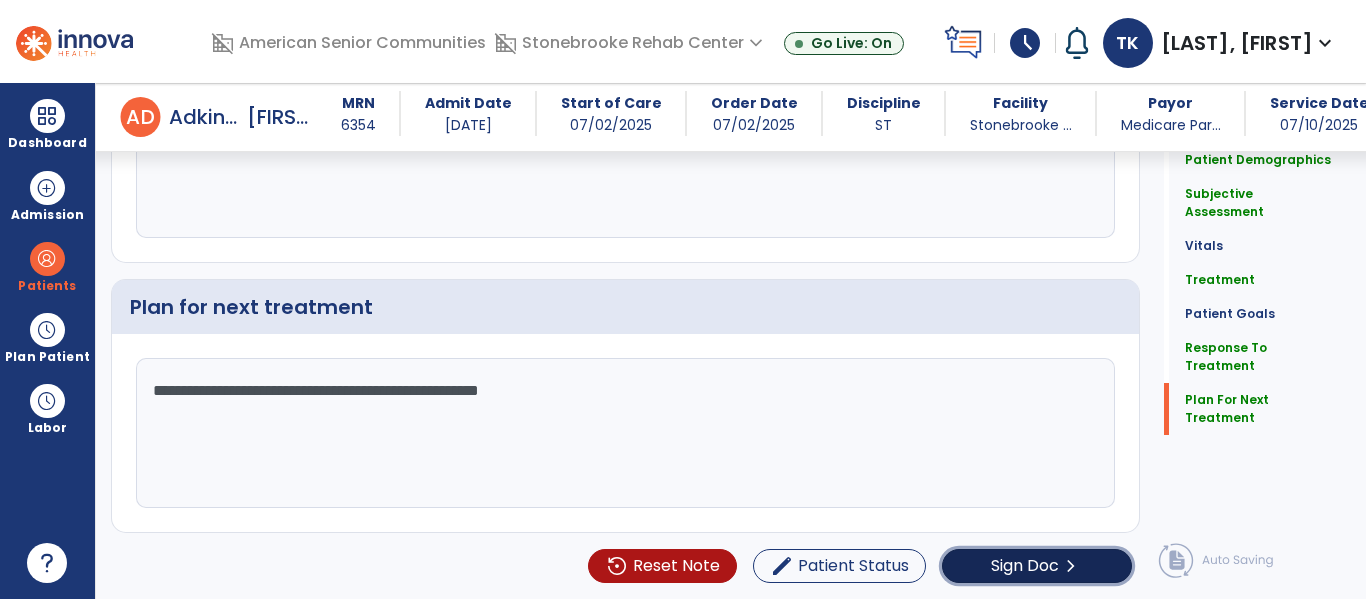 click on "Sign Doc" 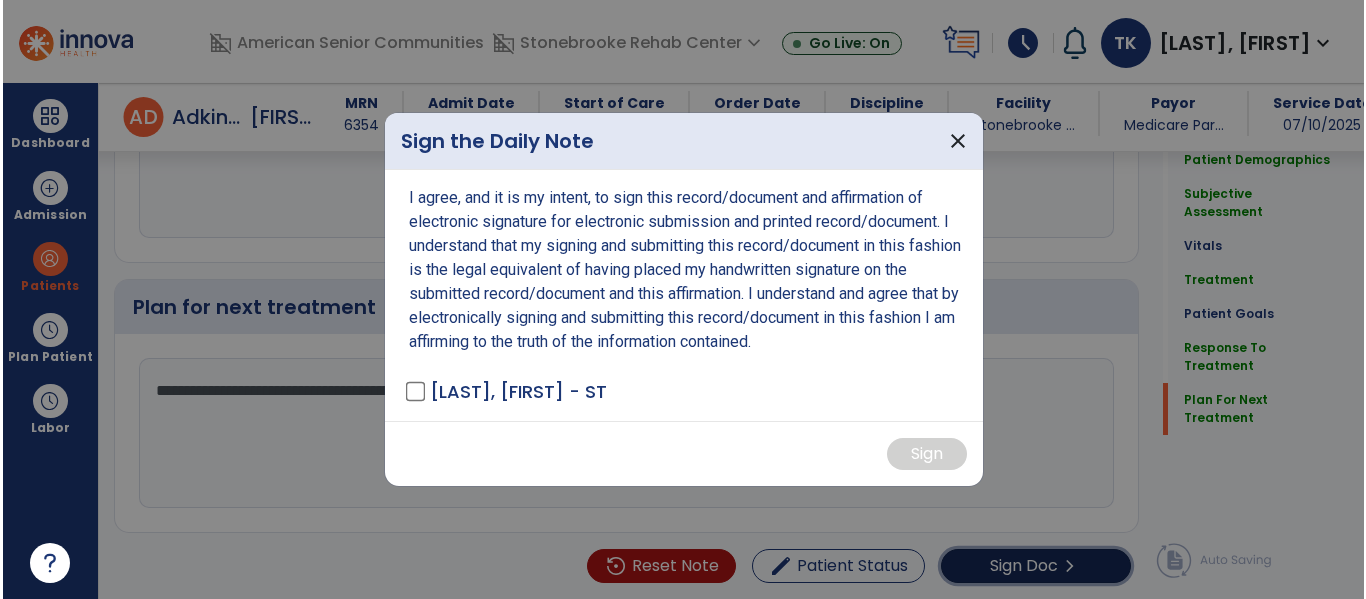 scroll, scrollTop: 2446, scrollLeft: 0, axis: vertical 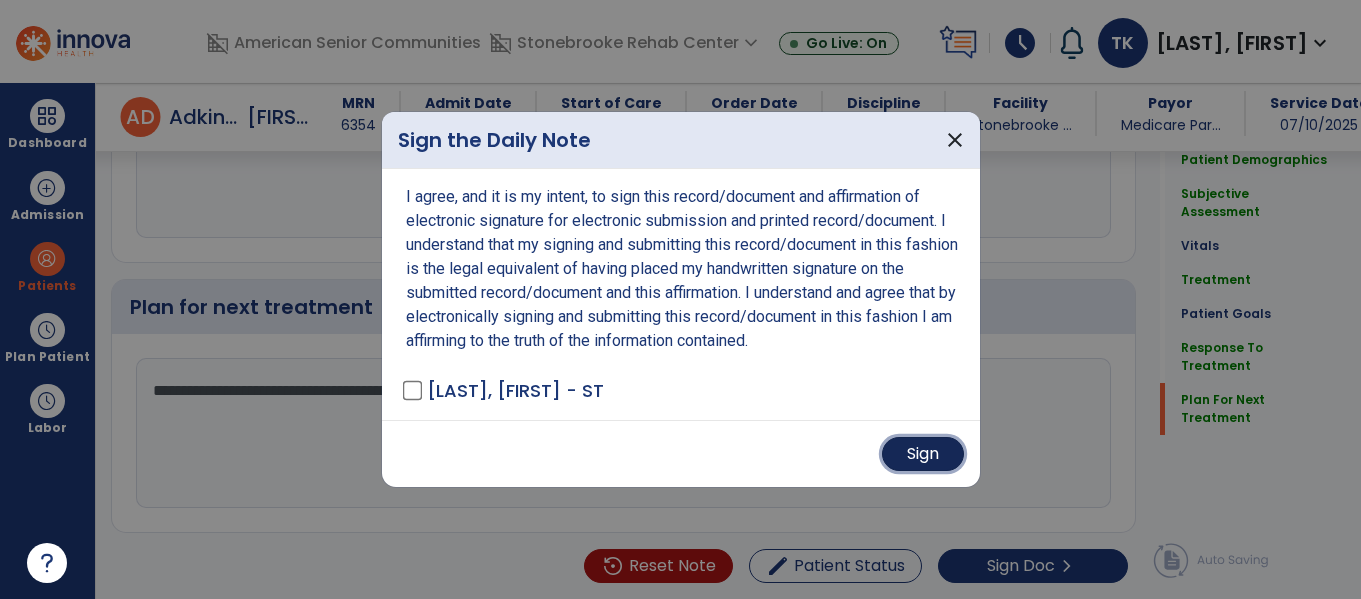 click on "Sign" at bounding box center [923, 454] 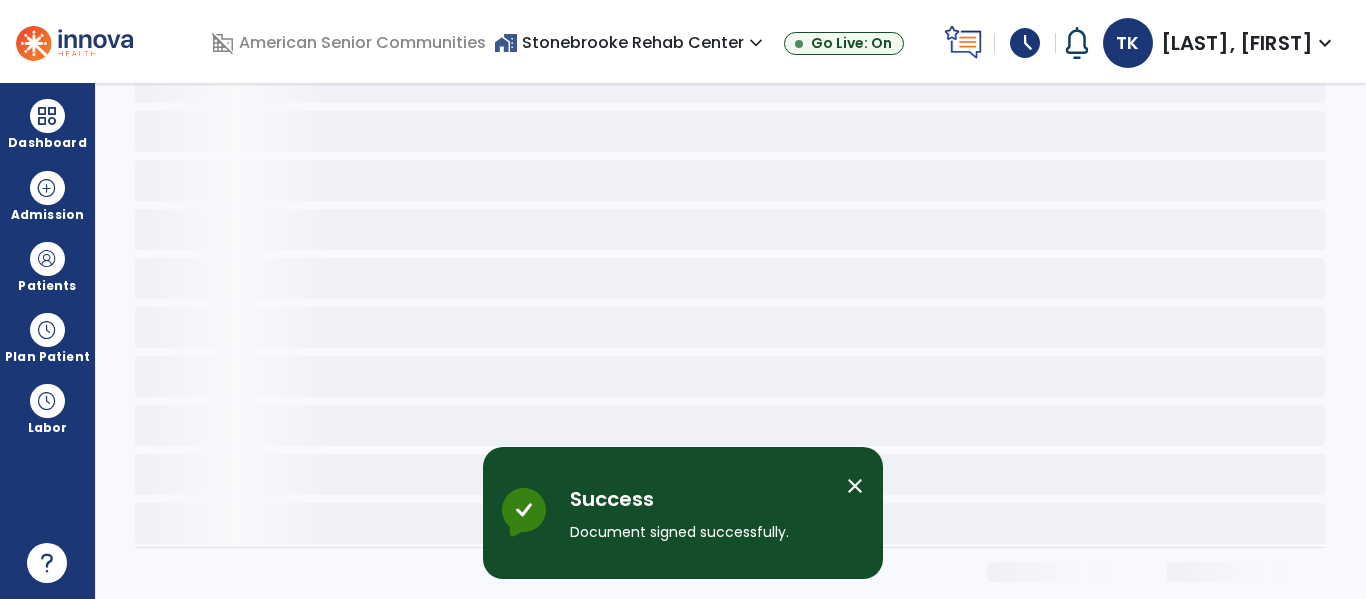 scroll, scrollTop: 0, scrollLeft: 0, axis: both 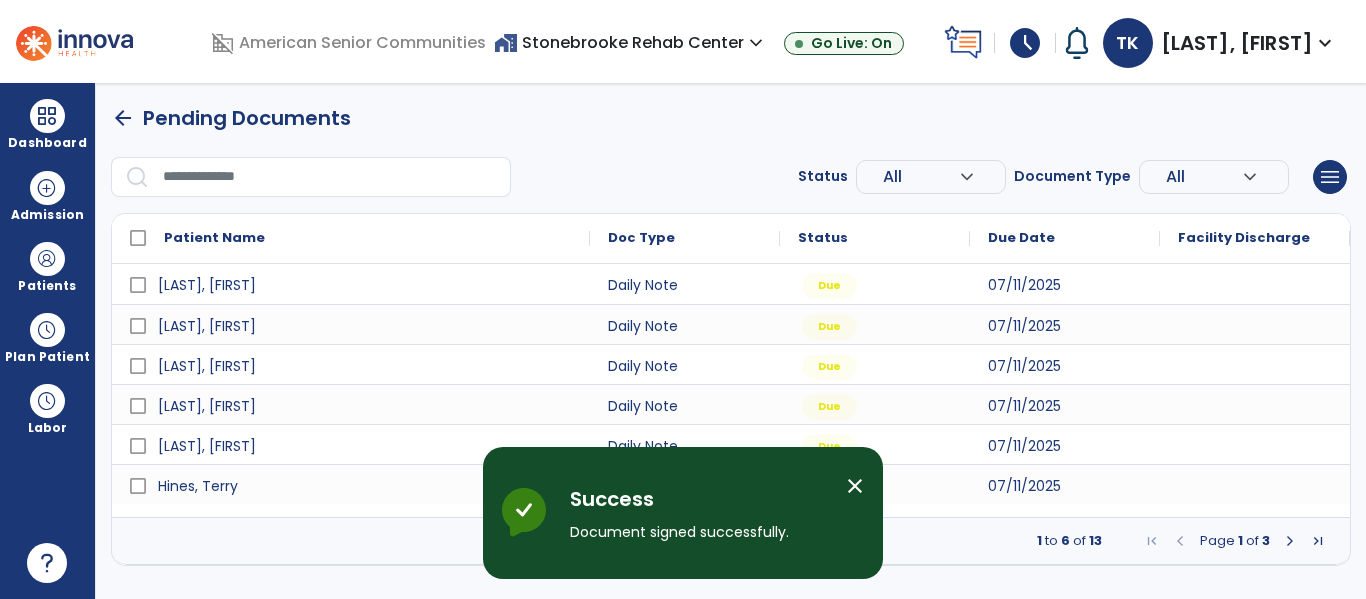 click on "close" at bounding box center [855, 486] 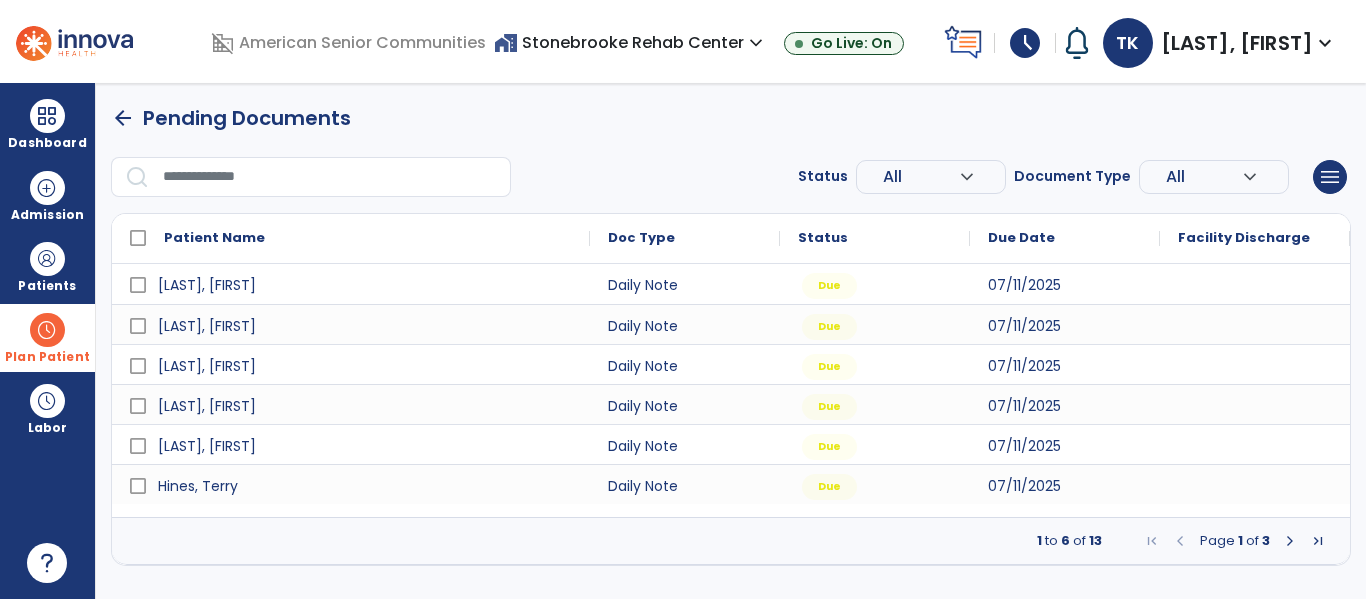 click at bounding box center (47, 330) 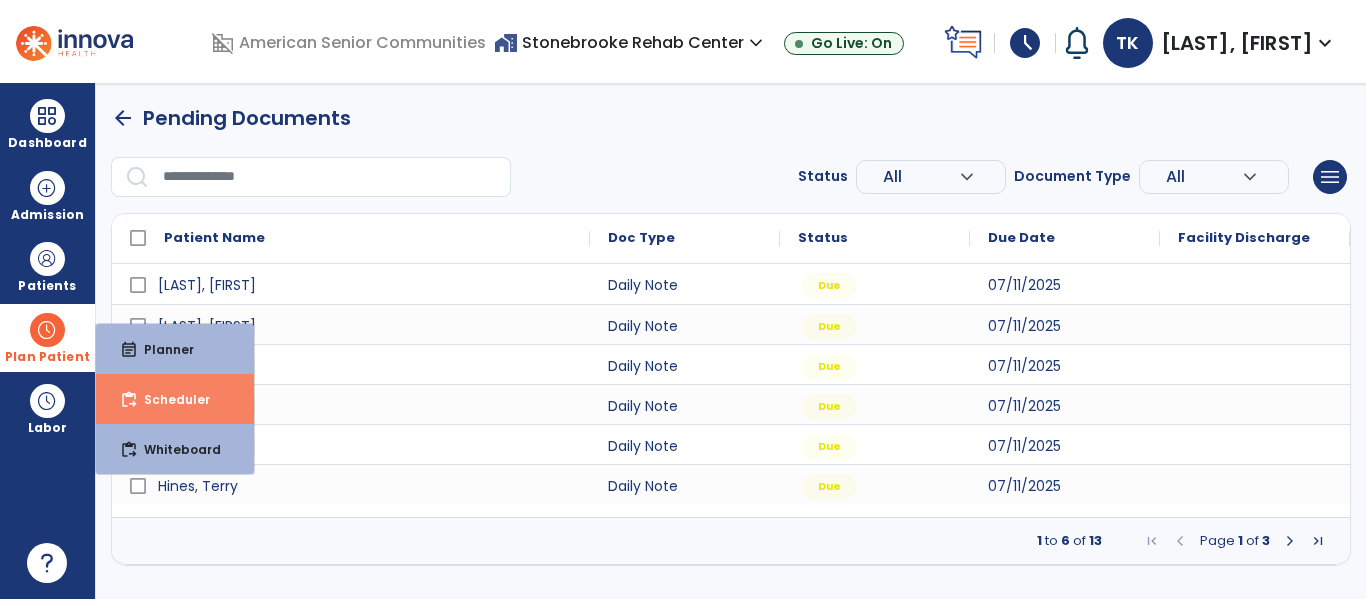 click on "Scheduler" at bounding box center (169, 399) 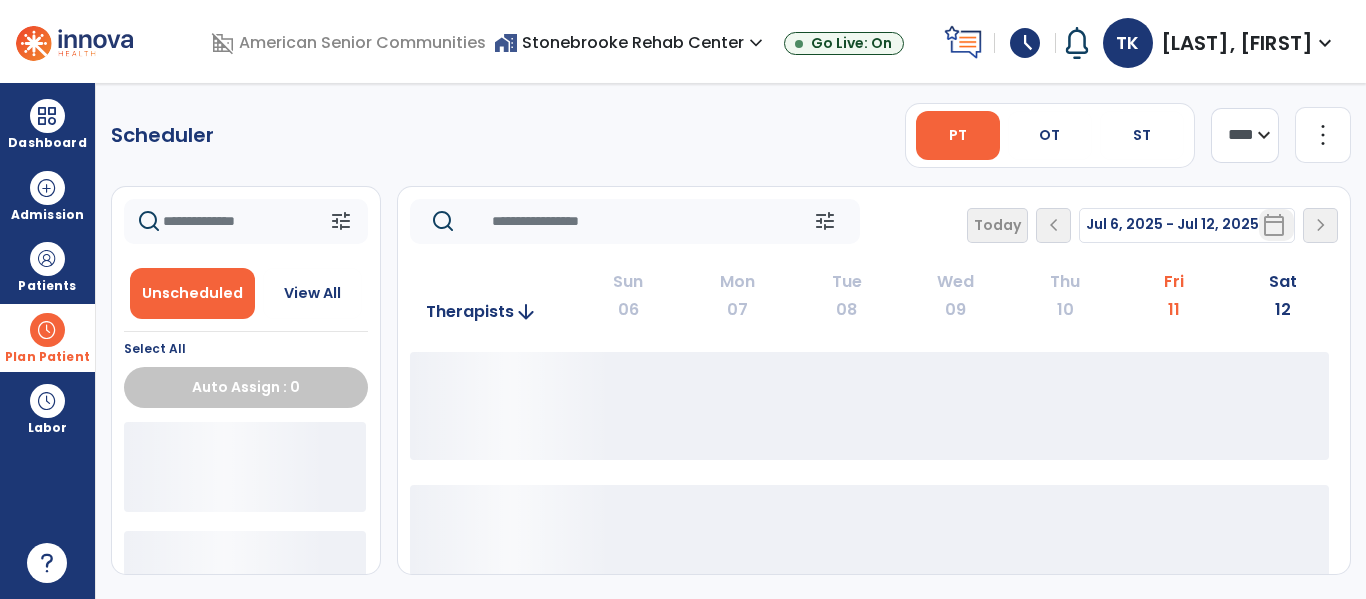 click on "more_vert" 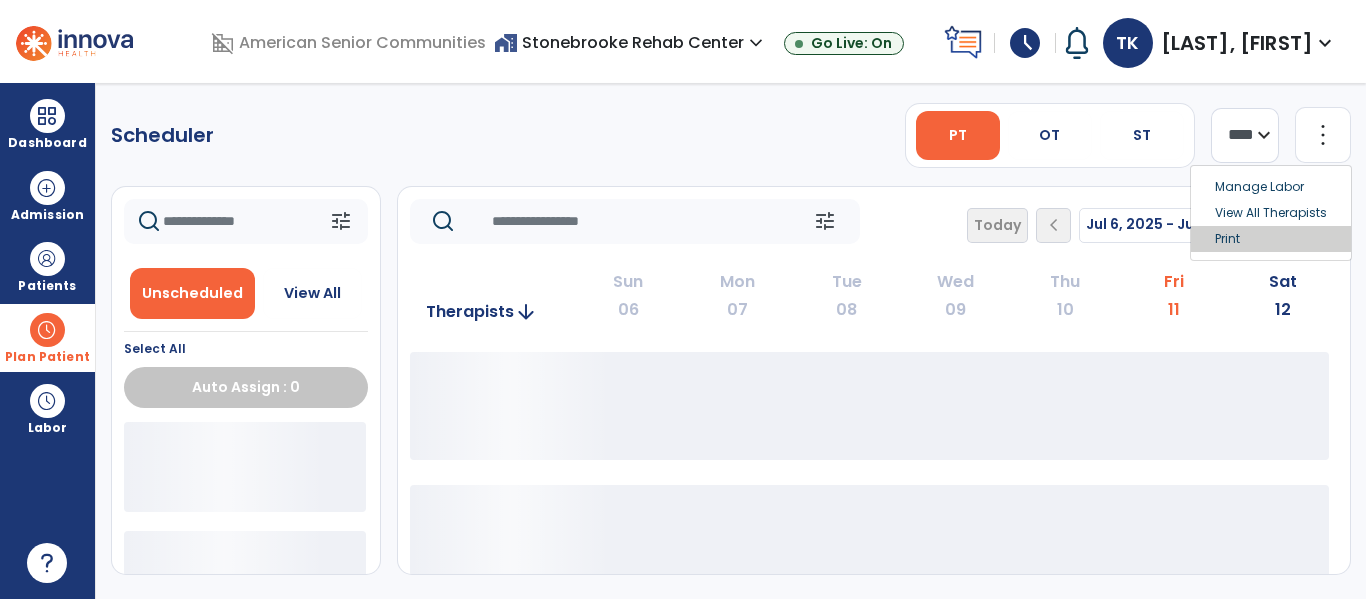 click on "Print" at bounding box center [1271, 239] 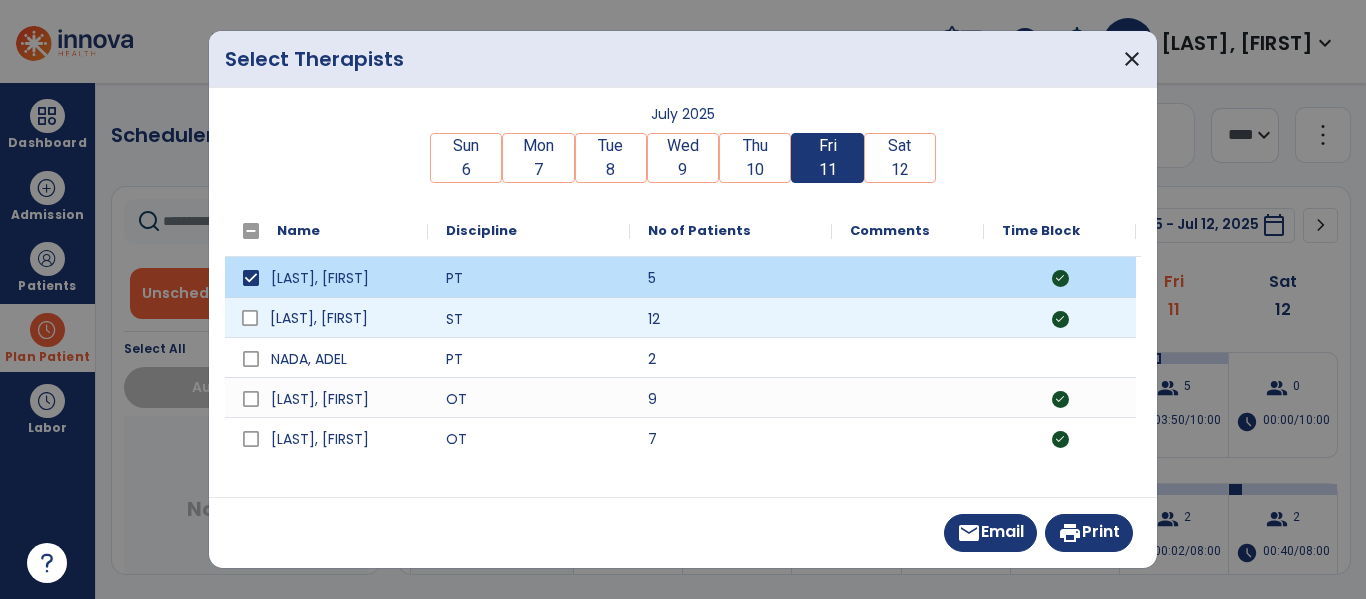 click at bounding box center (250, 318) 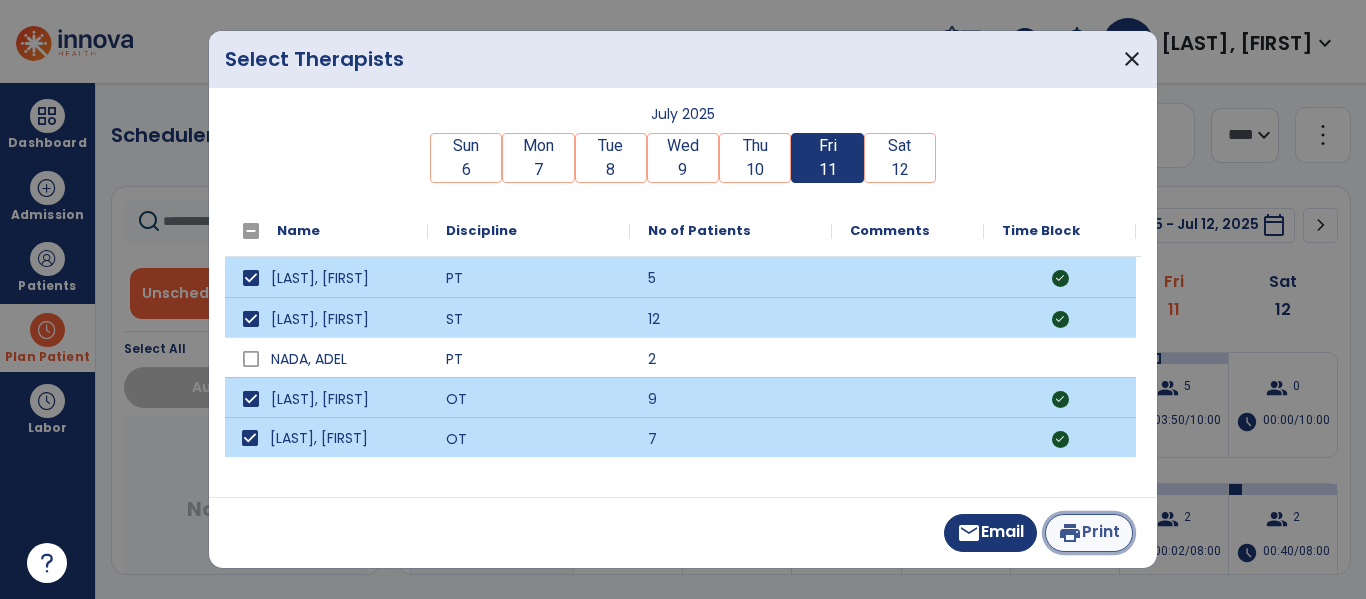 click on "print  Print" at bounding box center [1089, 533] 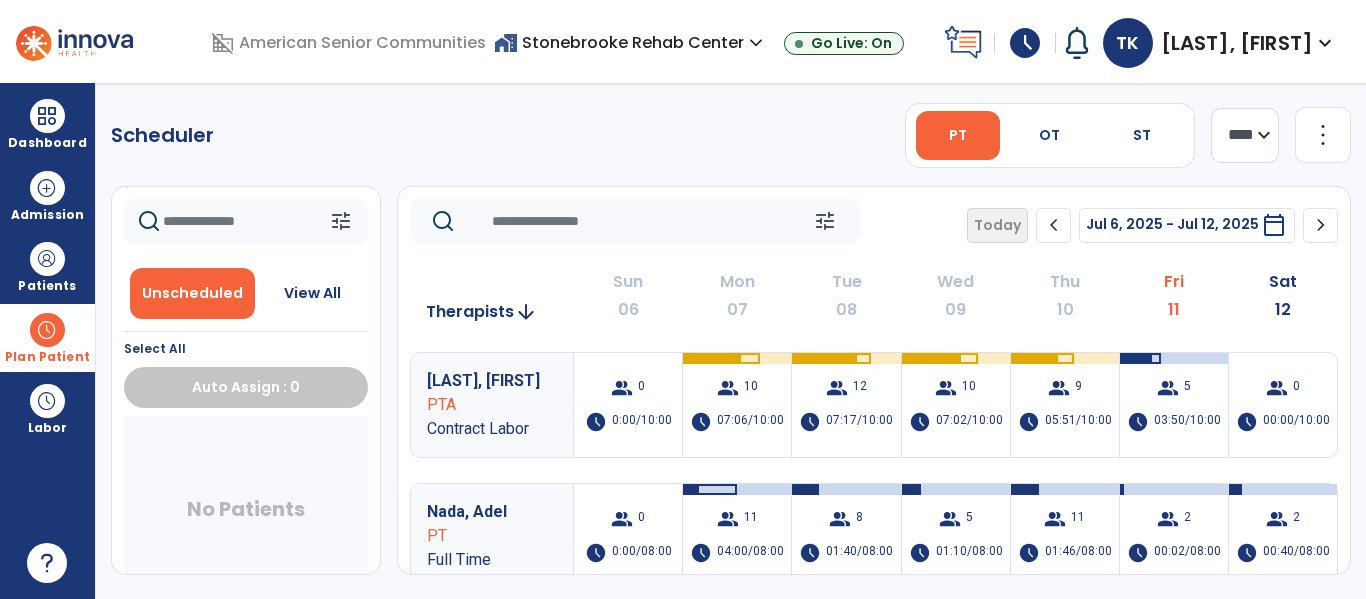 click on "home_work   Stonebrooke Rehab Center   expand_more" at bounding box center (631, 42) 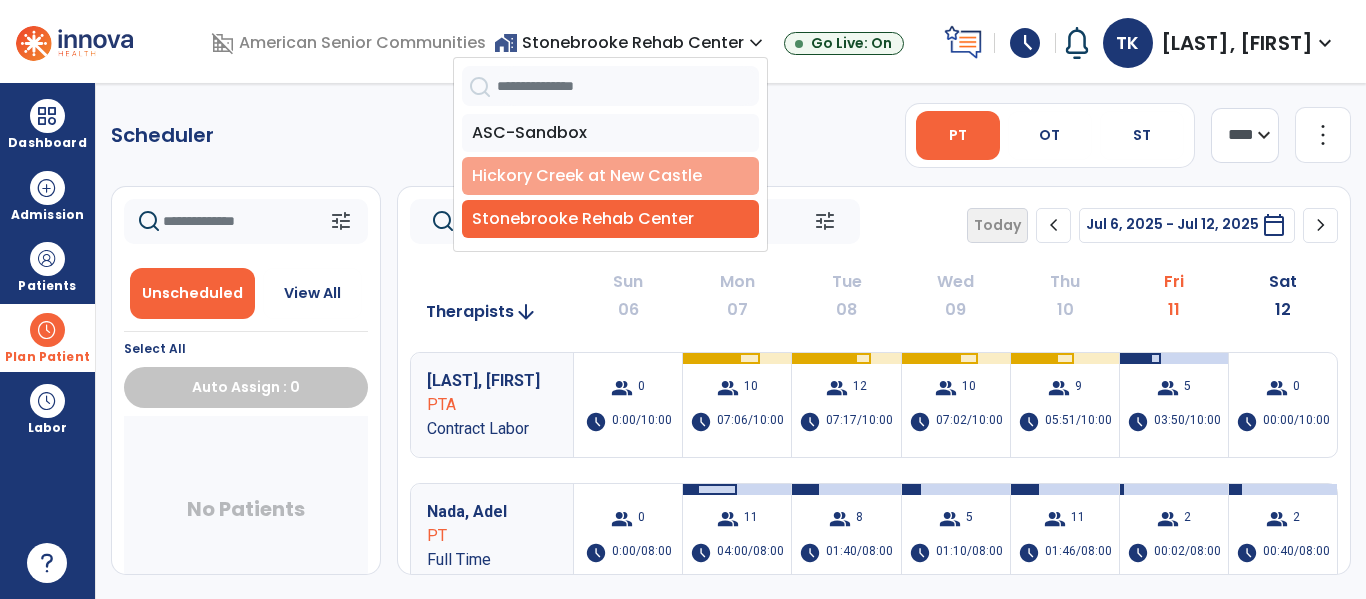 click on "Hickory Creek at New Castle" at bounding box center [610, 176] 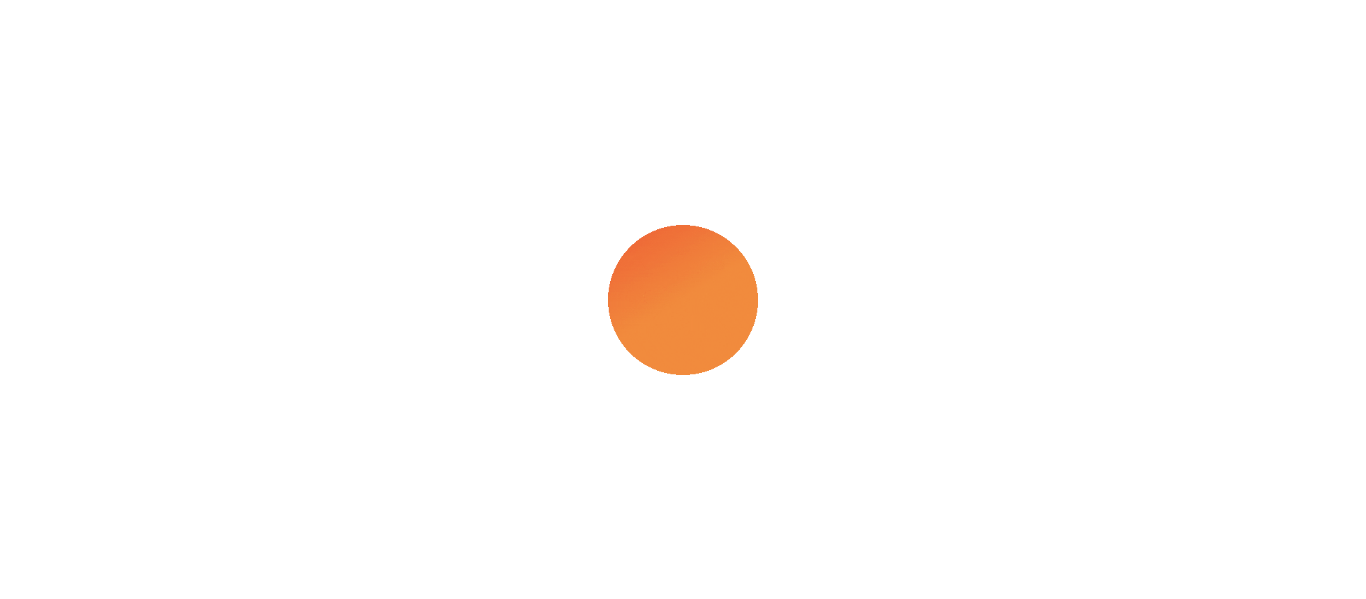 scroll, scrollTop: 0, scrollLeft: 0, axis: both 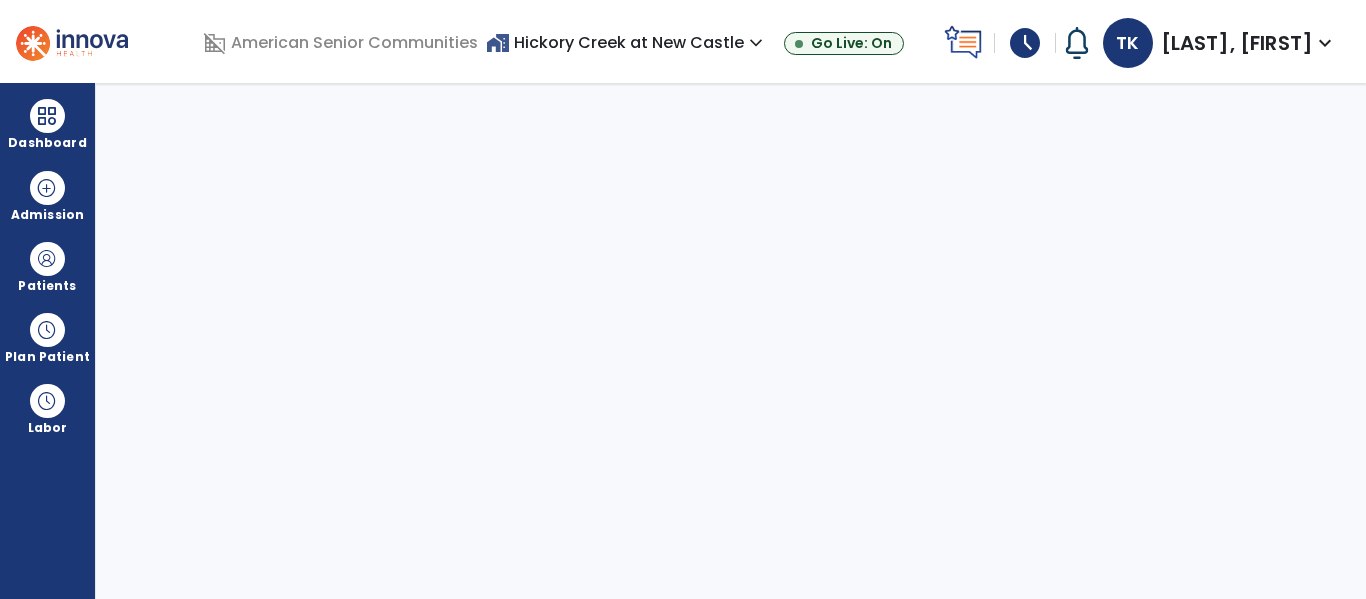 select on "****" 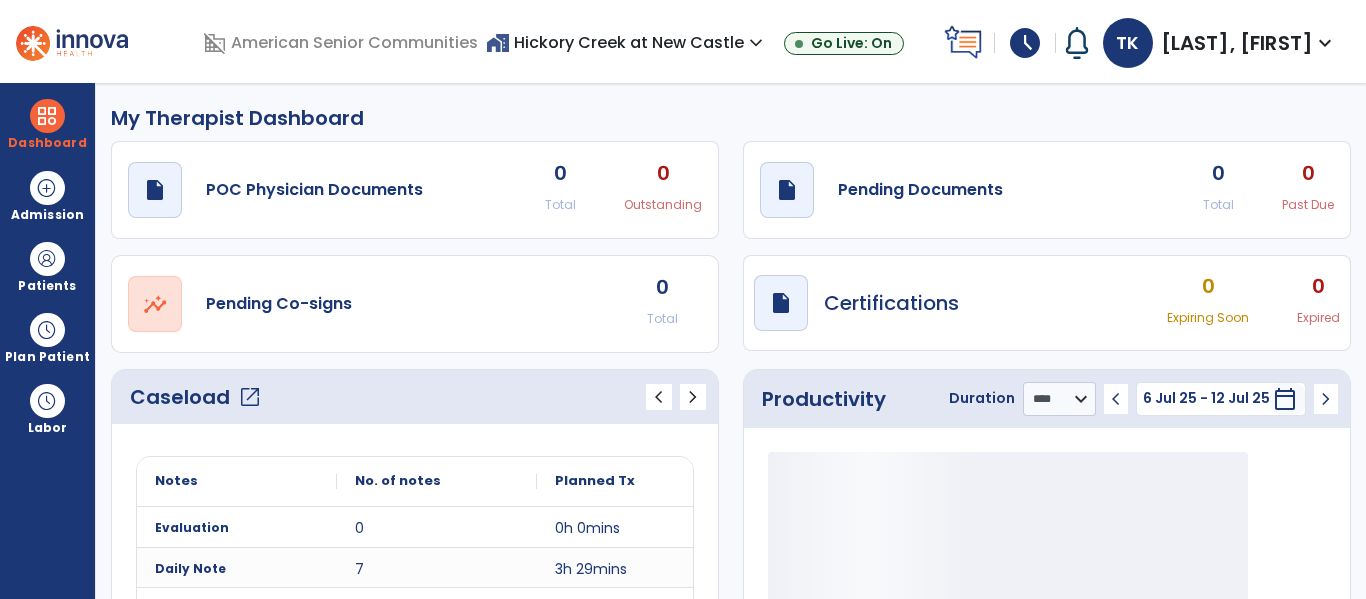 click on "Plan Patient" at bounding box center [47, 266] 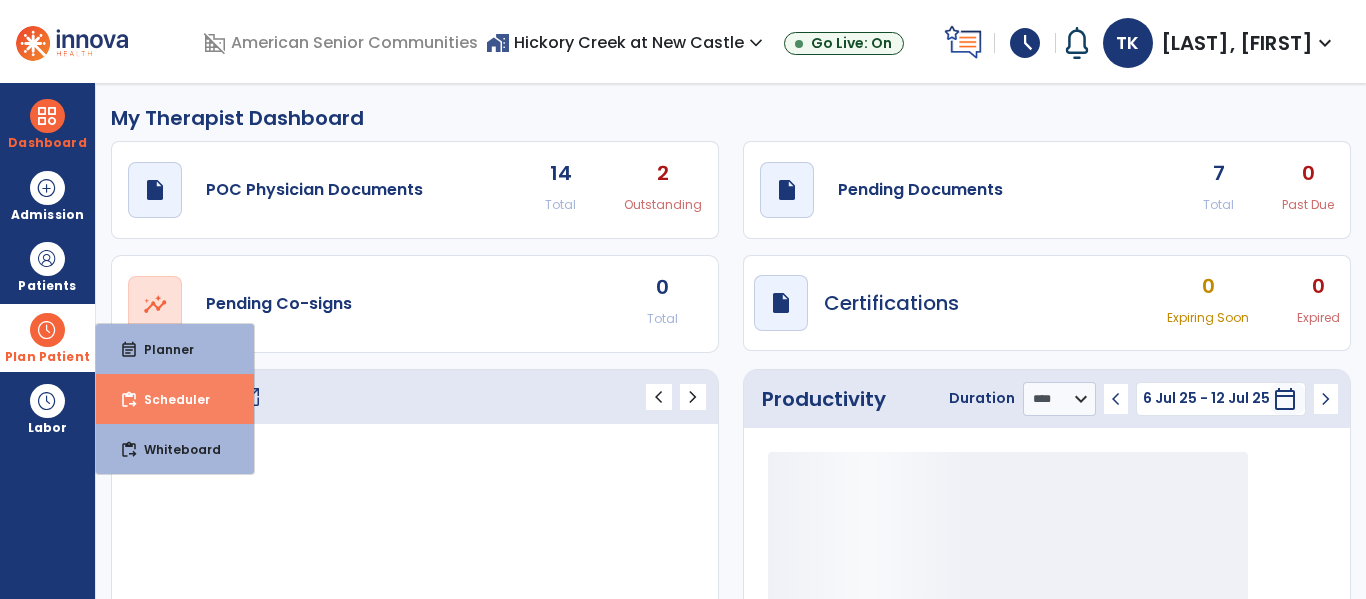click on "content_paste_go" at bounding box center (129, 400) 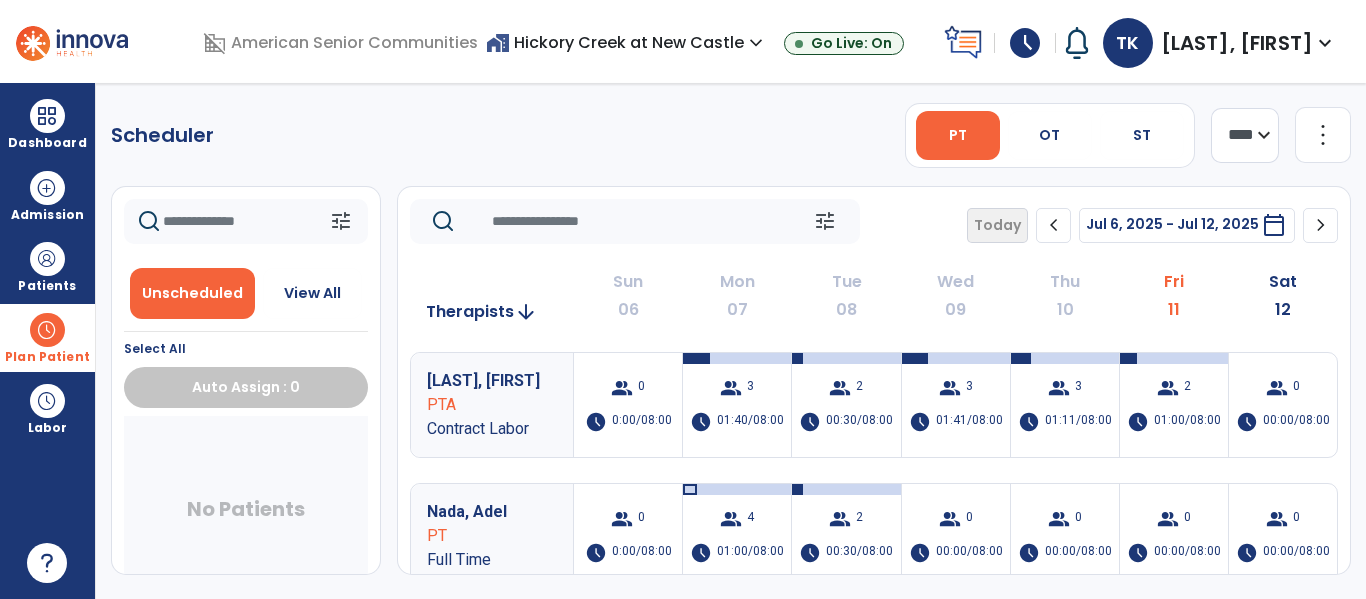 click on "more_vert" 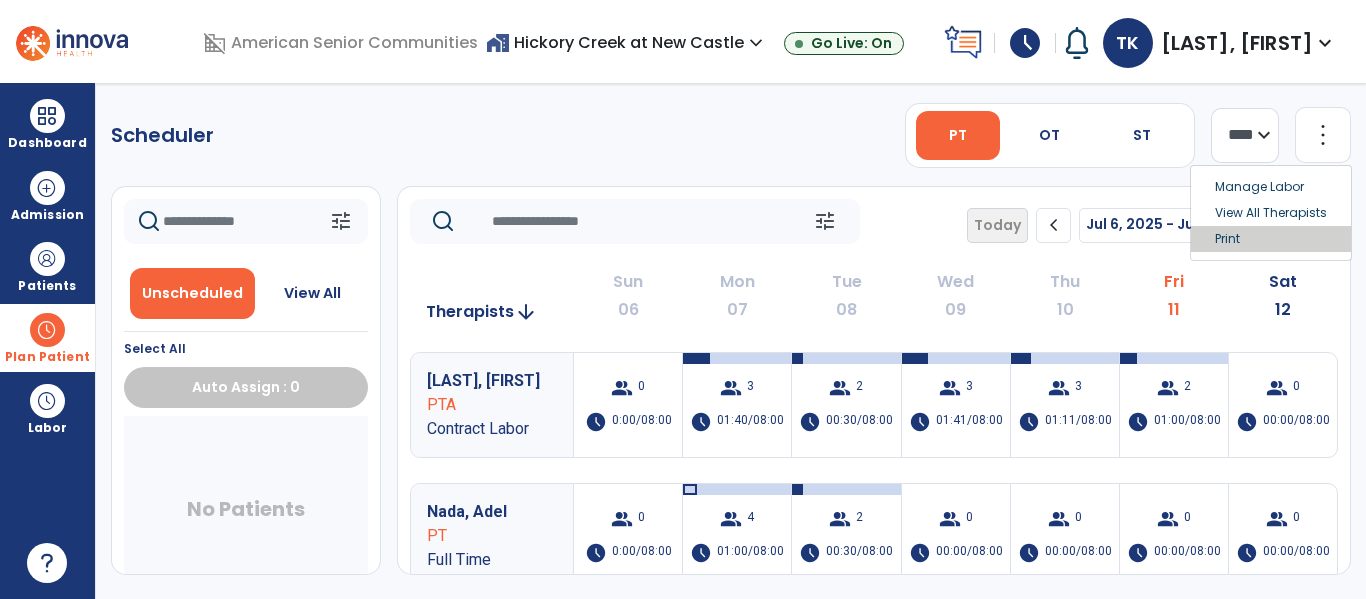 click on "Print" at bounding box center (1271, 239) 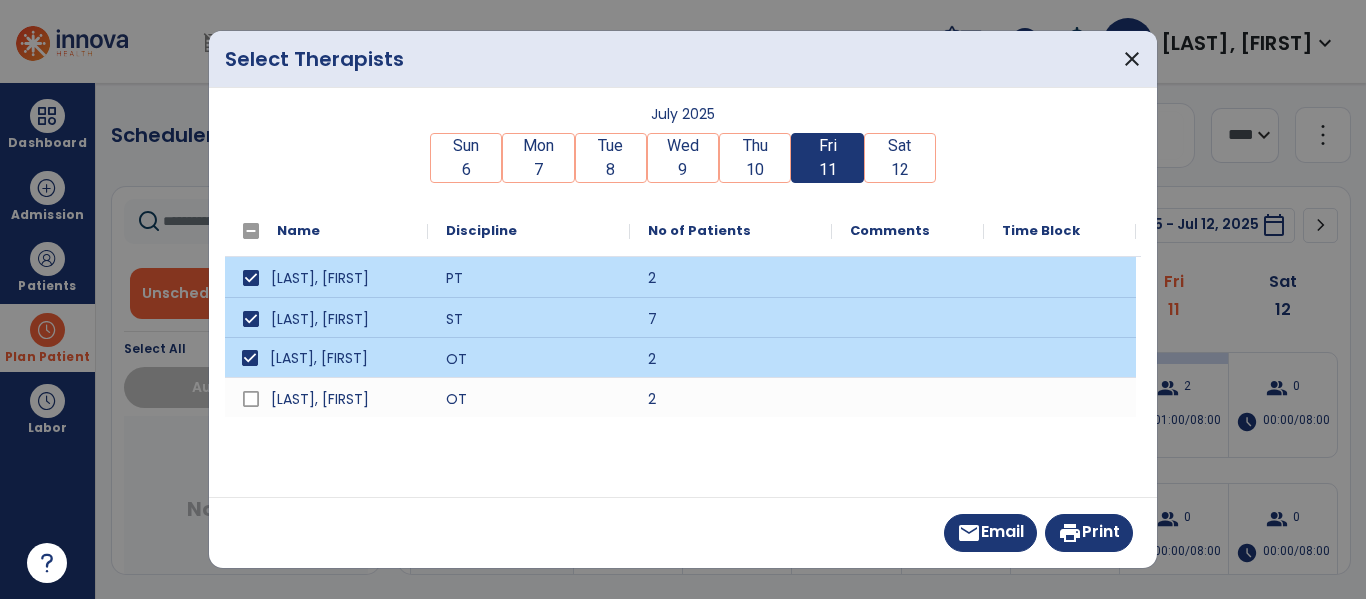 click on "Dewald, Donald PT 2
Kelly, Tiffany ST 7
Poor, Elyse OT 2
Usko, Makenna OT 2" at bounding box center [683, 432] 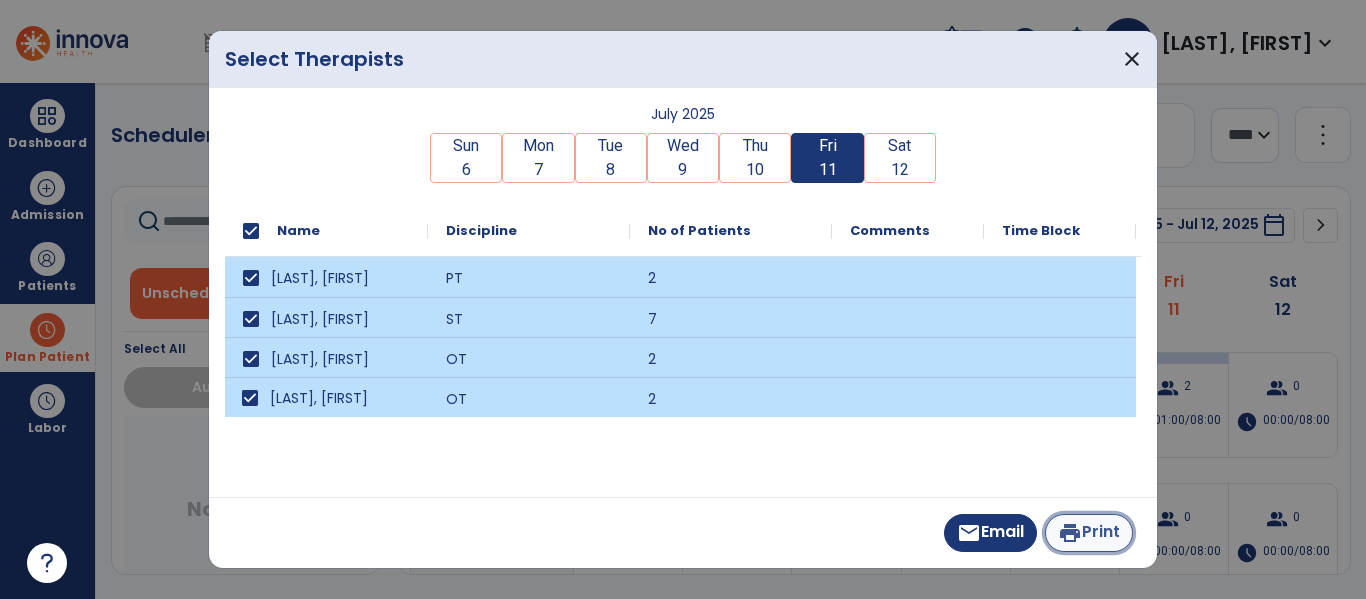 click on "print  Print" at bounding box center (1089, 533) 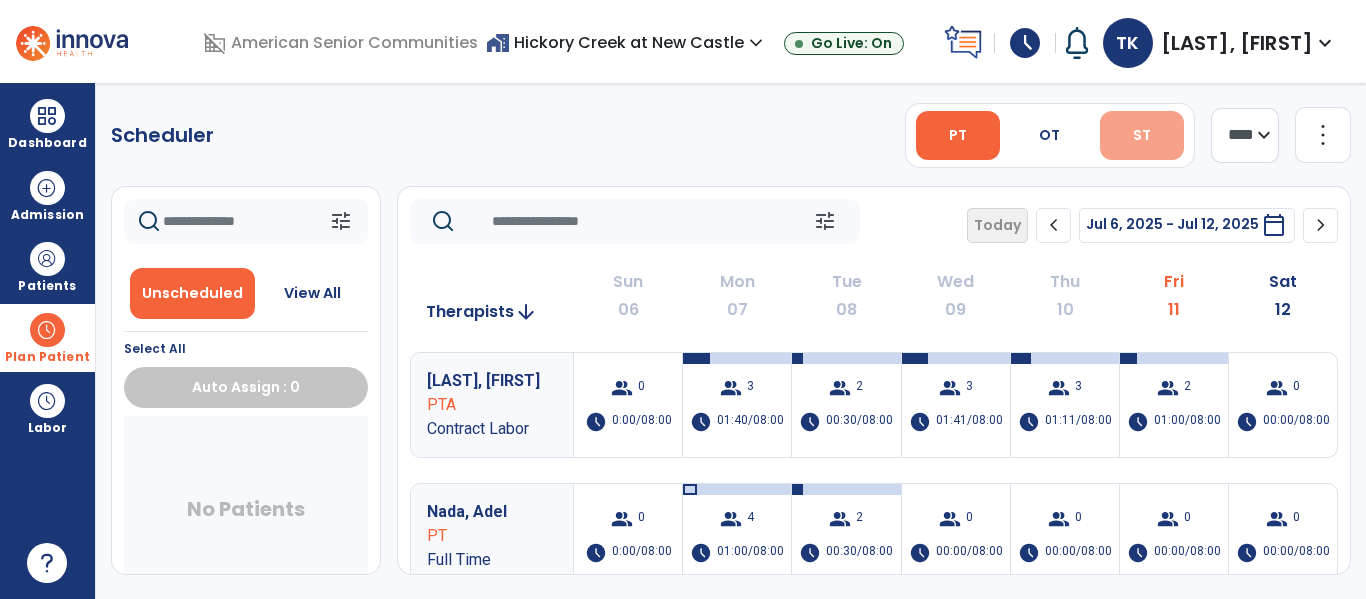 click on "ST" at bounding box center [1142, 135] 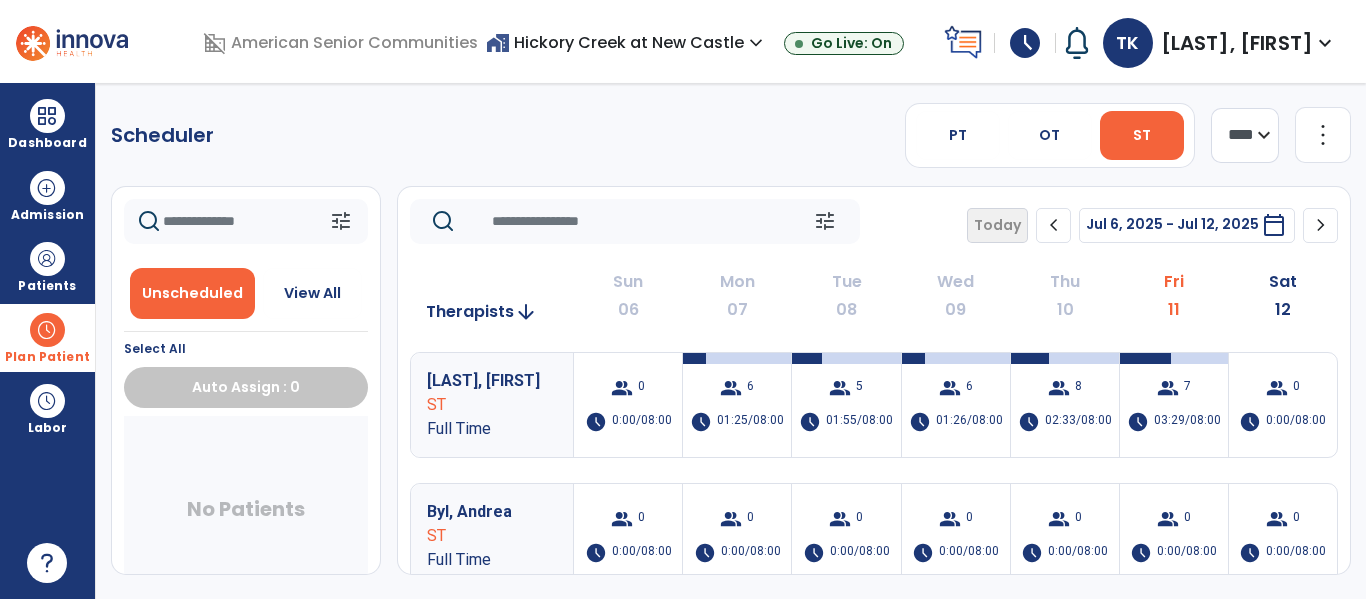 click on "home_work   Hickory Creek at New Castle   expand_more" at bounding box center (627, 42) 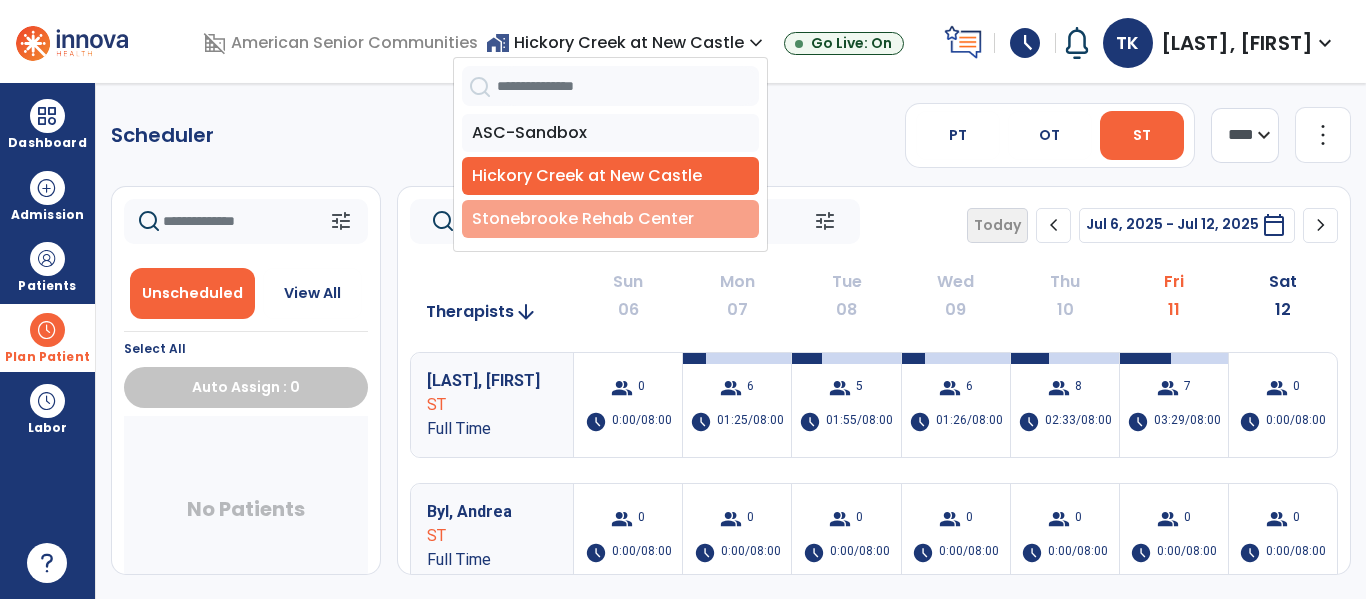 click on "Stonebrooke Rehab Center" at bounding box center [610, 219] 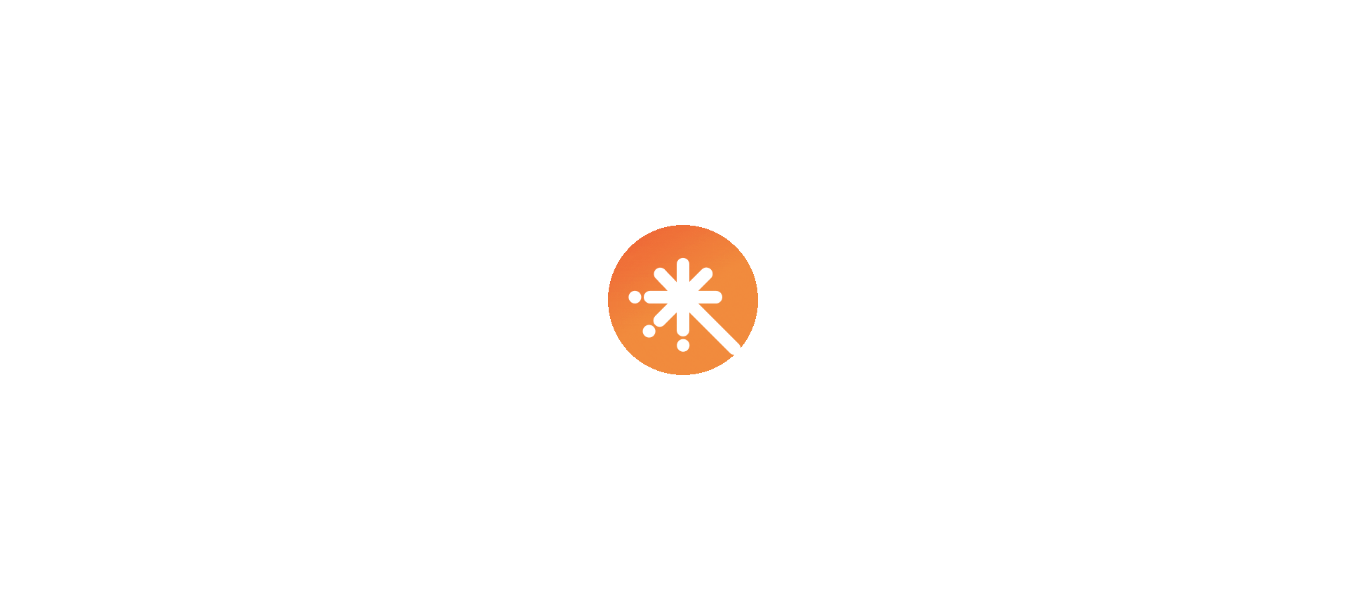 scroll, scrollTop: 0, scrollLeft: 0, axis: both 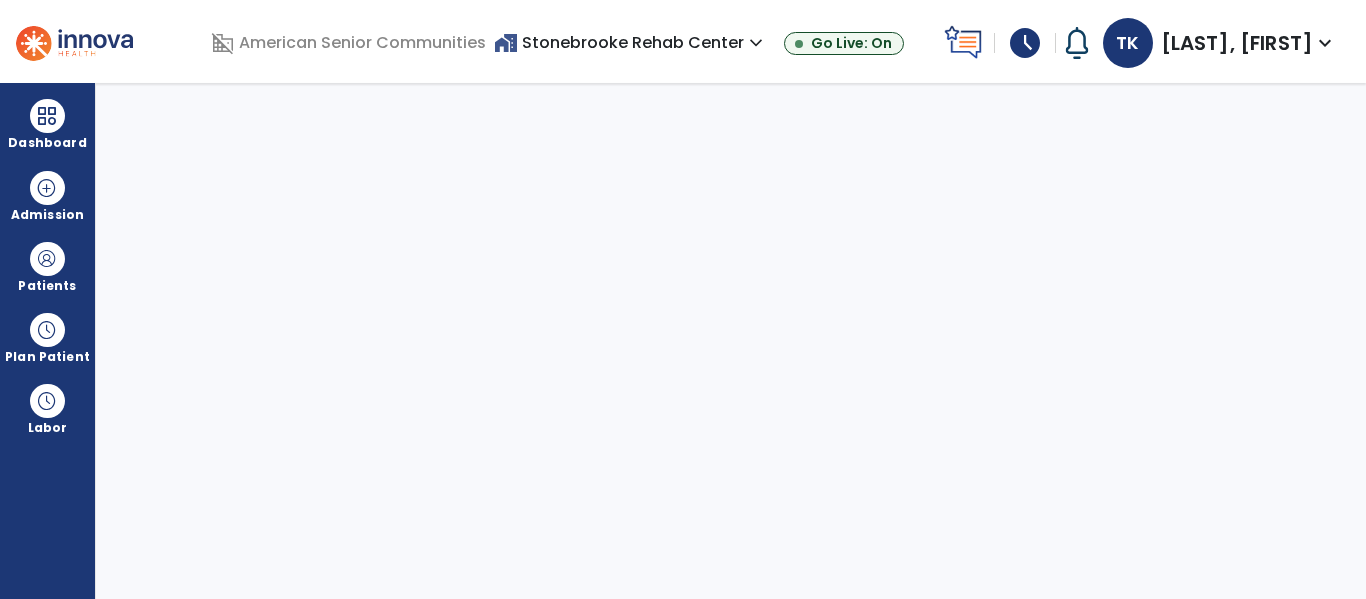 select on "****" 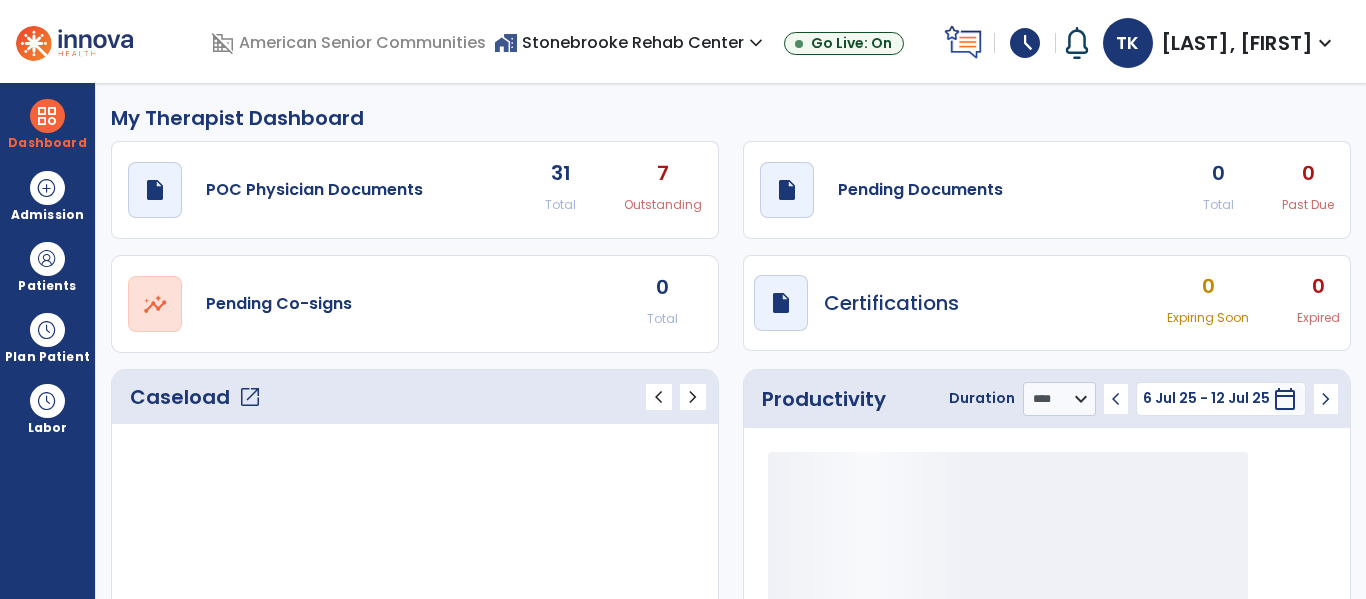 click on "Plan Patient" at bounding box center [47, 266] 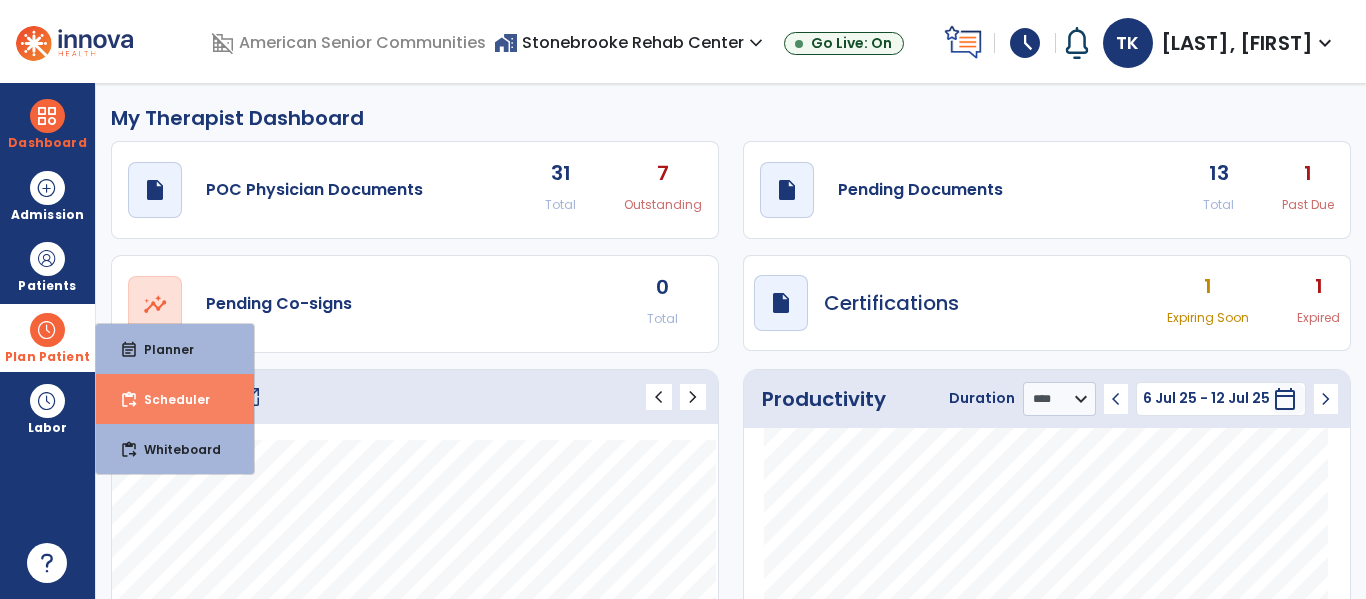 click on "Scheduler" at bounding box center [169, 399] 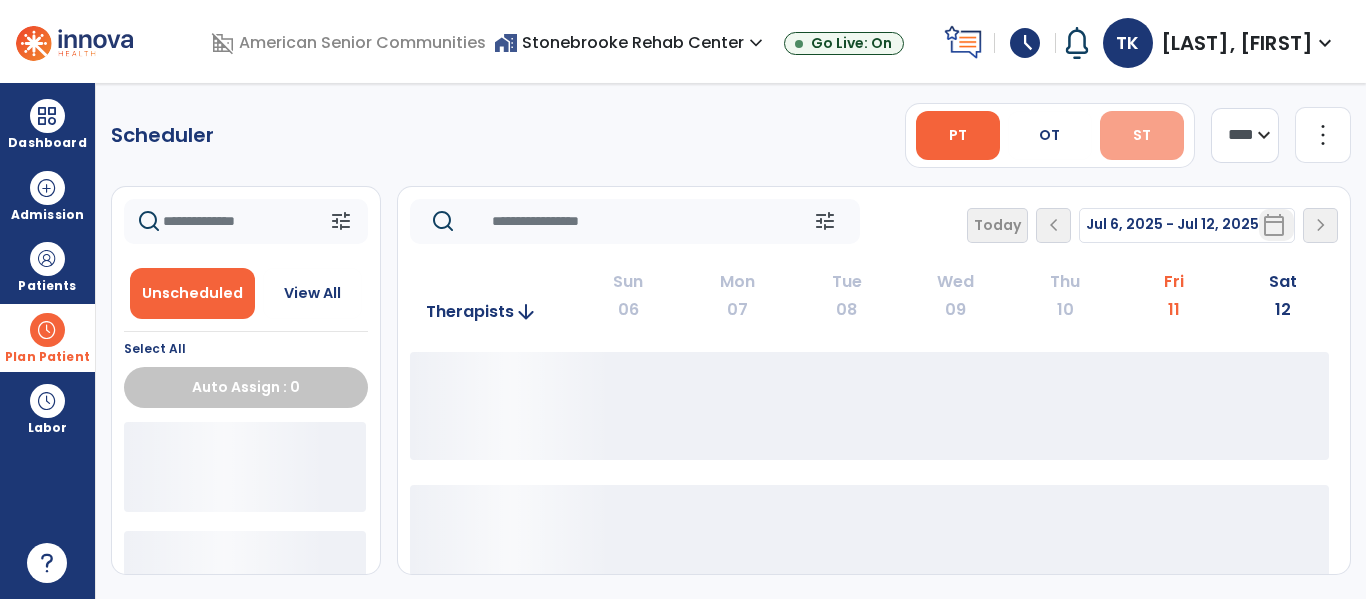 click on "ST" at bounding box center [1142, 135] 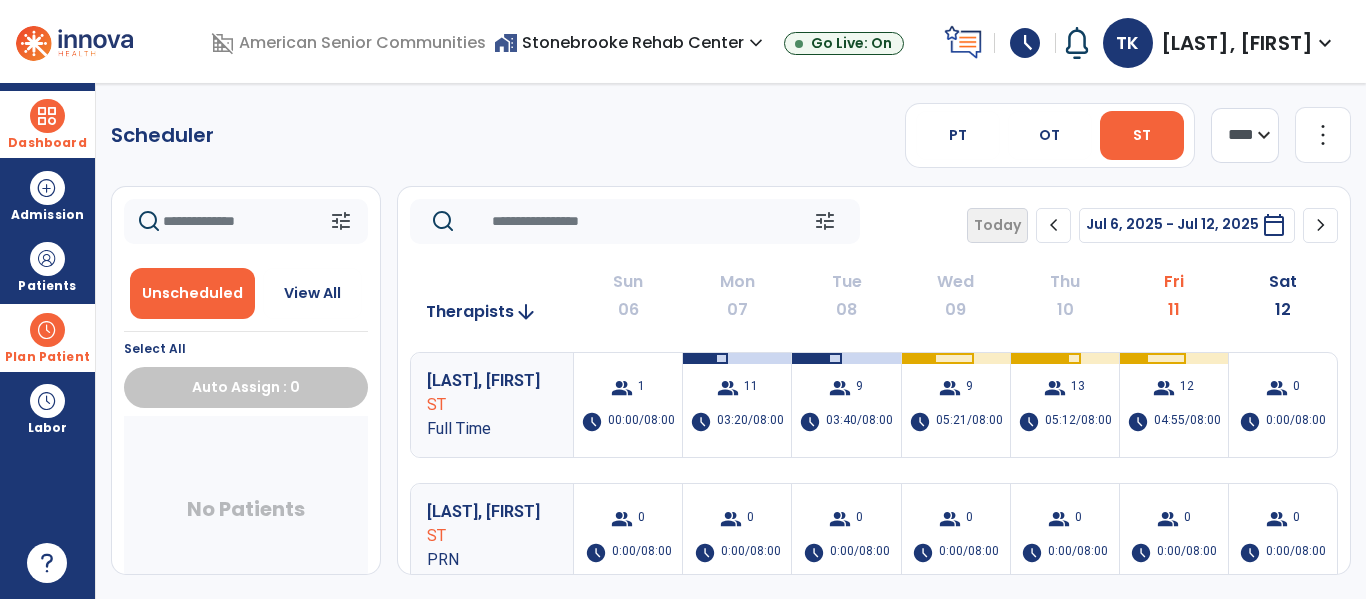 click at bounding box center (47, 116) 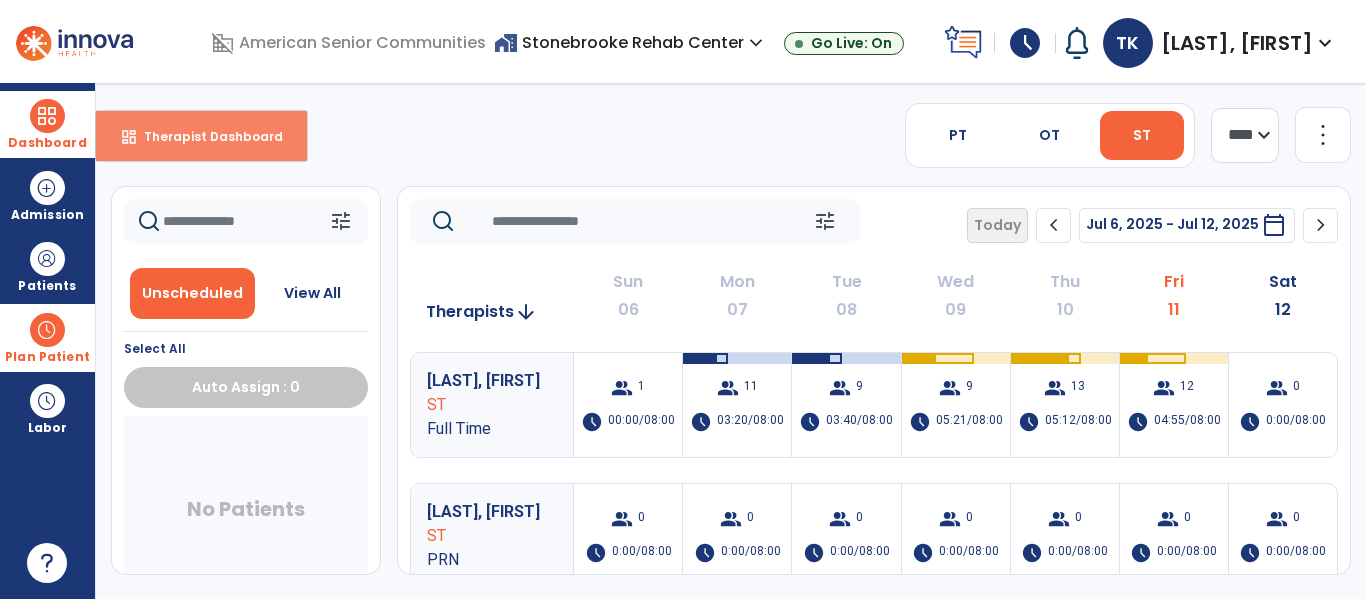 click on "dashboard  Therapist Dashboard" at bounding box center (201, 136) 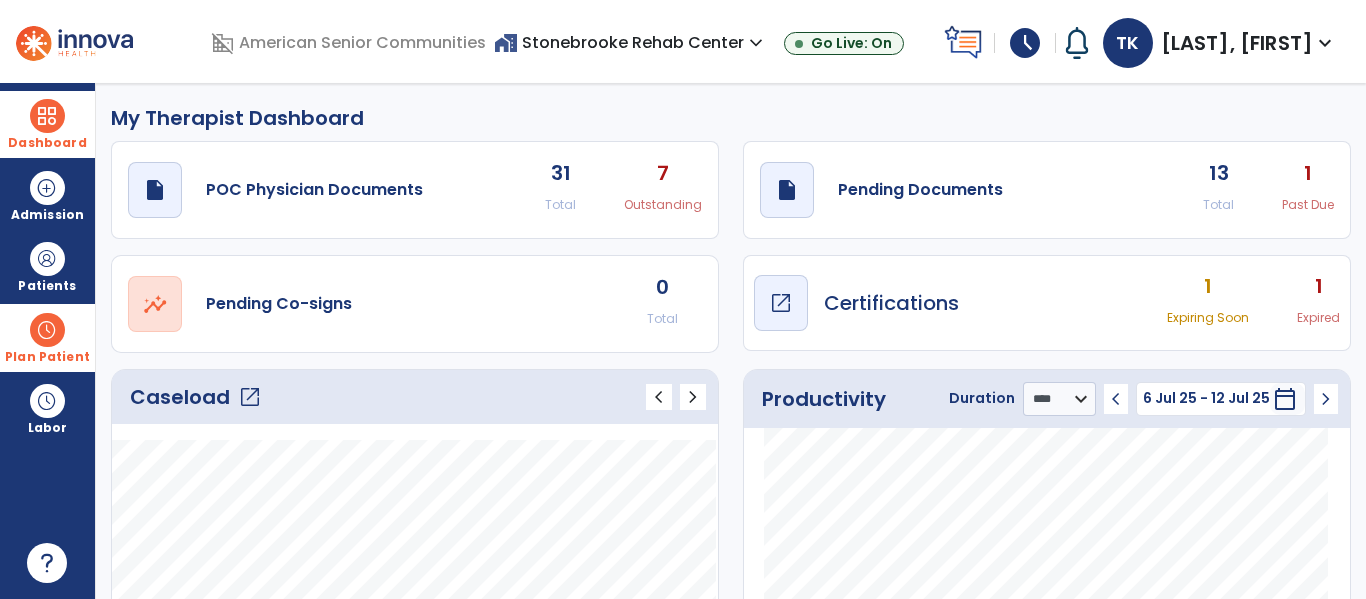 click on "Certifications" at bounding box center [891, 303] 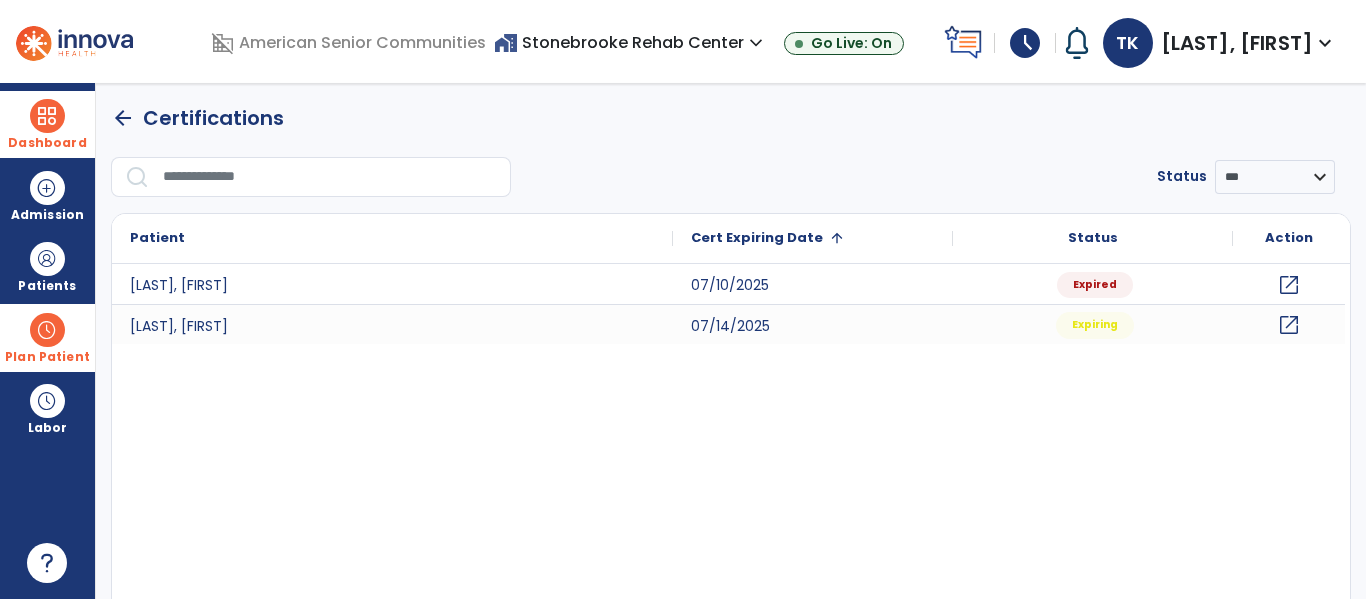 click on "arrow_back" 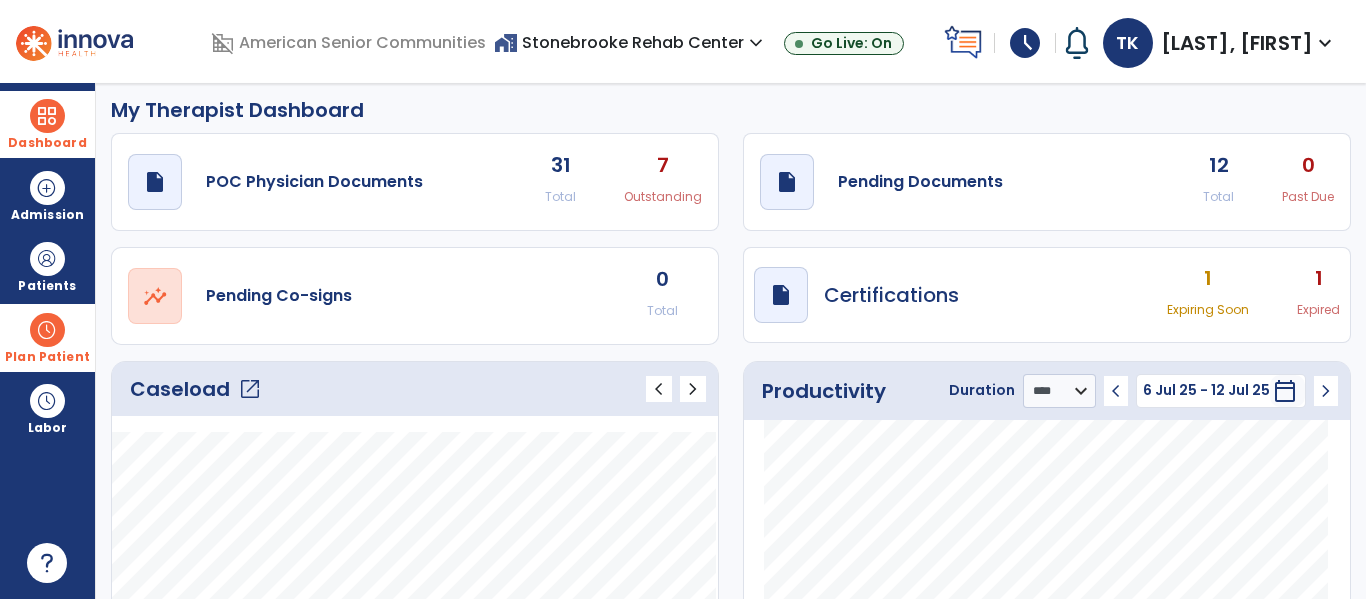 scroll, scrollTop: 0, scrollLeft: 0, axis: both 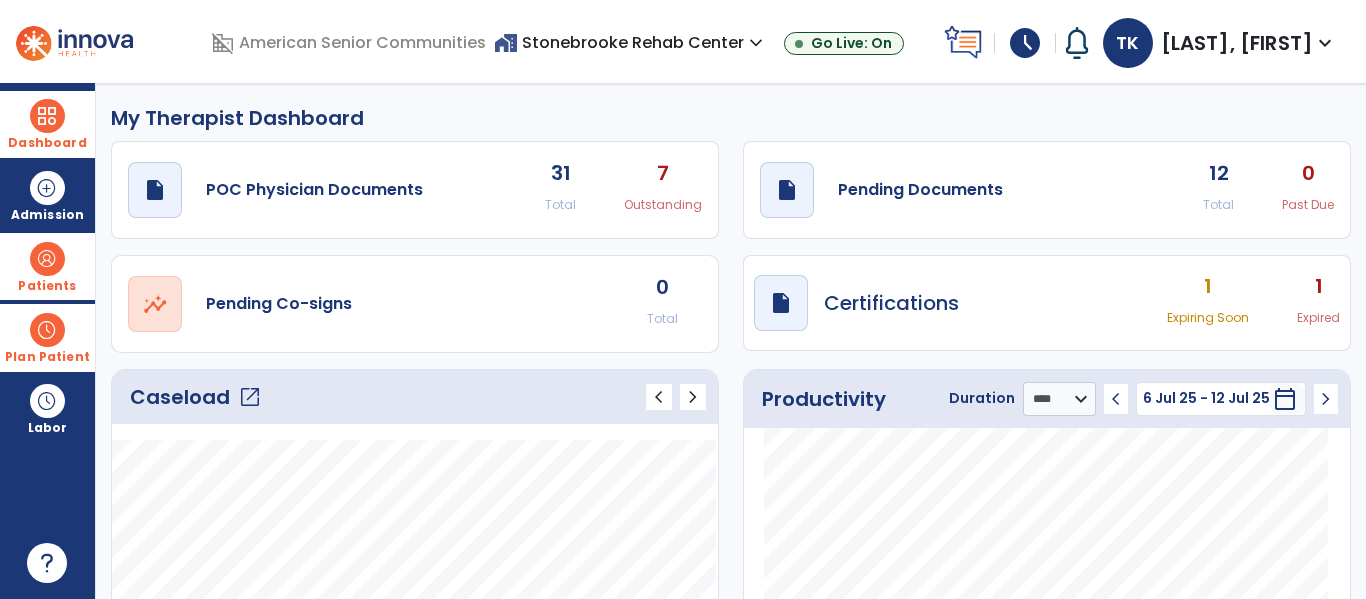click on "Patients" at bounding box center [47, 286] 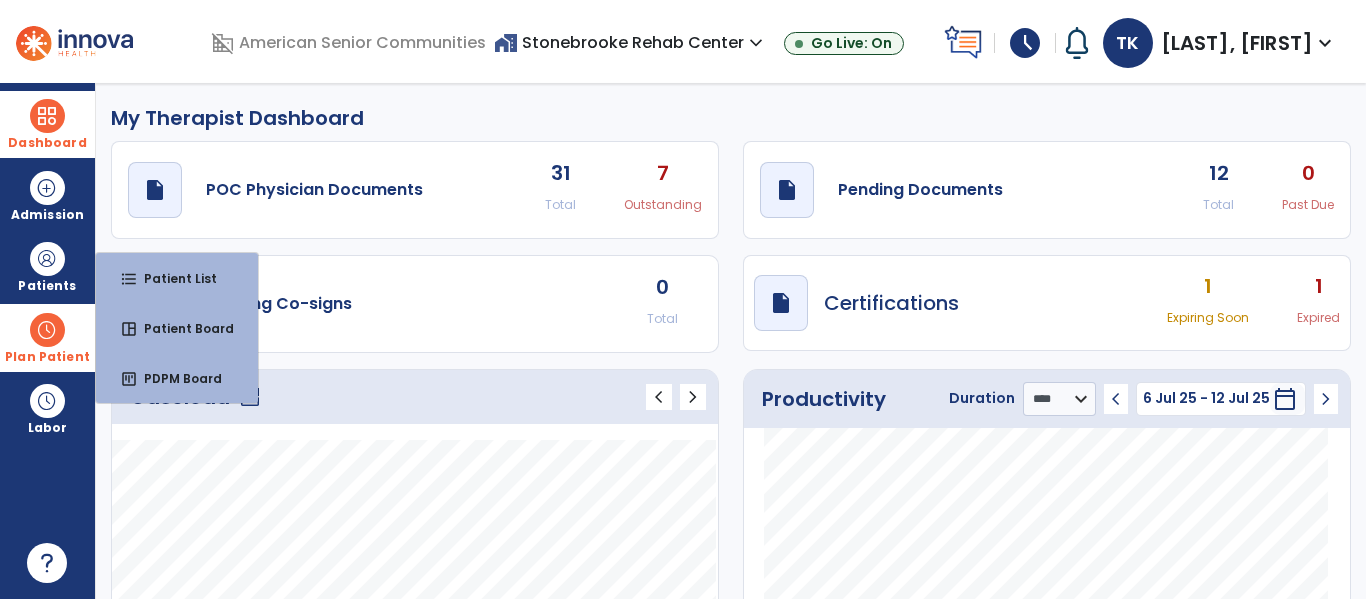 click at bounding box center [47, 330] 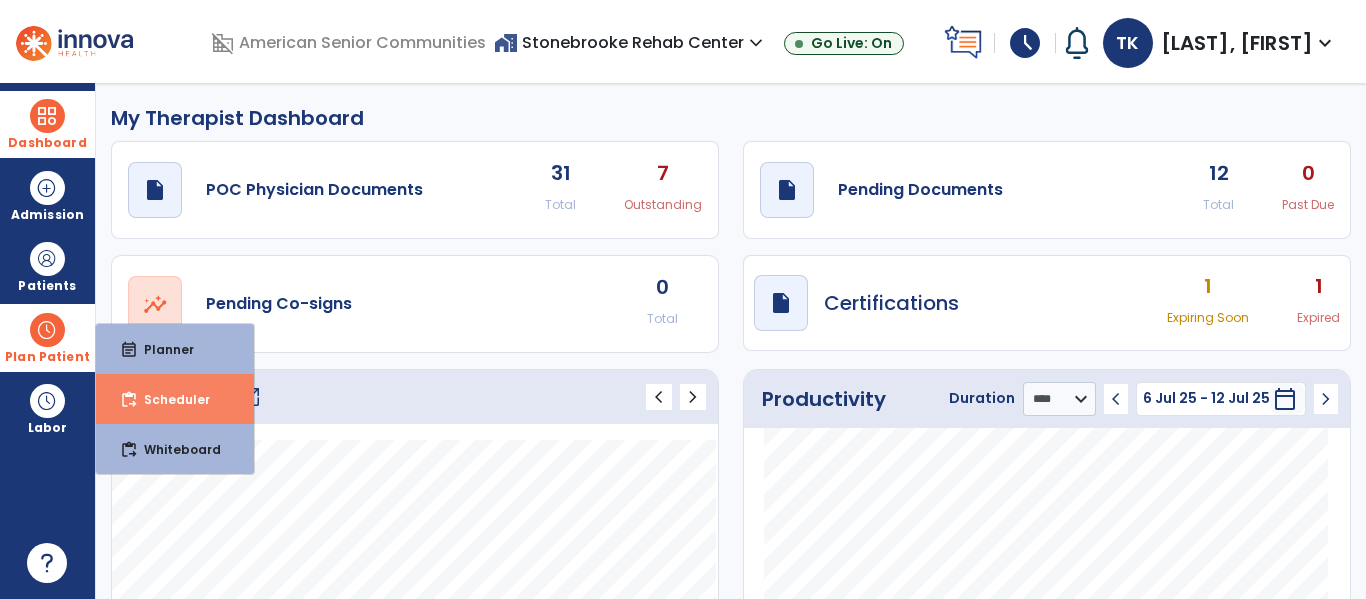 click on "Scheduler" at bounding box center [169, 399] 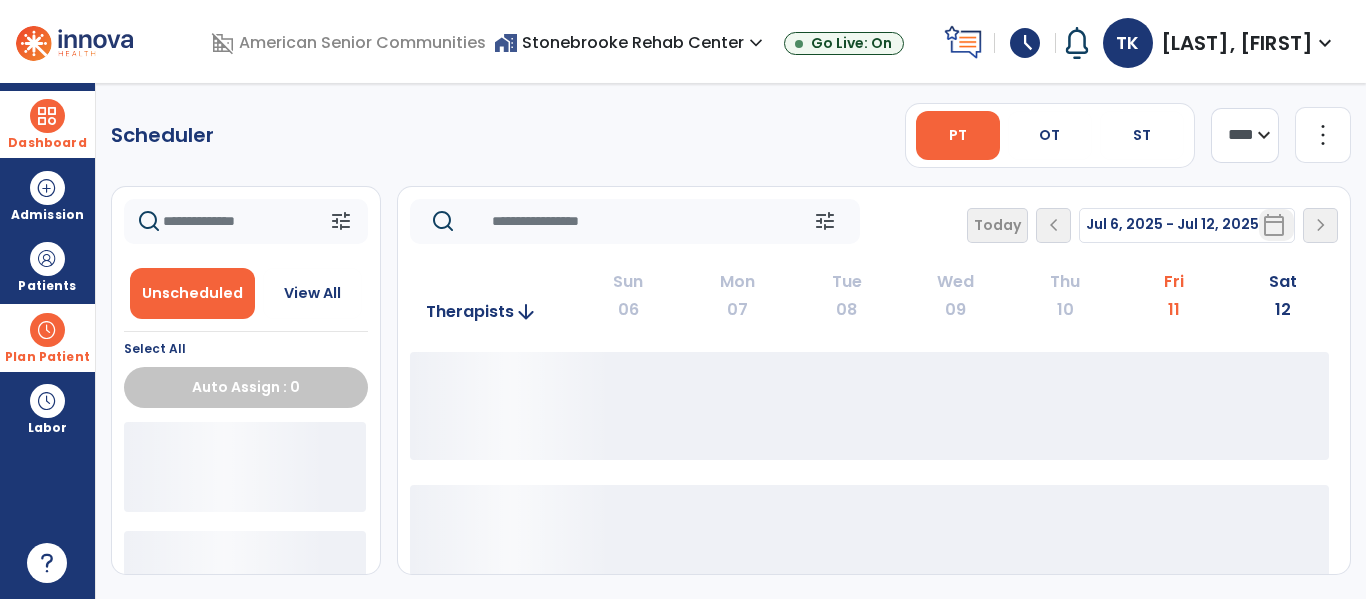 click at bounding box center (47, 330) 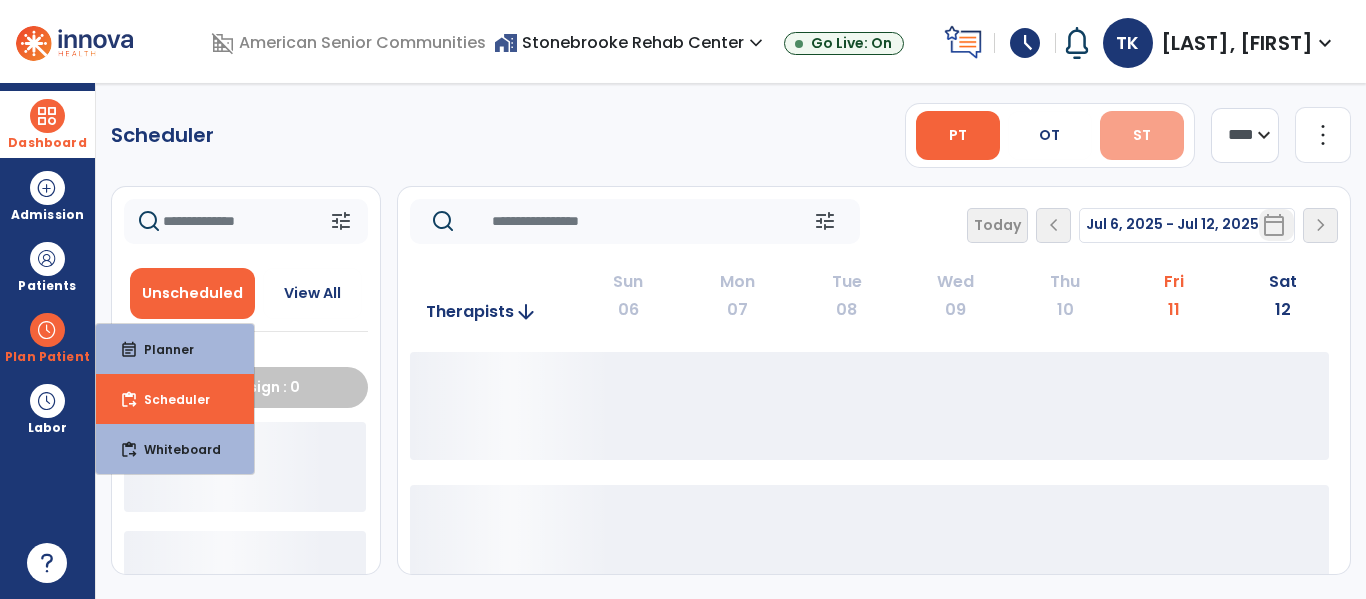 click on "ST" at bounding box center [1142, 135] 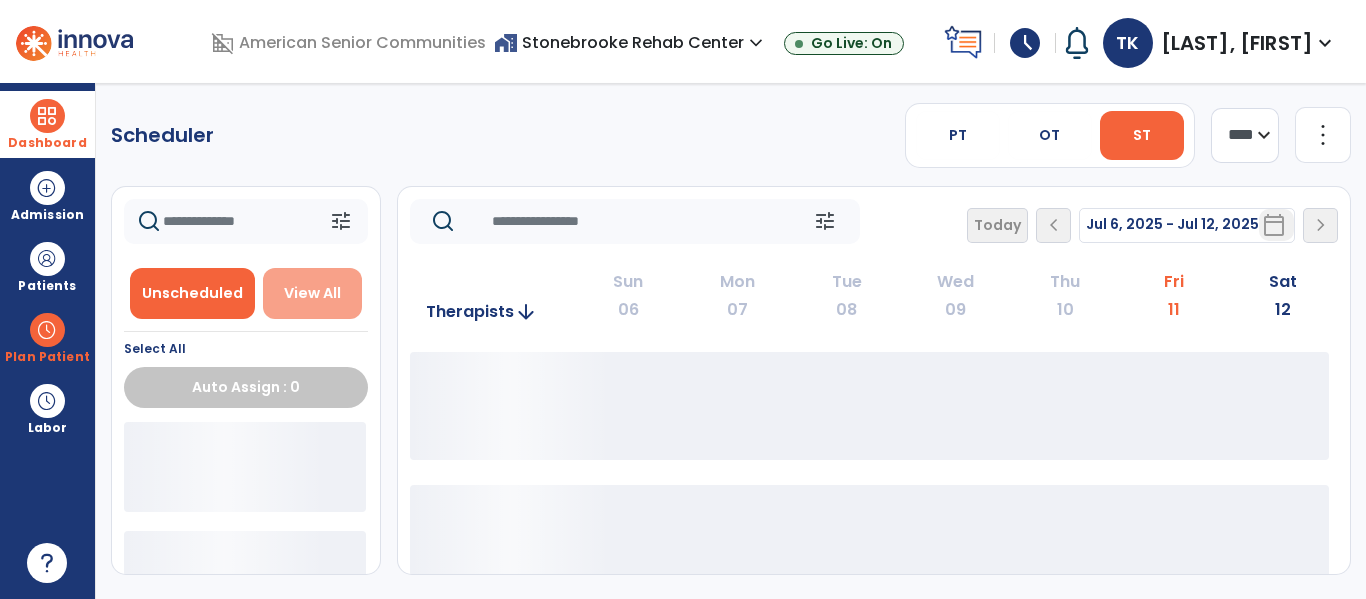 click on "View All" at bounding box center [313, 293] 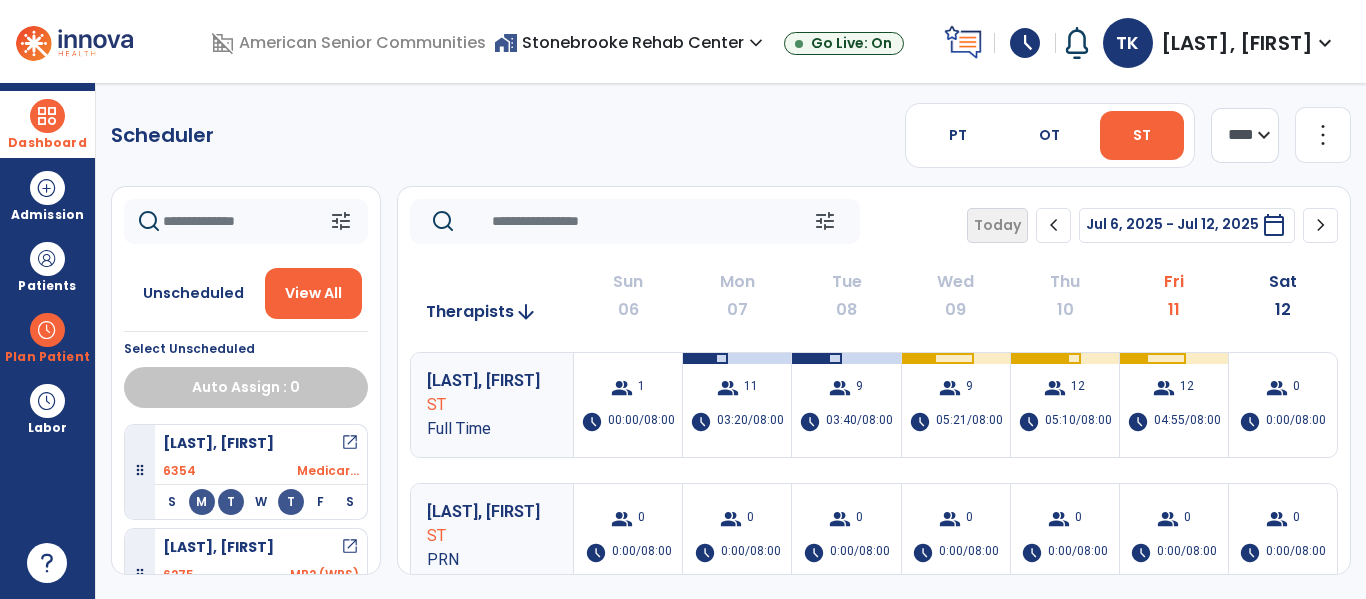 click on "View All" at bounding box center (313, 293) 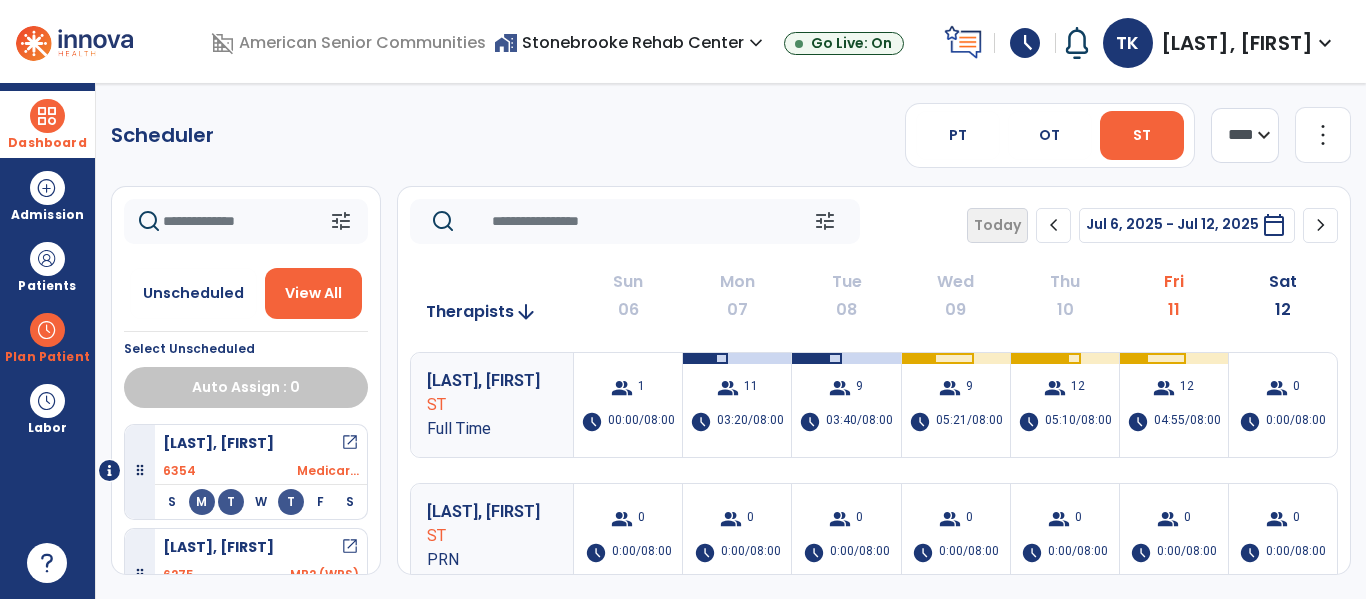 scroll, scrollTop: 9, scrollLeft: 0, axis: vertical 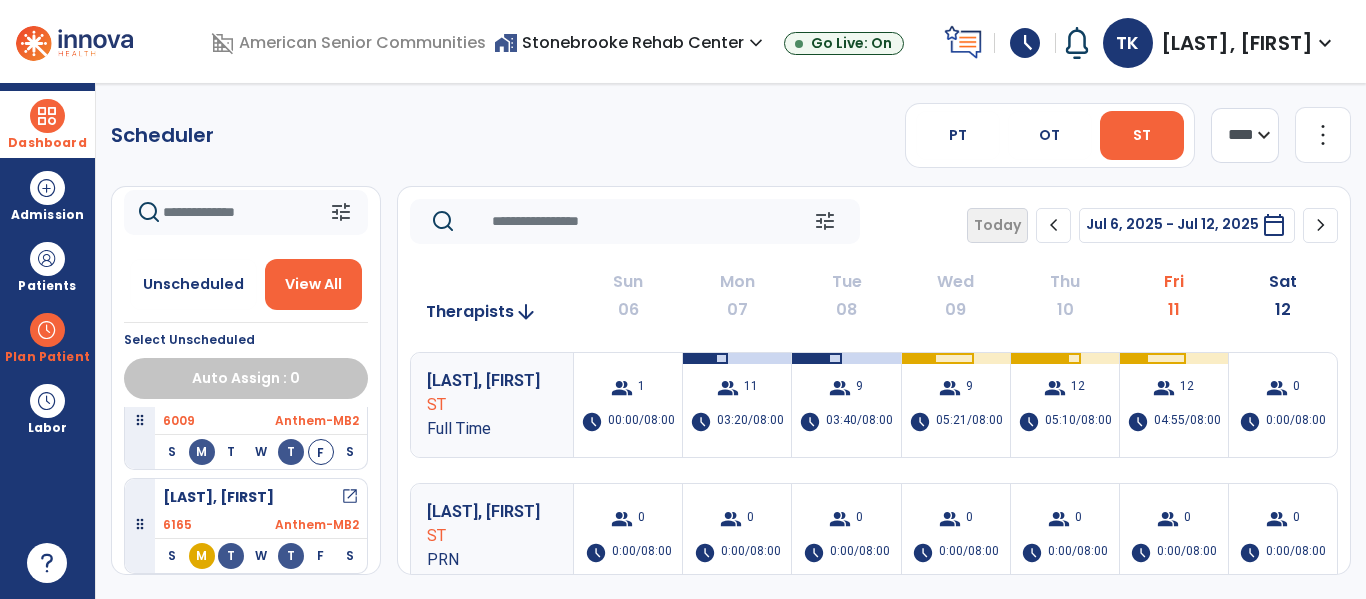 click on "home_work   Stonebrooke Rehab Center   expand_more" at bounding box center [631, 42] 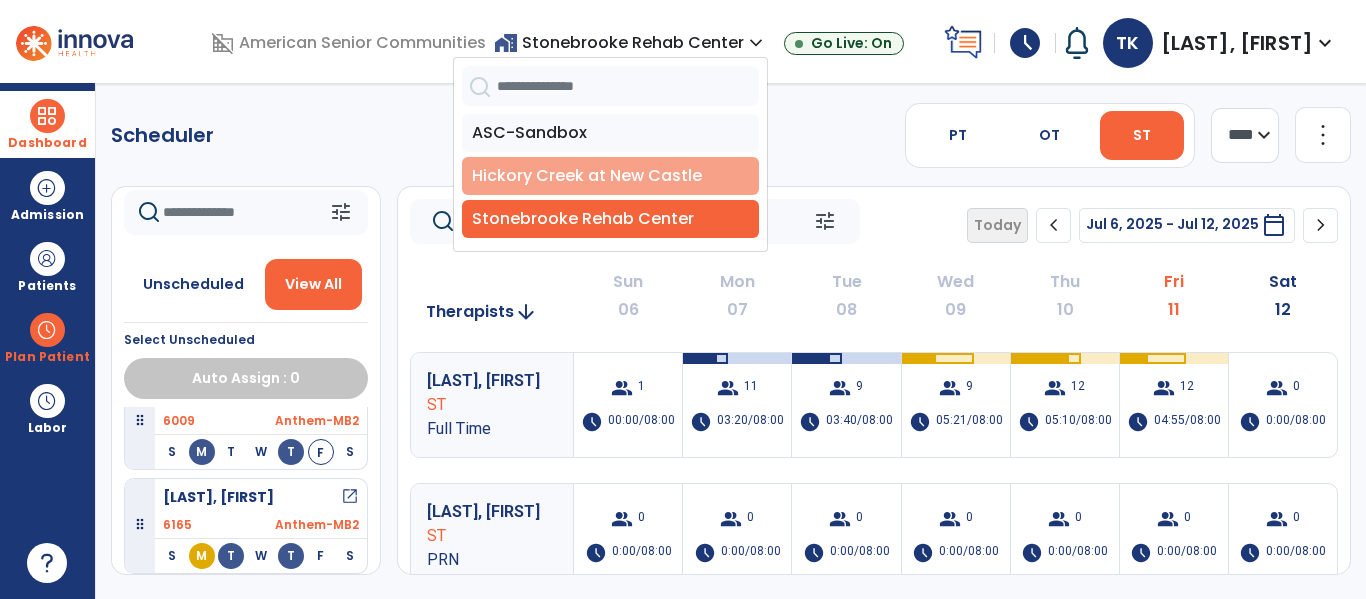 click on "Hickory Creek at New Castle" at bounding box center (610, 176) 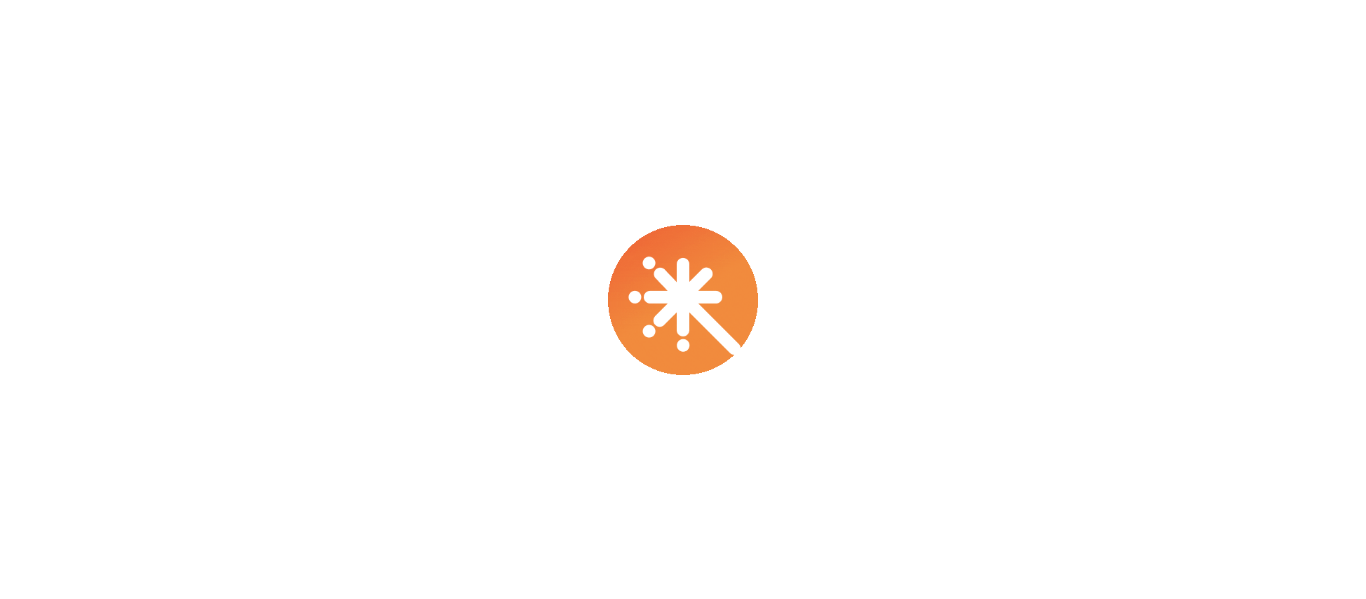scroll, scrollTop: 0, scrollLeft: 0, axis: both 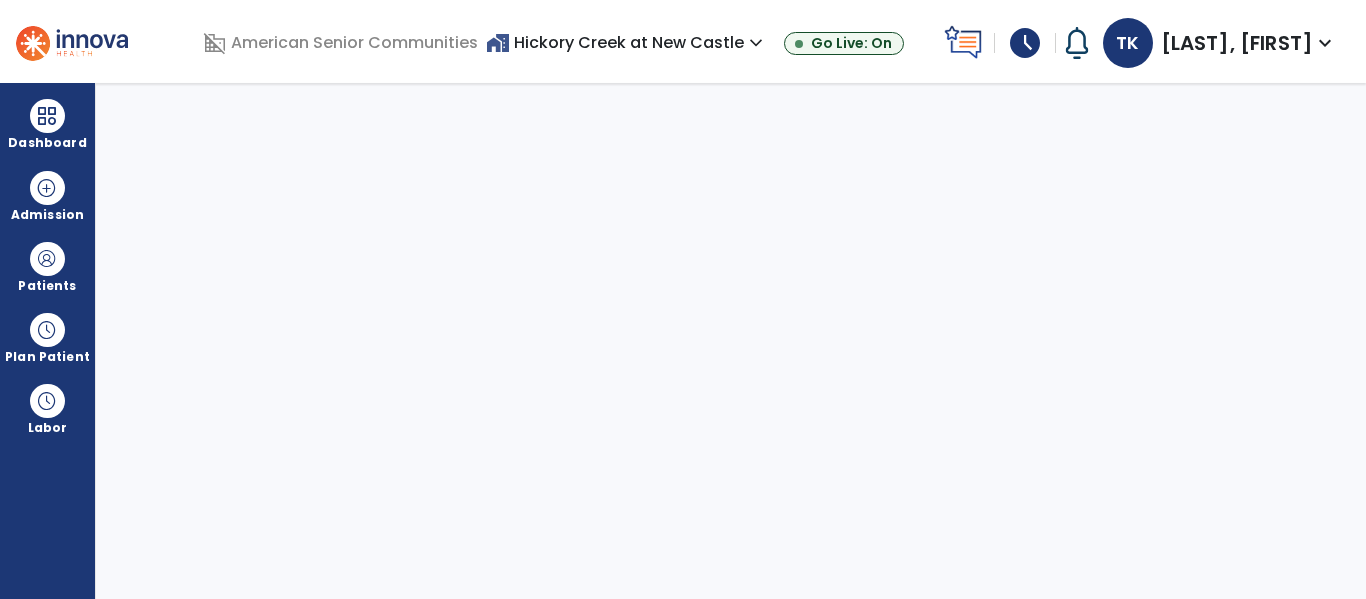 select on "****" 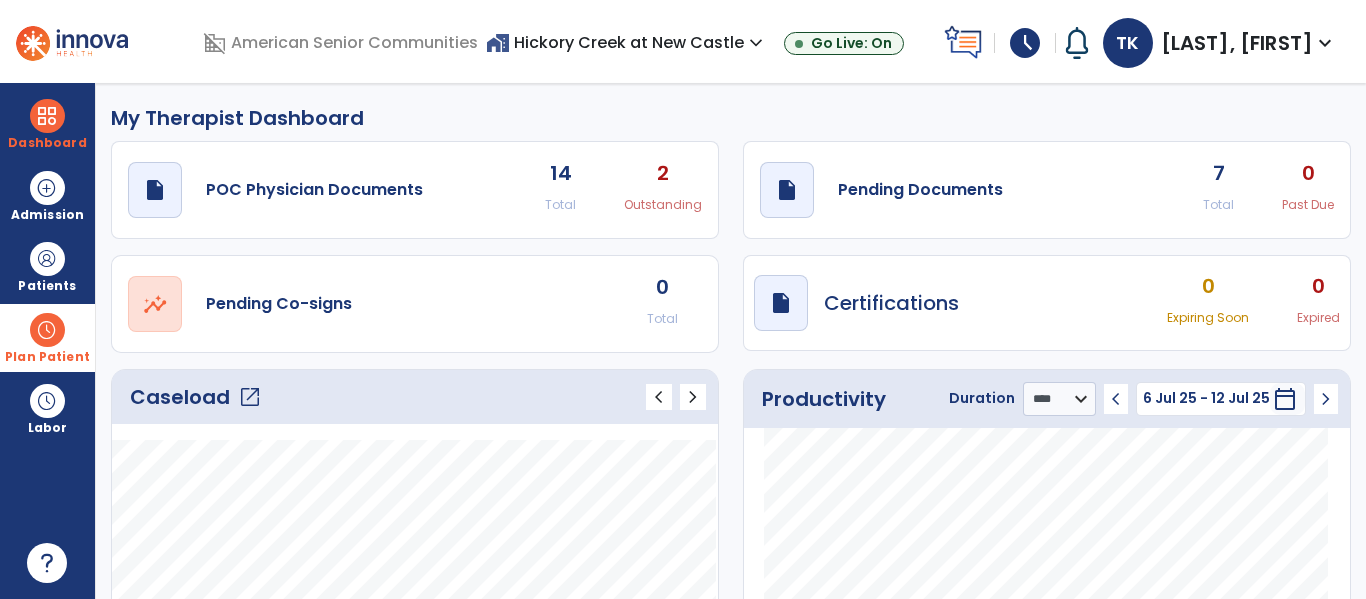 click on "Plan Patient" at bounding box center [47, 266] 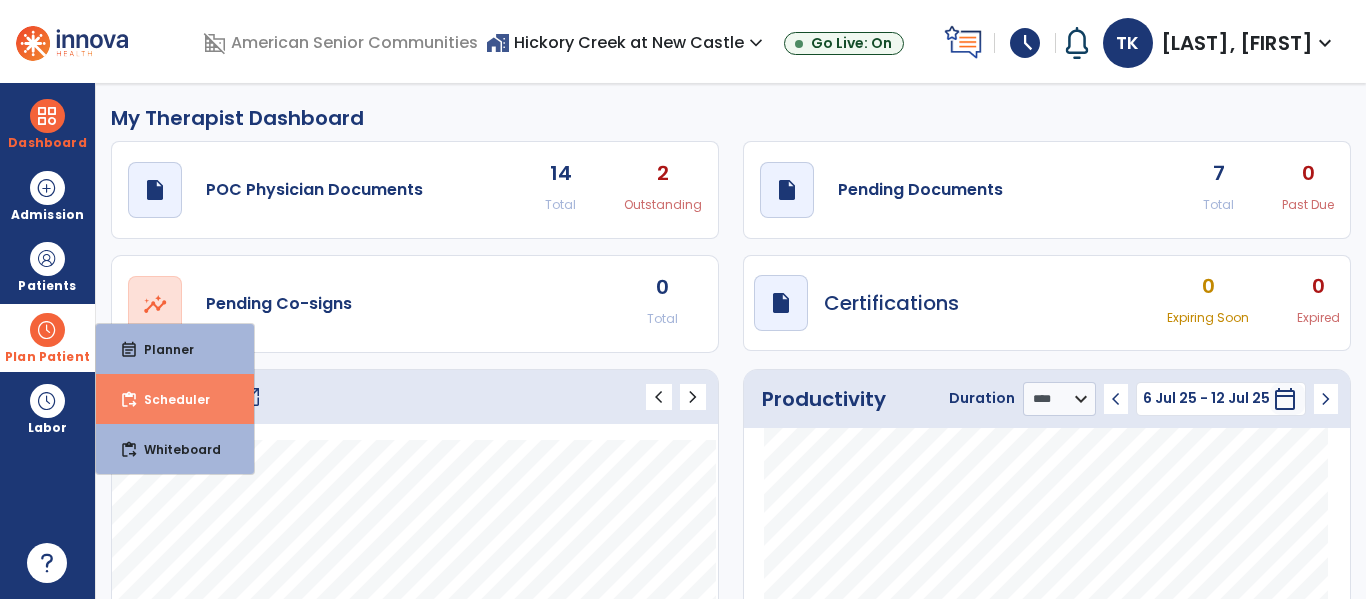 click on "Scheduler" at bounding box center [169, 399] 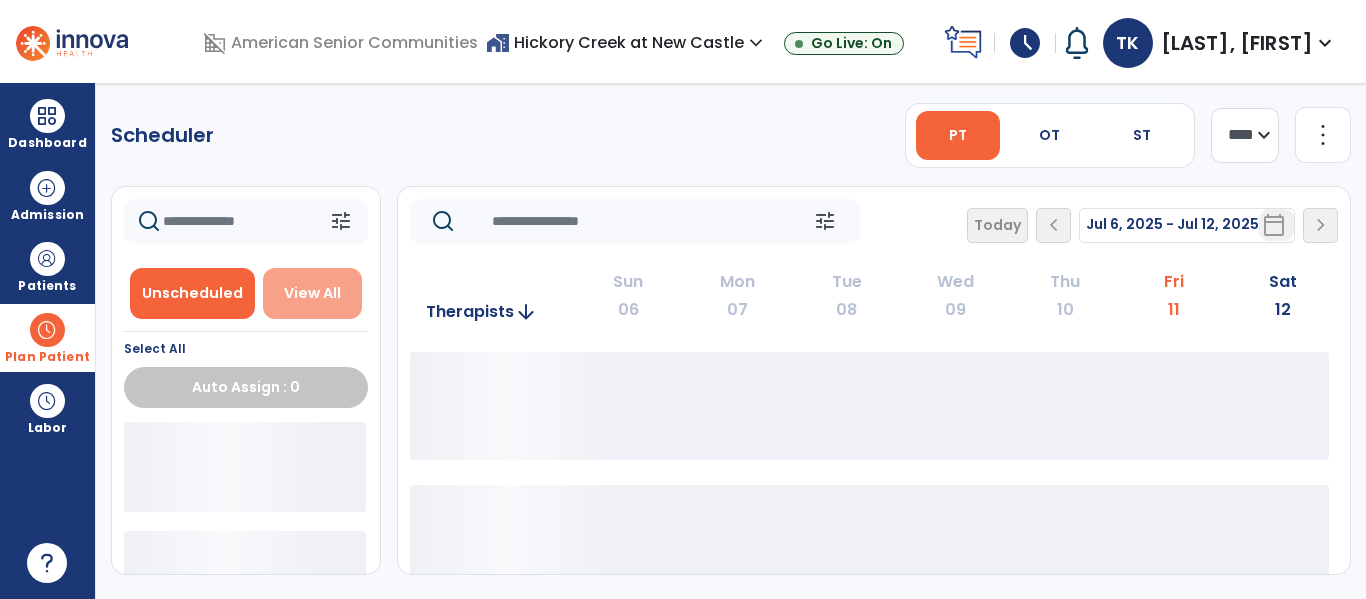click on "View All" at bounding box center (312, 293) 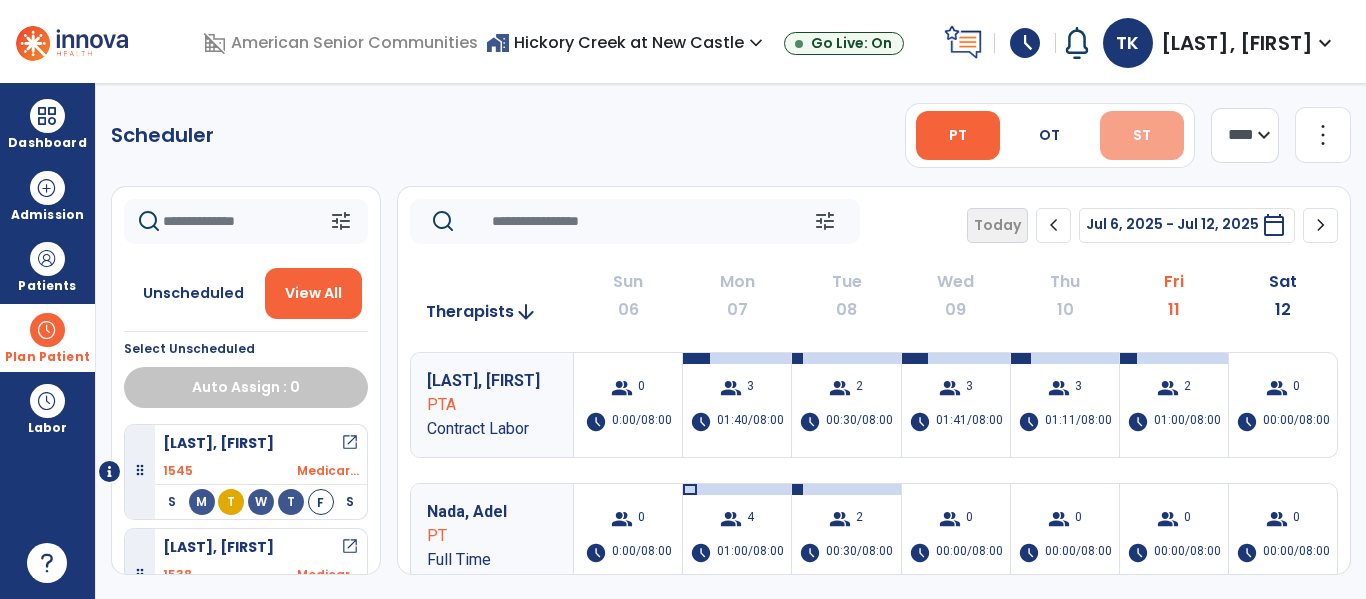 click on "ST" at bounding box center [1142, 135] 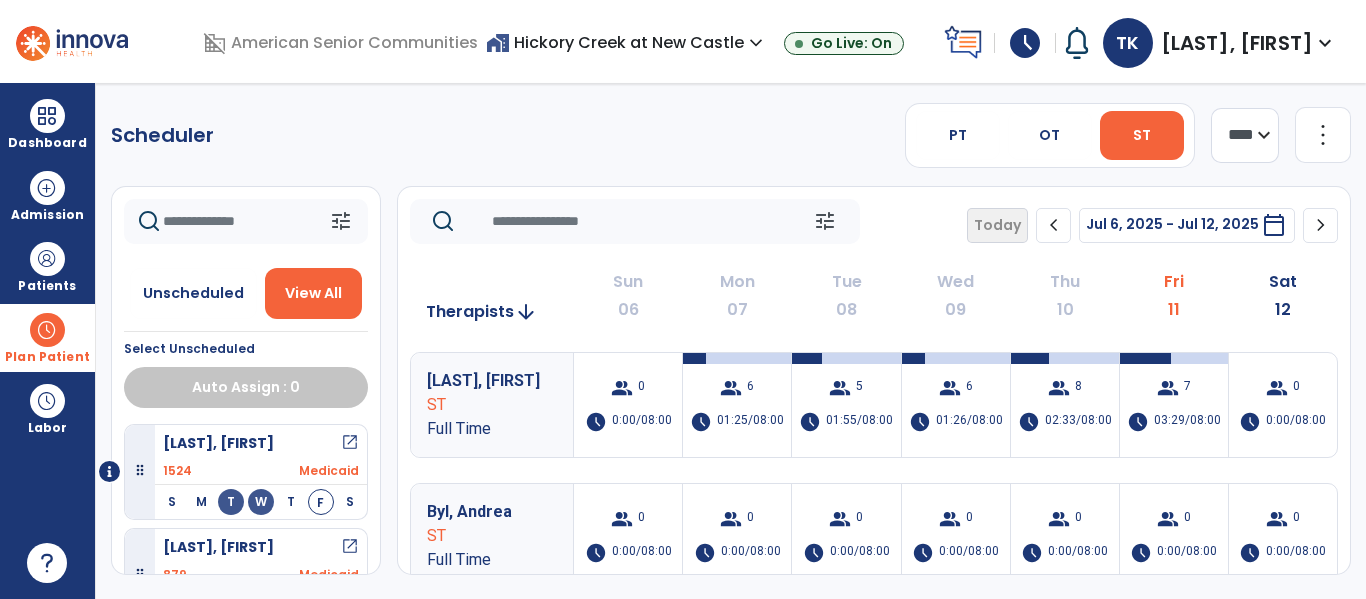 scroll, scrollTop: 2, scrollLeft: 0, axis: vertical 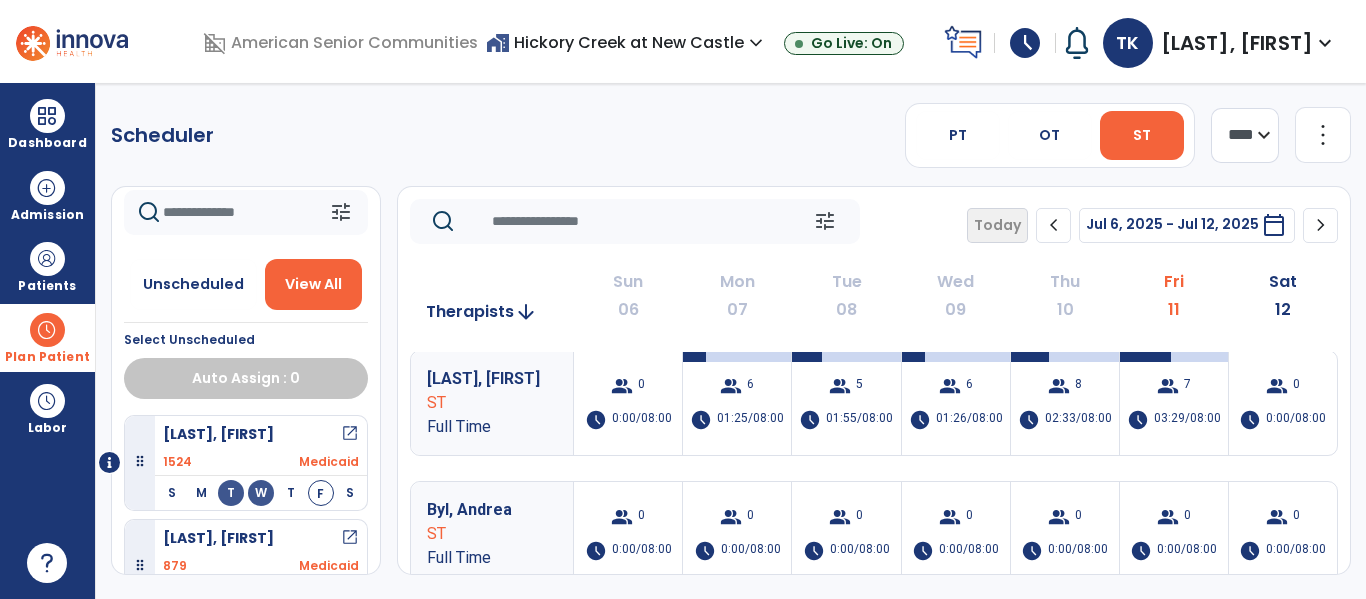 click on "open_in_new" at bounding box center (350, 434) 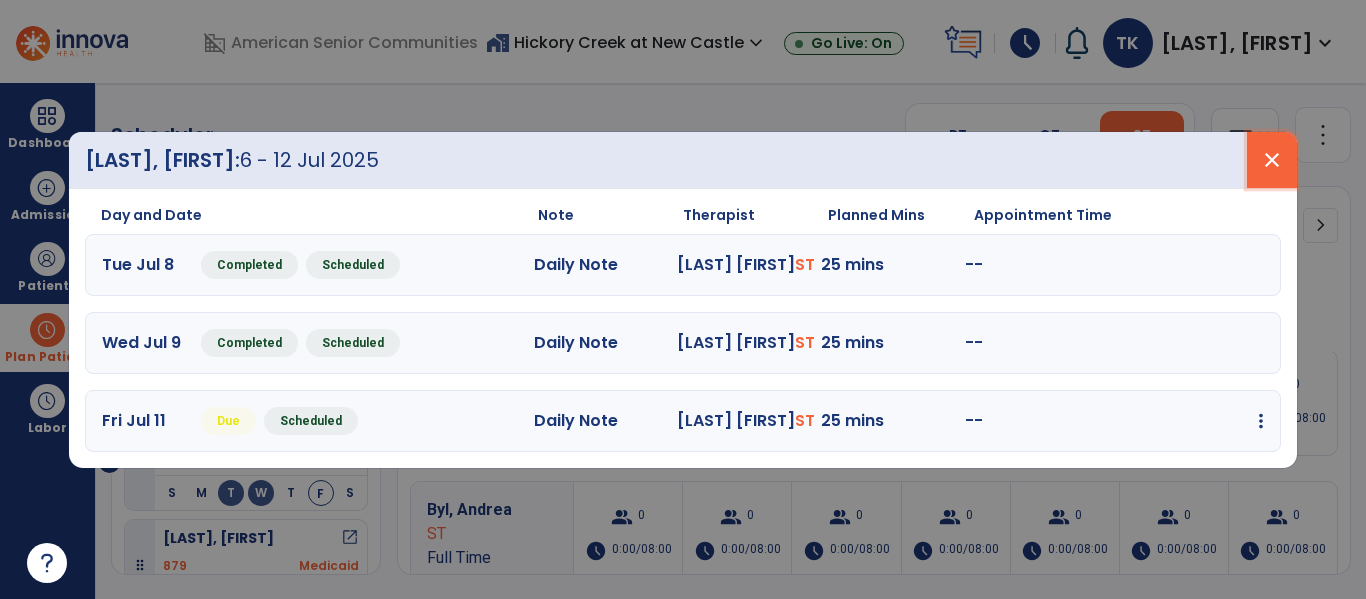 click on "close" at bounding box center [1272, 160] 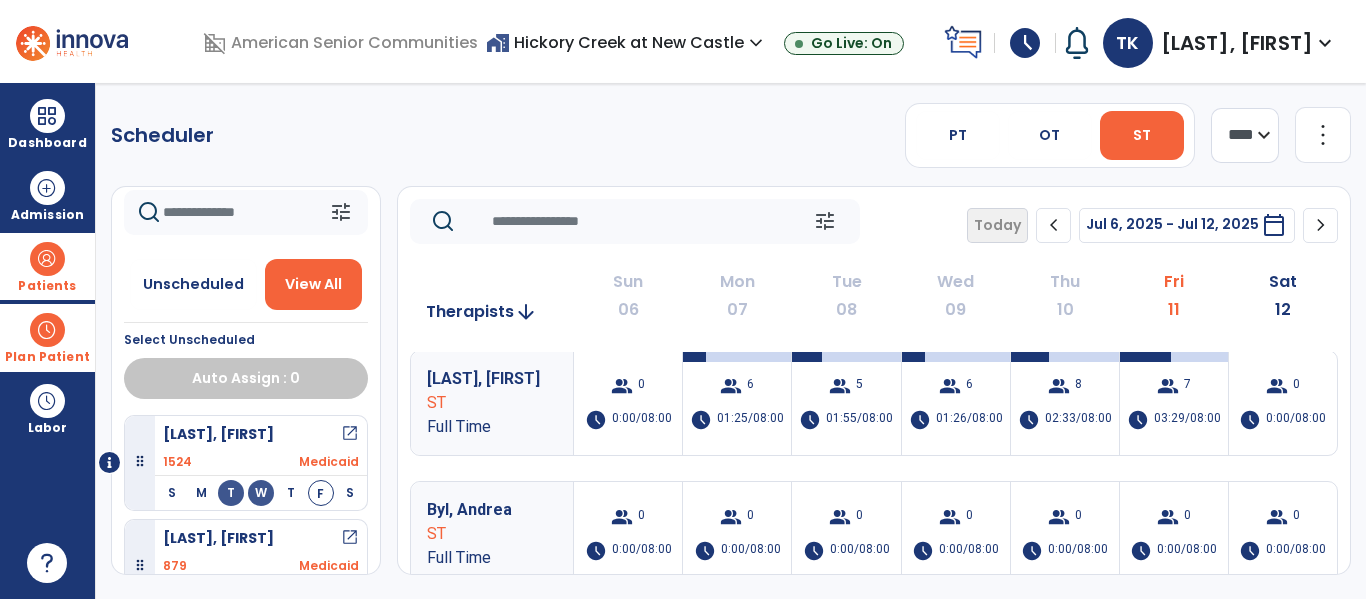 click at bounding box center [47, 259] 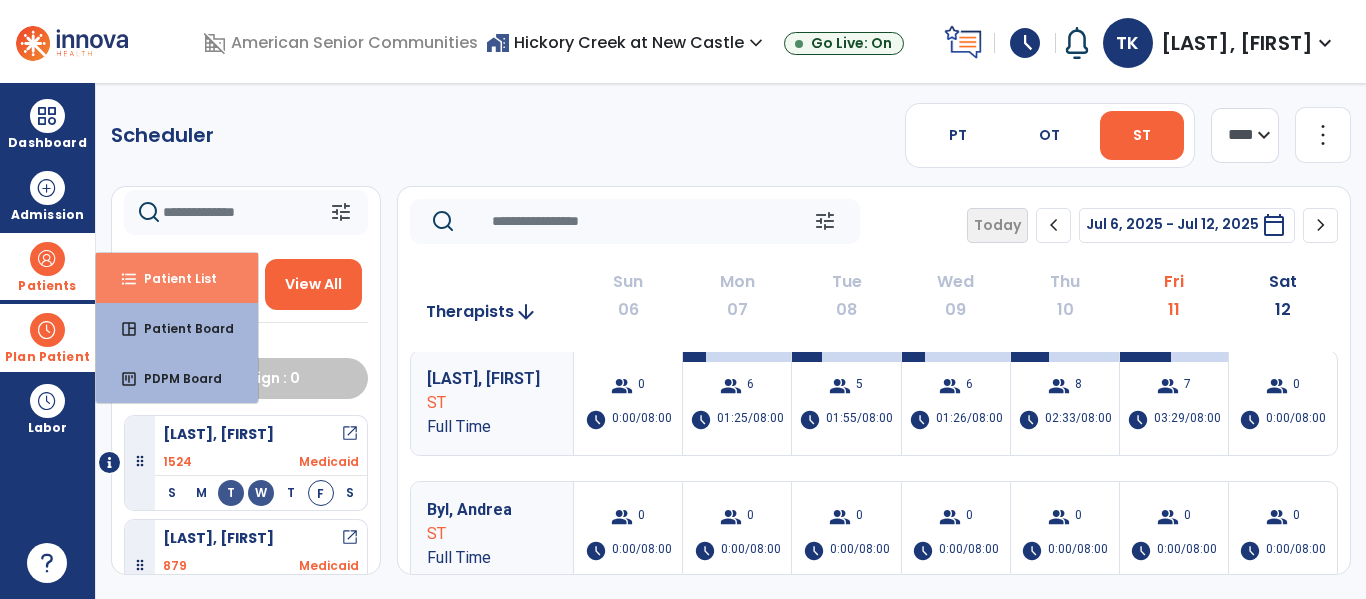 click on "Patient List" at bounding box center (172, 278) 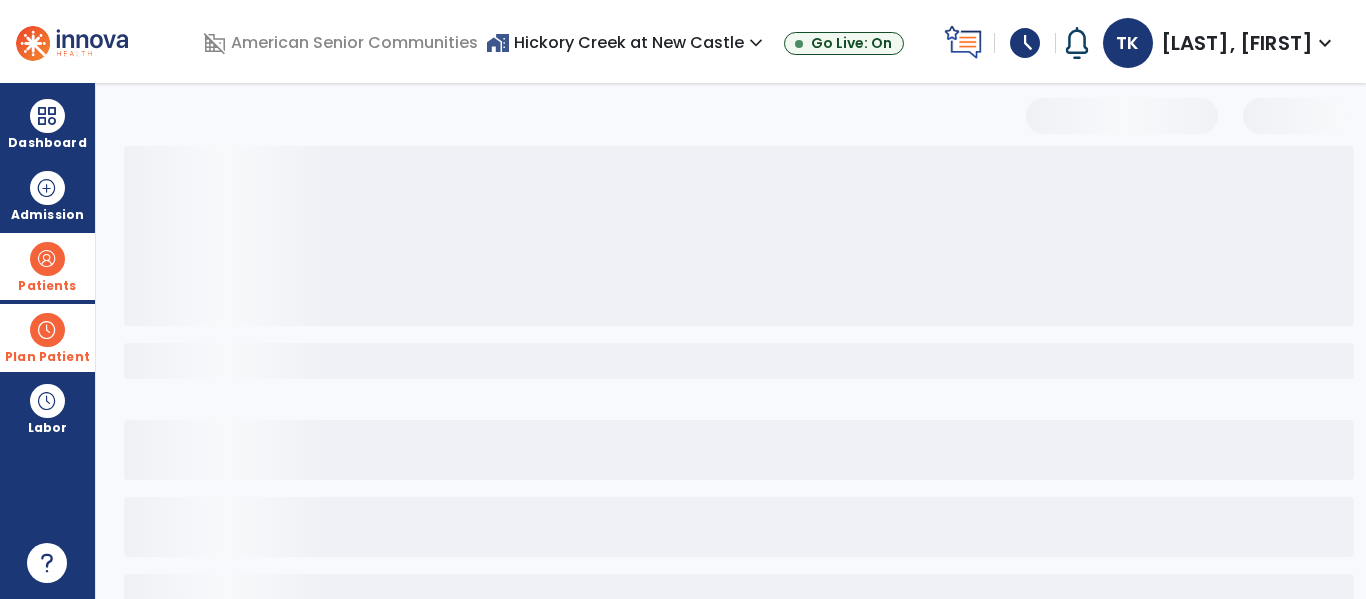 select on "***" 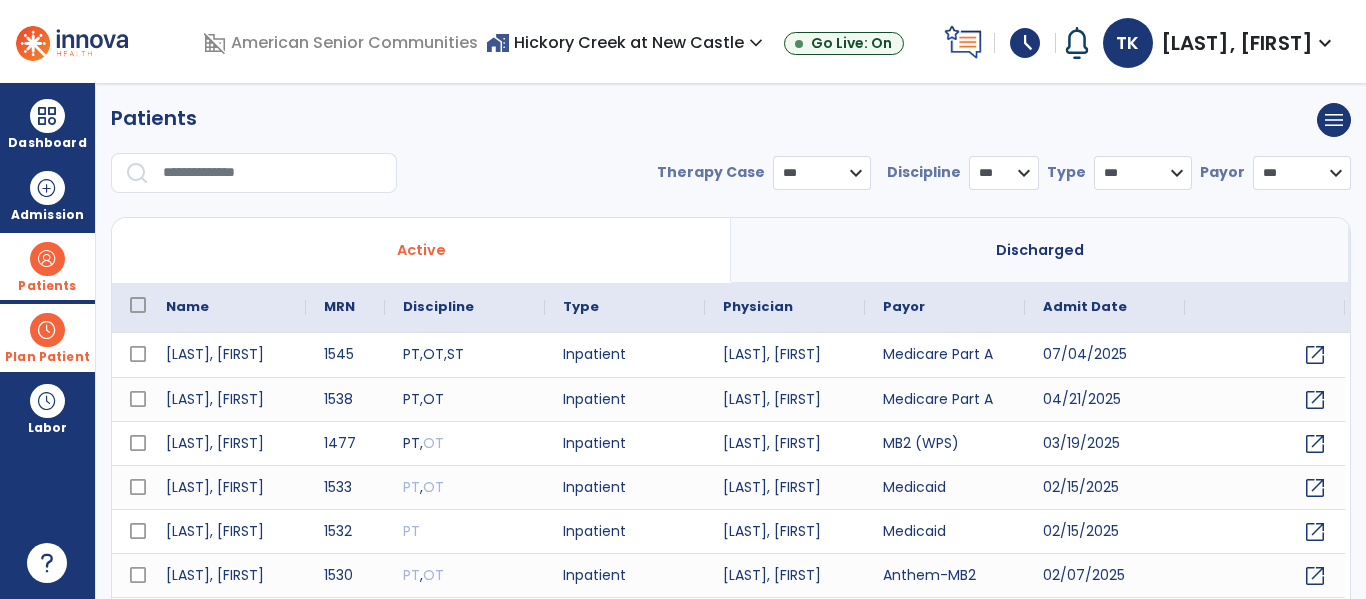 click at bounding box center [273, 173] 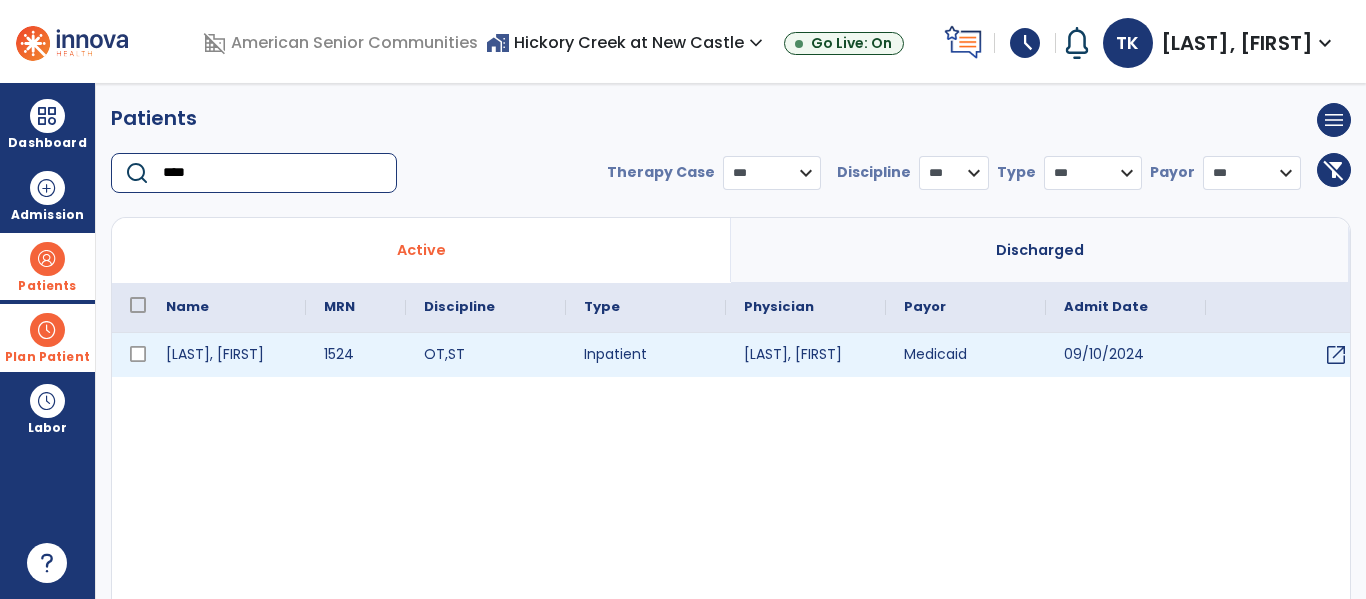type on "****" 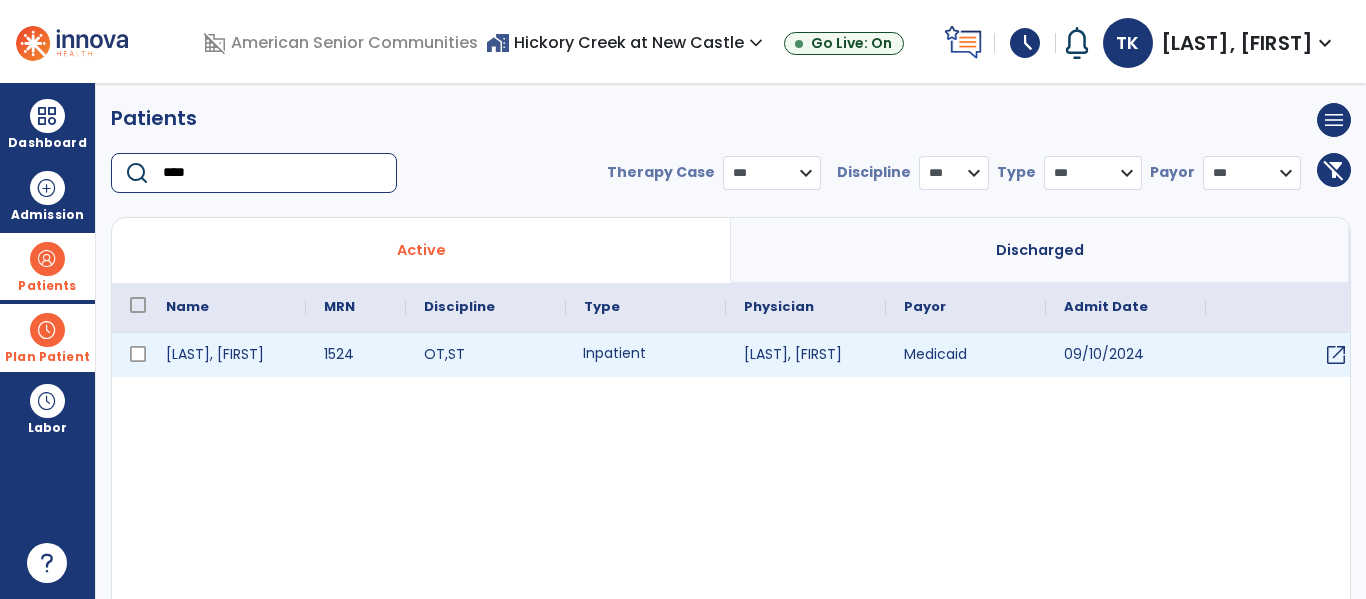 click on "Inpatient" at bounding box center [646, 355] 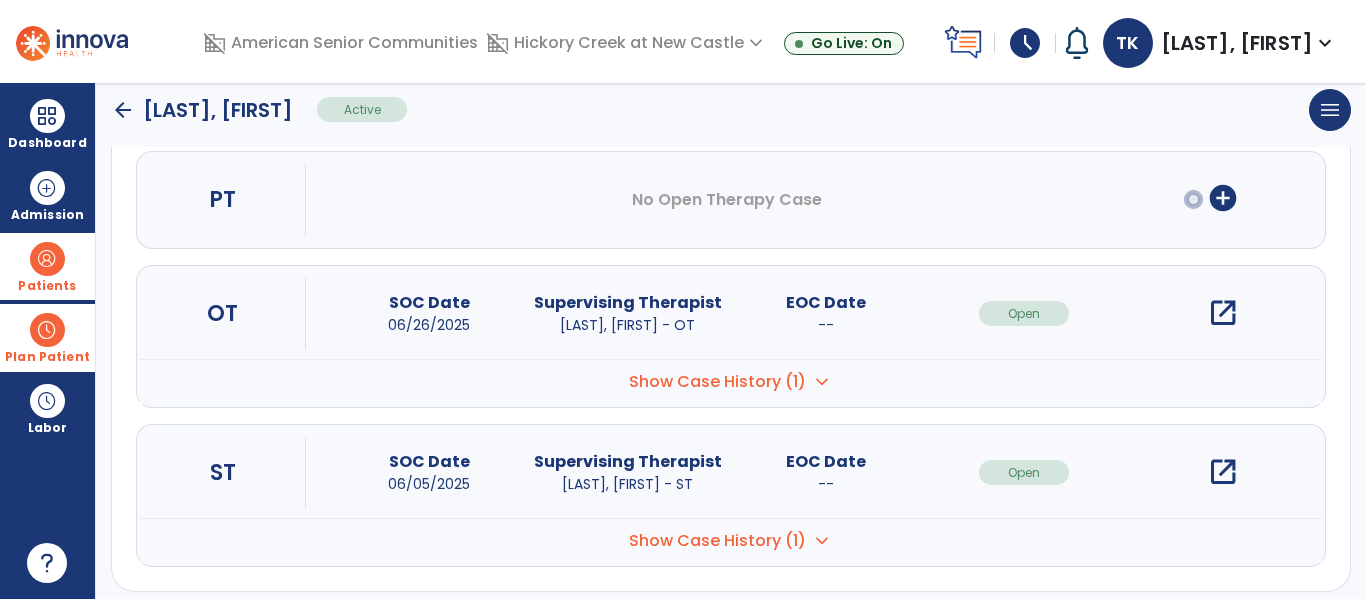 scroll, scrollTop: 252, scrollLeft: 0, axis: vertical 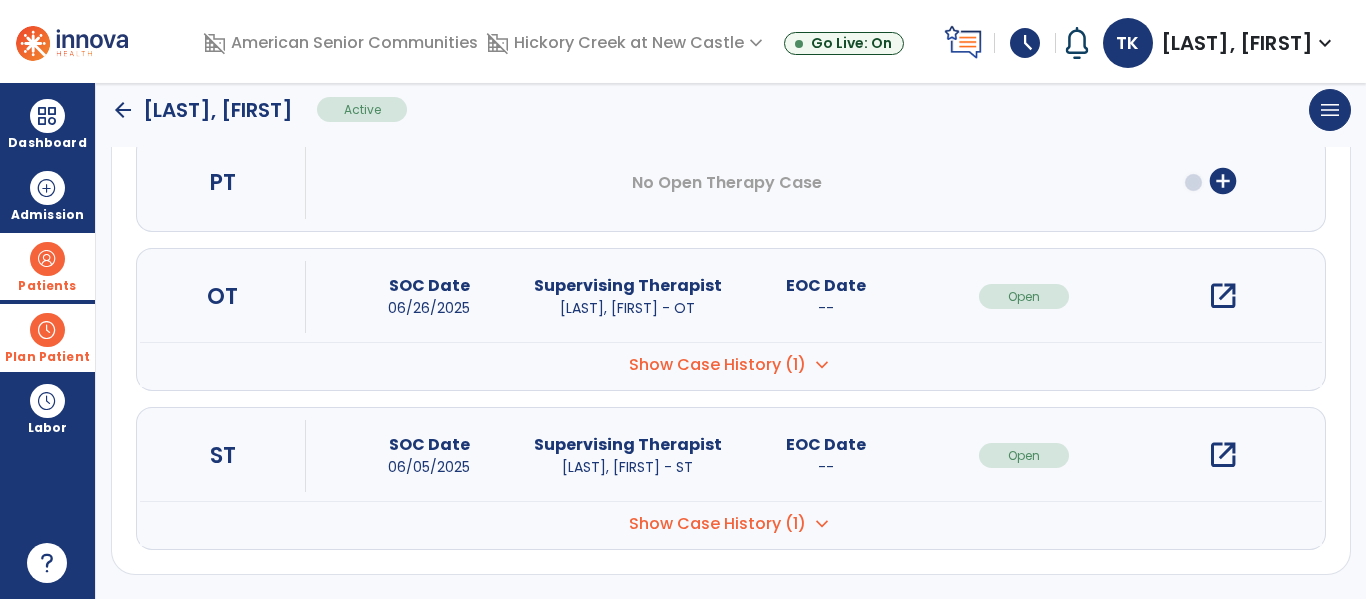 click on "open_in_new" at bounding box center [1223, 455] 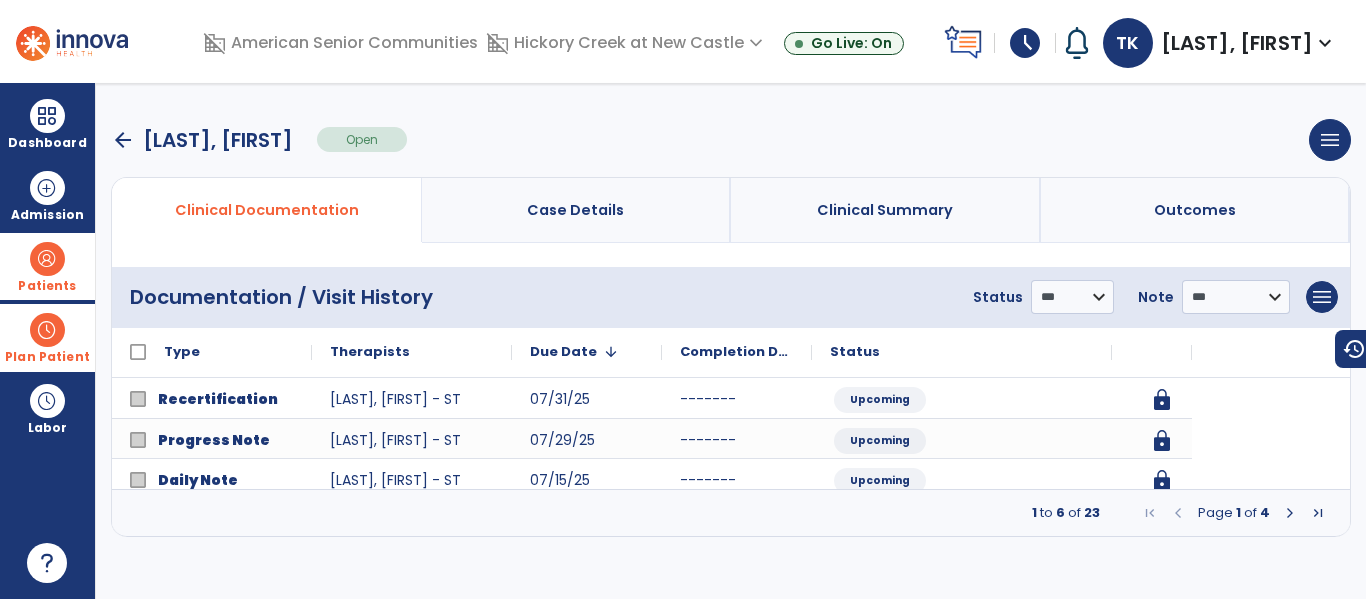 scroll, scrollTop: 0, scrollLeft: 0, axis: both 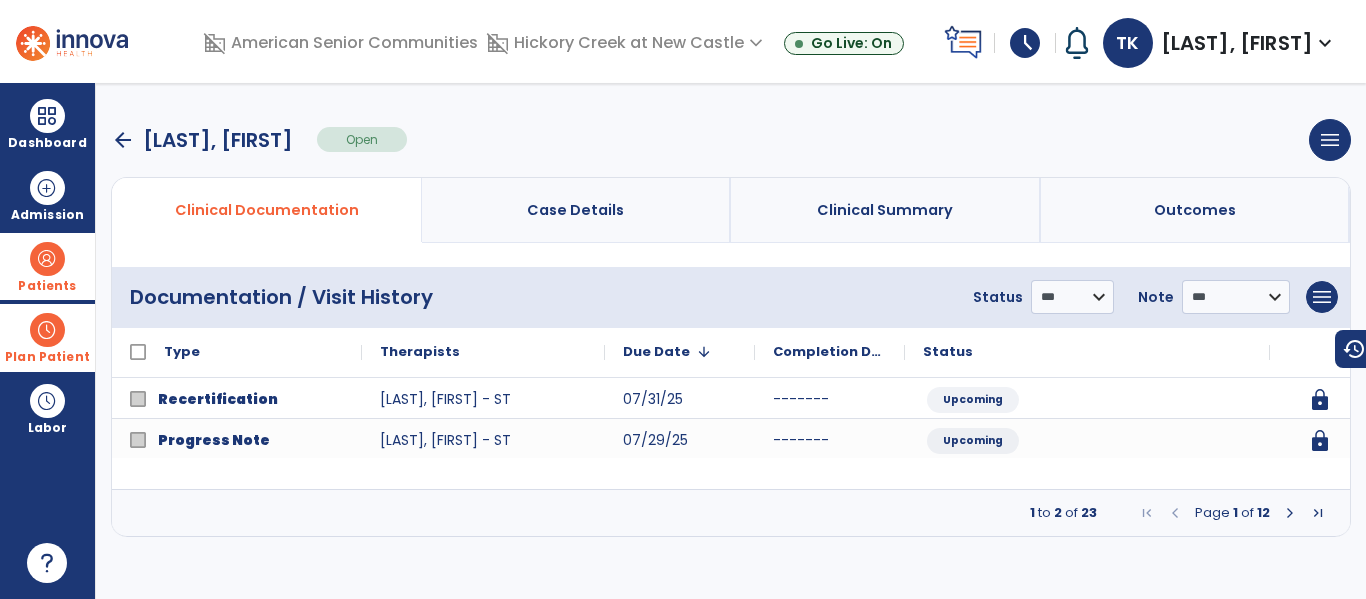click on "arrow_back" at bounding box center (123, 140) 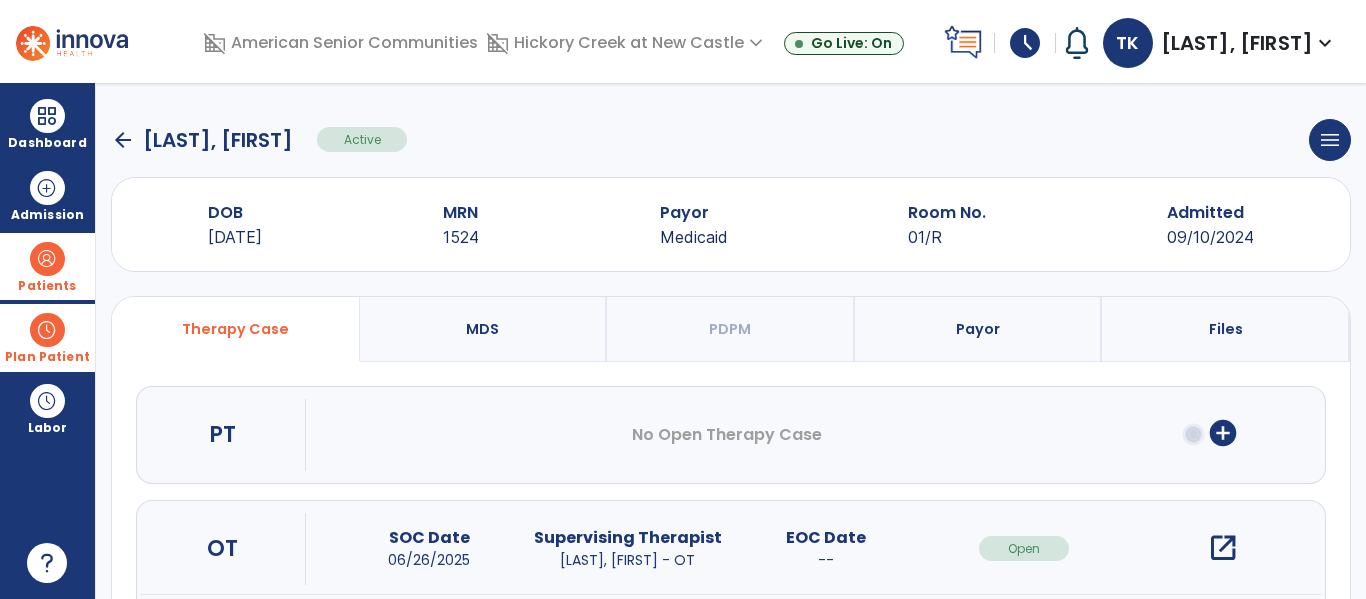 click on "arrow_back" 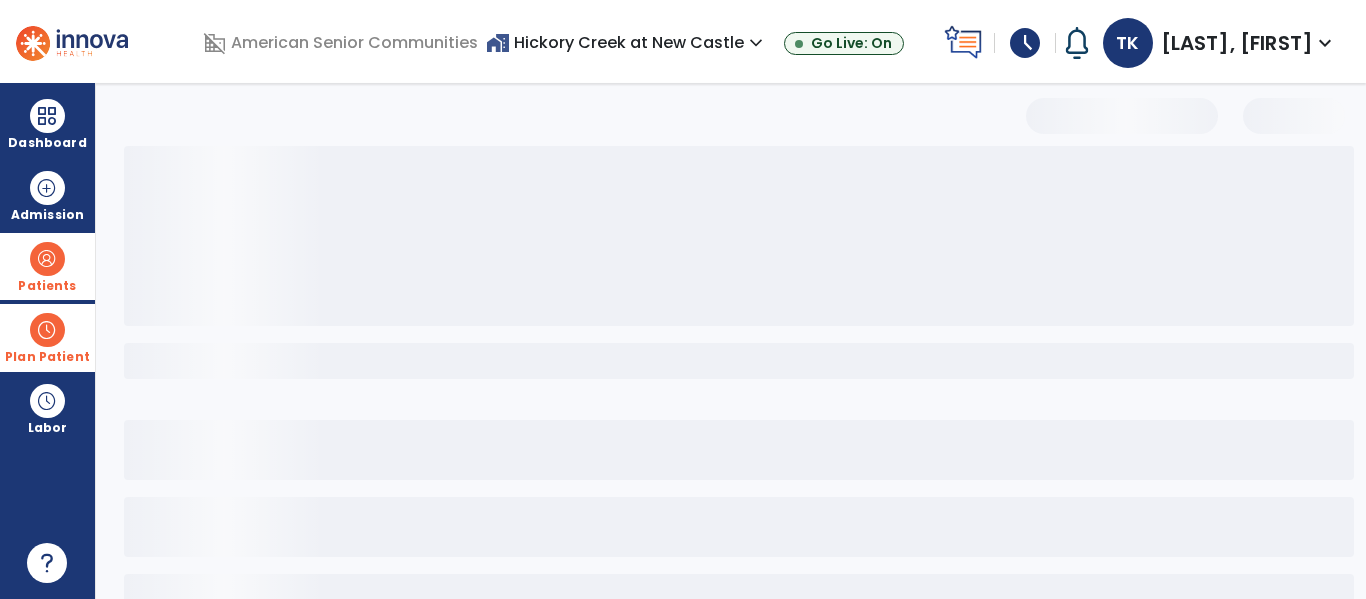select on "***" 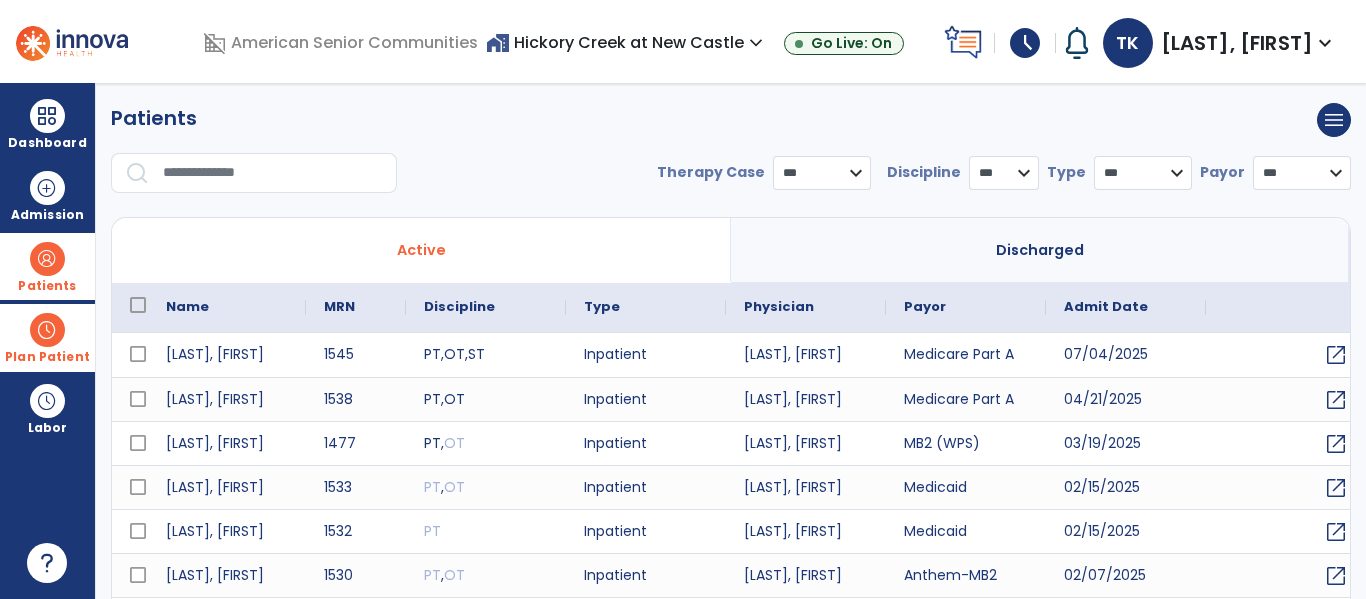 click at bounding box center (273, 173) 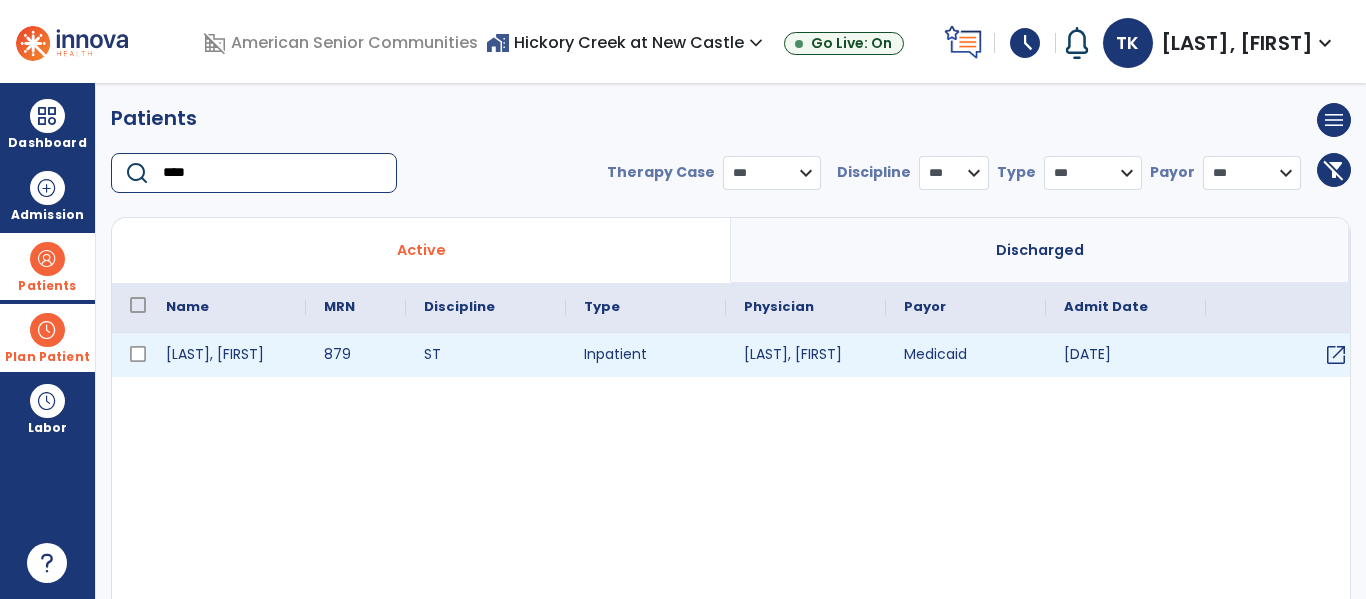 type on "****" 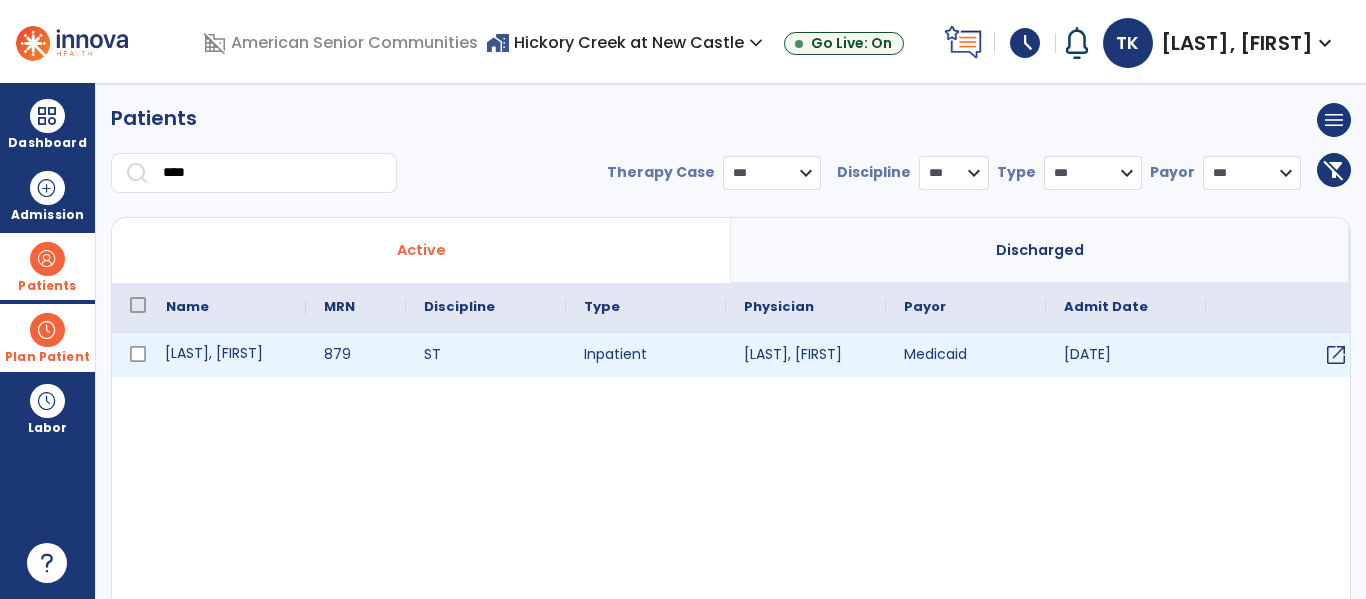 click on "Dock, Tammy" at bounding box center (227, 355) 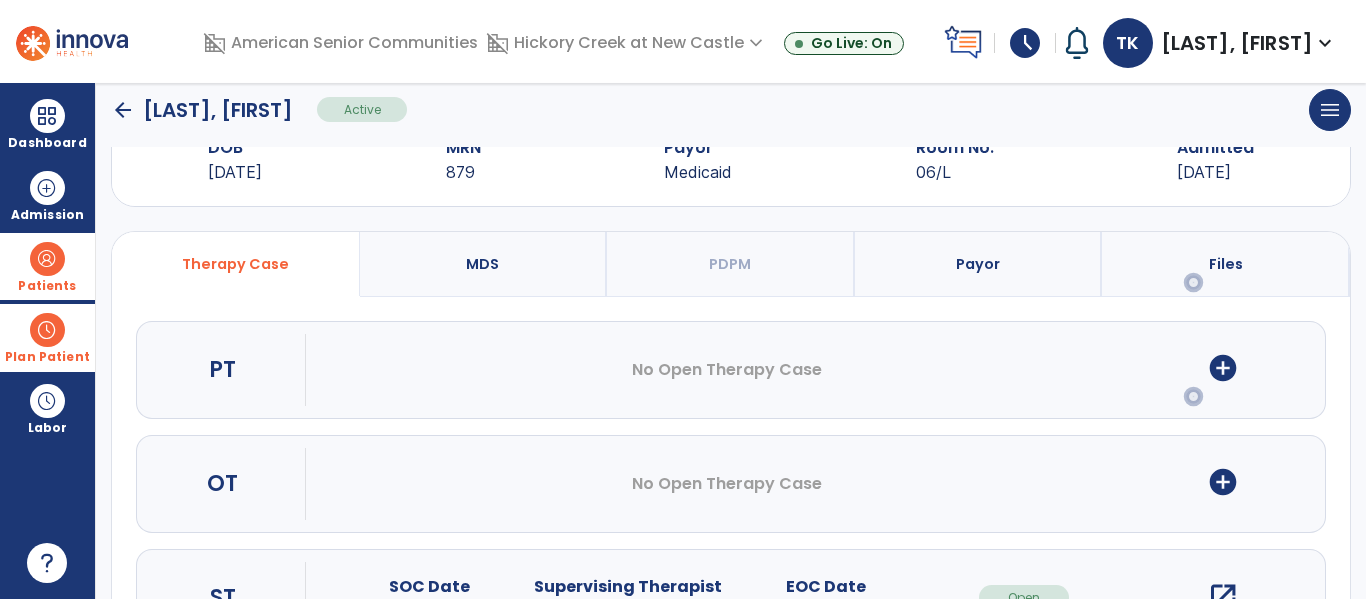 scroll, scrollTop: 162, scrollLeft: 0, axis: vertical 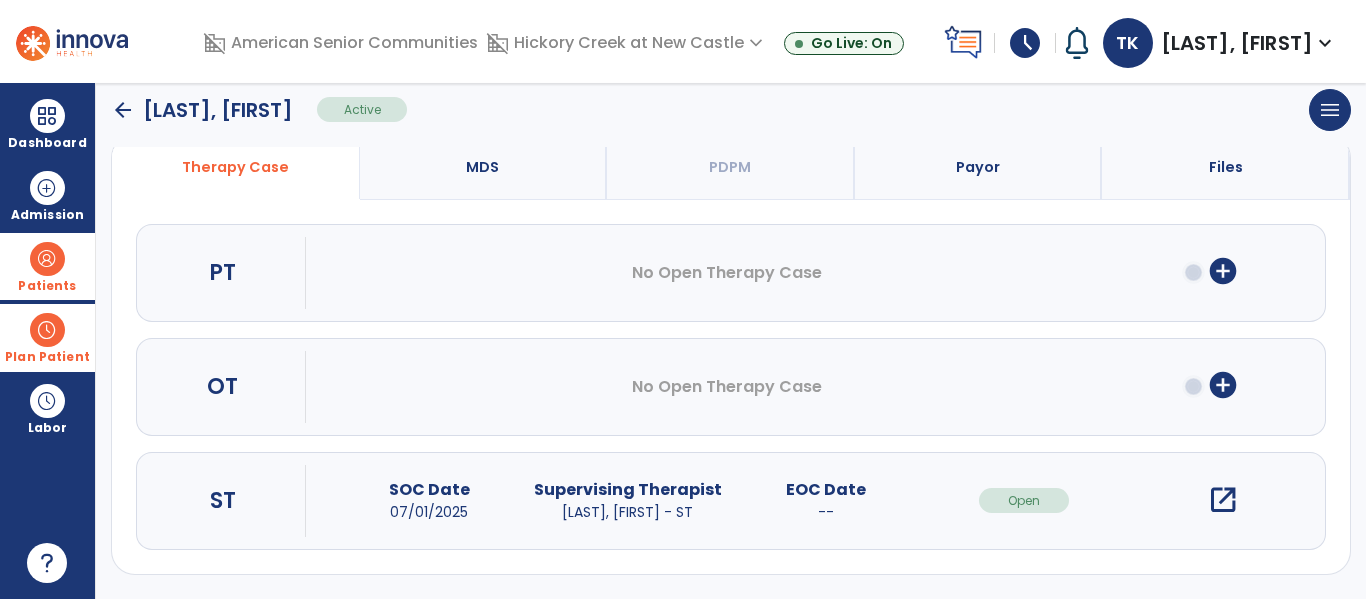 click on "open_in_new" at bounding box center [1223, 500] 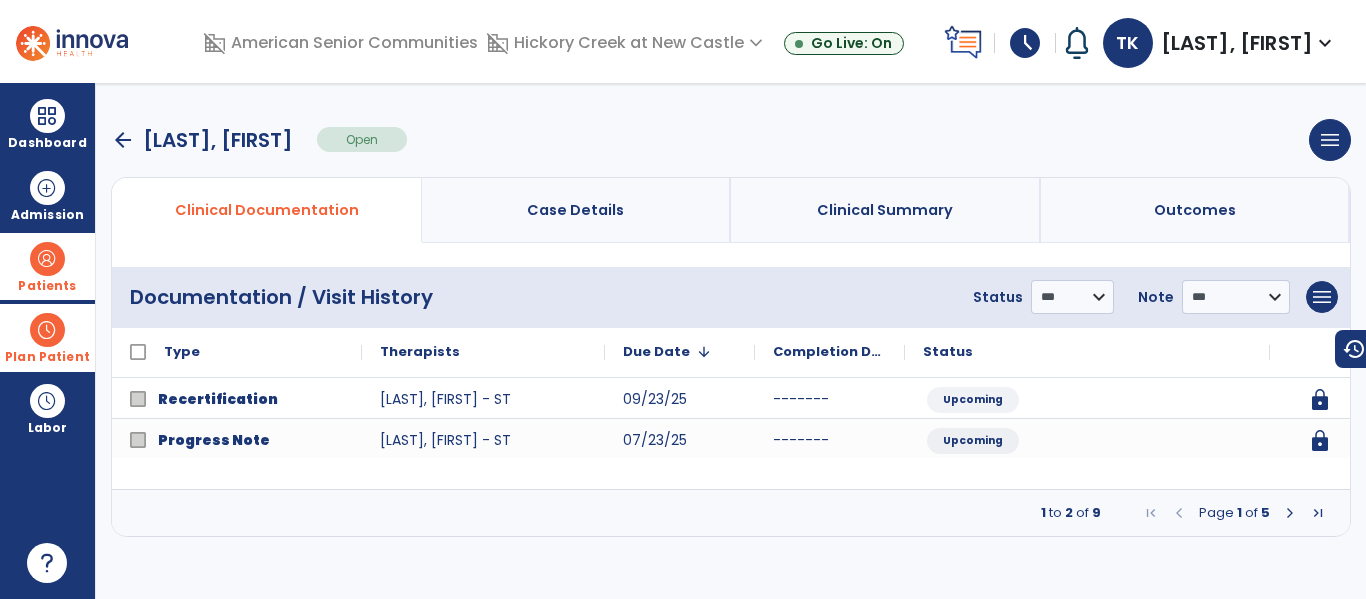 scroll, scrollTop: 0, scrollLeft: 0, axis: both 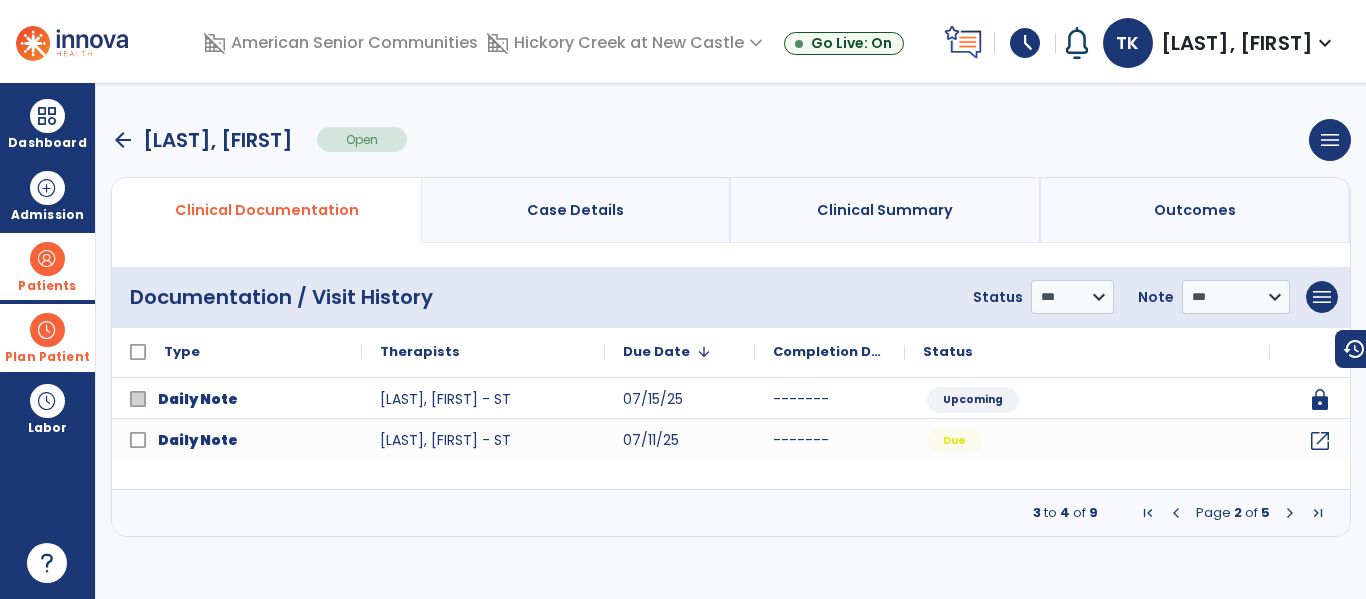 click at bounding box center (1176, 513) 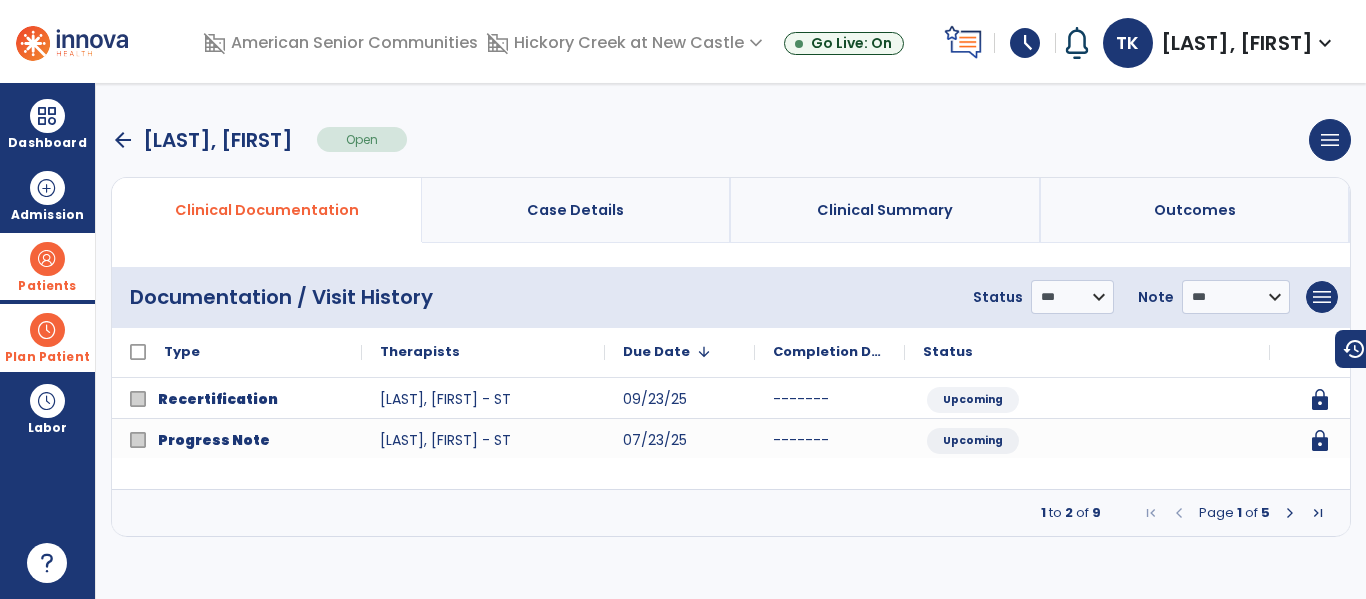 click on "arrow_back" at bounding box center [123, 140] 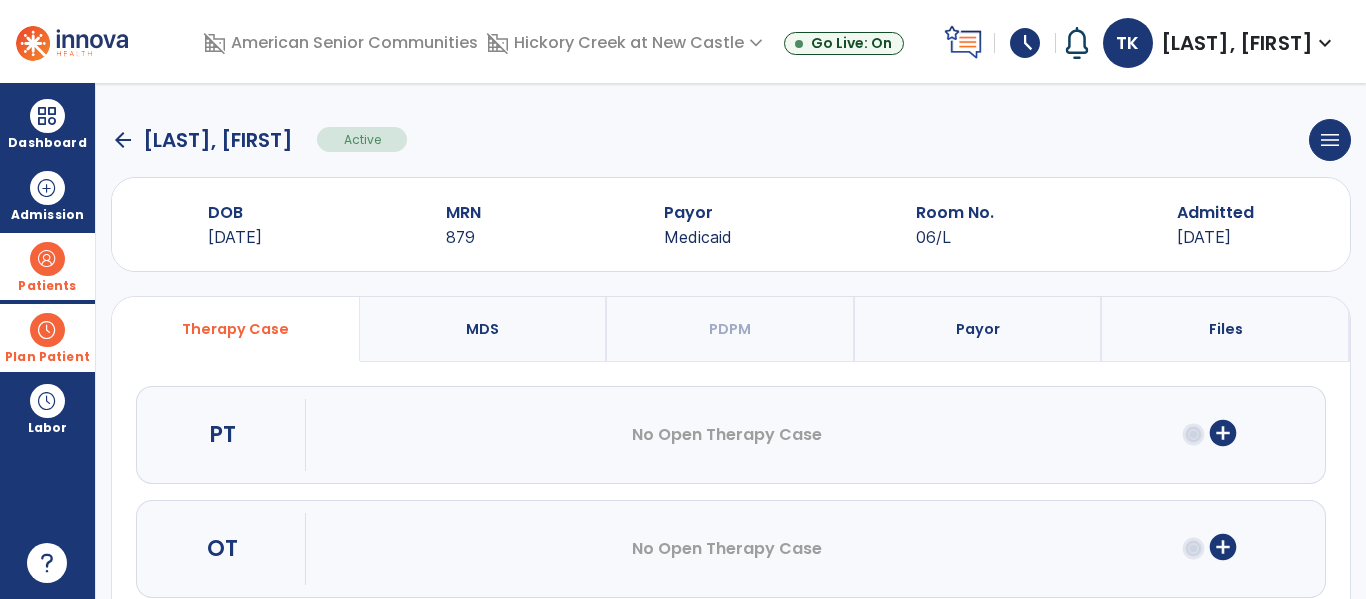 click on "arrow_back" 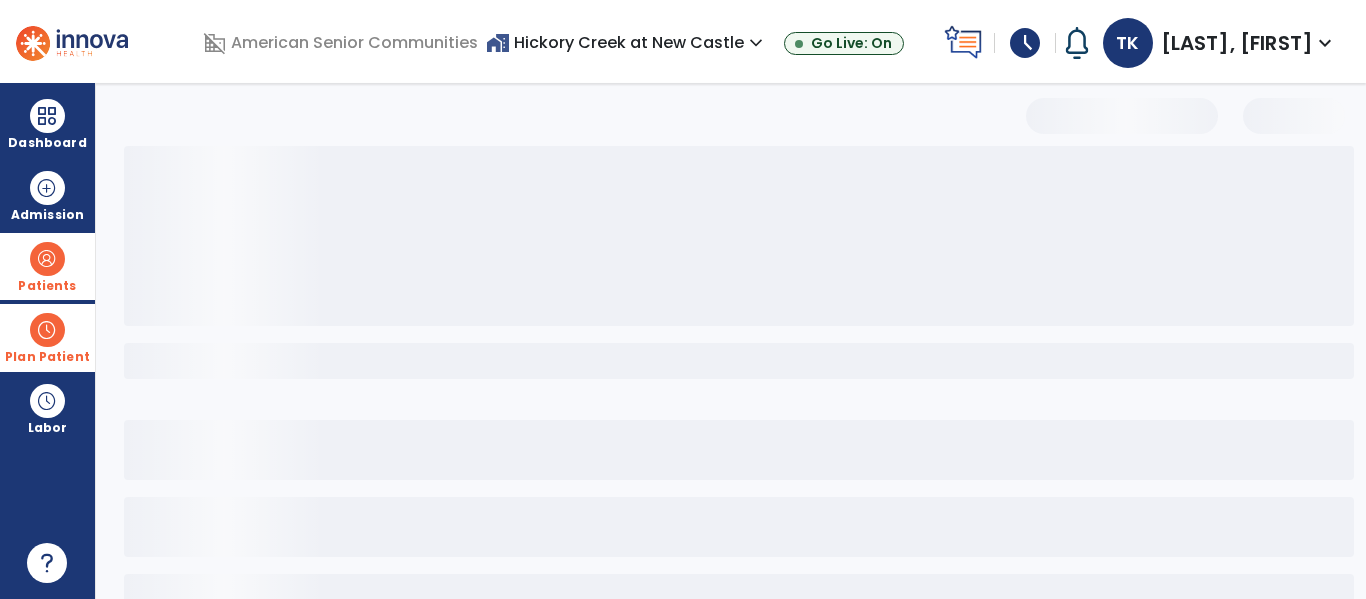 select on "***" 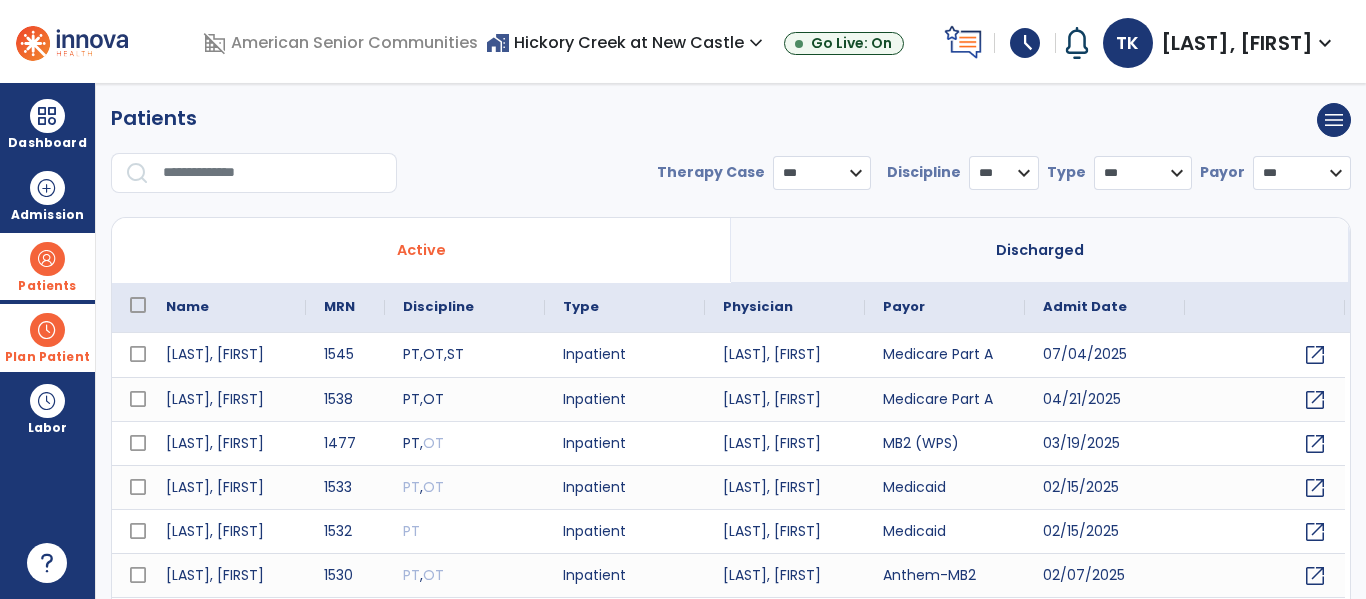 click at bounding box center (273, 173) 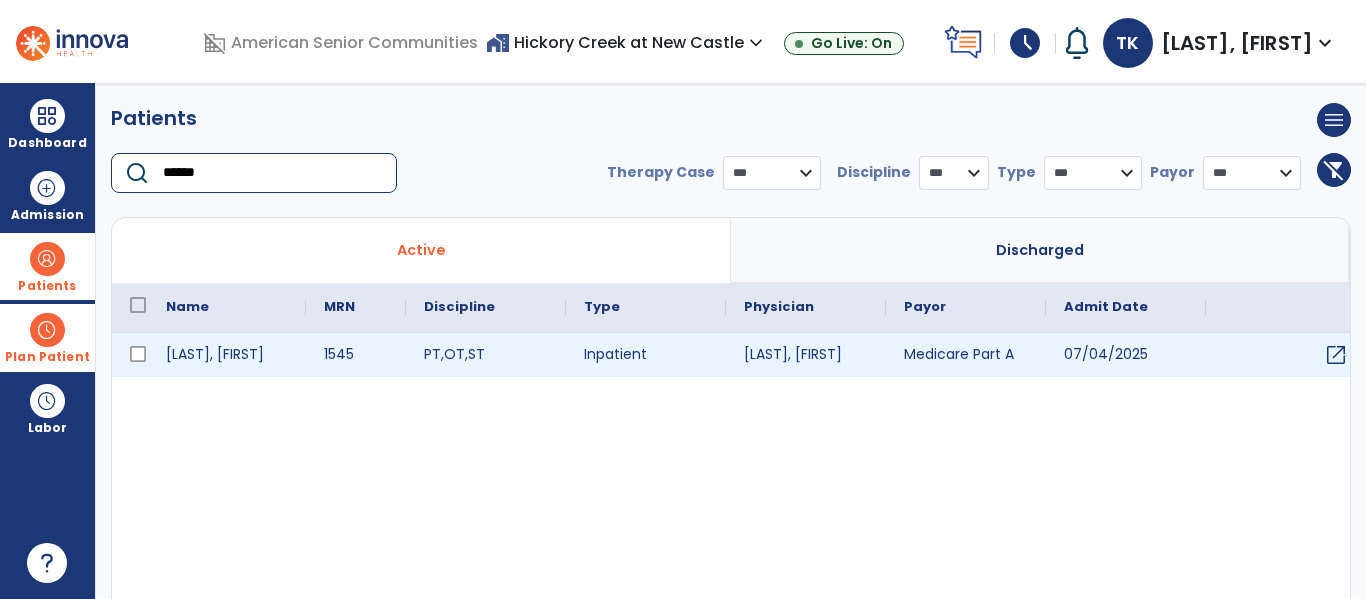 type on "******" 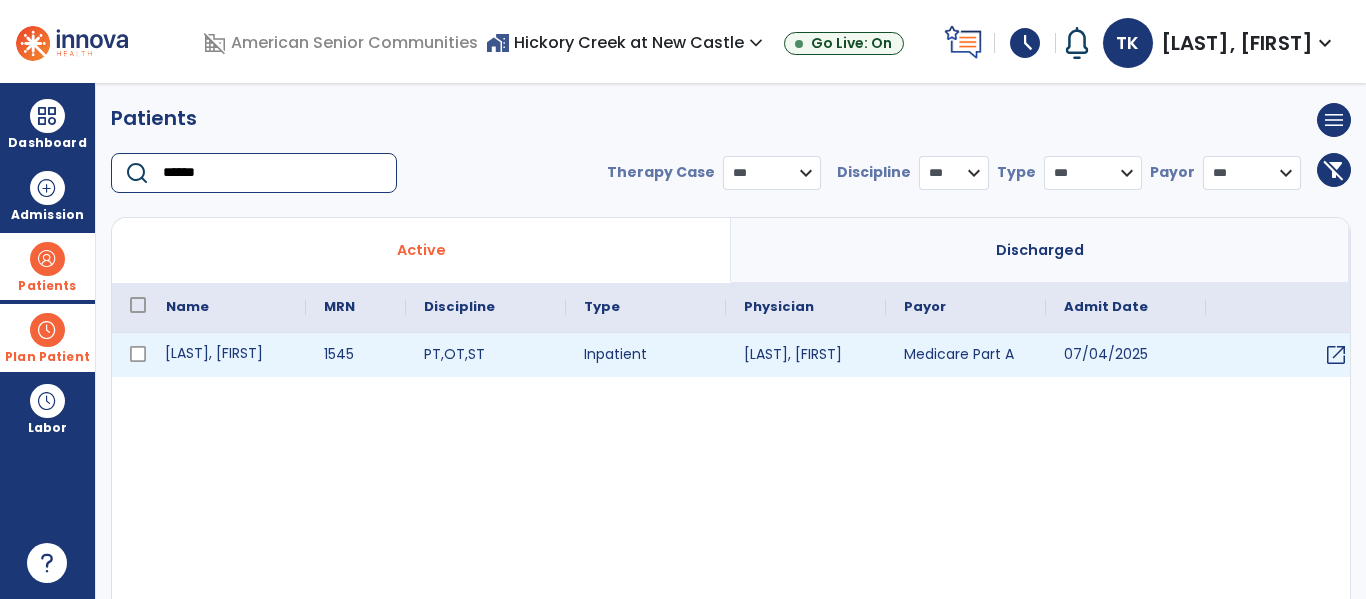 click on "Fisher, Agnes" at bounding box center [227, 355] 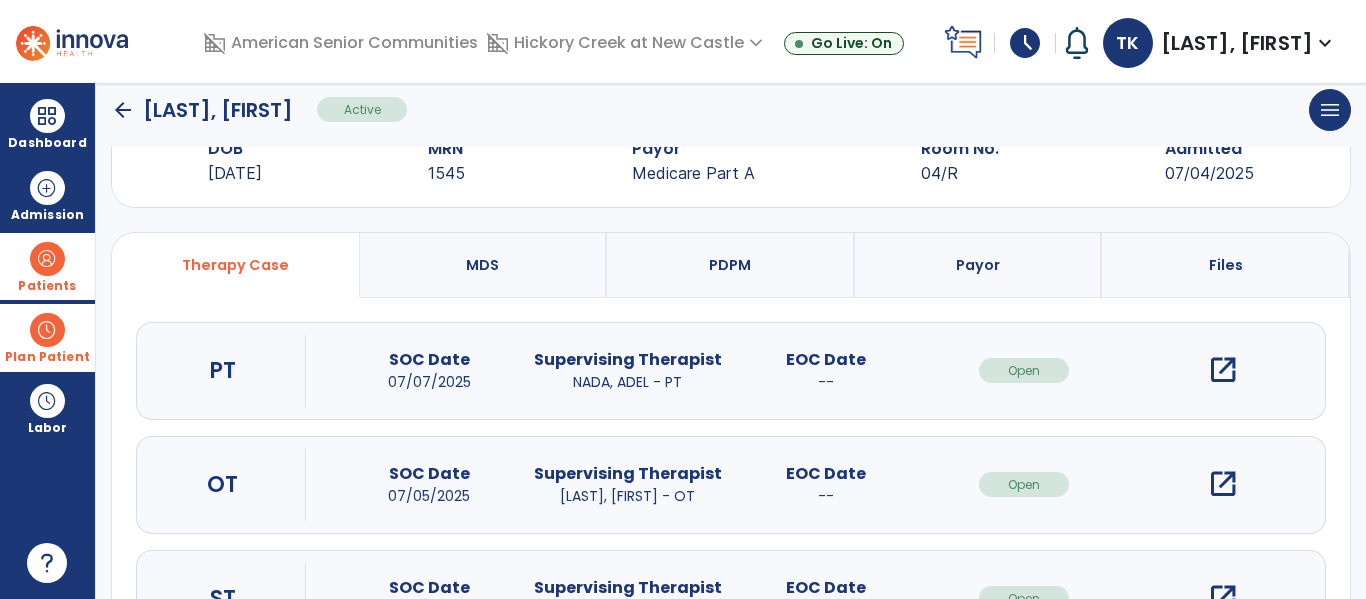scroll, scrollTop: 162, scrollLeft: 0, axis: vertical 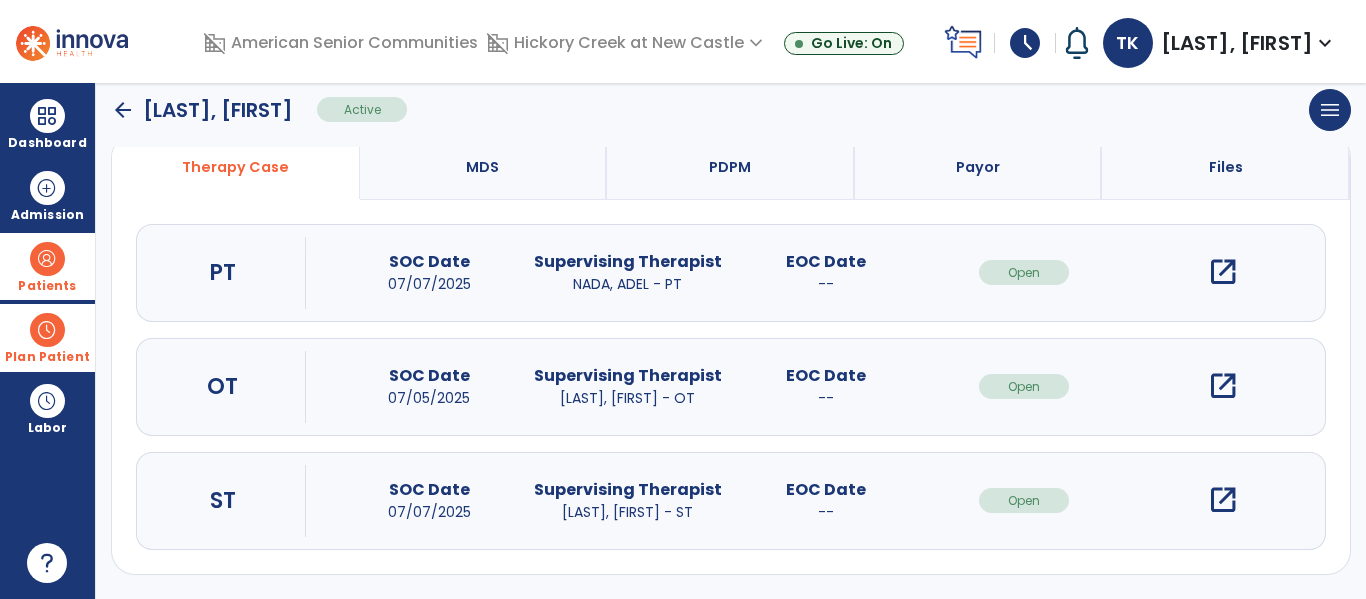 click on "open_in_new" at bounding box center (1223, 500) 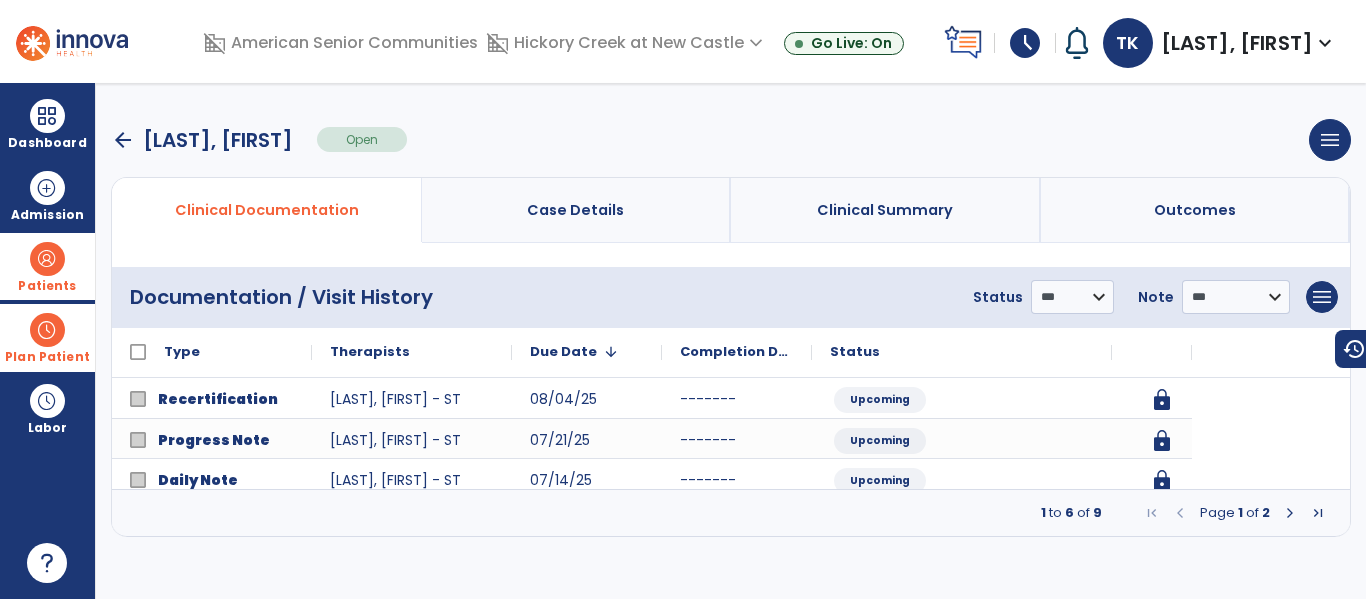 scroll, scrollTop: 0, scrollLeft: 0, axis: both 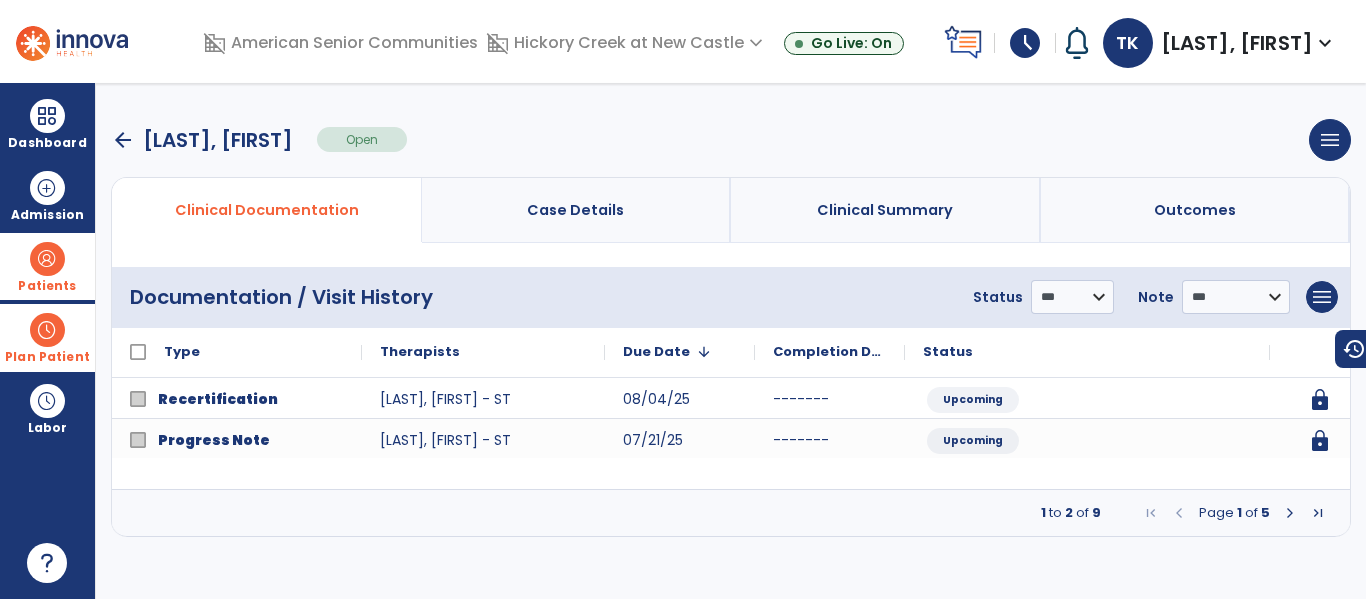 click at bounding box center [1290, 513] 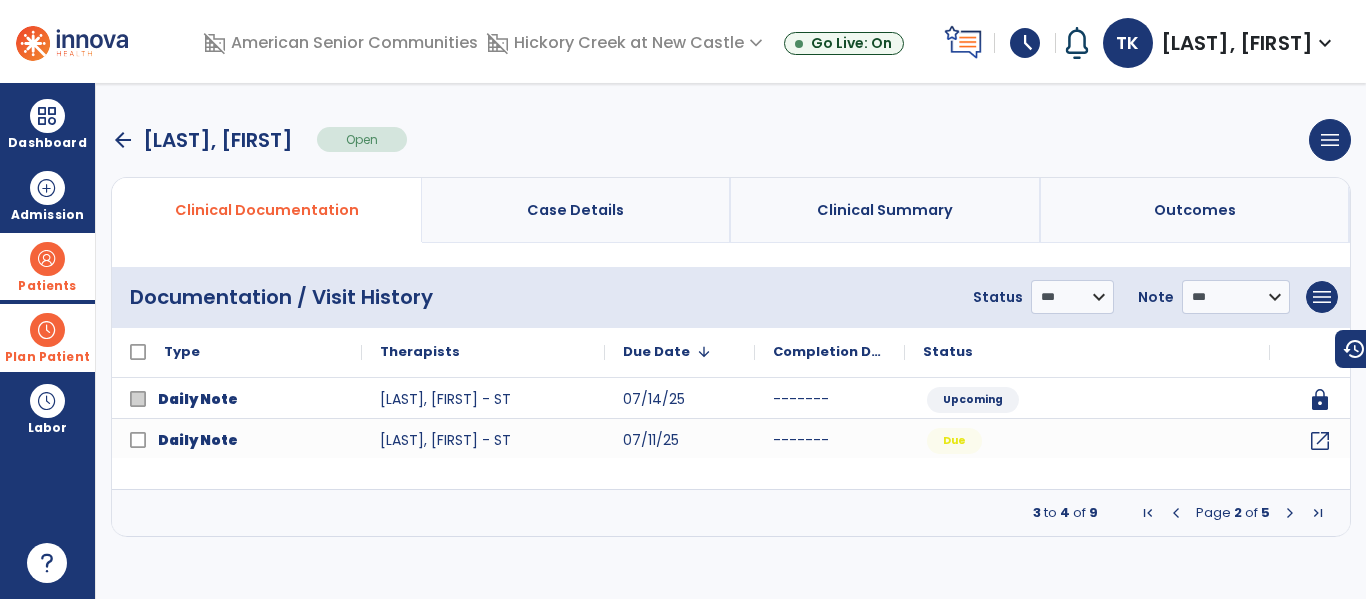 click at bounding box center (1176, 513) 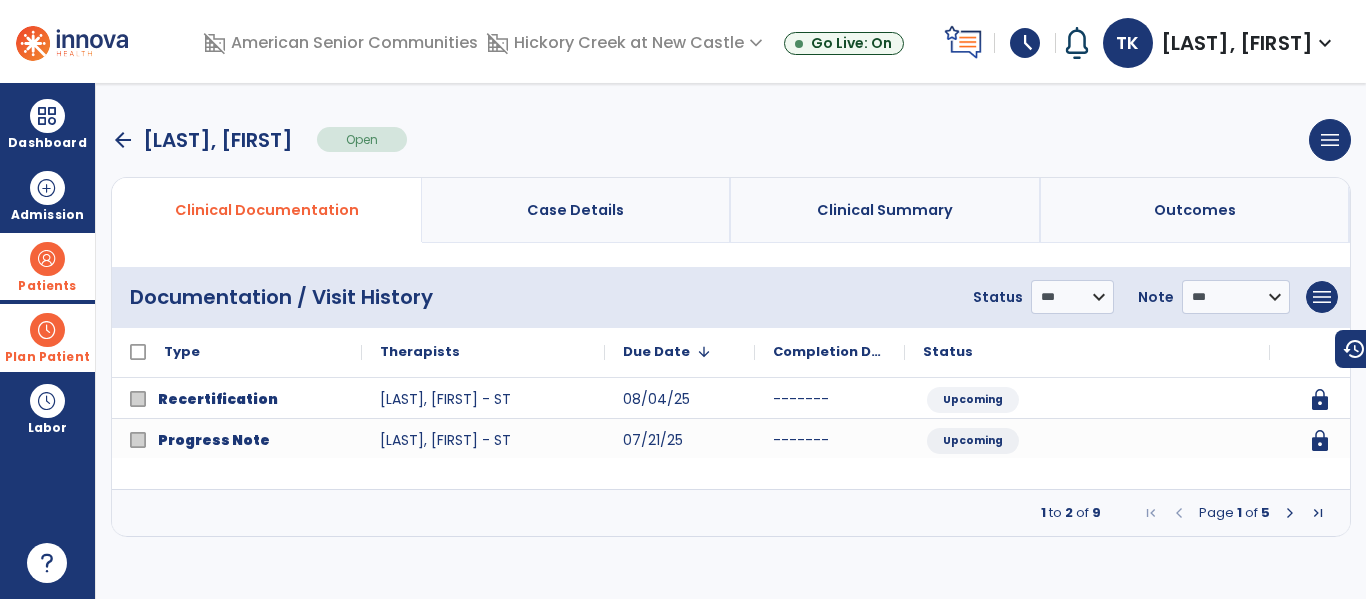 click on "arrow_back" at bounding box center (123, 140) 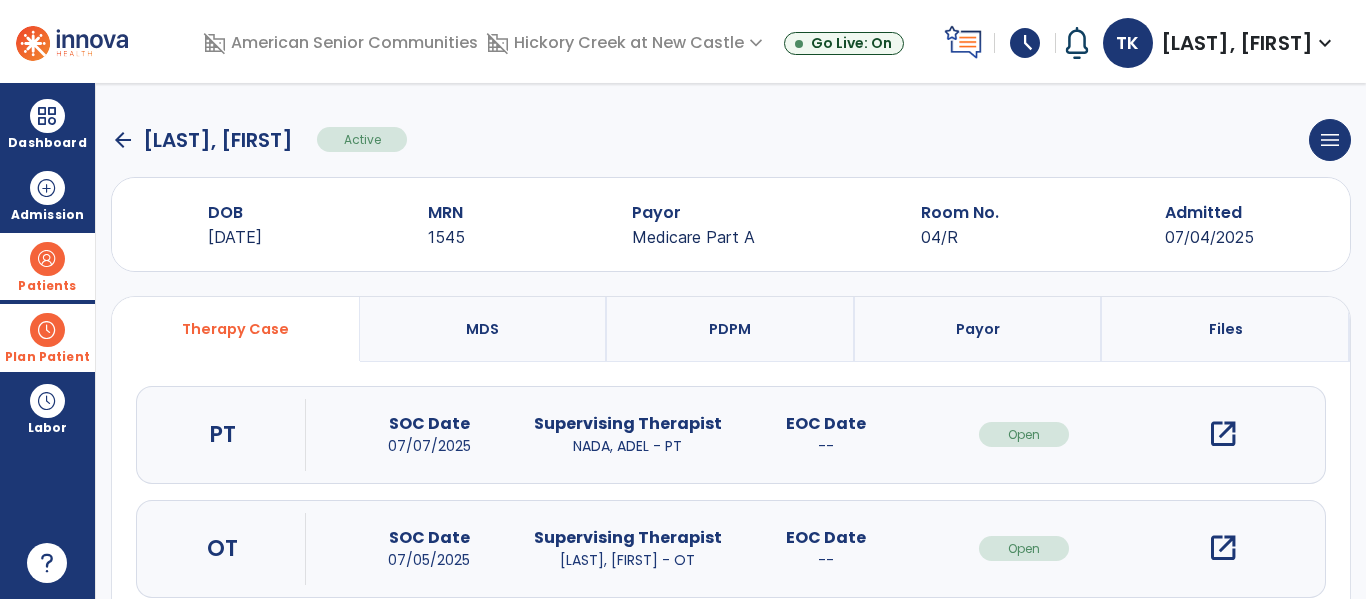 click on "arrow_back" 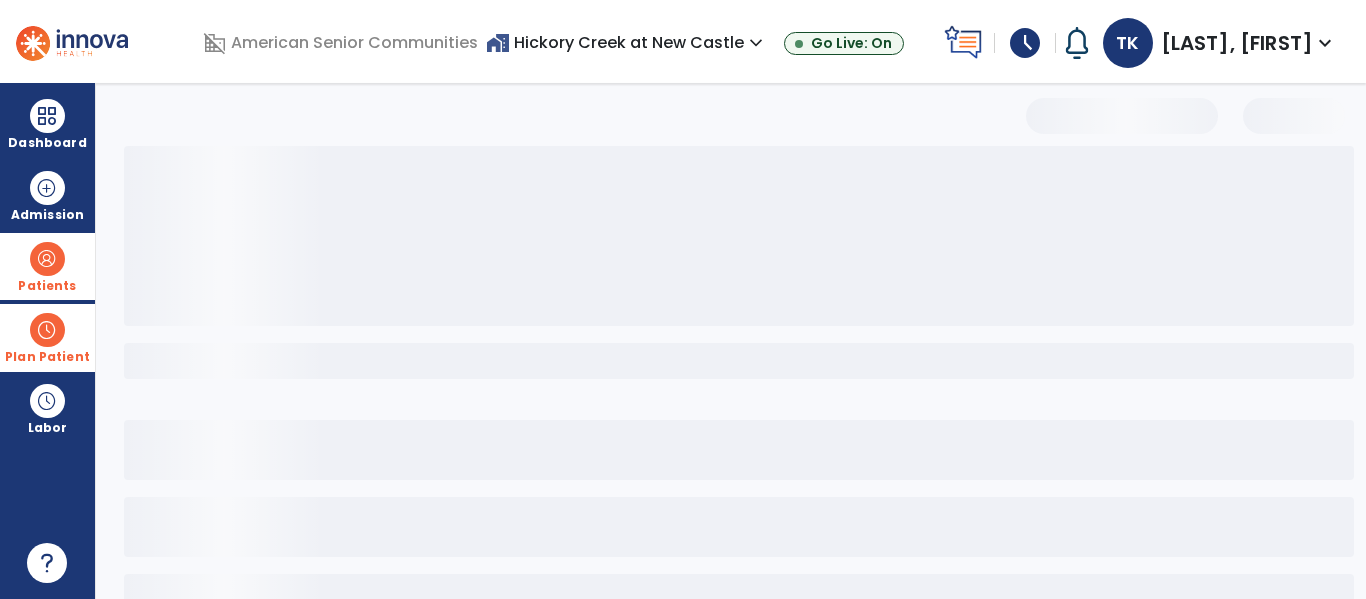 select on "***" 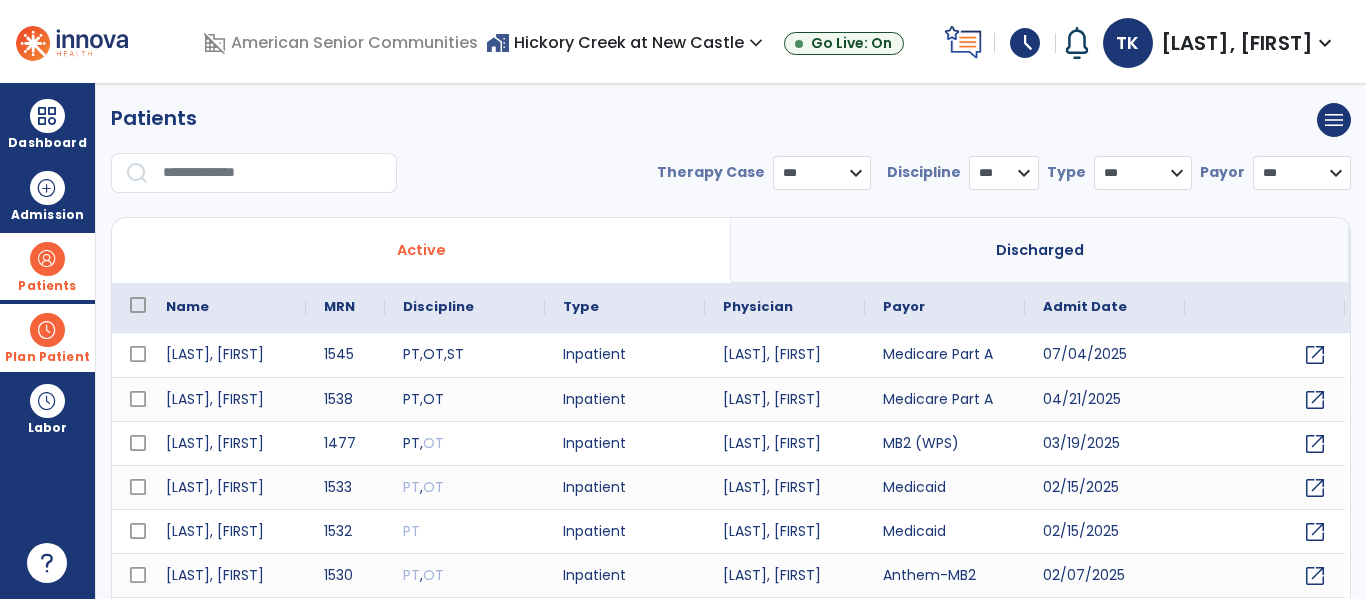 click at bounding box center [273, 173] 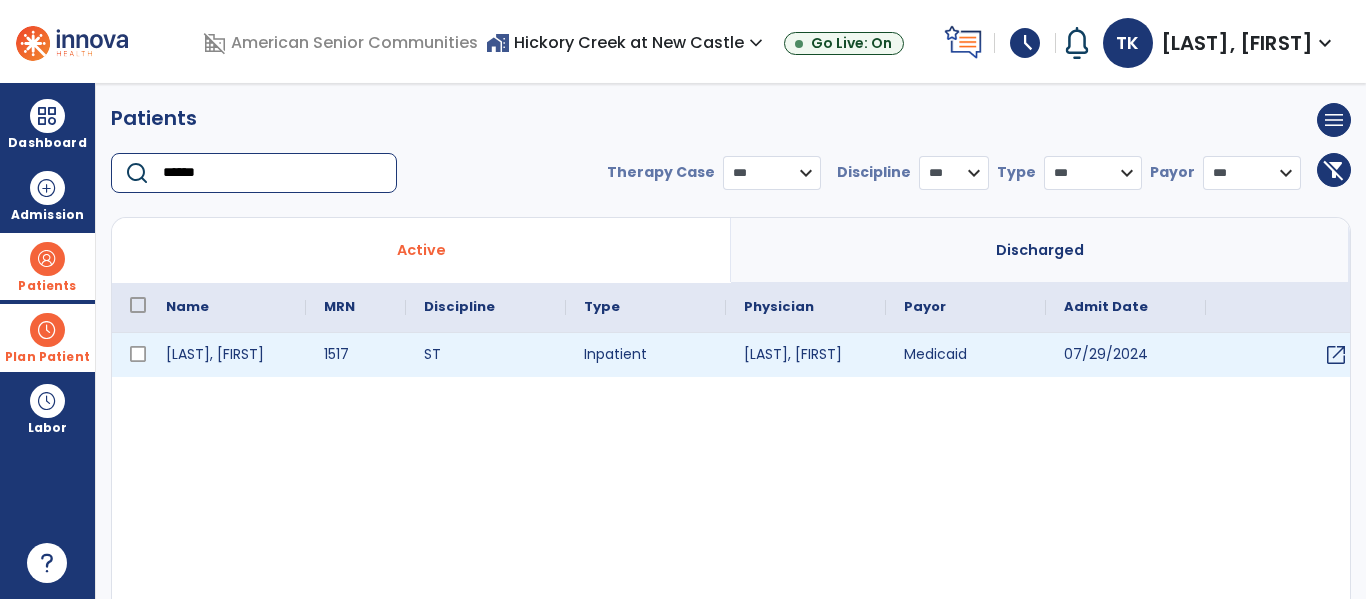 type on "******" 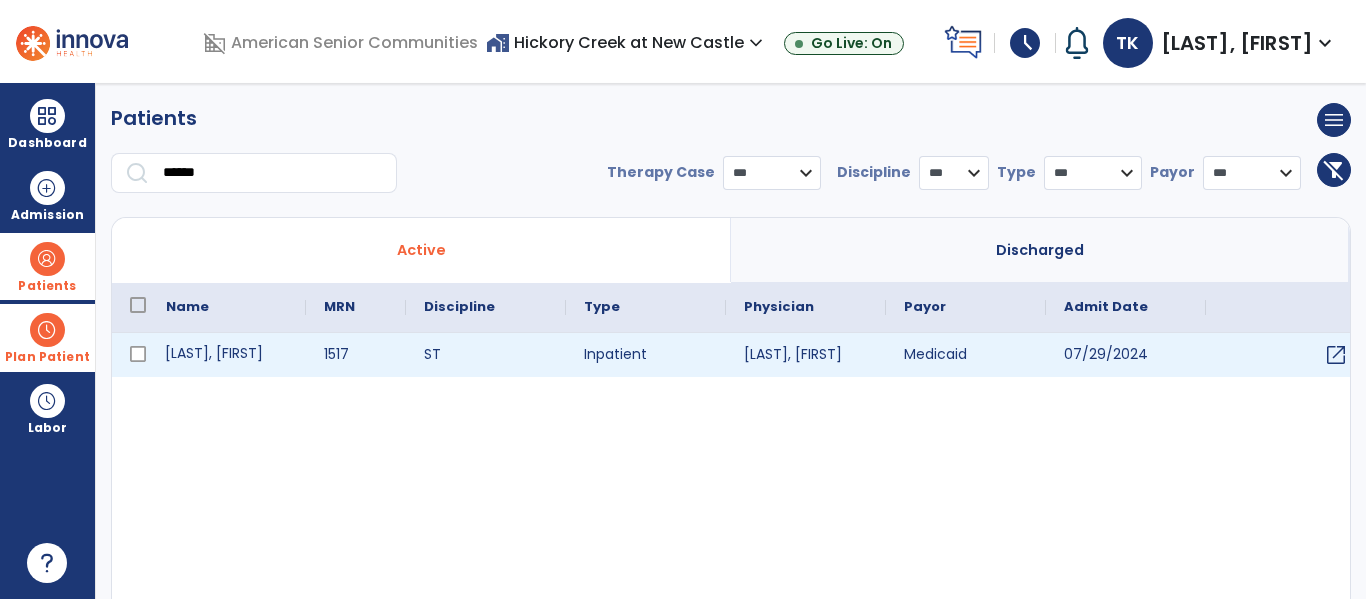 click on "Harker, Kimberly" at bounding box center [227, 355] 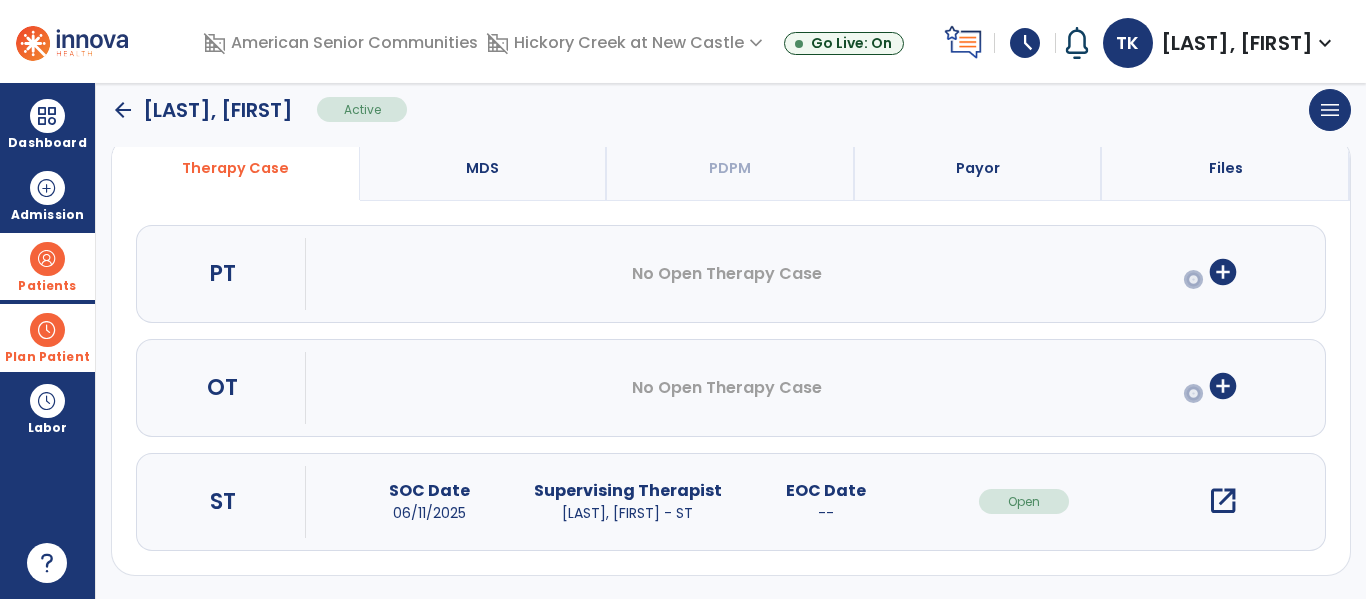 scroll, scrollTop: 207, scrollLeft: 0, axis: vertical 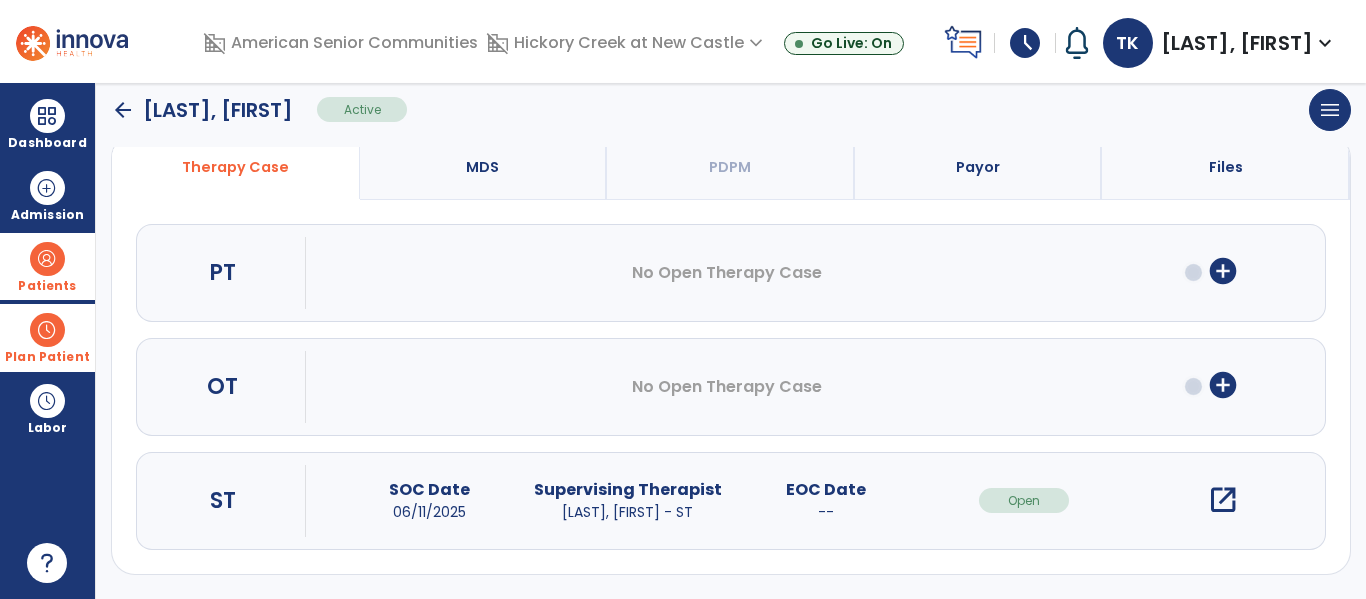 click on "open_in_new" at bounding box center [1223, 500] 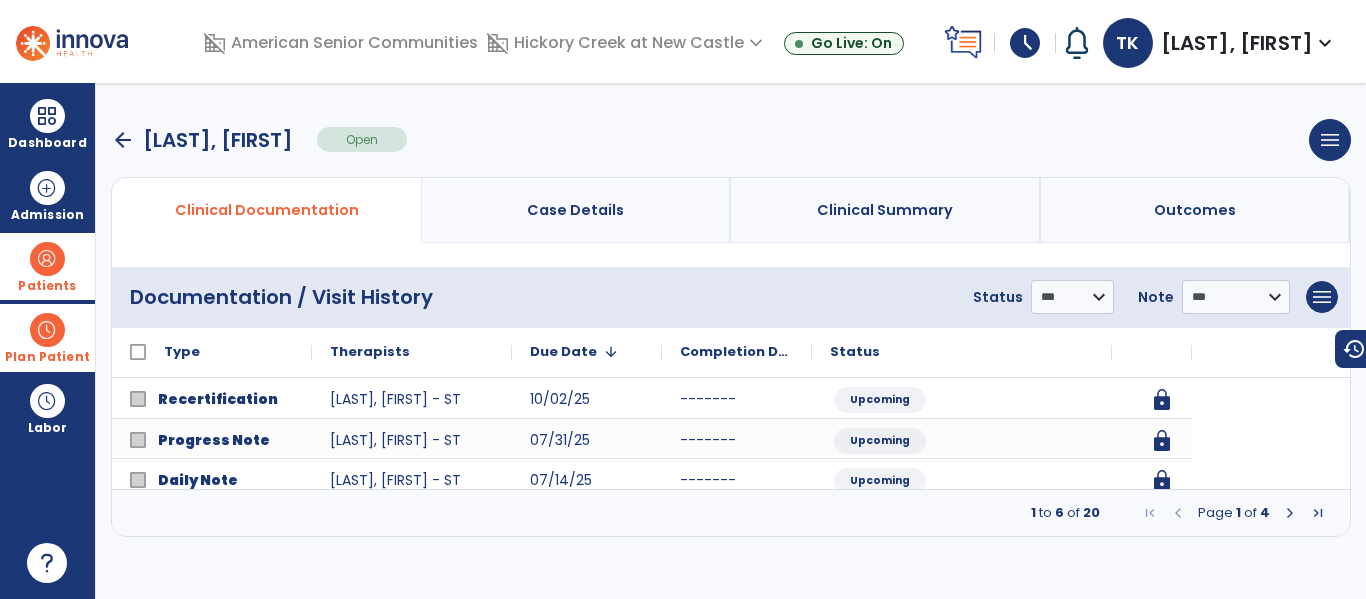 scroll, scrollTop: 0, scrollLeft: 0, axis: both 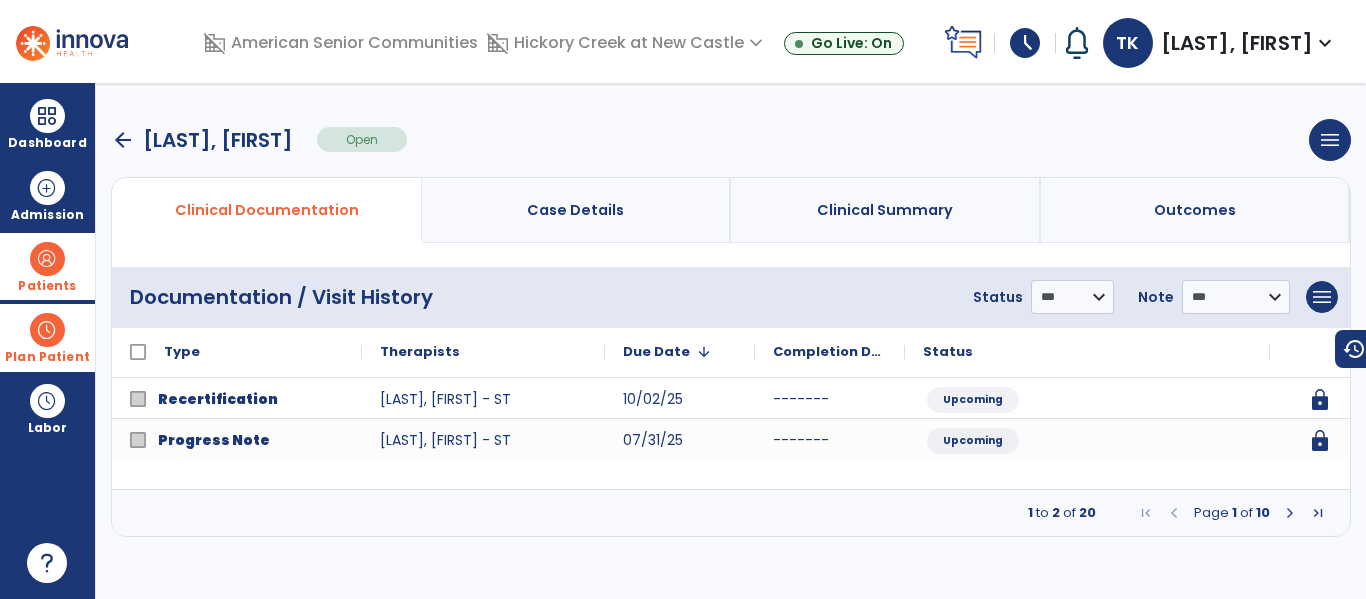 click at bounding box center [1290, 513] 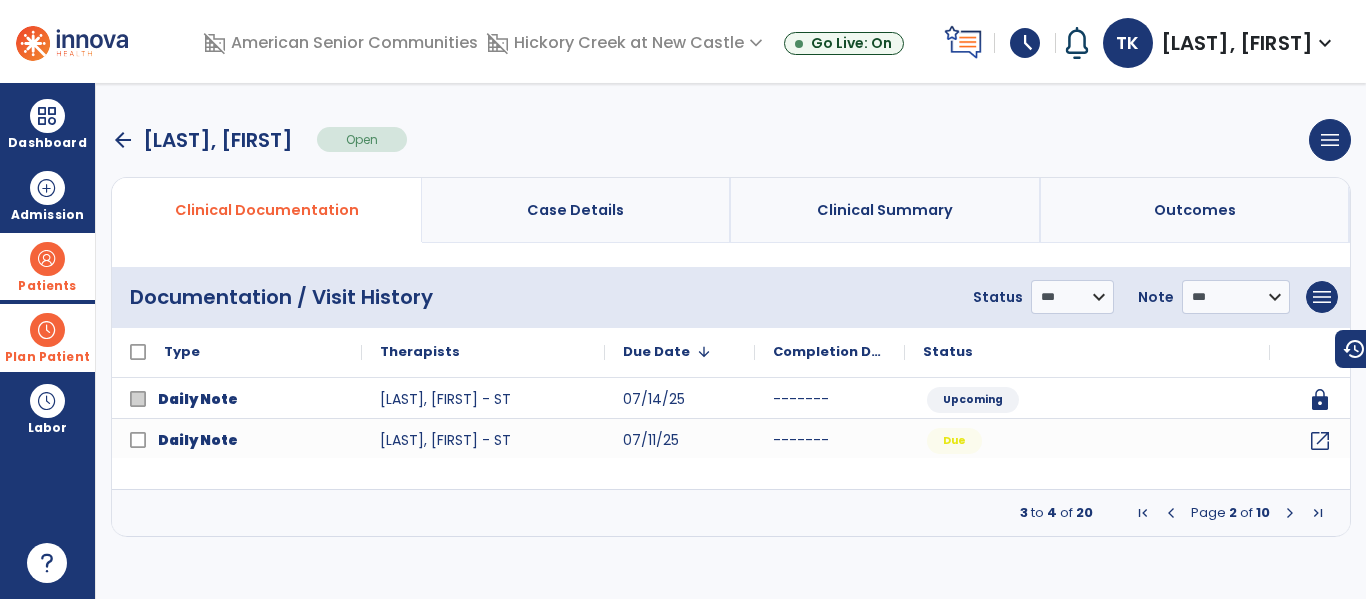 click at bounding box center (1290, 513) 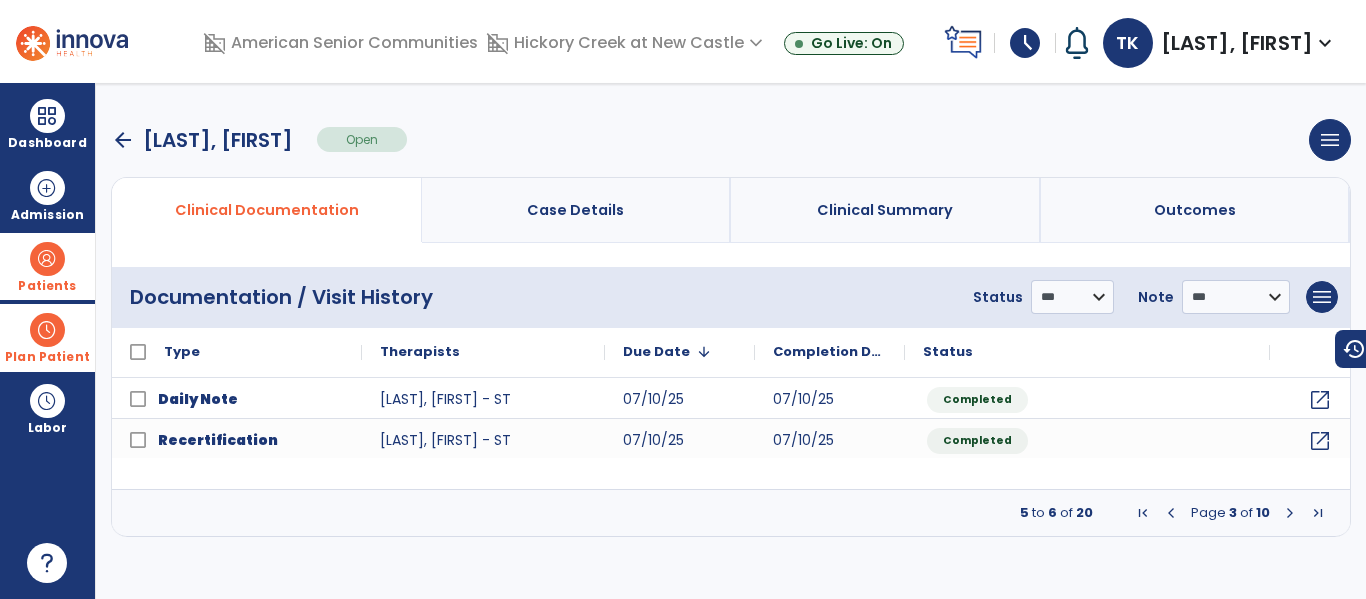 click at bounding box center [1171, 513] 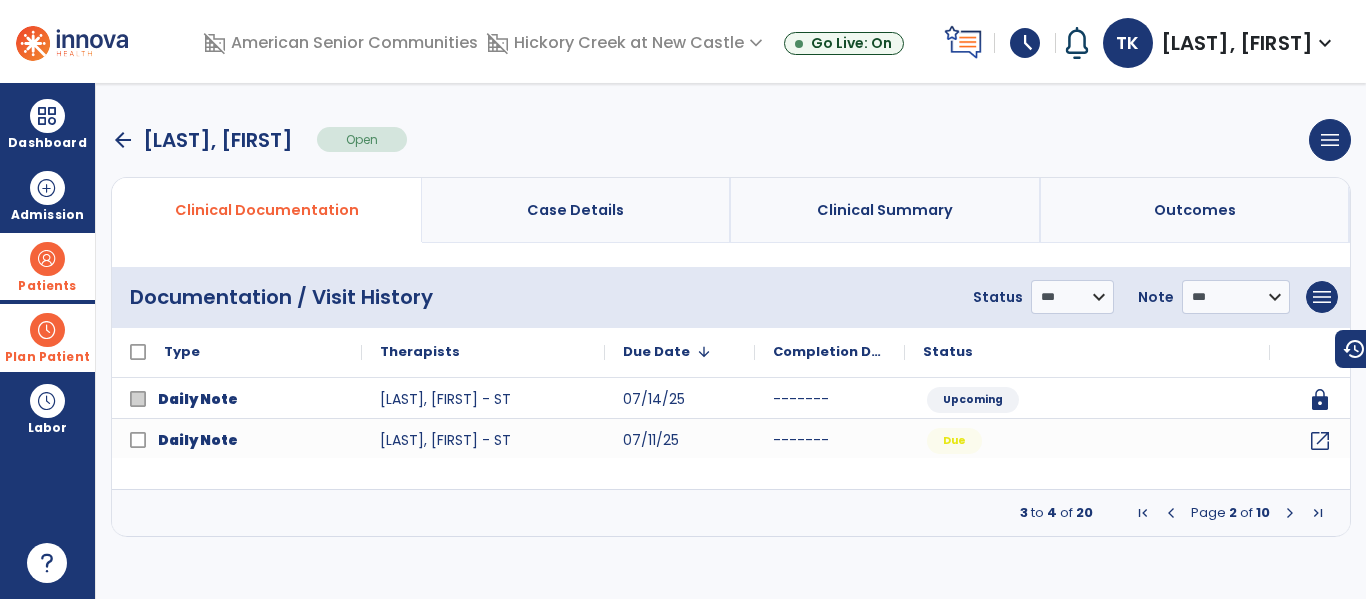 click at bounding box center (1171, 513) 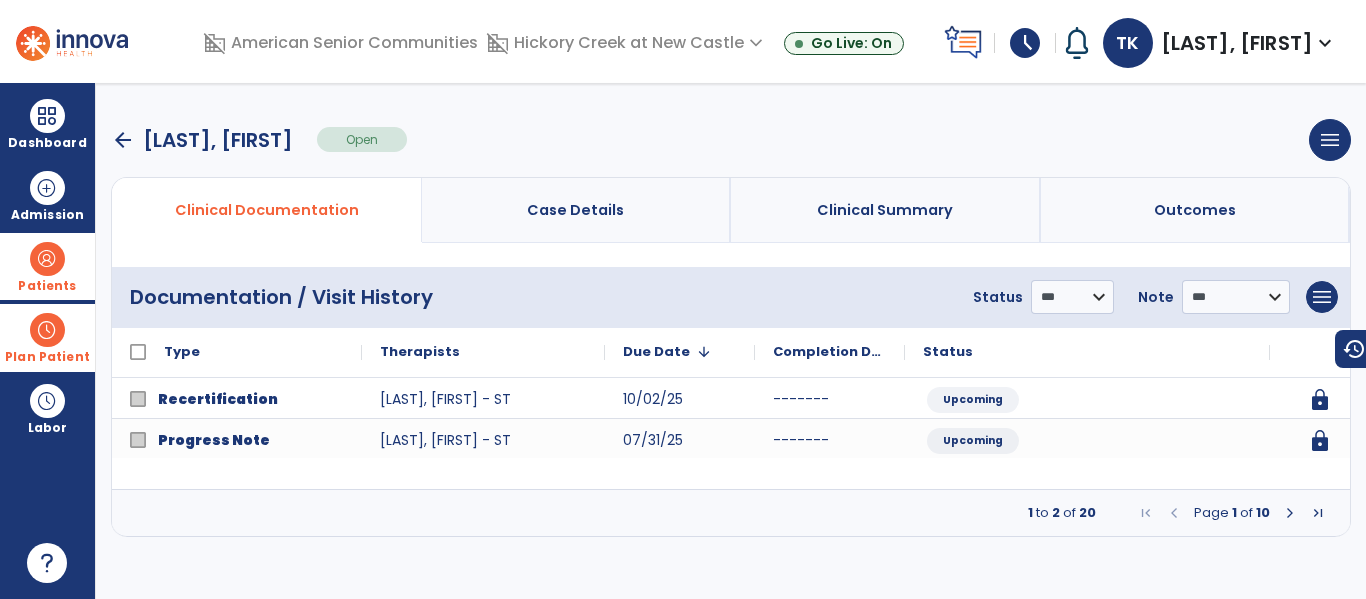 click on "arrow_back" at bounding box center (123, 140) 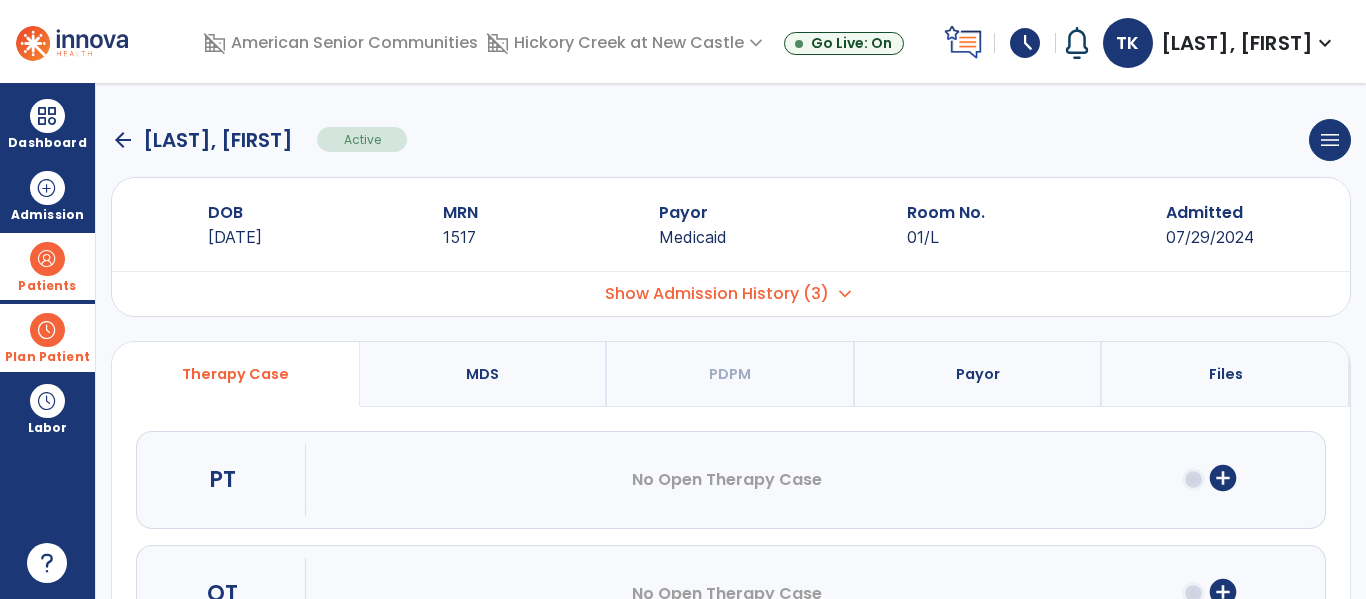 click on "arrow_back" 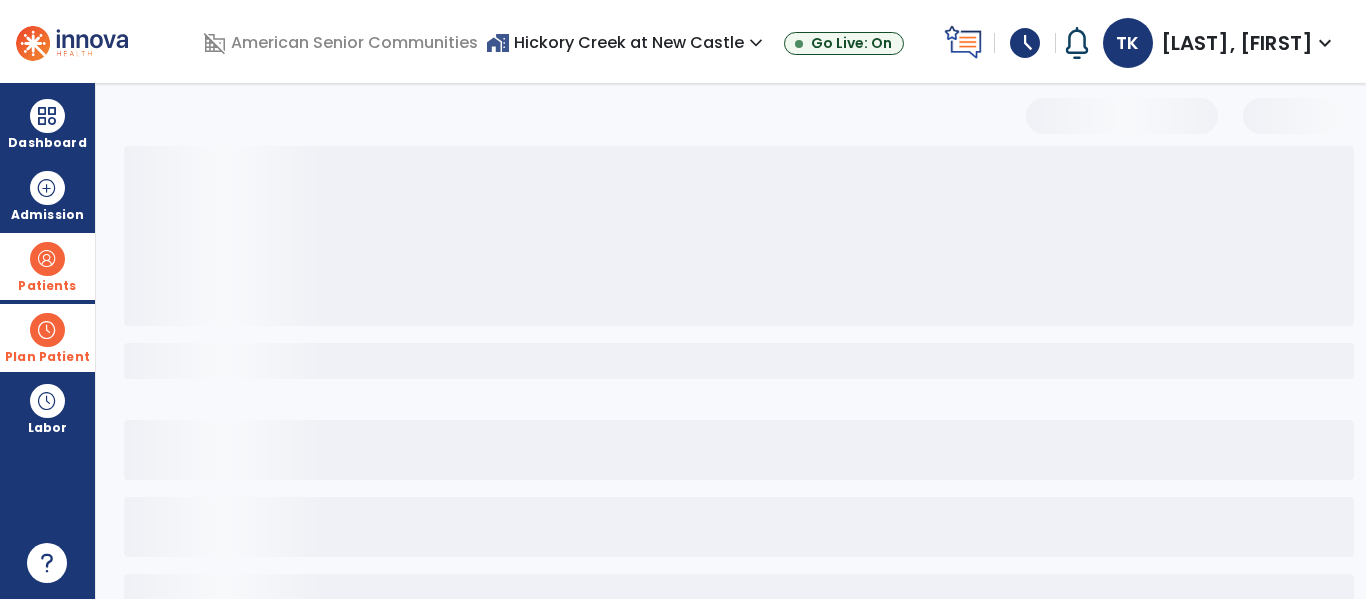 select on "***" 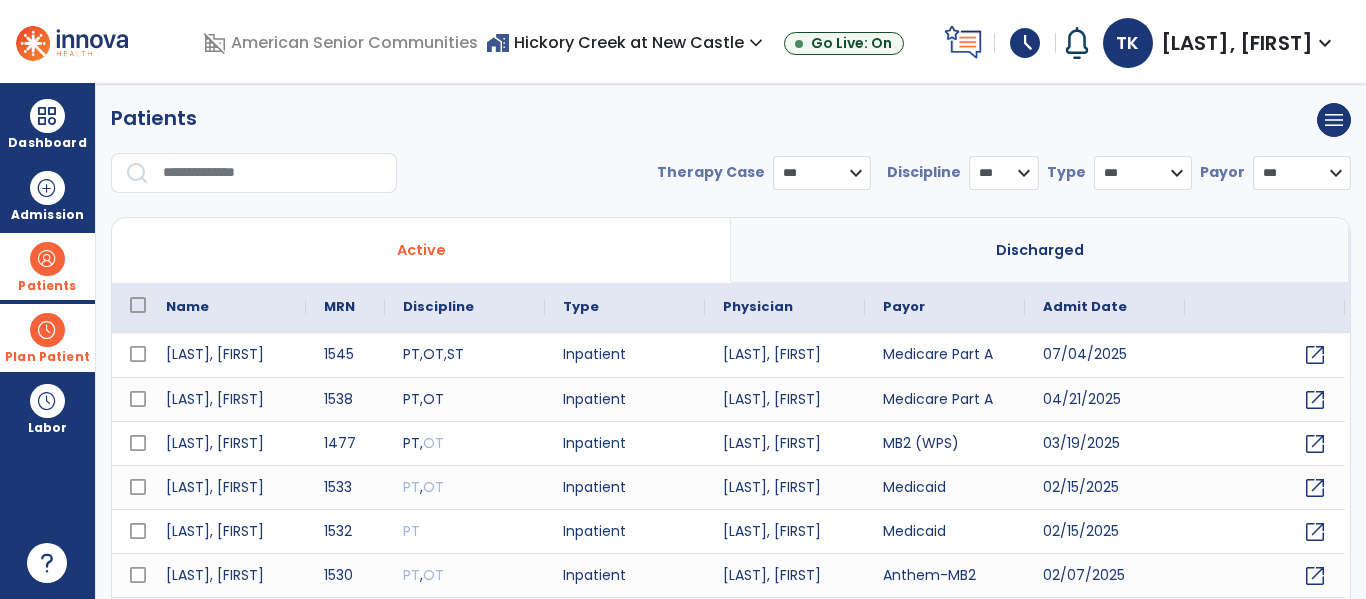 click at bounding box center (273, 173) 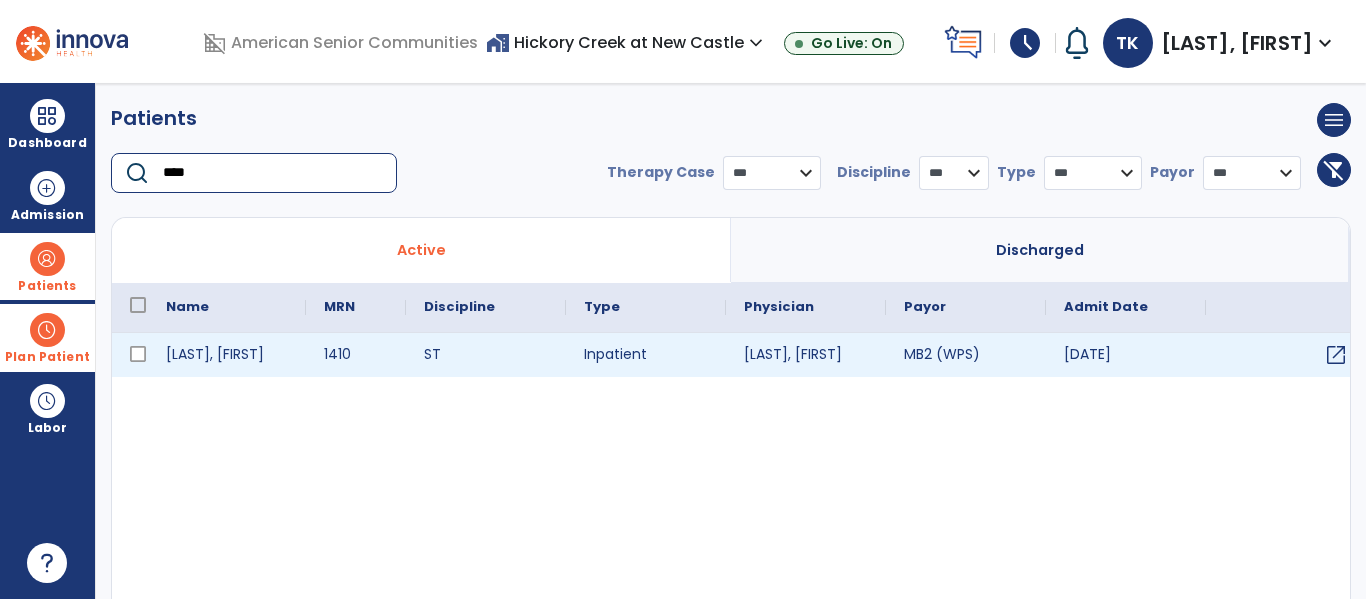 type on "****" 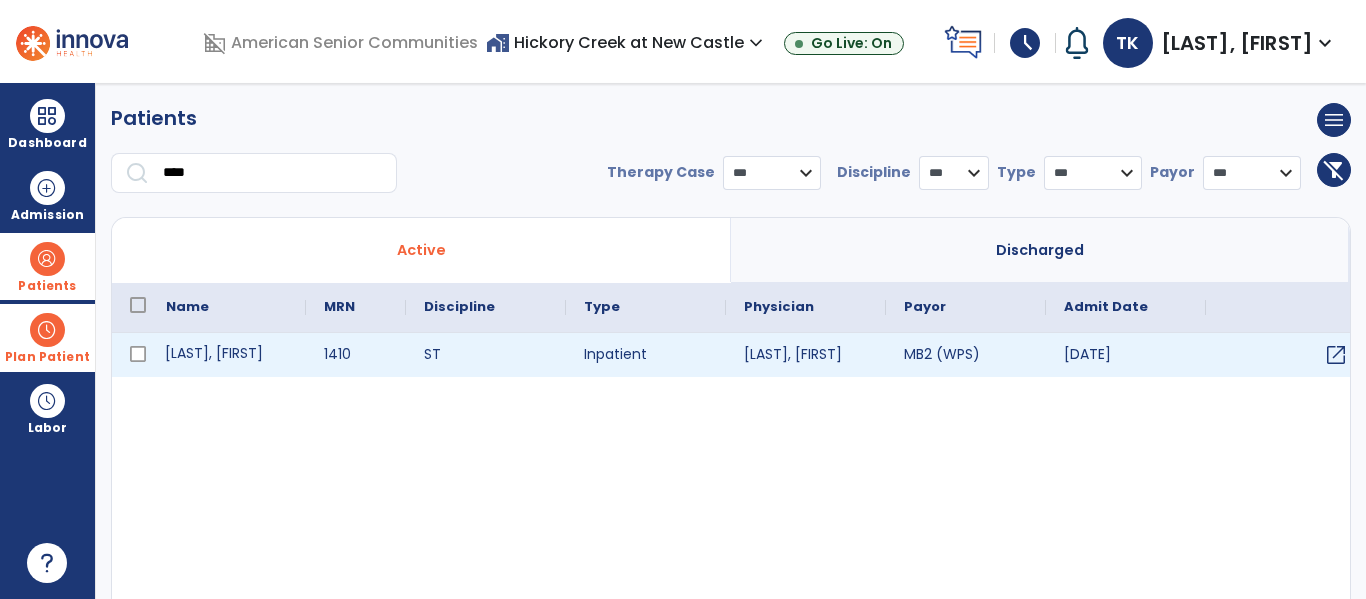 click on "Lorton, Oleta" at bounding box center (227, 355) 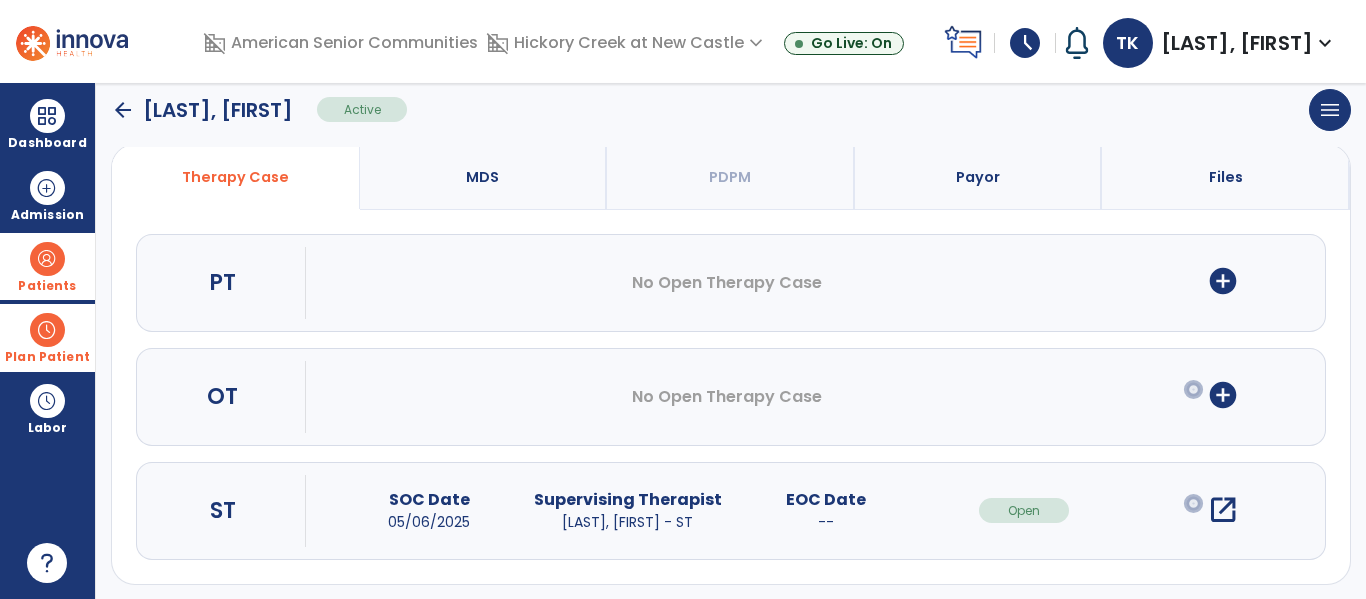 scroll, scrollTop: 162, scrollLeft: 0, axis: vertical 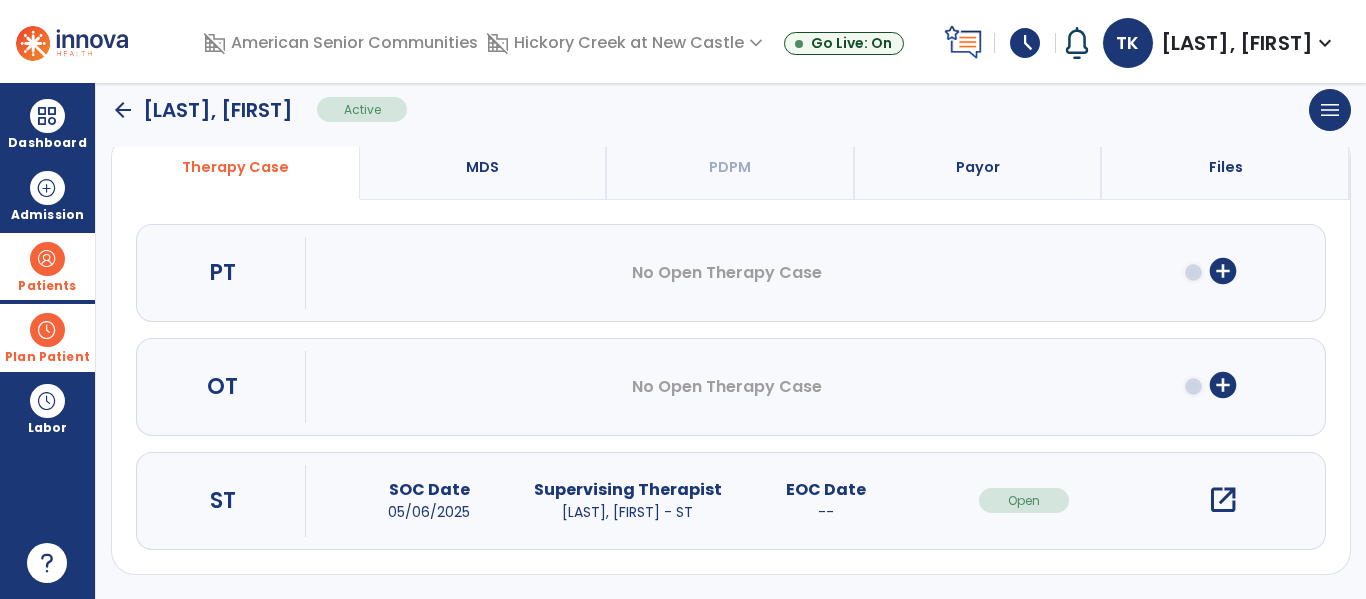 click on "open_in_new" at bounding box center [1223, 500] 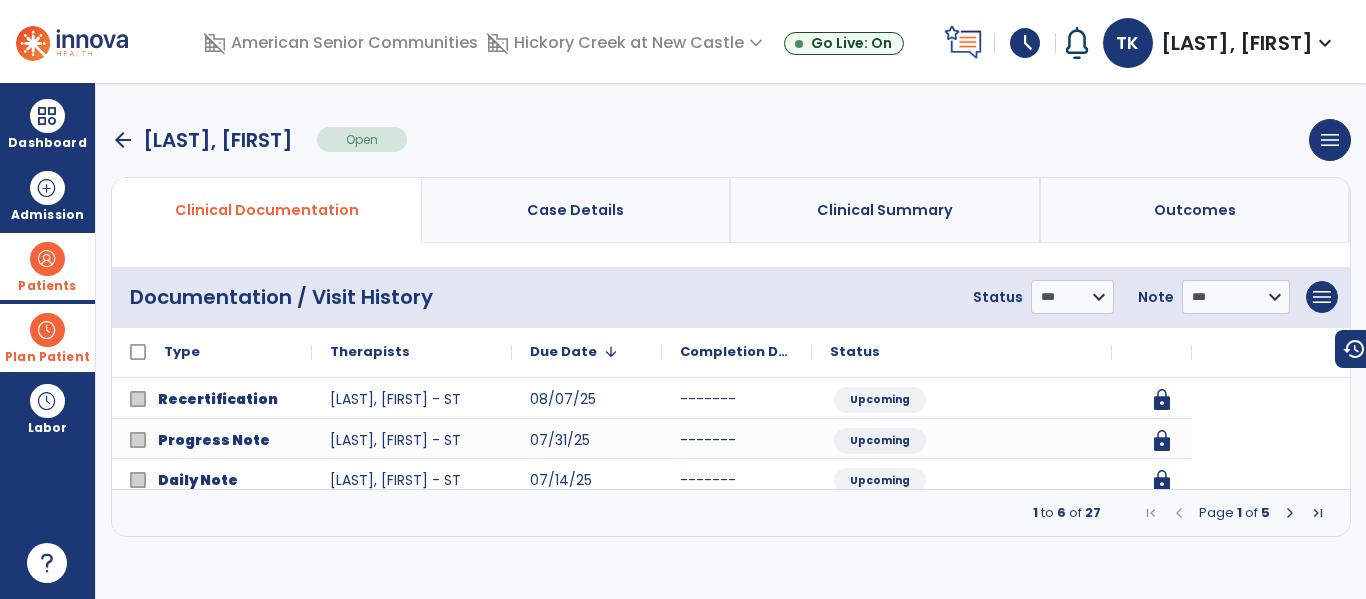 scroll, scrollTop: 0, scrollLeft: 0, axis: both 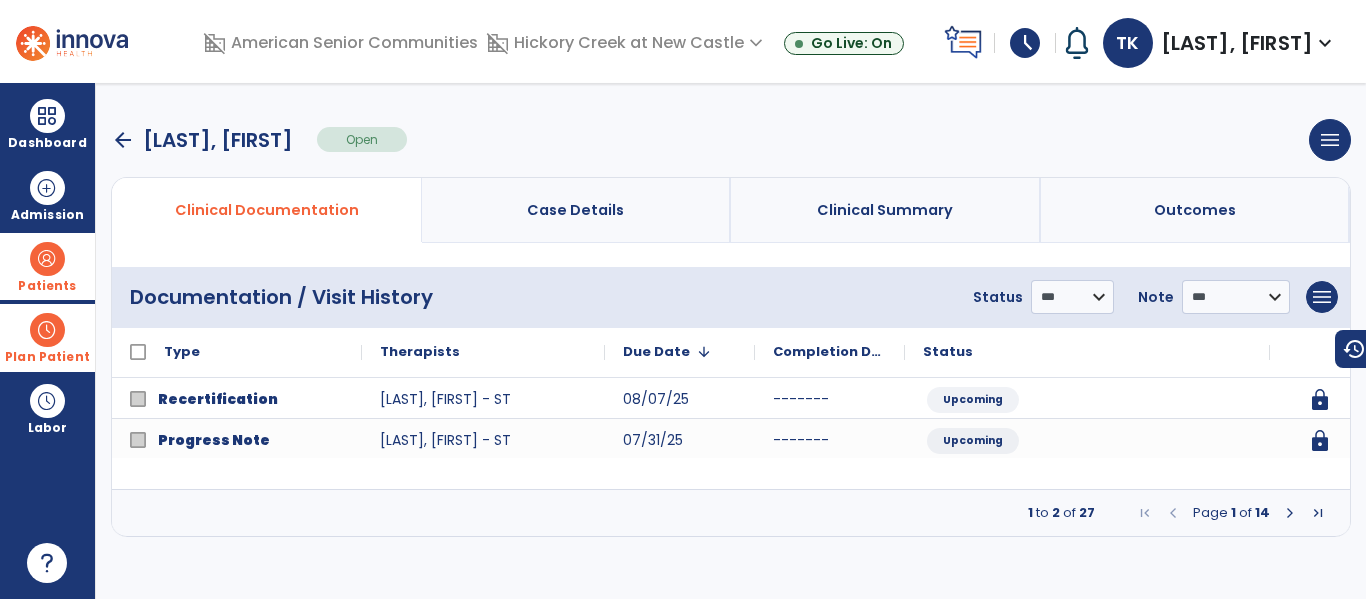 click at bounding box center (1290, 513) 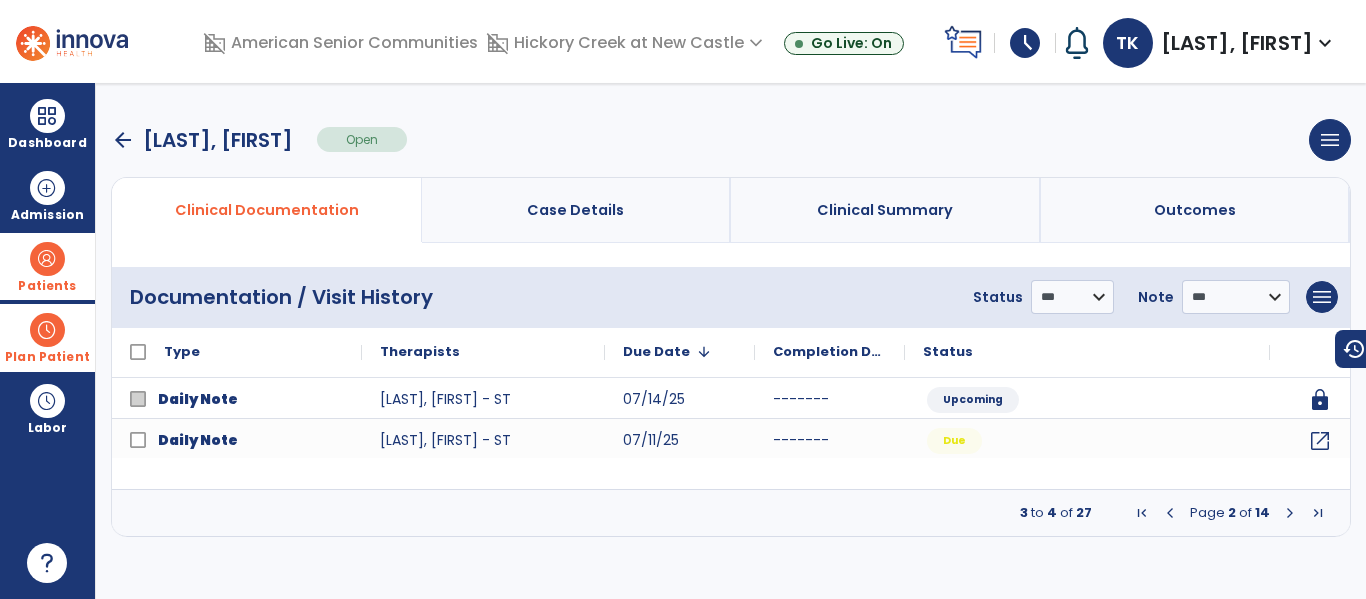 click at bounding box center [1170, 513] 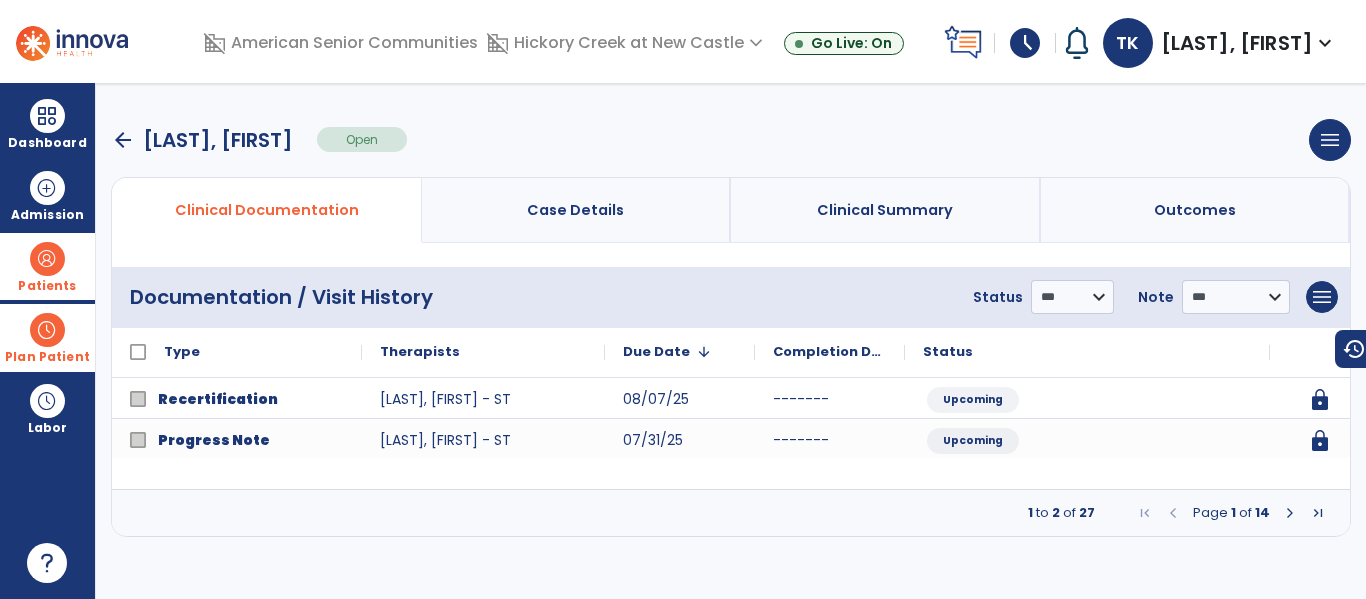 click on "arrow_back" at bounding box center (123, 140) 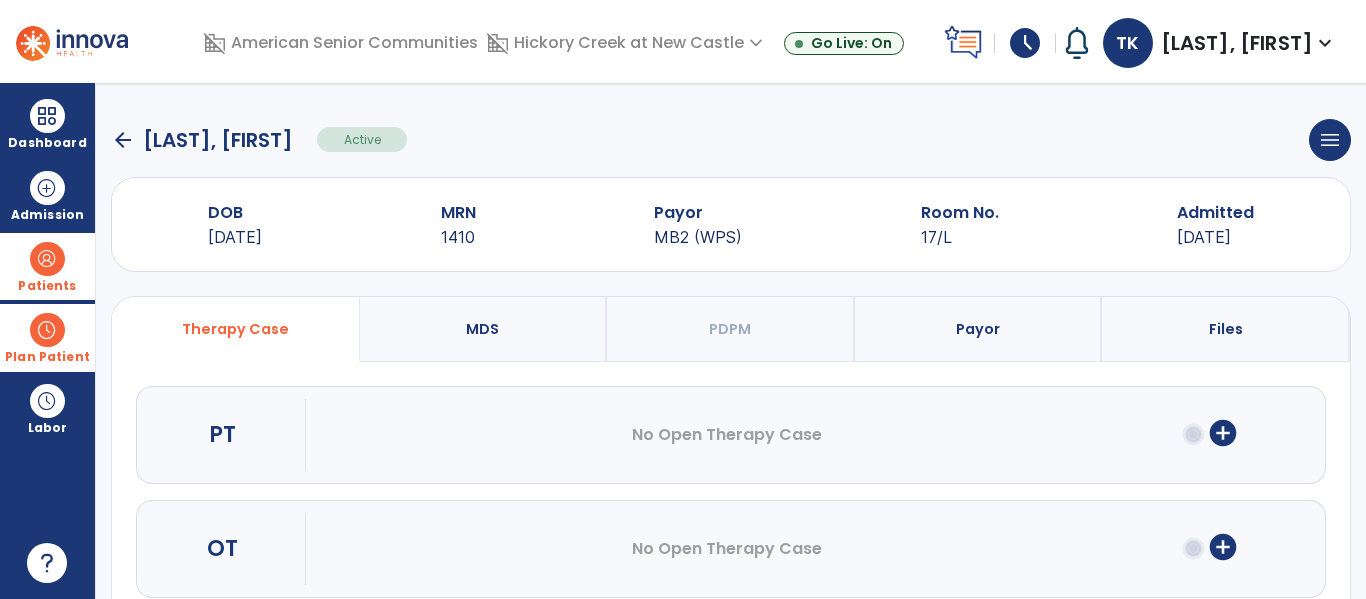 click on "arrow_back" 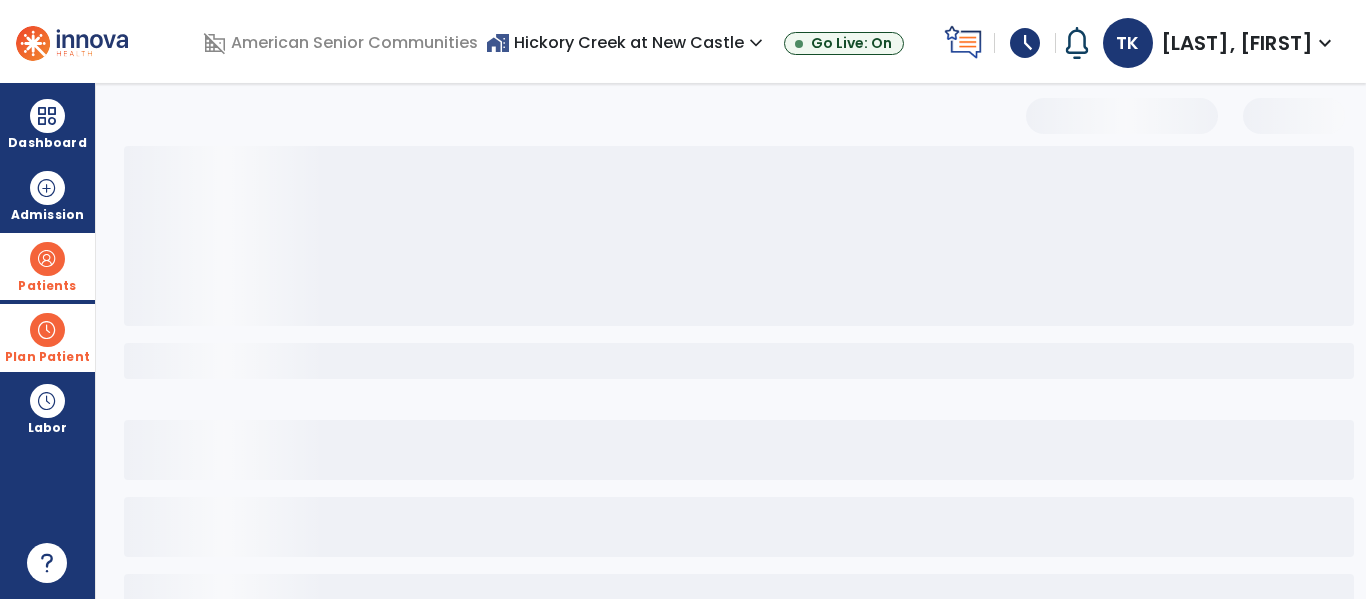 select on "***" 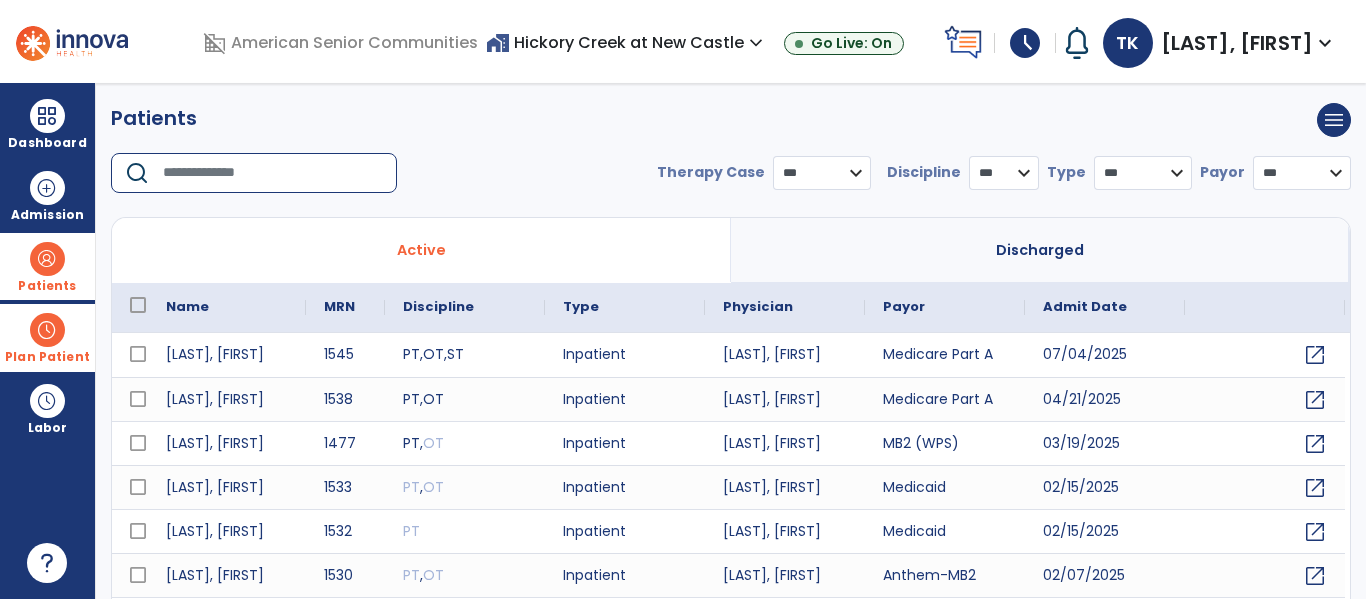 click at bounding box center [273, 173] 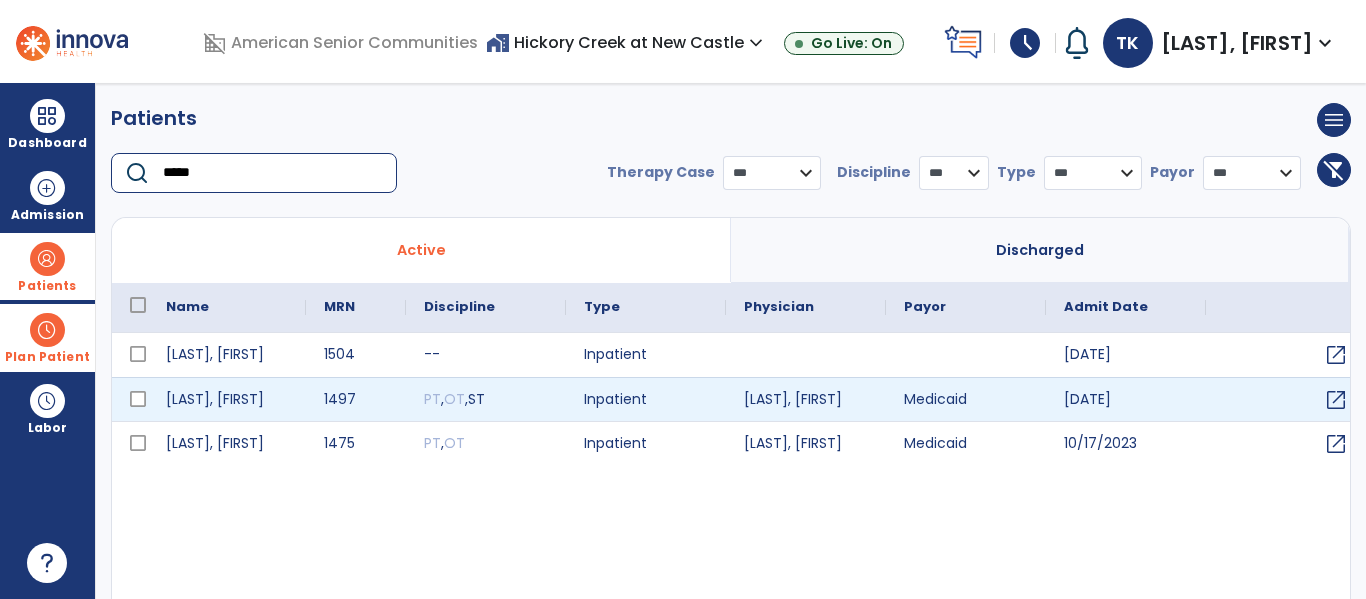 type on "*****" 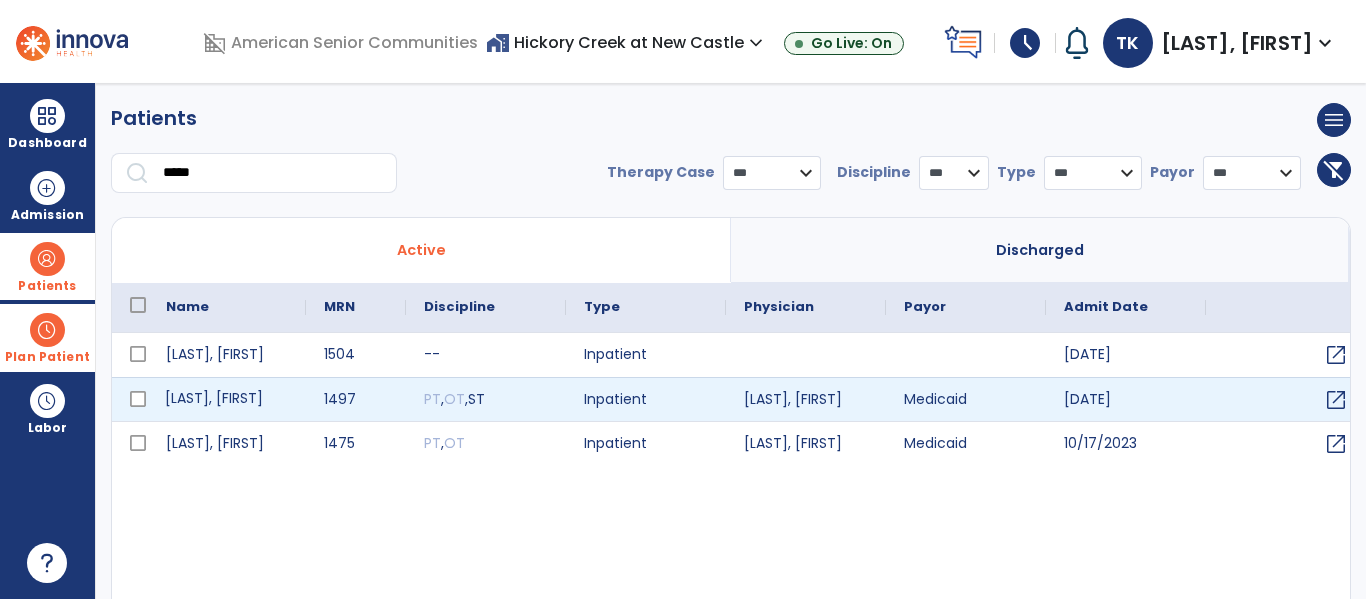 click on "Smith, Philip" at bounding box center (227, 399) 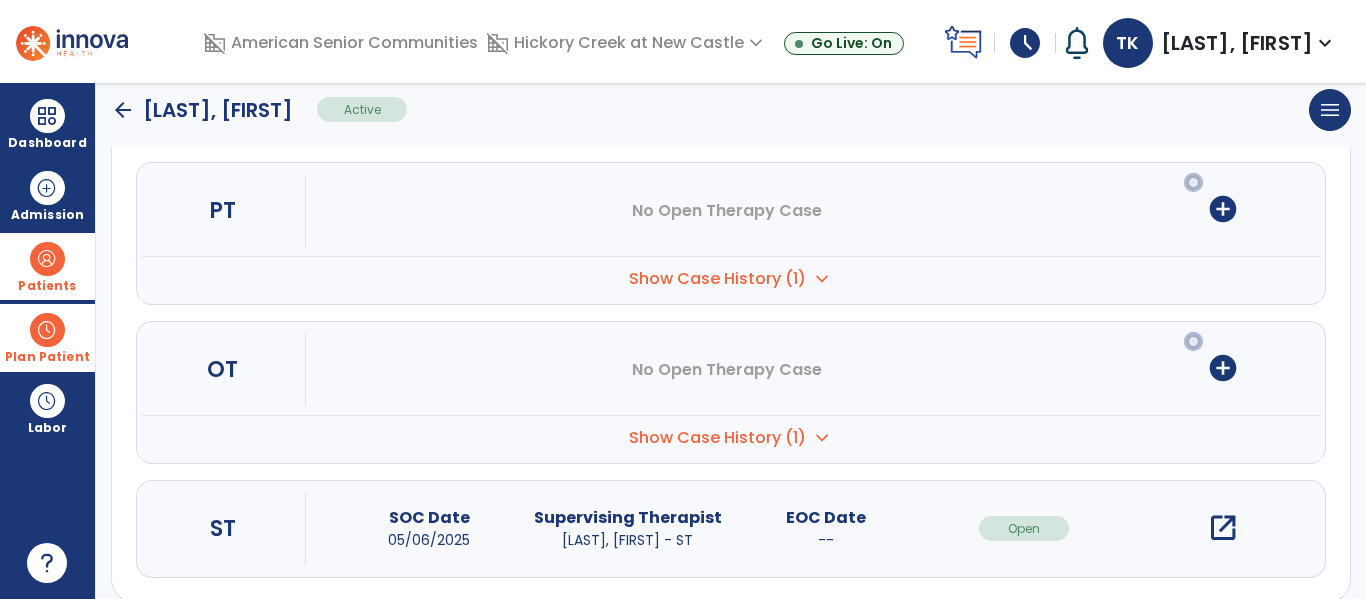 scroll, scrollTop: 252, scrollLeft: 0, axis: vertical 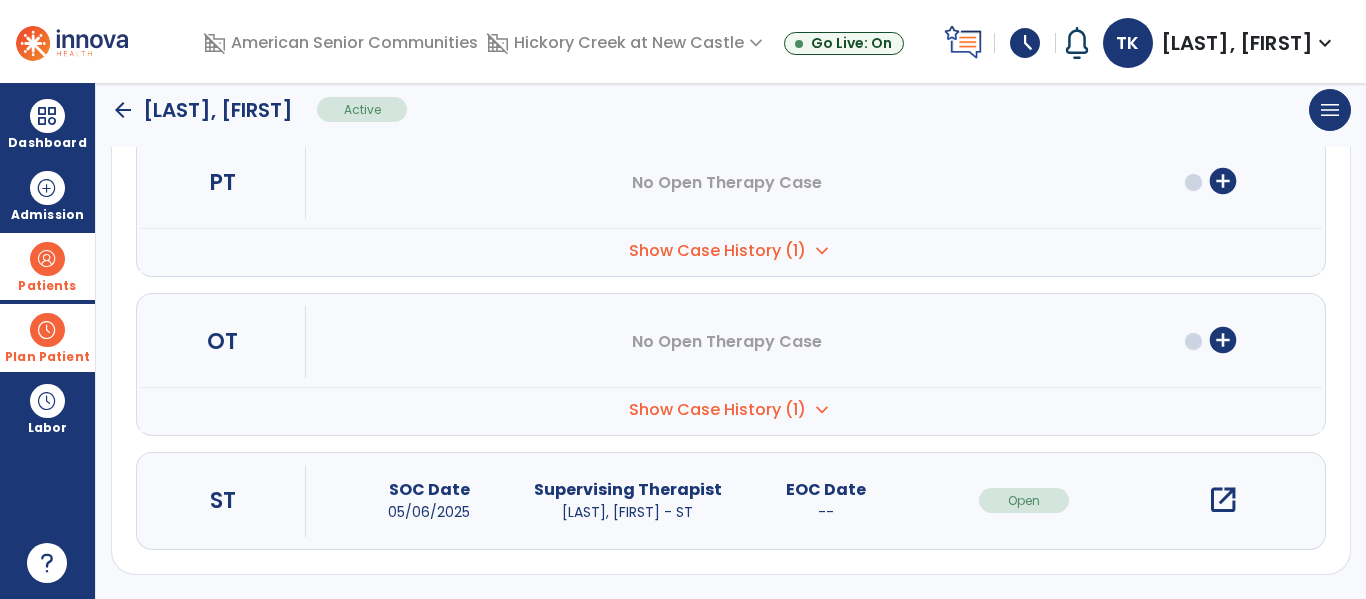 click on "open_in_new" at bounding box center [1223, 500] 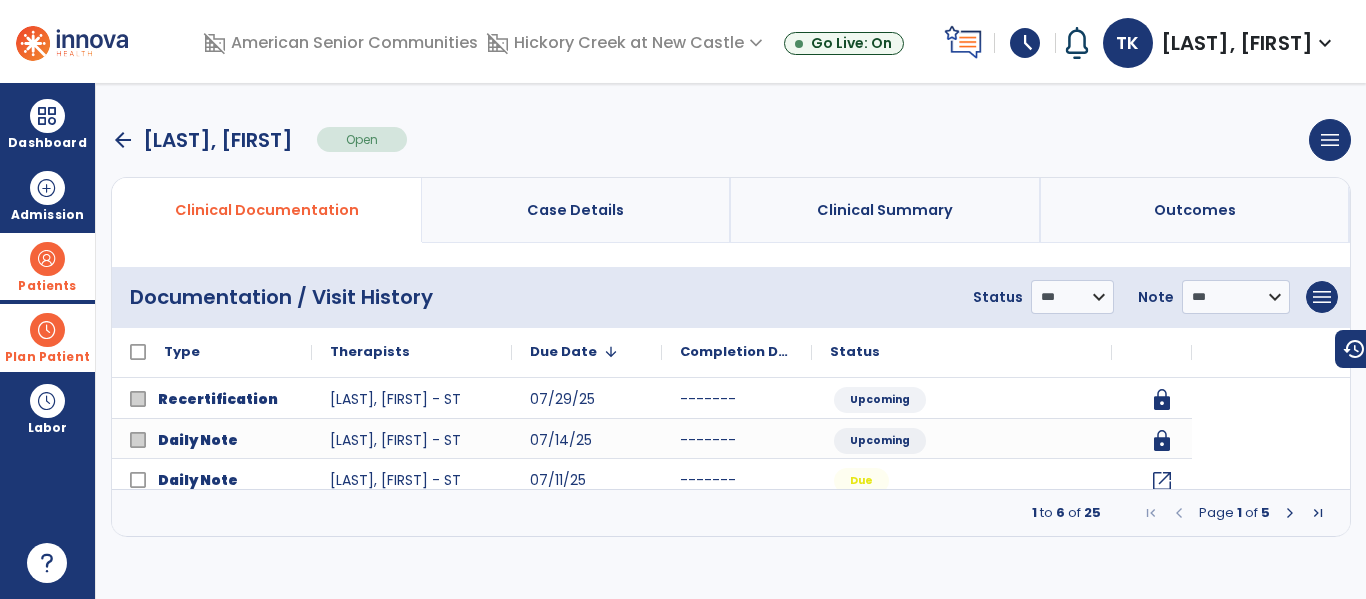 scroll, scrollTop: 0, scrollLeft: 0, axis: both 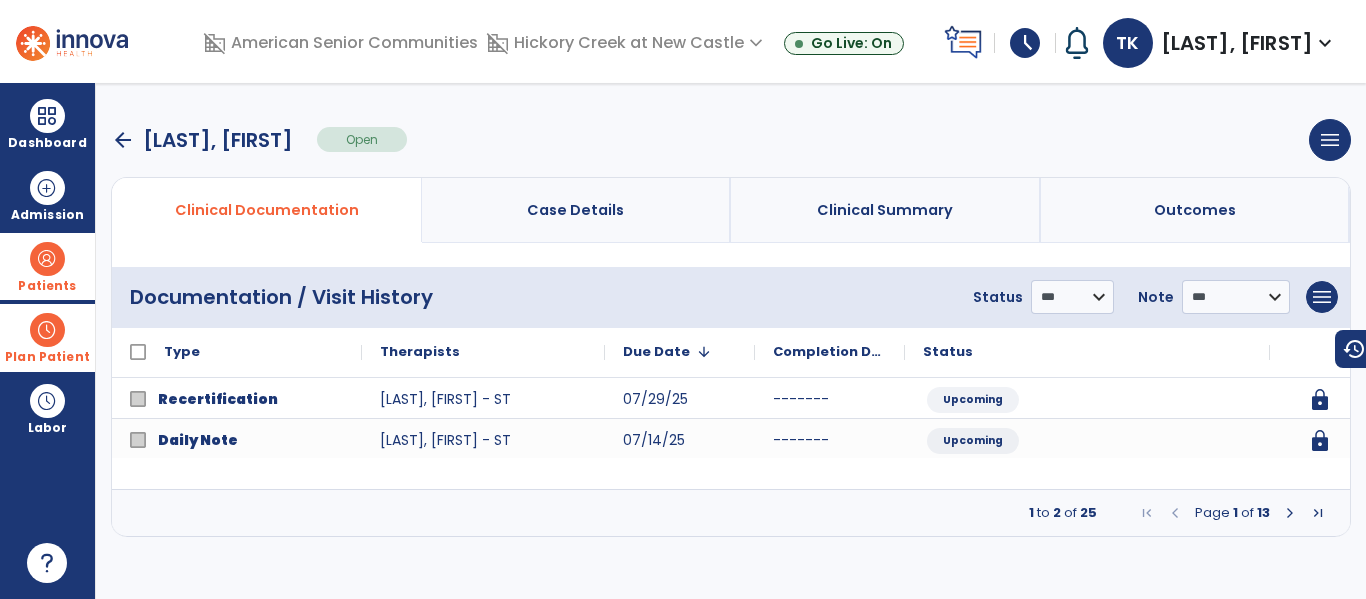 click at bounding box center (1290, 513) 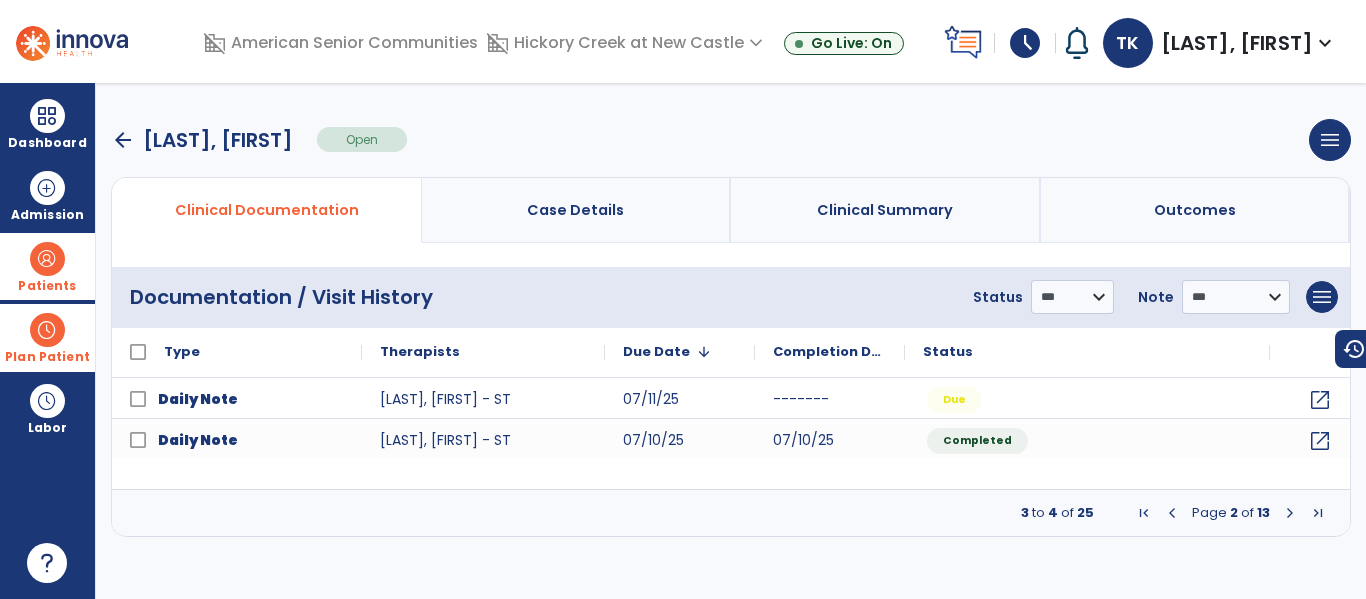click at bounding box center [1172, 513] 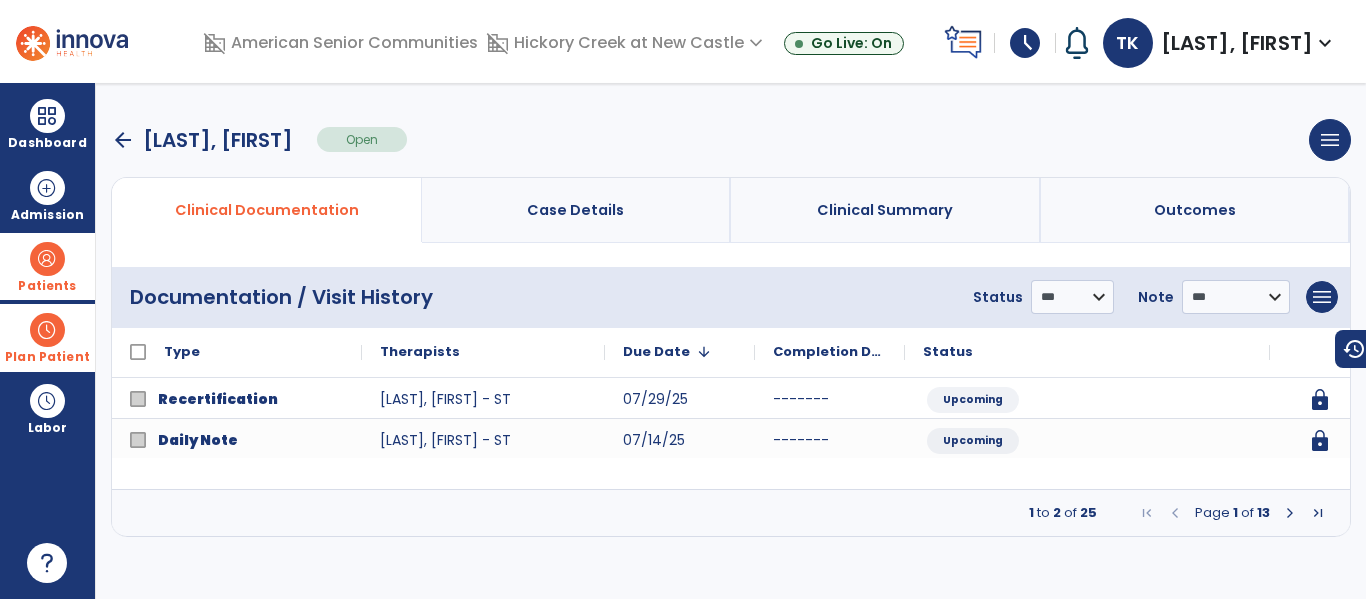click on "arrow_back" at bounding box center [123, 140] 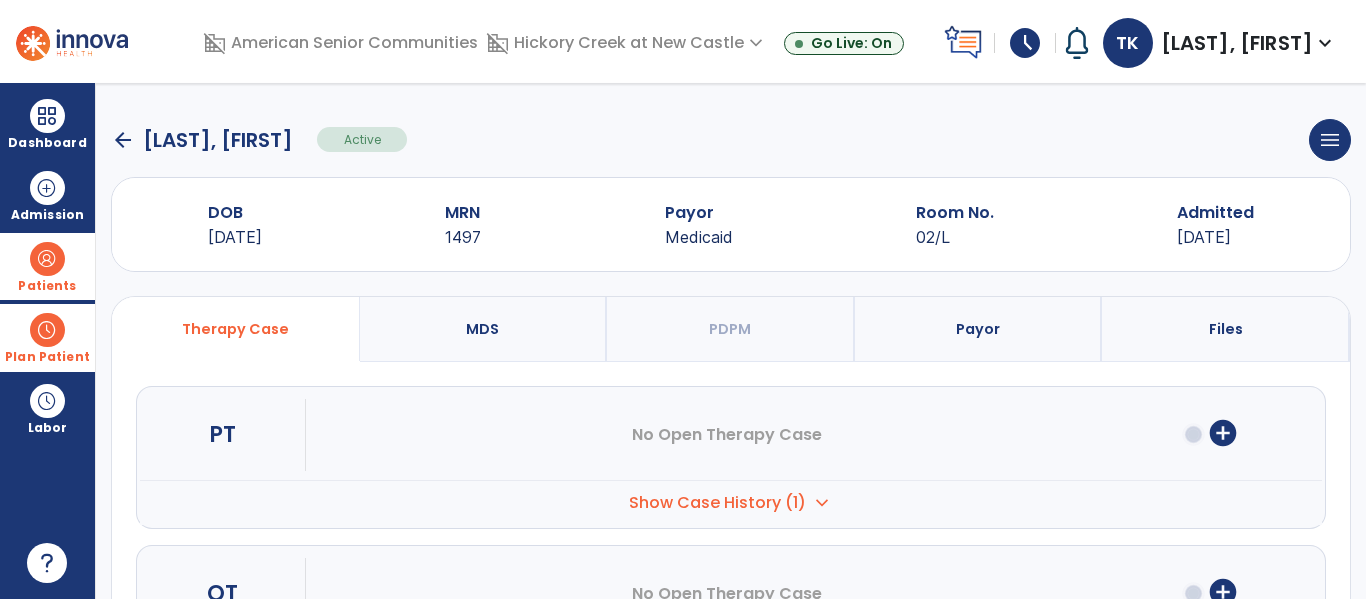 click on "arrow_back" 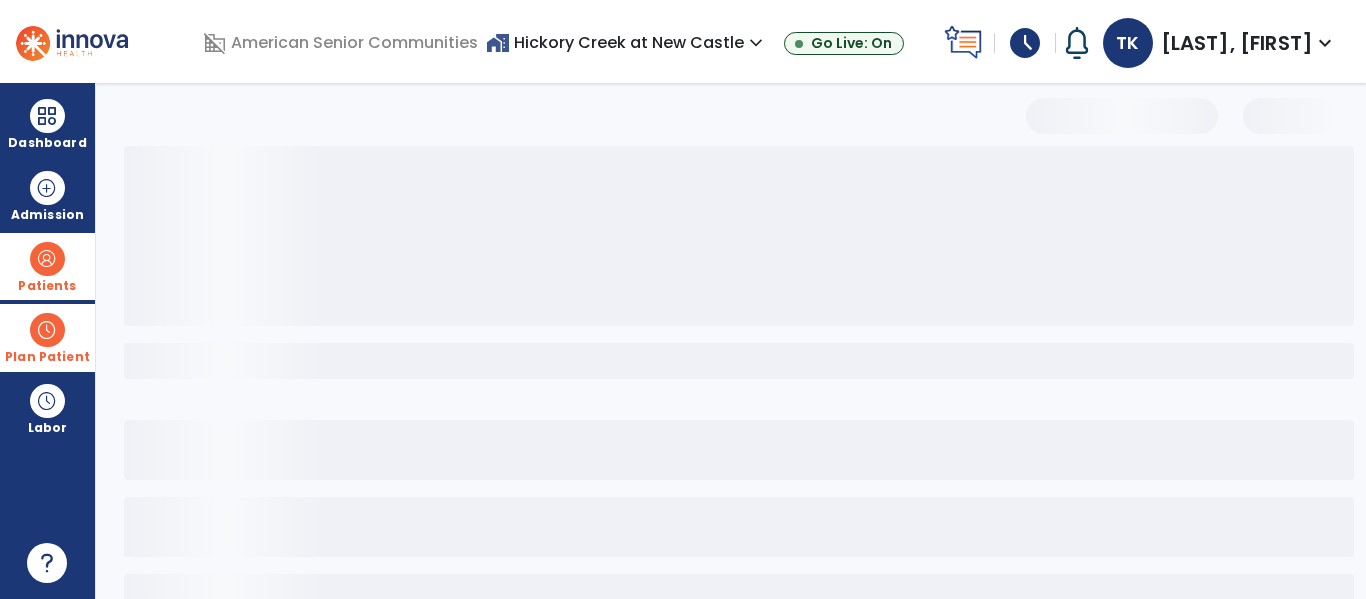 select on "***" 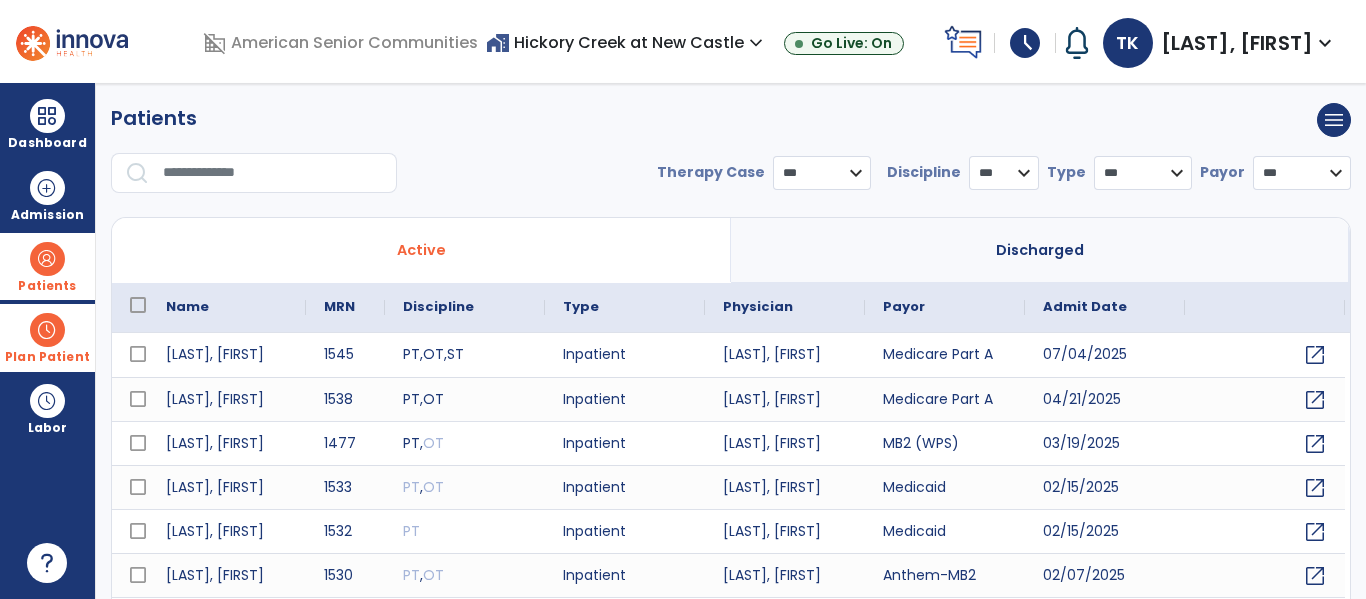 click at bounding box center [273, 173] 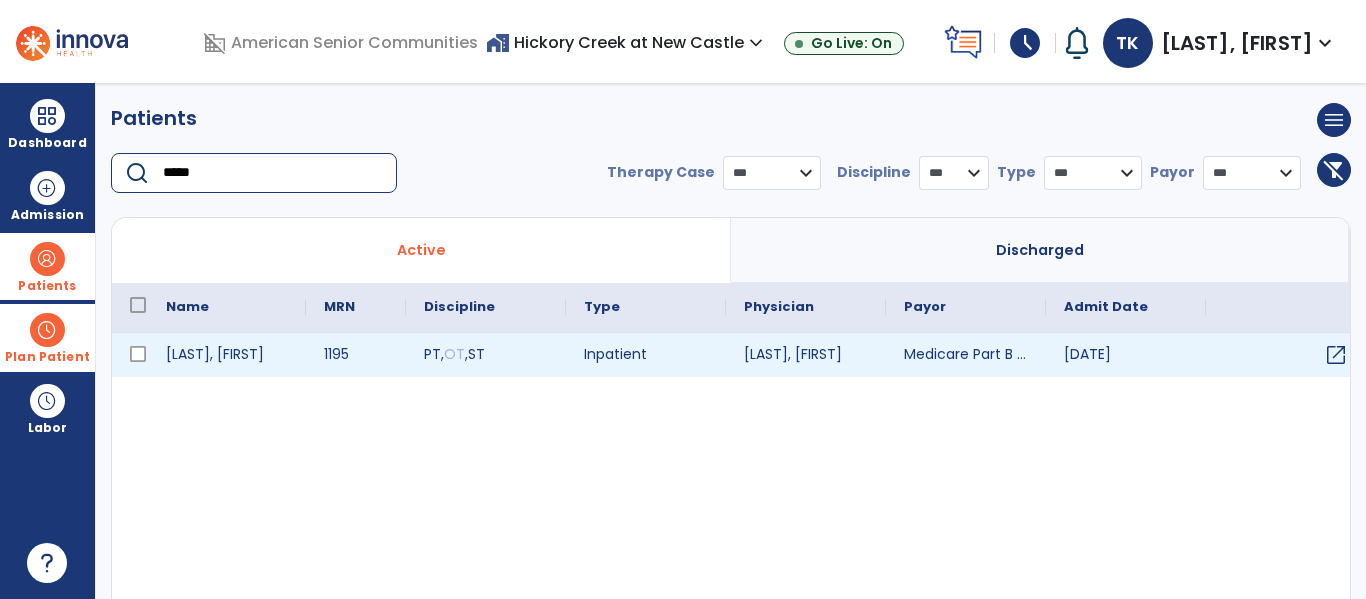 type on "*****" 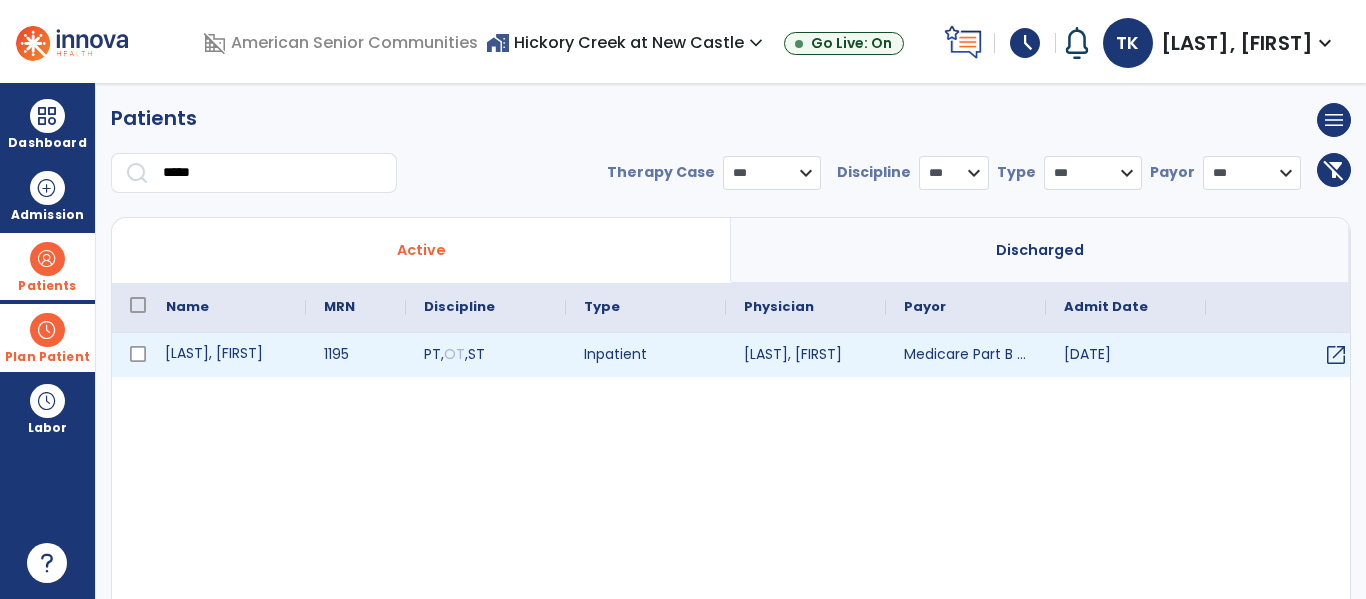 click on "Winchester, Molly" at bounding box center (227, 355) 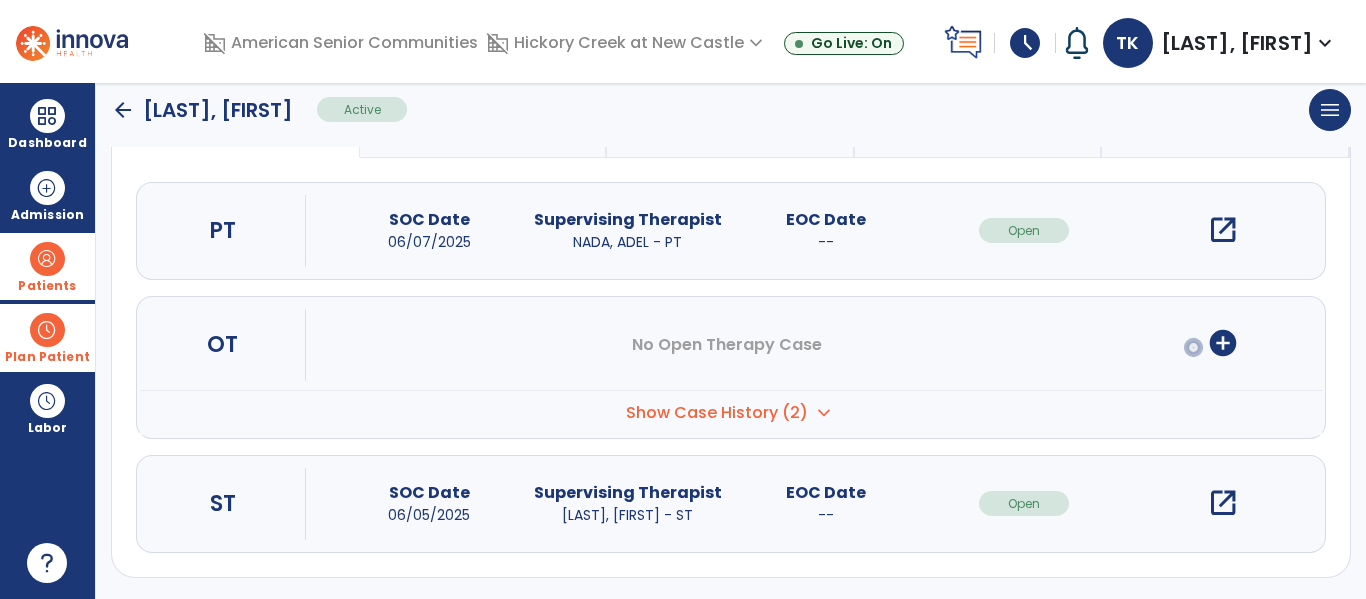 scroll, scrollTop: 207, scrollLeft: 0, axis: vertical 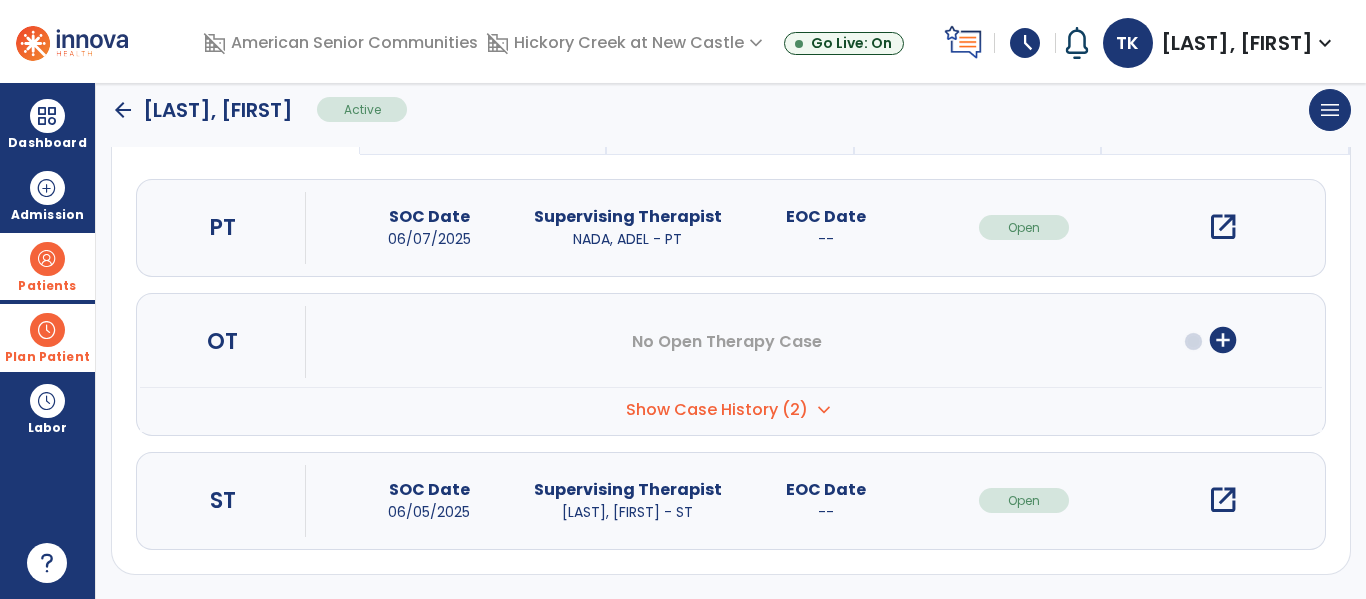 click on "open_in_new" at bounding box center (1223, 500) 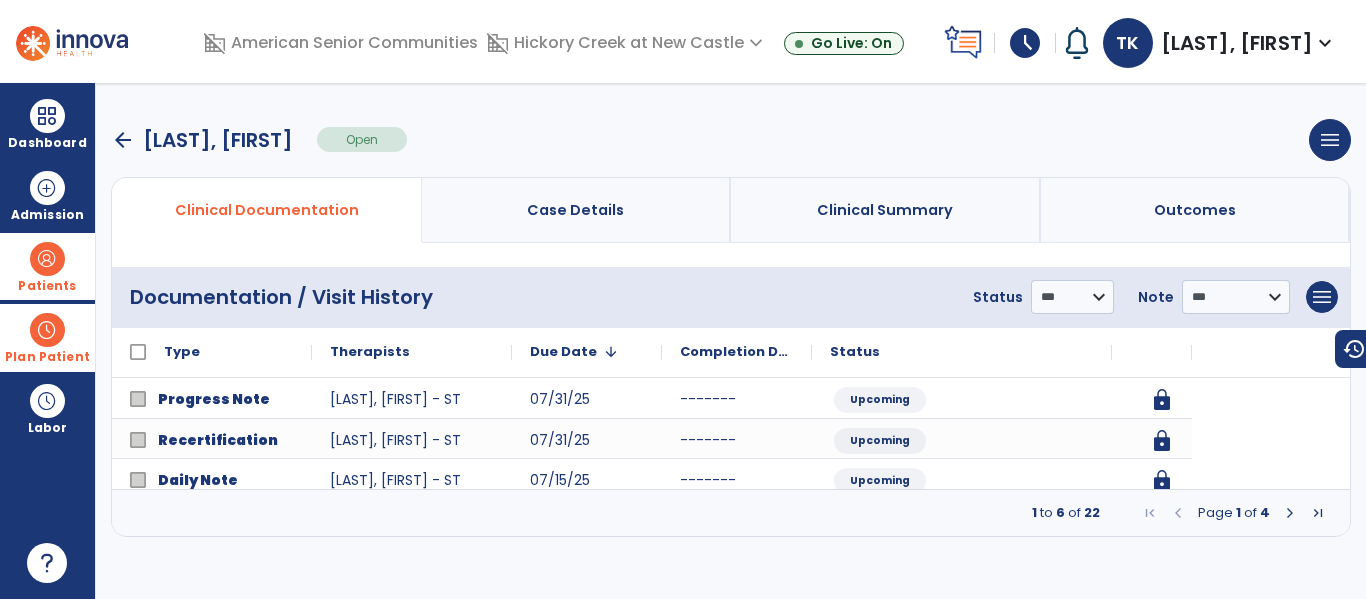 scroll, scrollTop: 0, scrollLeft: 0, axis: both 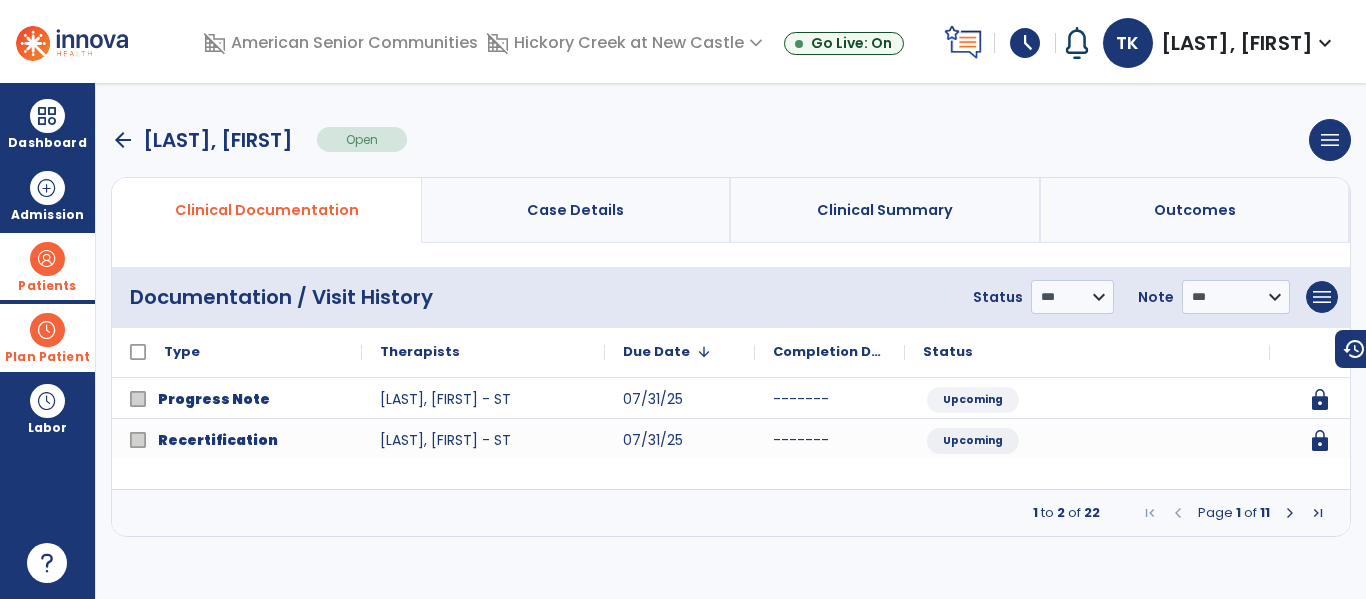 click at bounding box center [1290, 513] 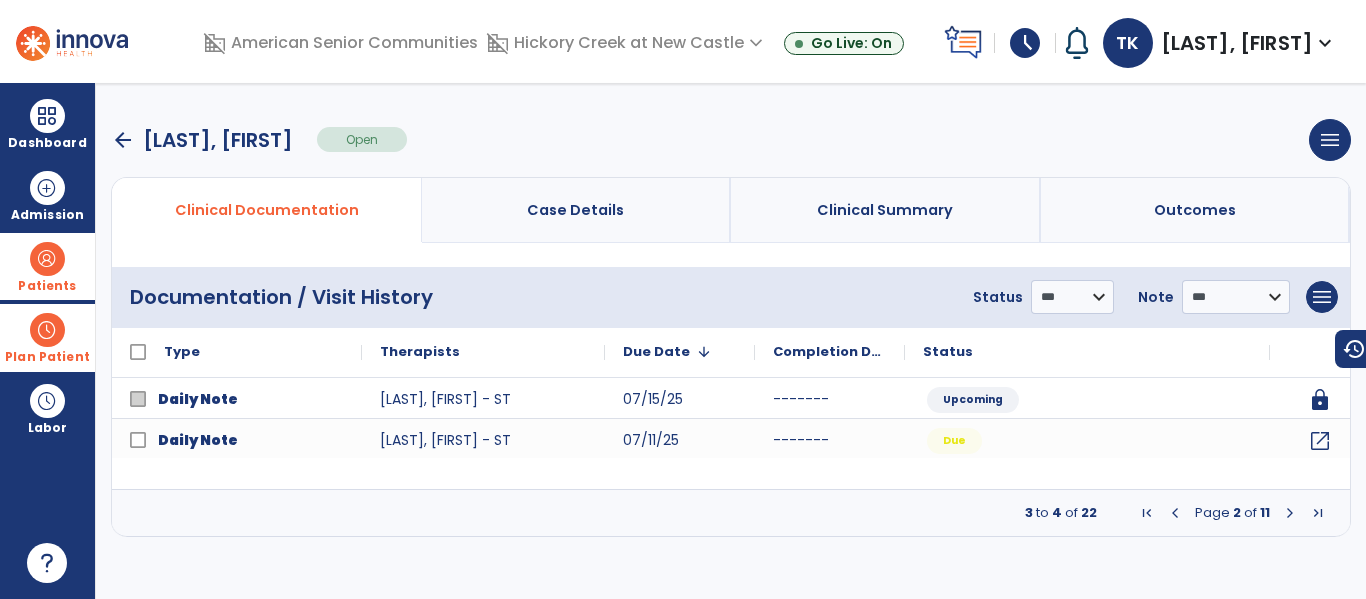 click at bounding box center [1175, 513] 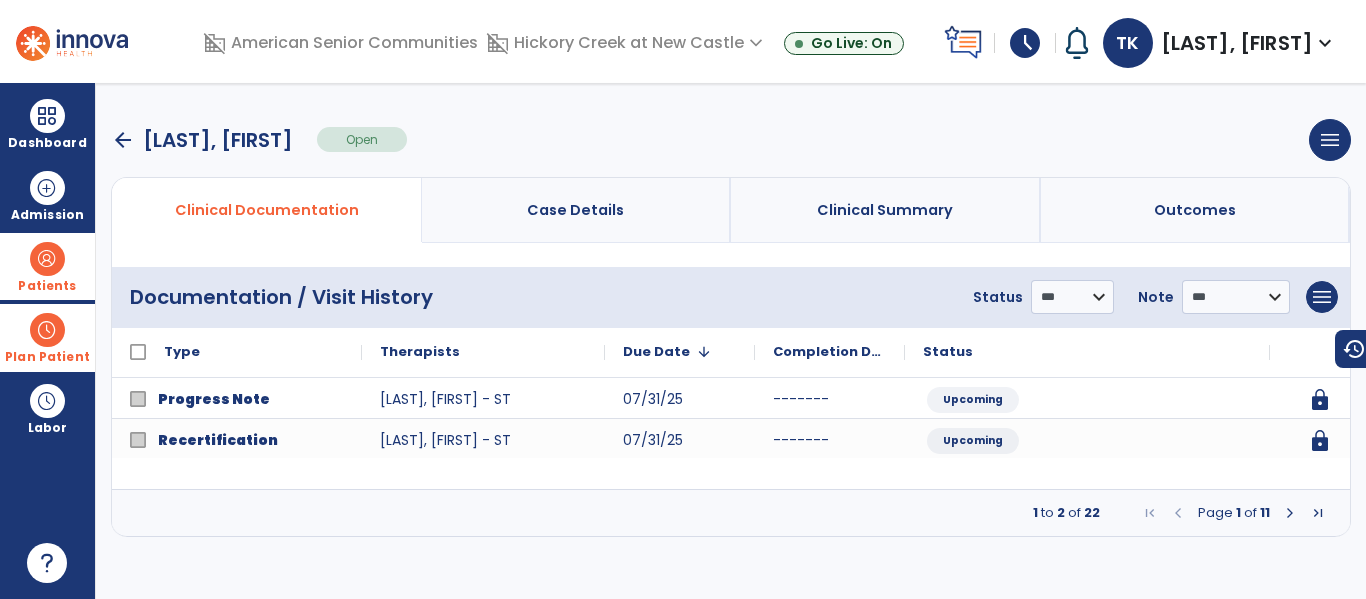 click on "arrow_back" at bounding box center (123, 140) 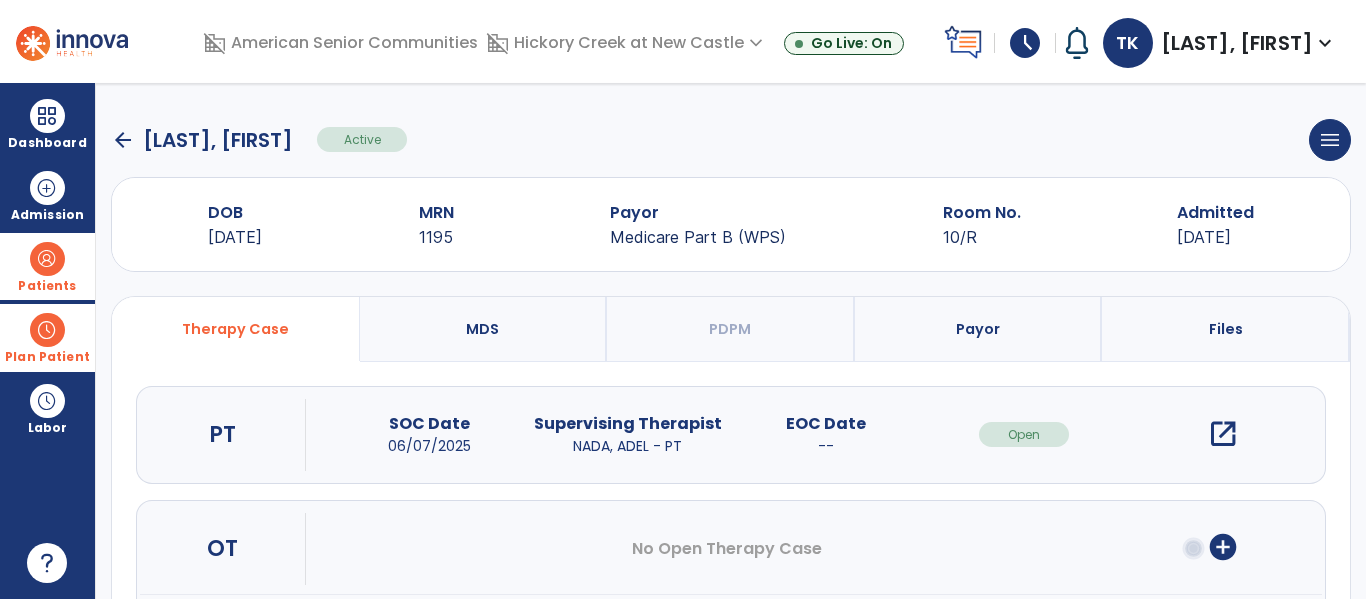 click on "arrow_back" 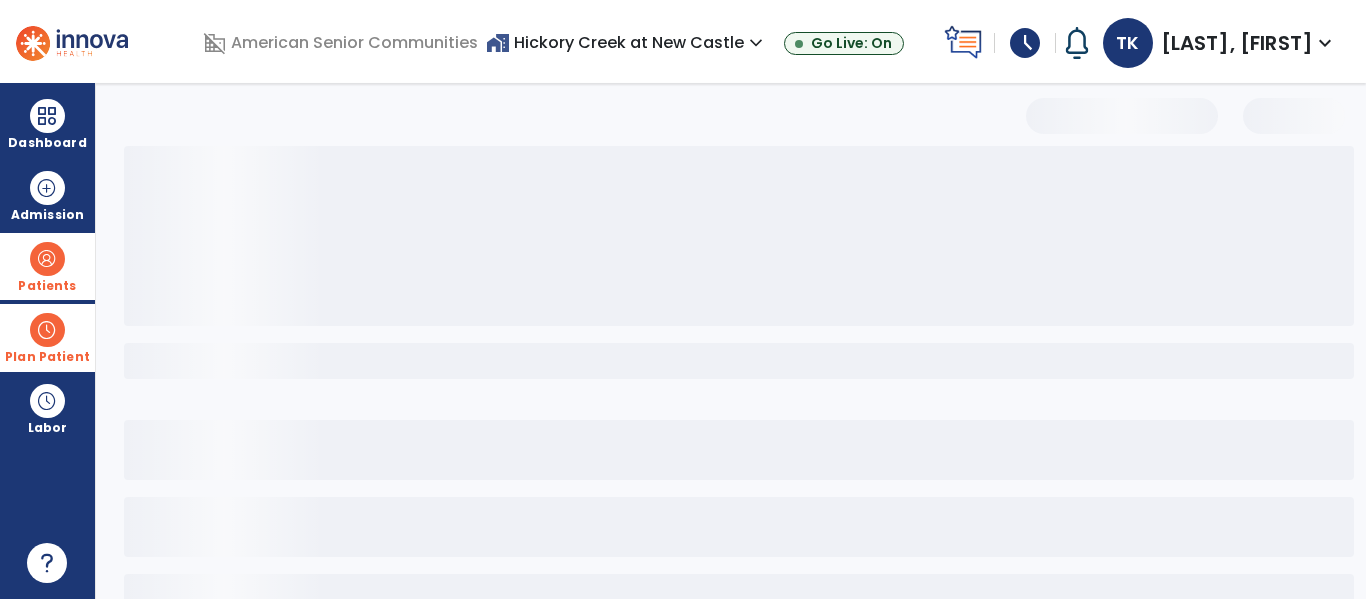 select on "***" 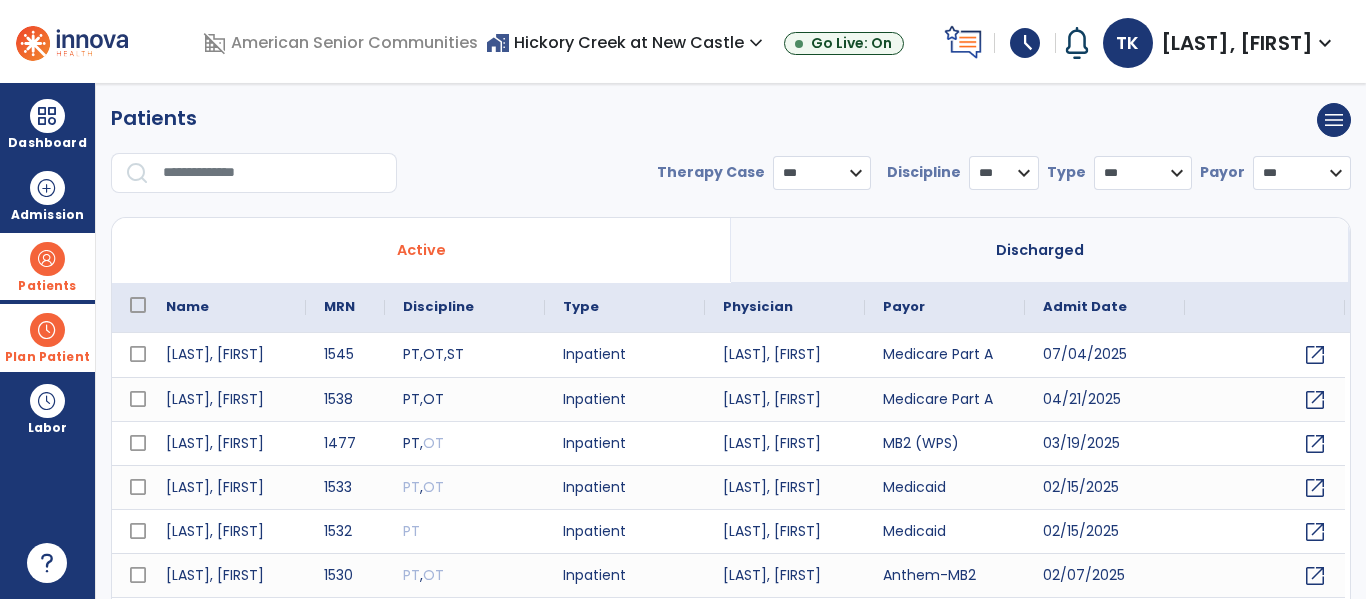 click on "home_work   Hickory Creek at New Castle   expand_more" at bounding box center [627, 42] 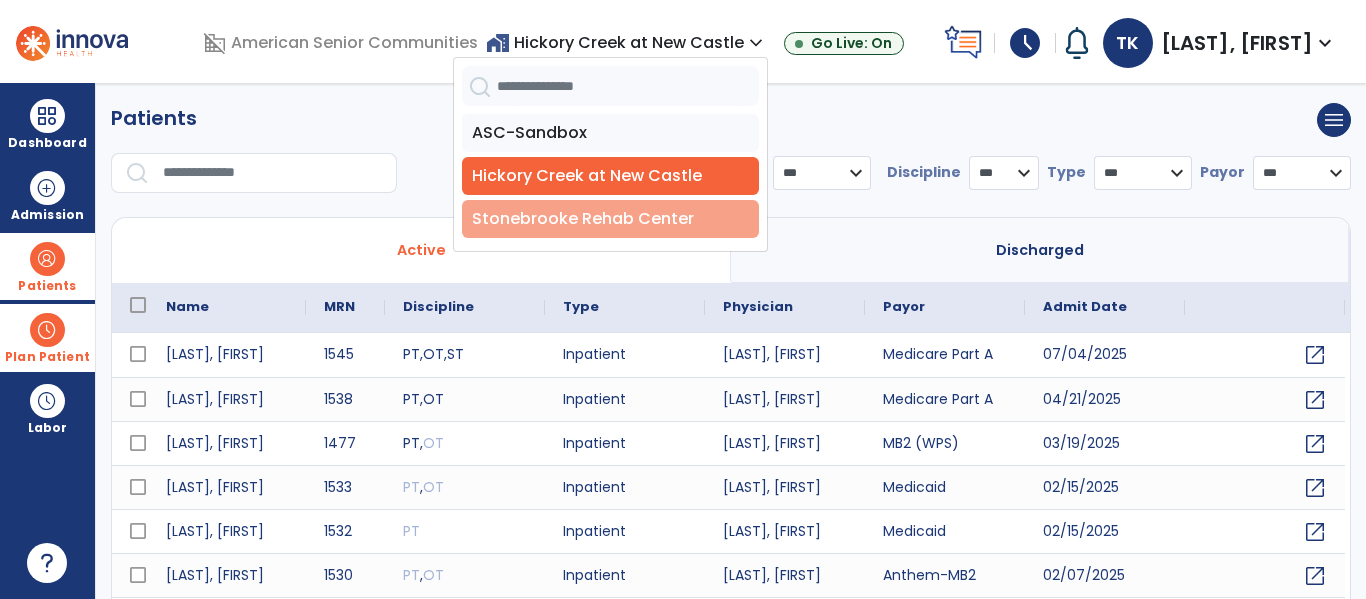 click on "Stonebrooke Rehab Center" at bounding box center (610, 219) 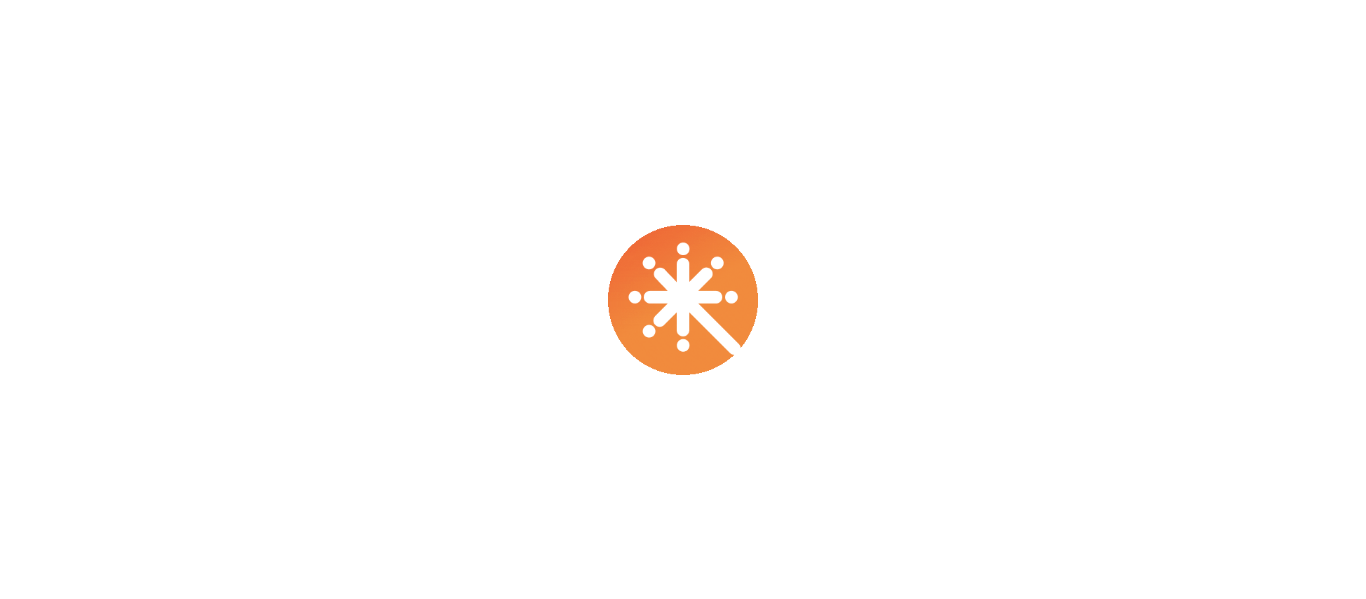 scroll, scrollTop: 0, scrollLeft: 0, axis: both 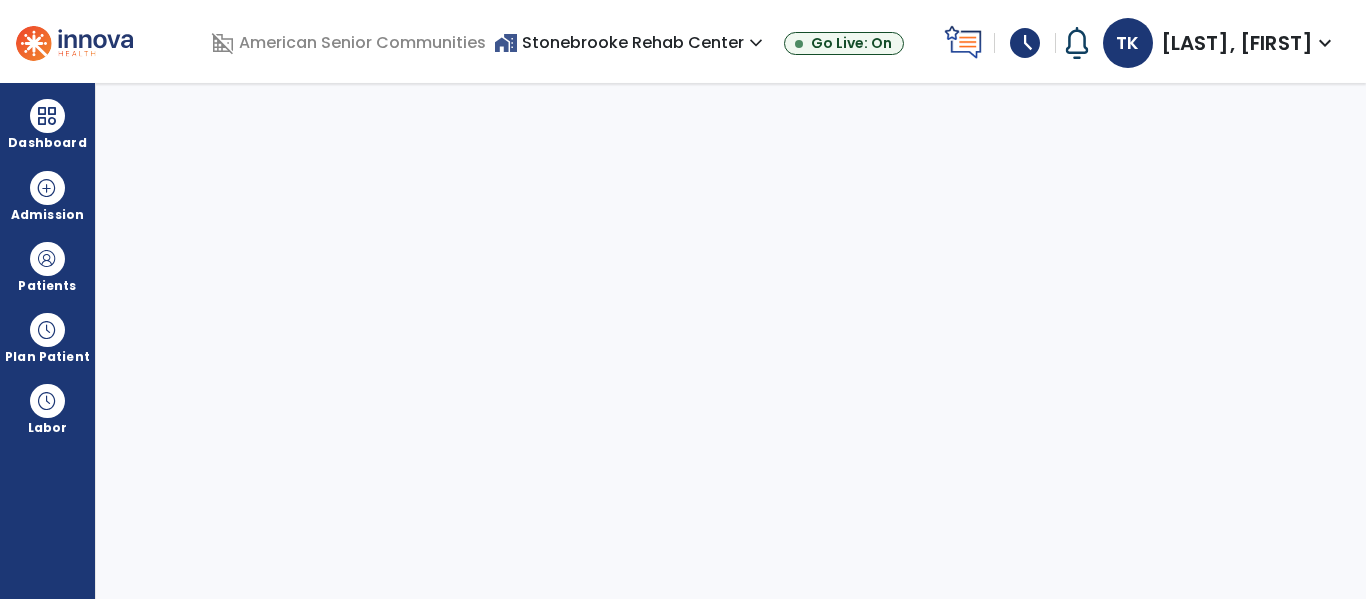 select on "****" 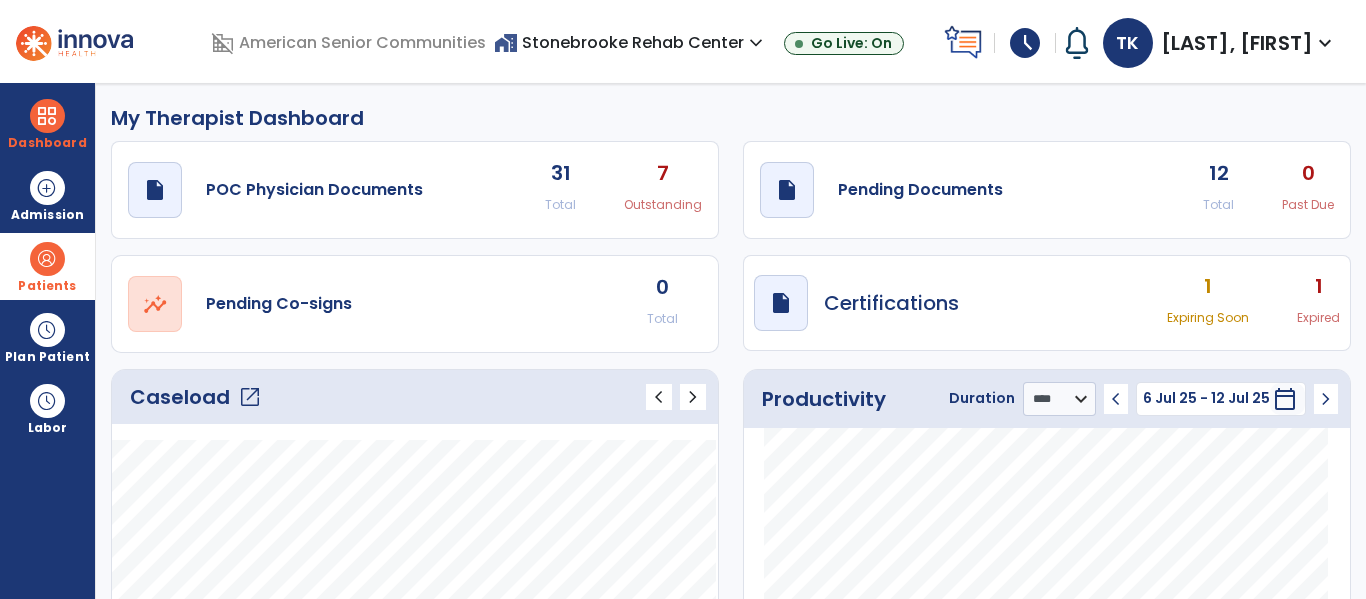 click at bounding box center (47, 259) 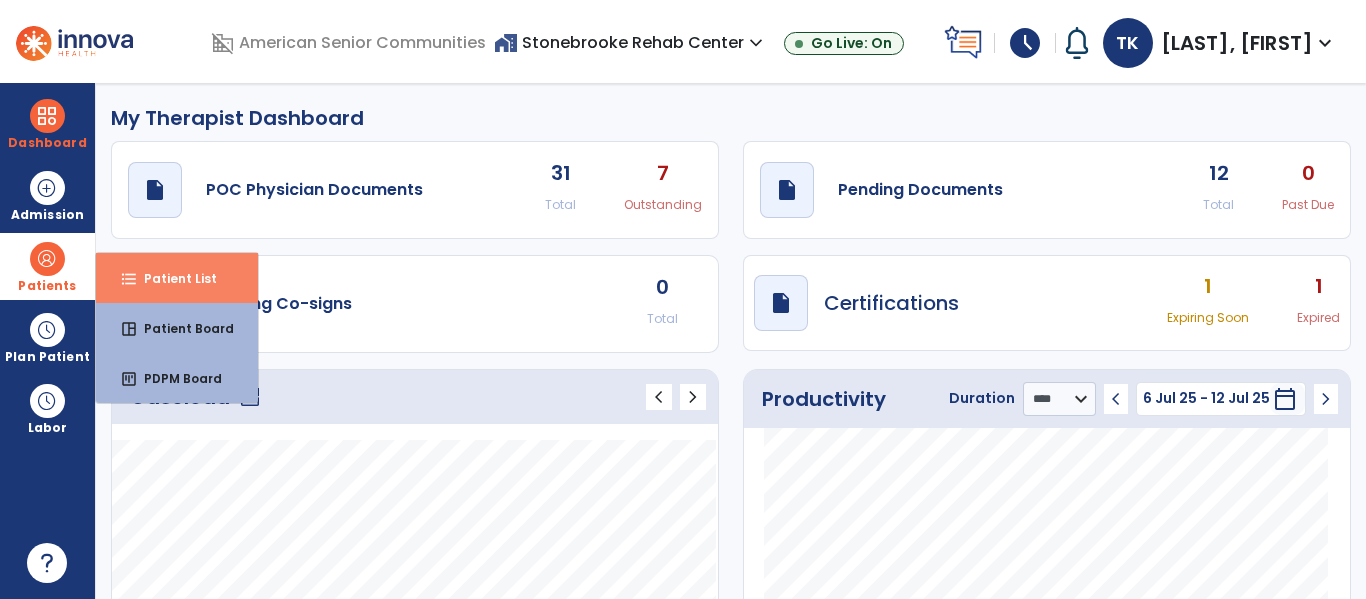 click on "format_list_bulleted  Patient List" at bounding box center [177, 278] 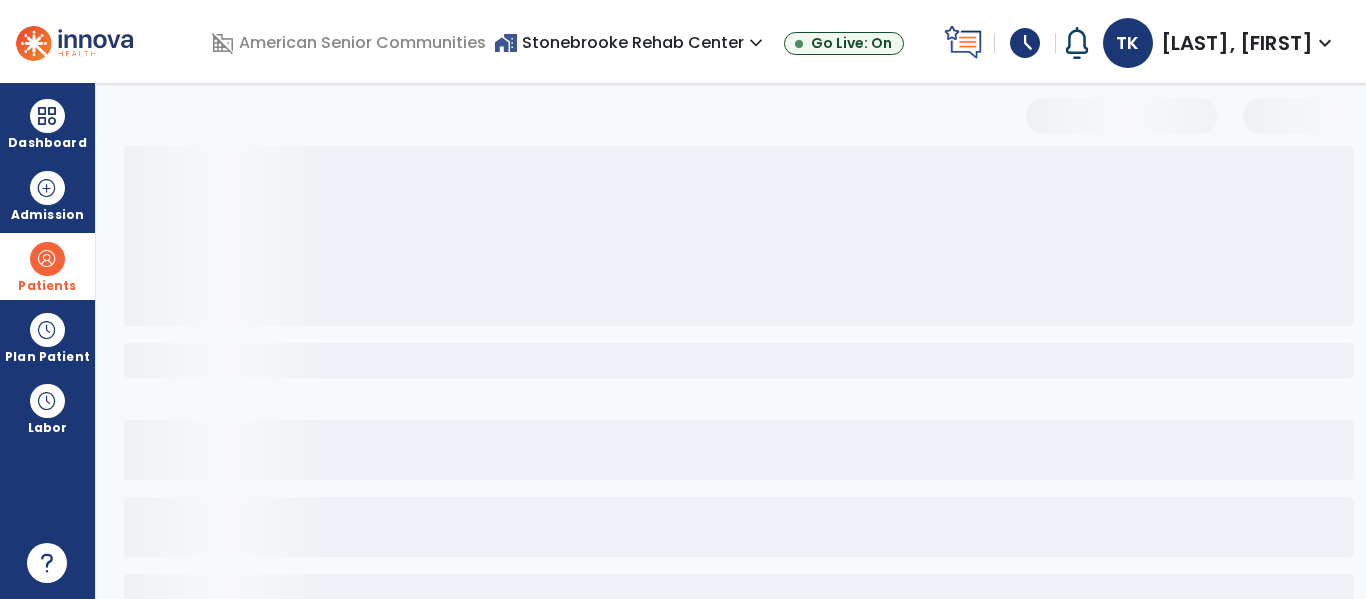select on "***" 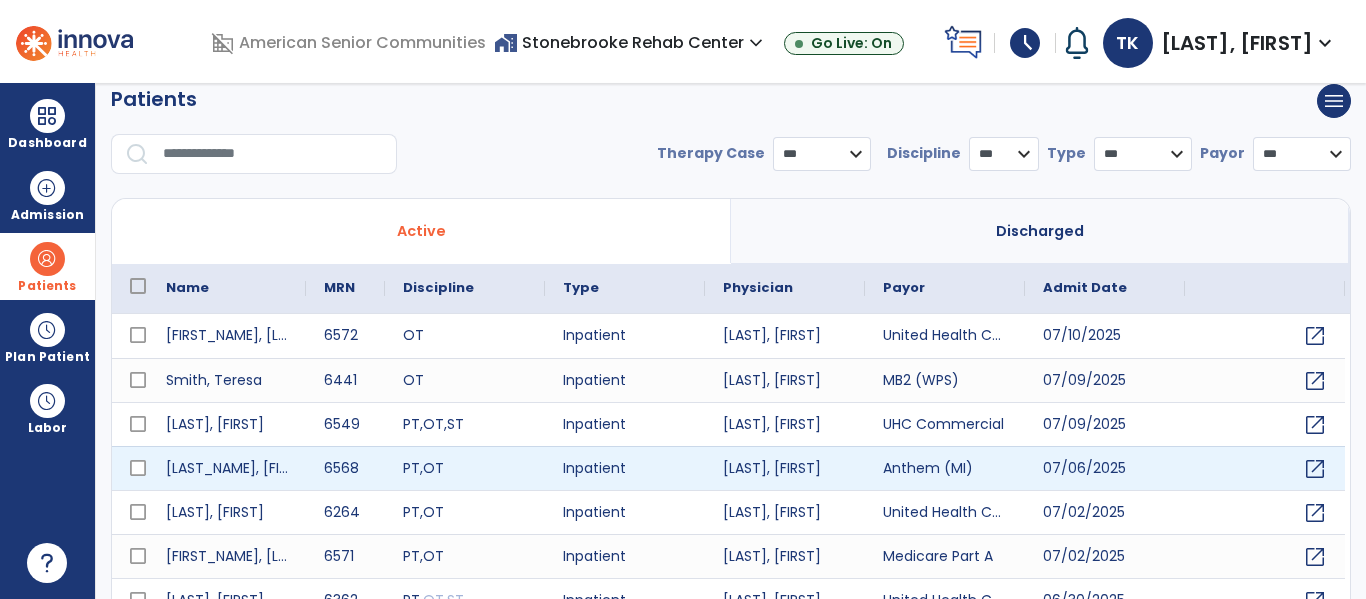 scroll, scrollTop: 32, scrollLeft: 0, axis: vertical 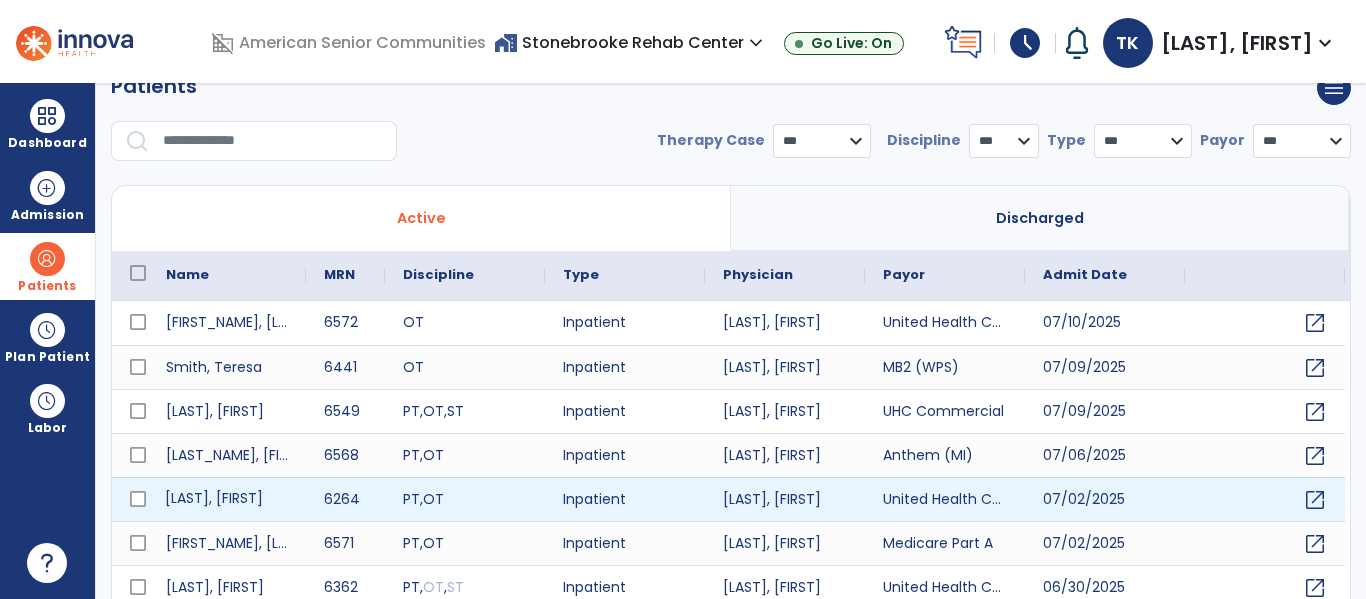 click on "[LAST], [FIRST]" at bounding box center (227, 499) 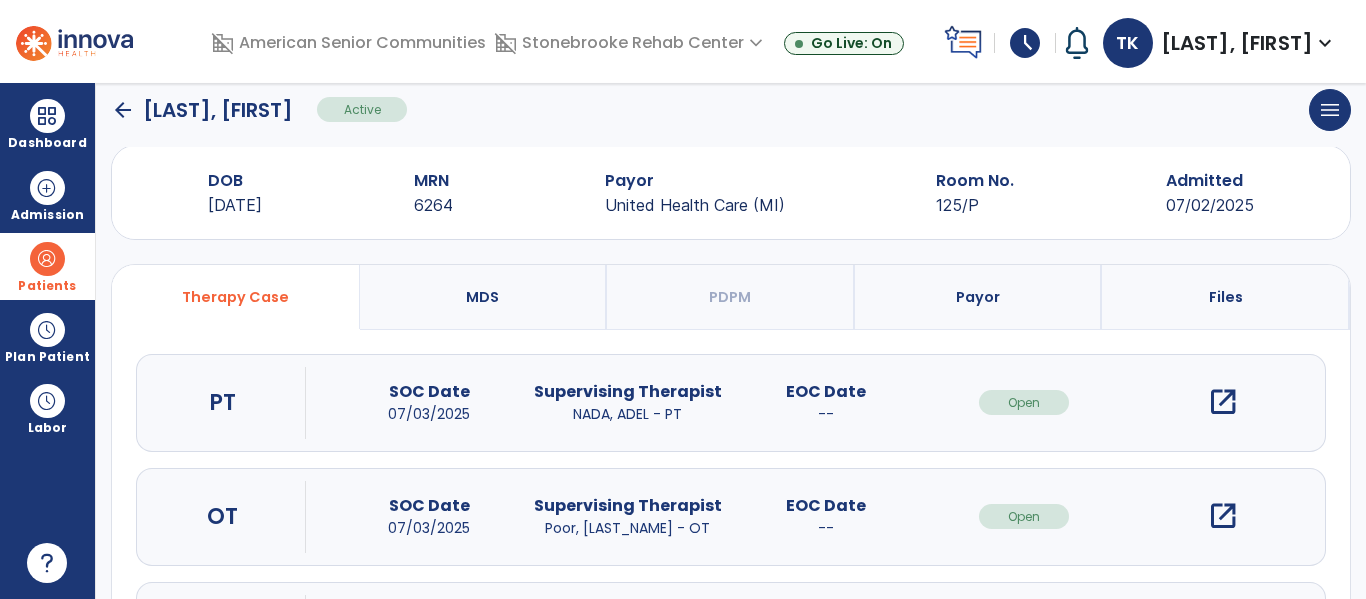 click on "open_in_new" at bounding box center (1223, 402) 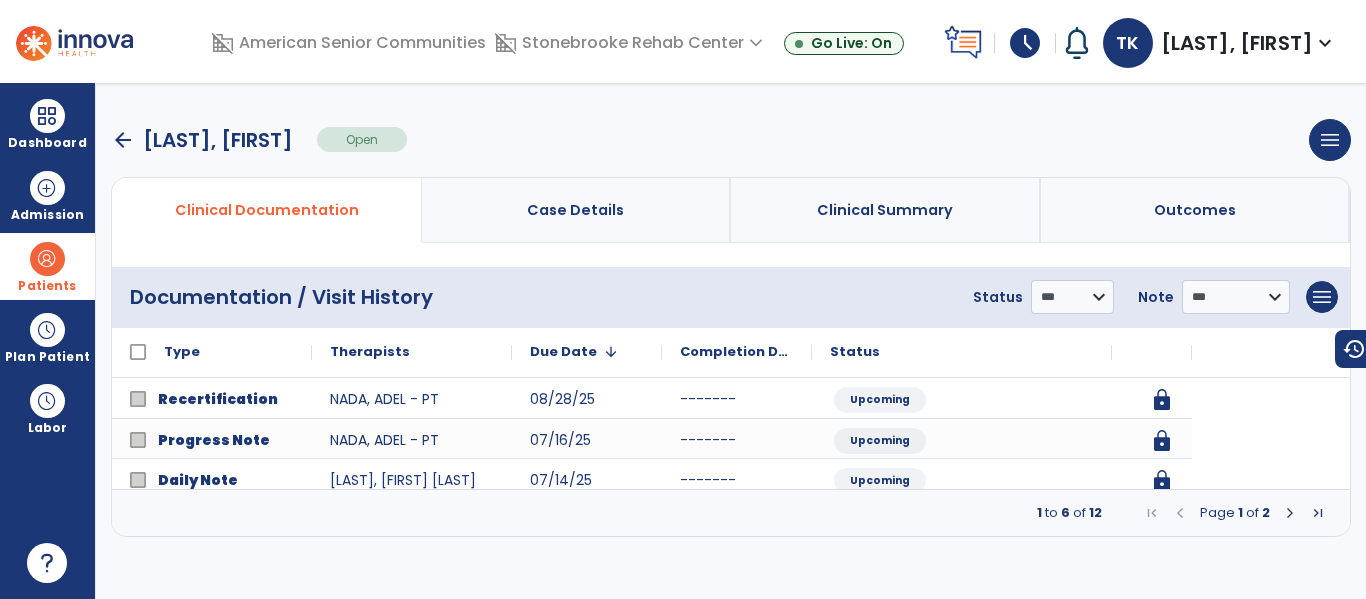 scroll, scrollTop: 0, scrollLeft: 0, axis: both 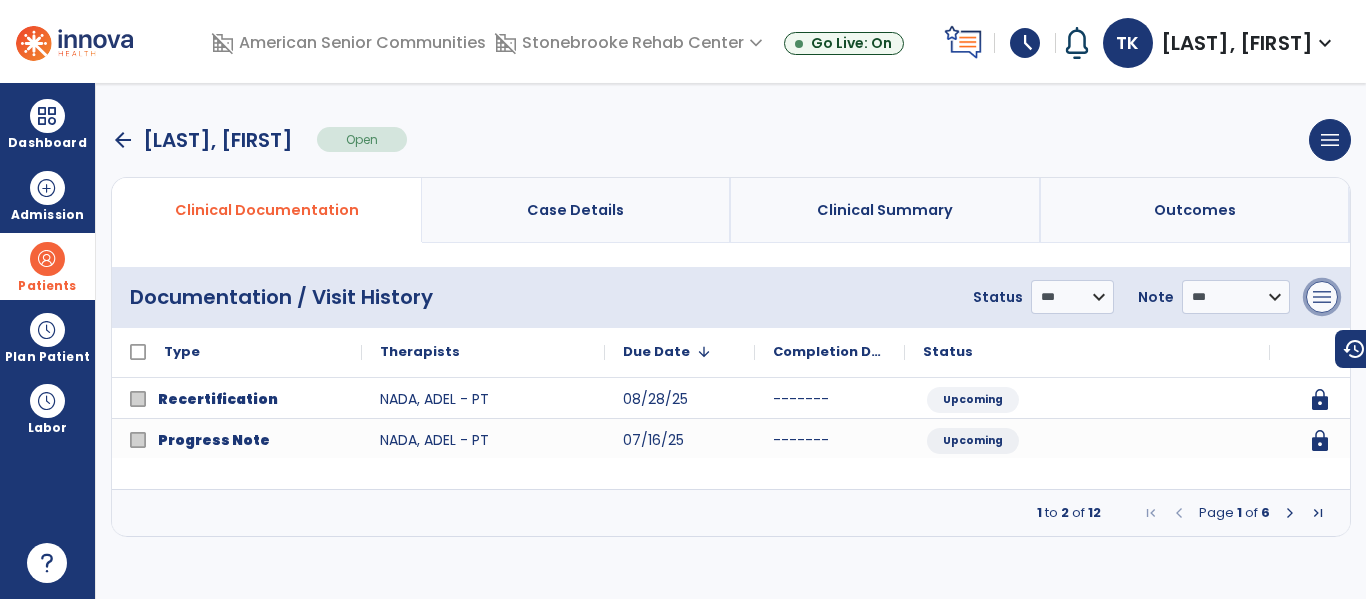 click on "menu" at bounding box center [1322, 297] 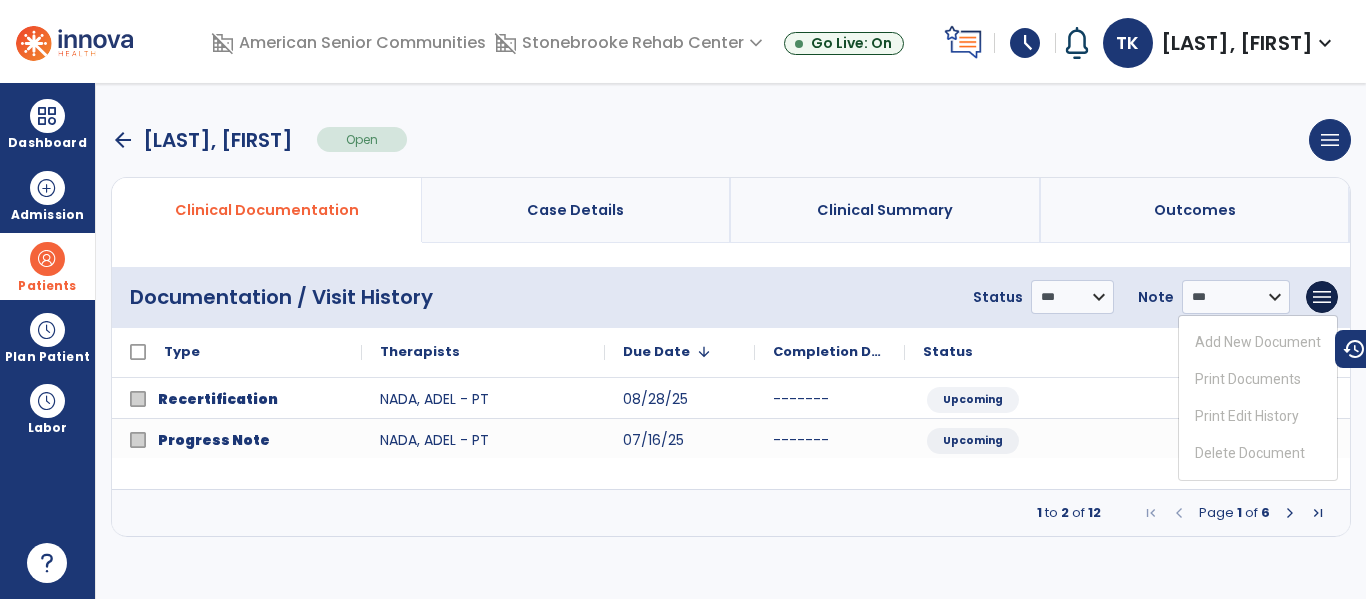 click on "Add New Document   Print Documents   Print Edit History   Delete Document" at bounding box center (1258, 398) 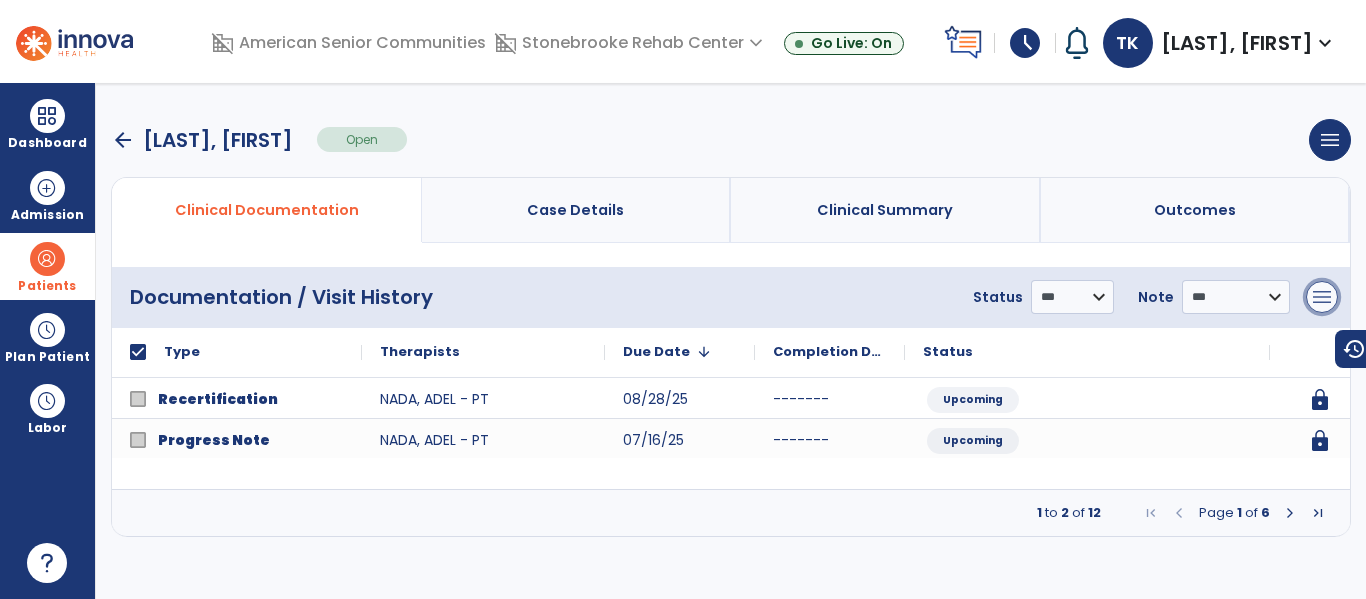 click on "menu" at bounding box center (1322, 297) 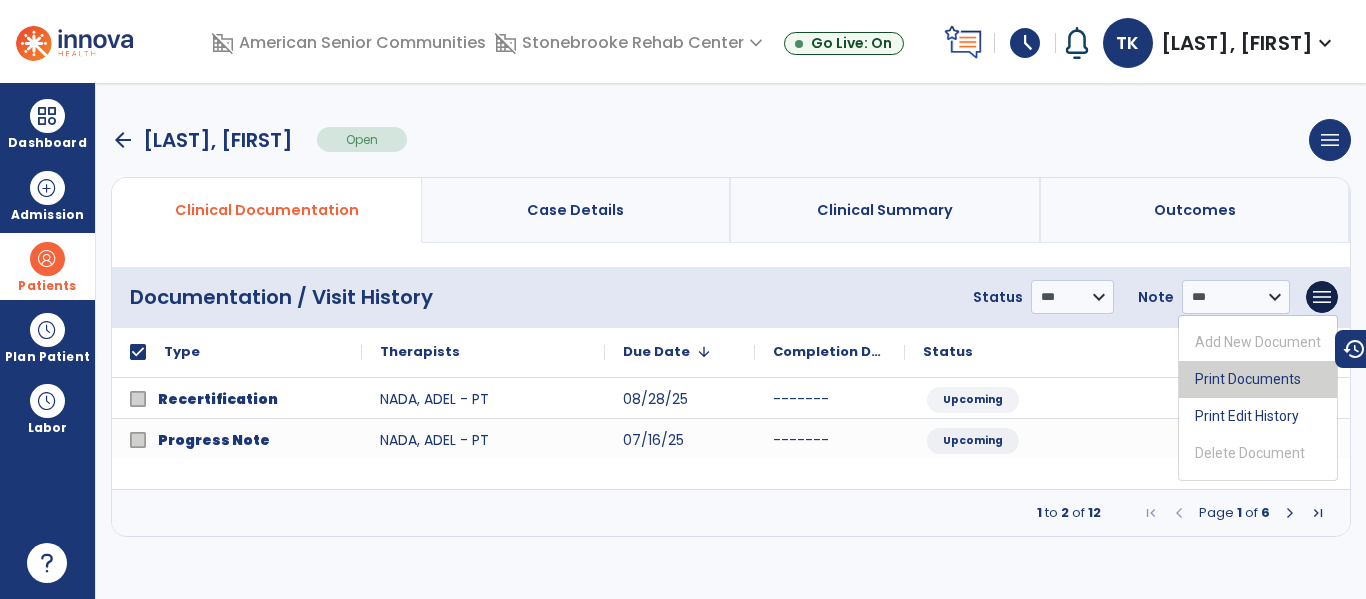 click on "Print Documents" at bounding box center [1258, 379] 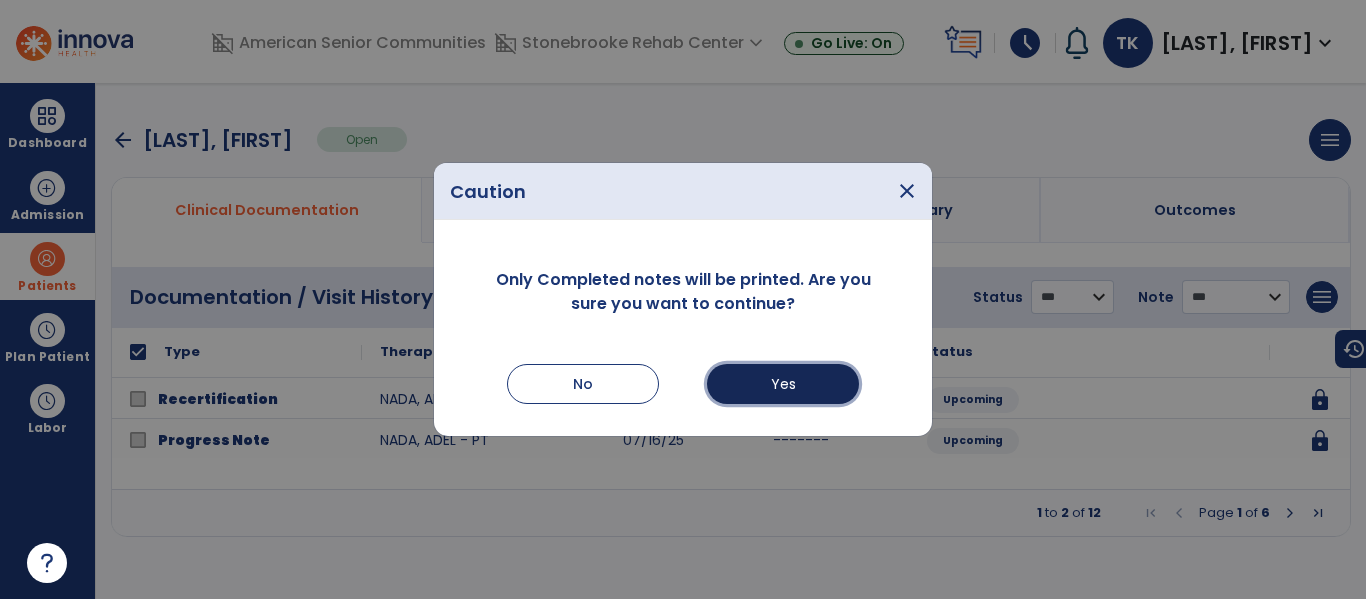 click on "Yes" at bounding box center [783, 384] 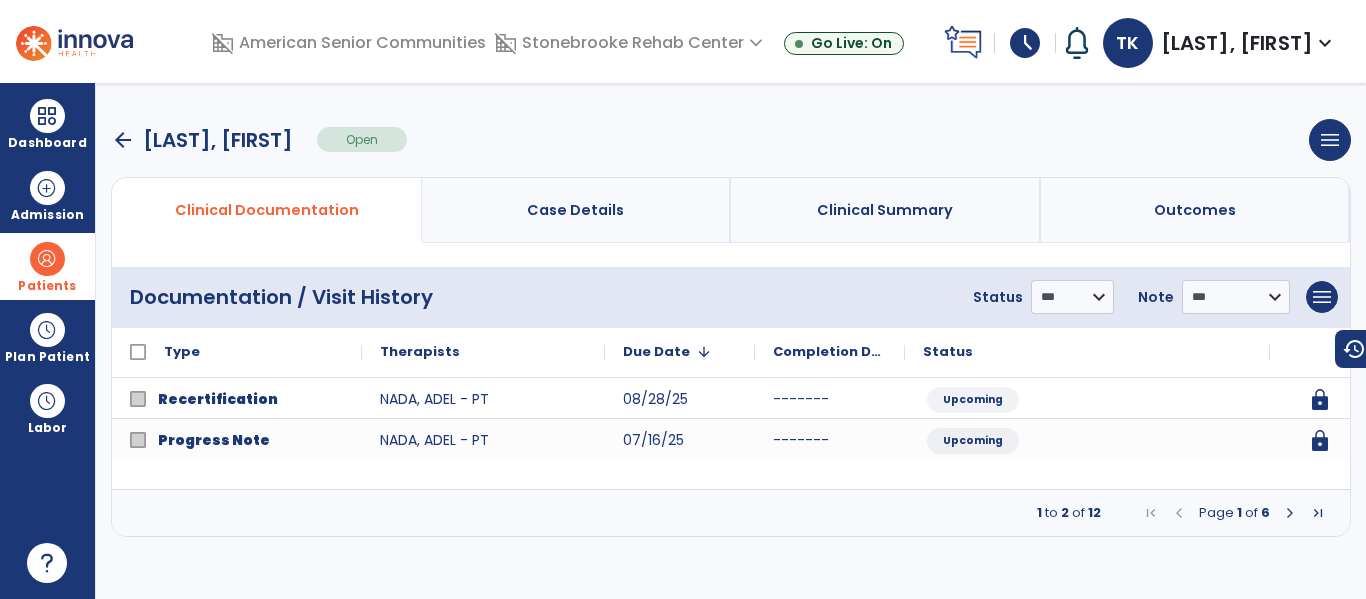 click at bounding box center (1290, 513) 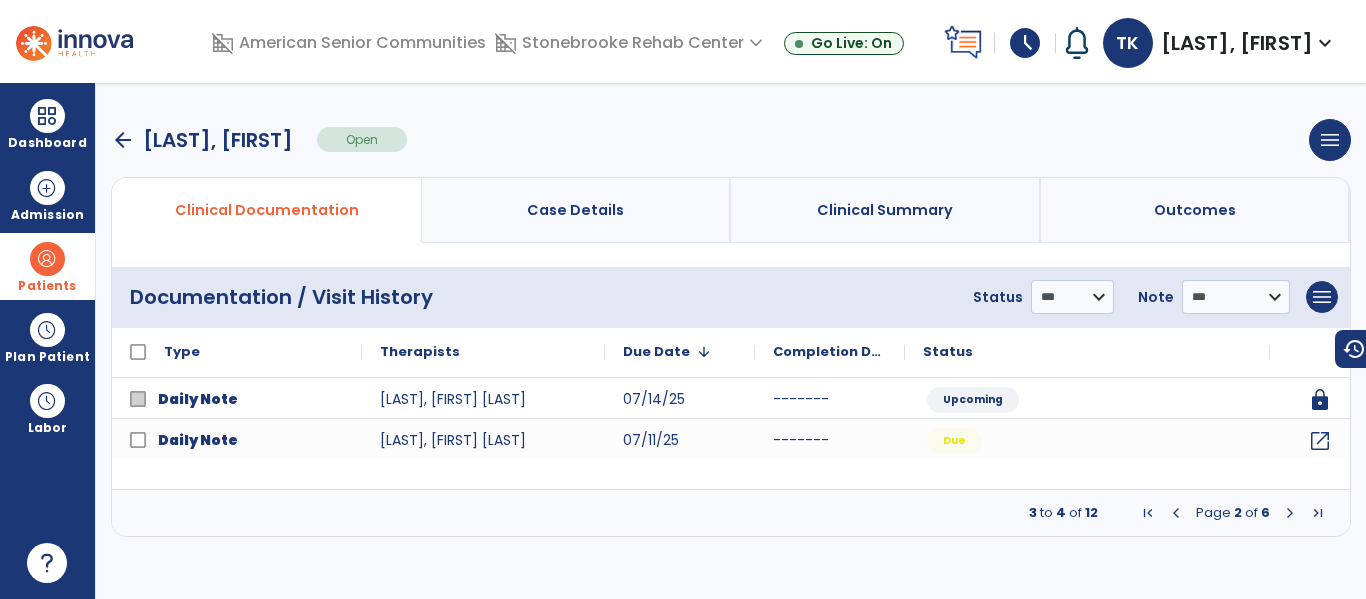 click at bounding box center (1290, 513) 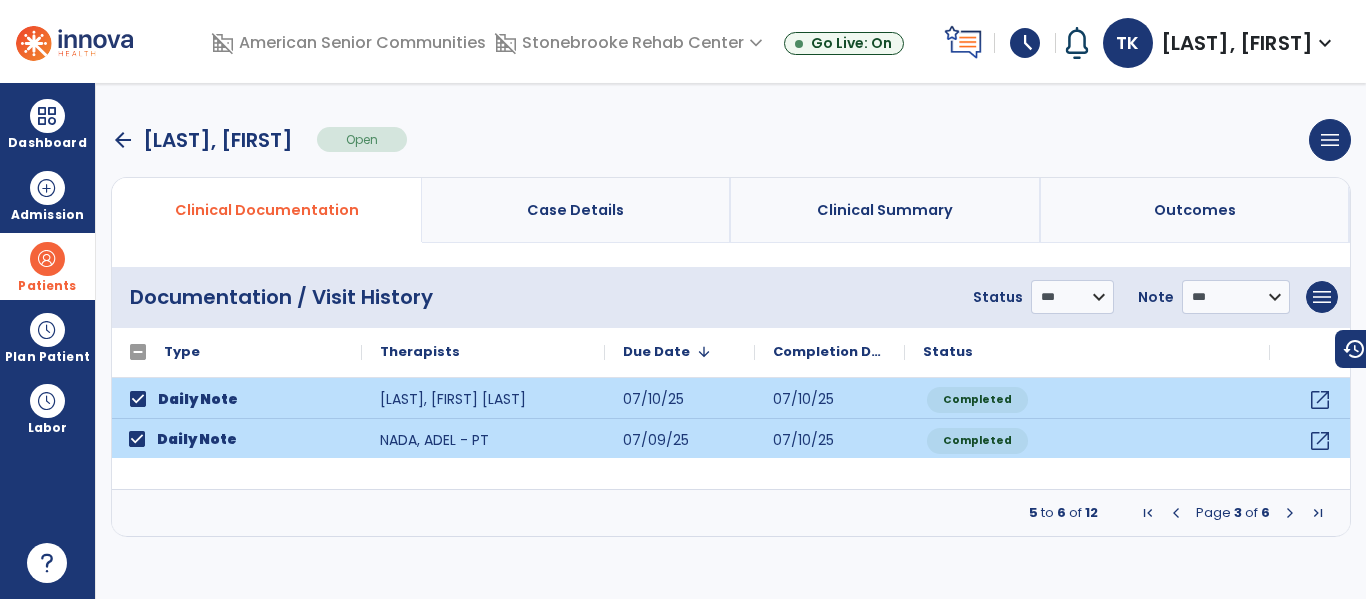 click at bounding box center (1290, 513) 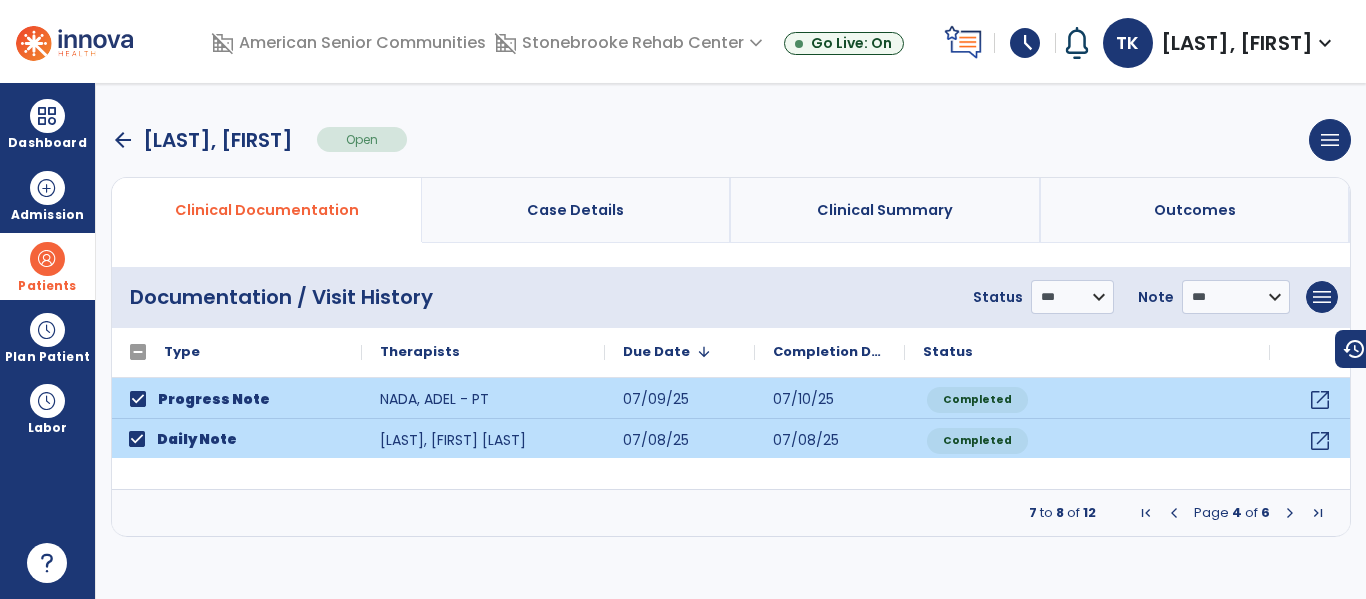 click at bounding box center (1290, 513) 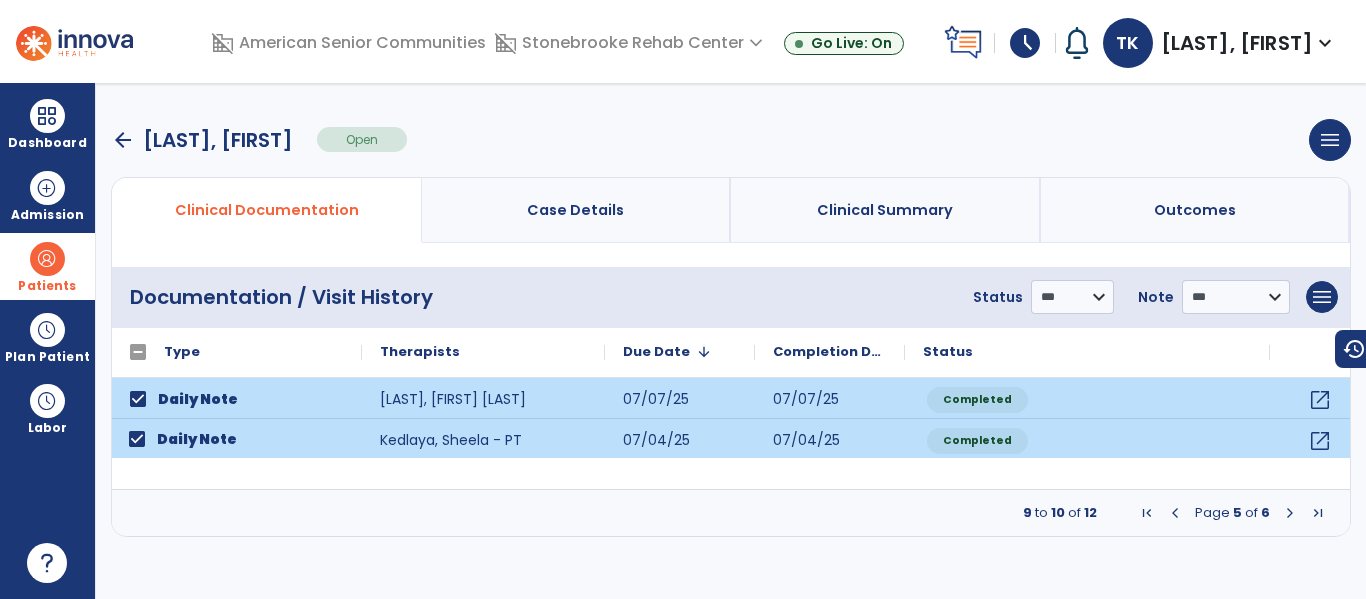 click at bounding box center (1290, 513) 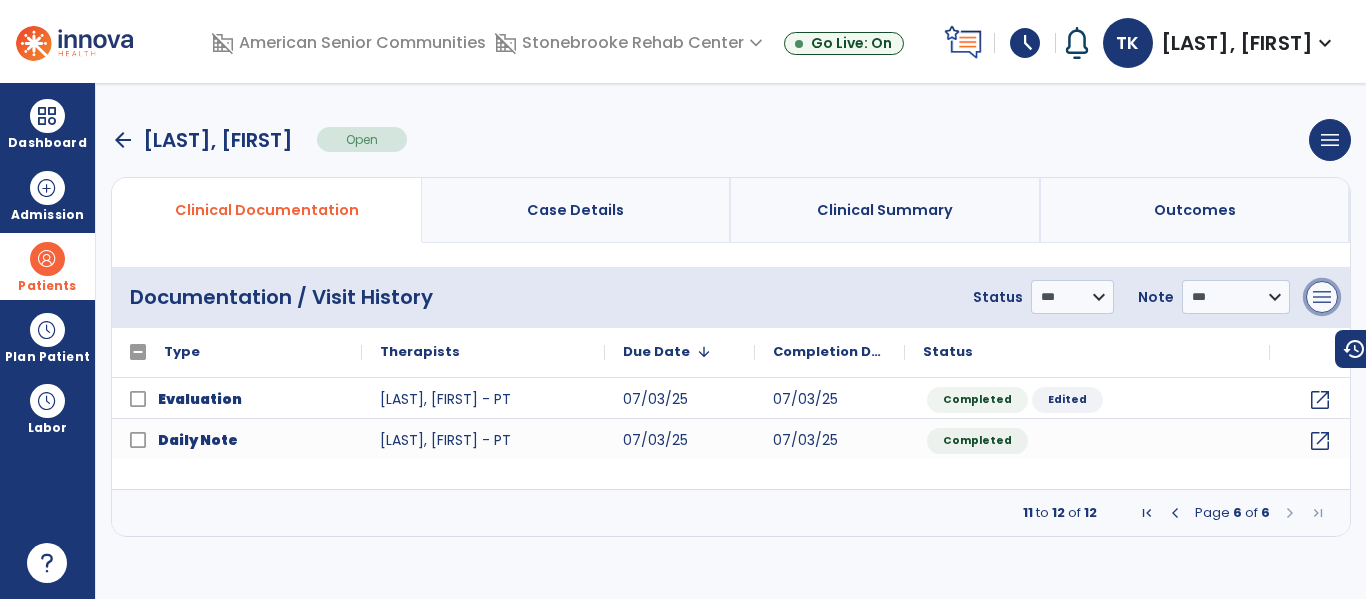 click on "menu" at bounding box center (1322, 297) 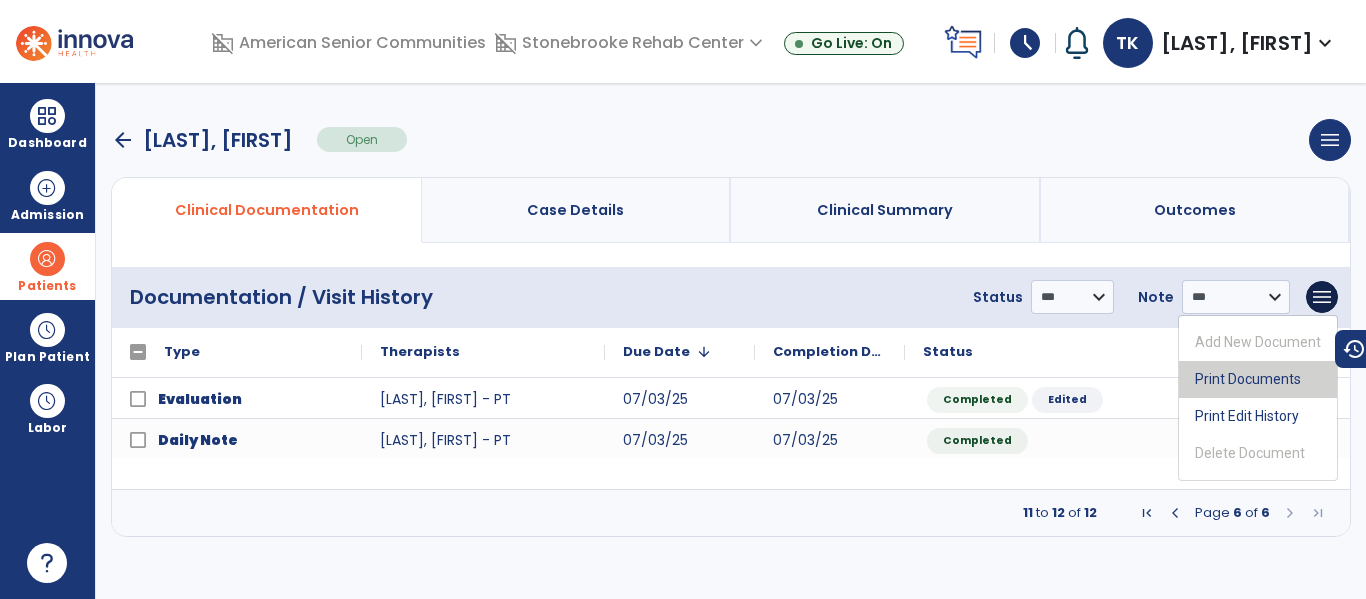 click on "Print Documents" at bounding box center [1258, 379] 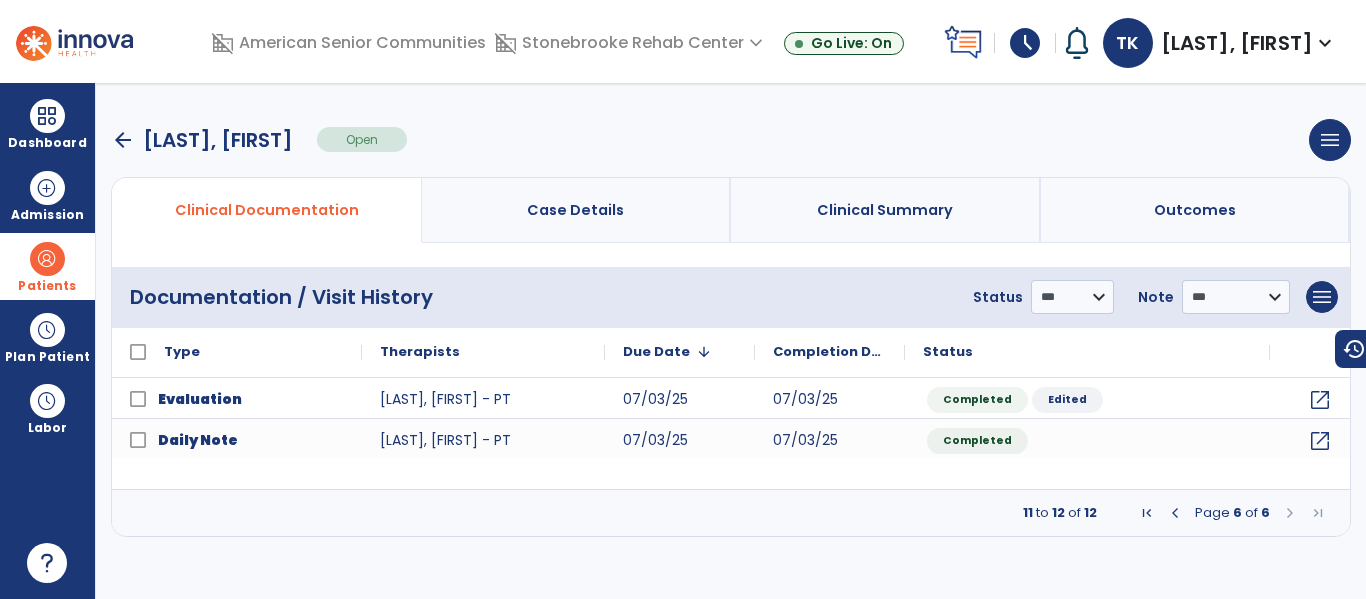 click on "arrow_back" at bounding box center (123, 140) 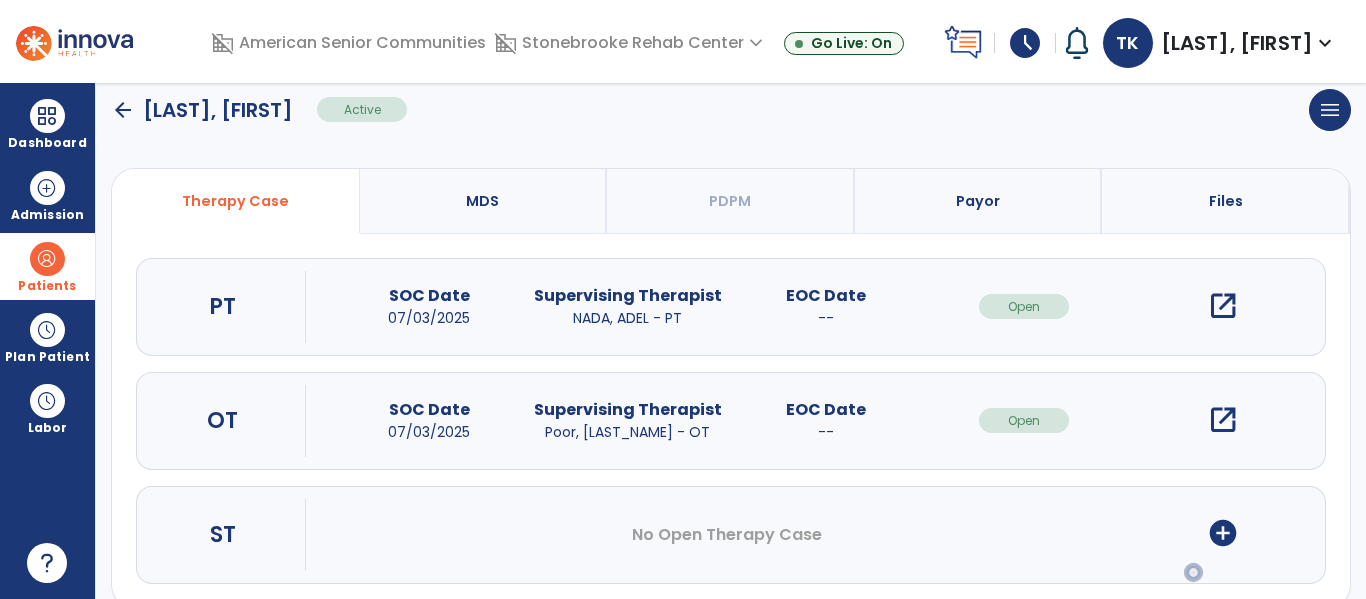 scroll, scrollTop: 162, scrollLeft: 0, axis: vertical 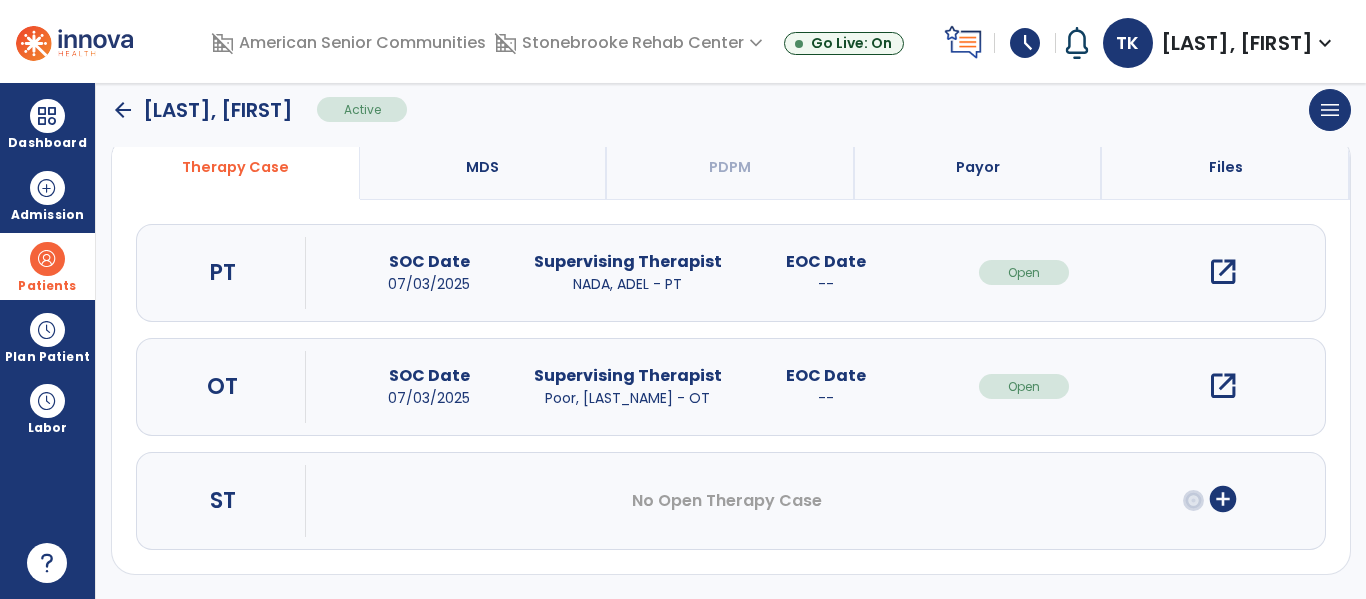 click on "open_in_new" at bounding box center (1223, 386) 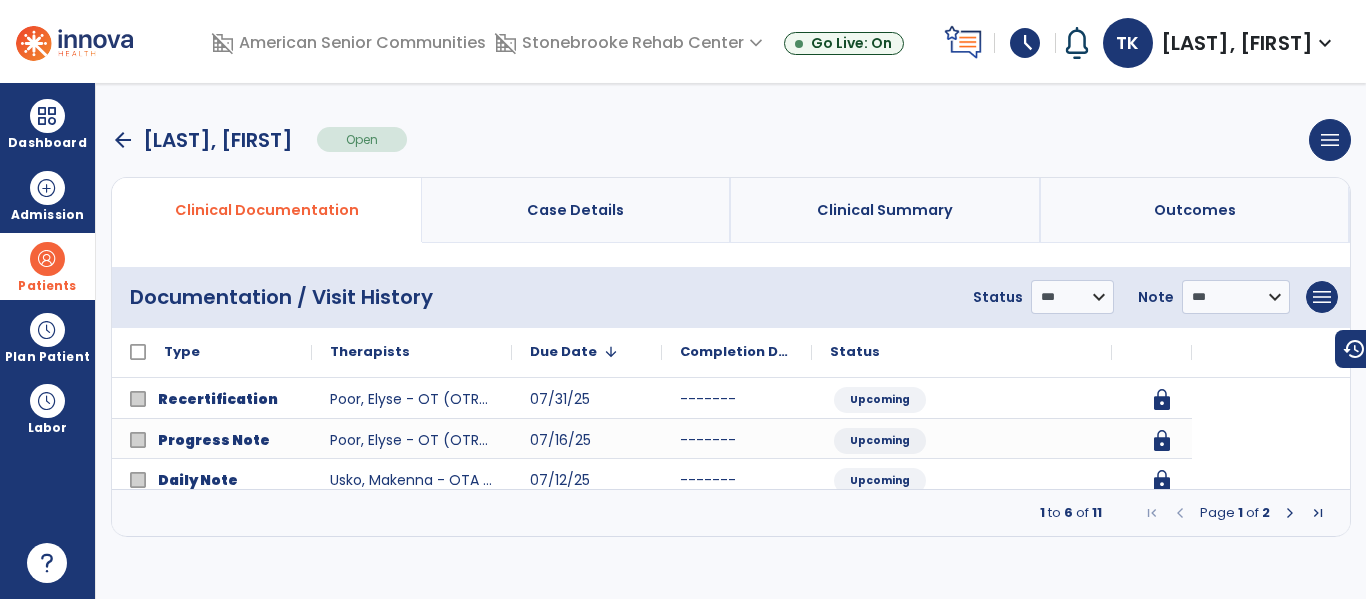 scroll, scrollTop: 0, scrollLeft: 0, axis: both 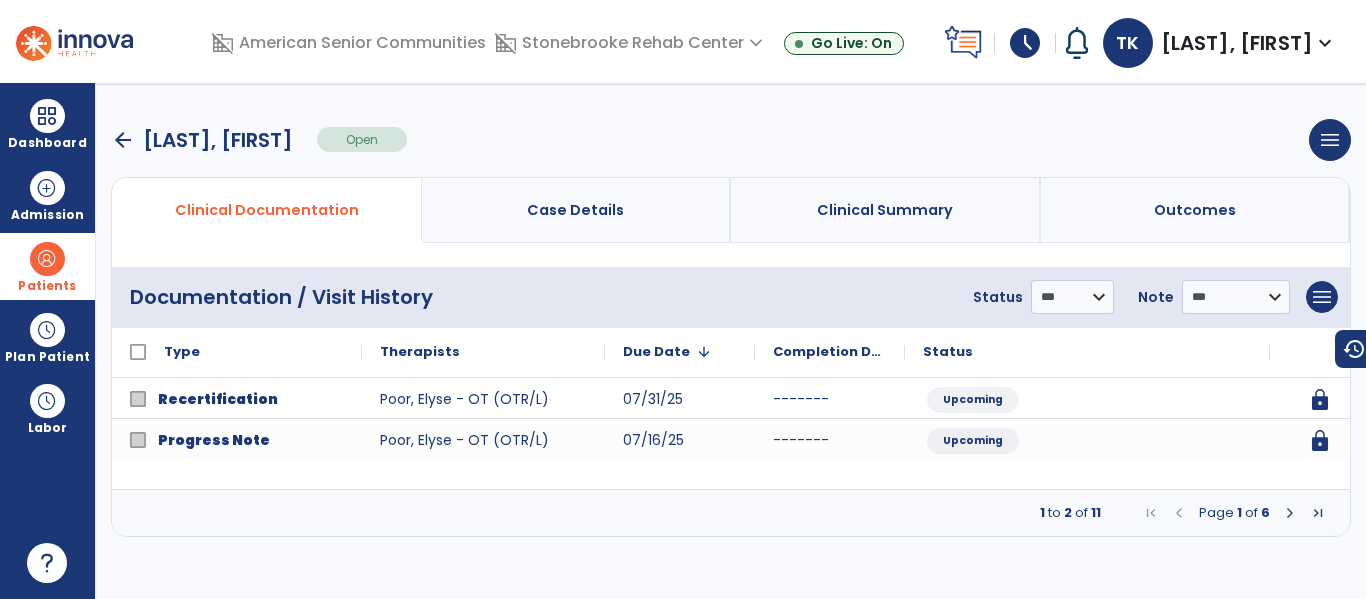 click at bounding box center (1290, 513) 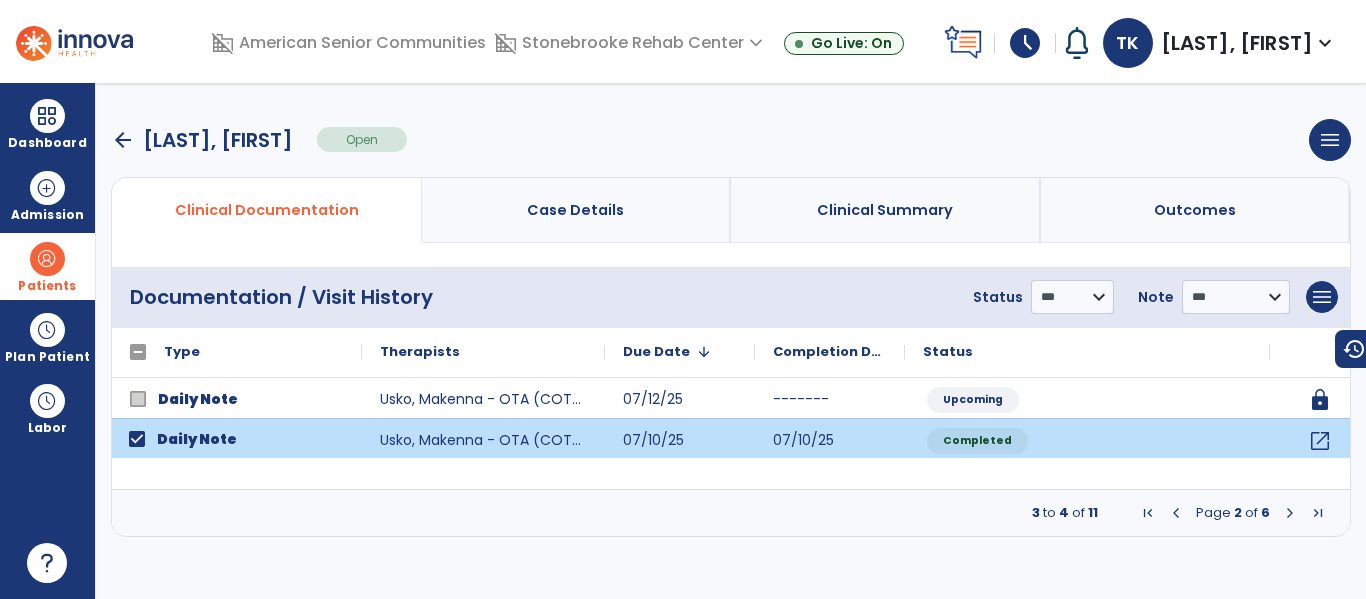click at bounding box center (1290, 513) 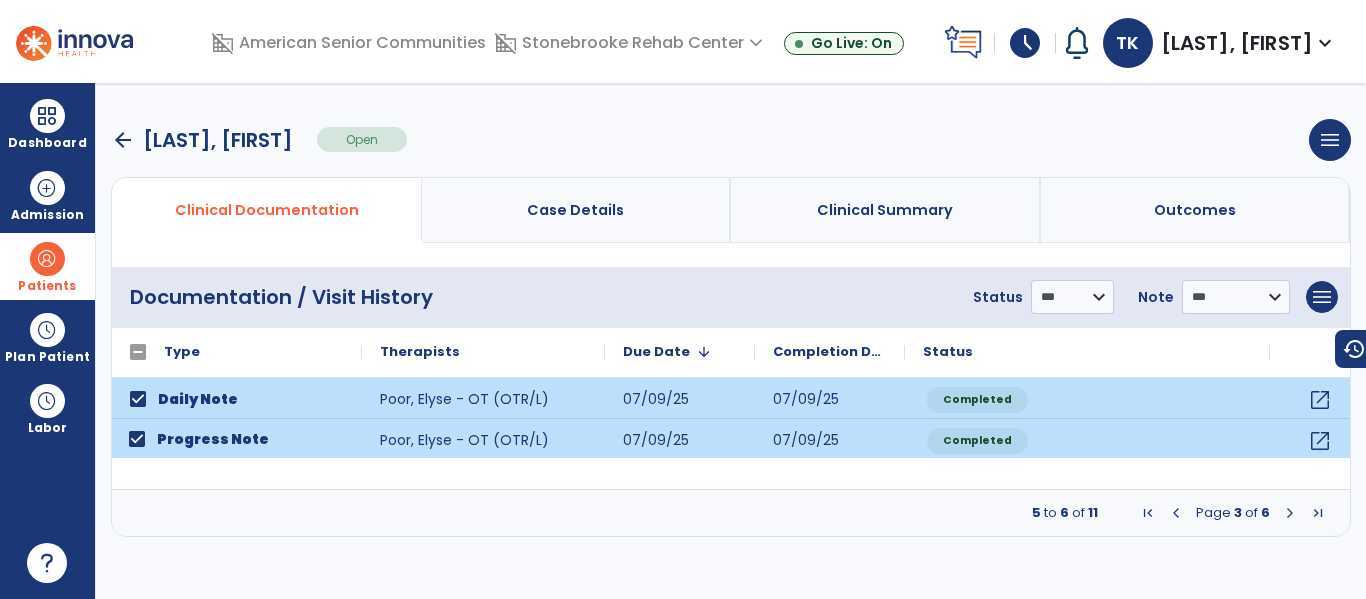 click at bounding box center [1290, 513] 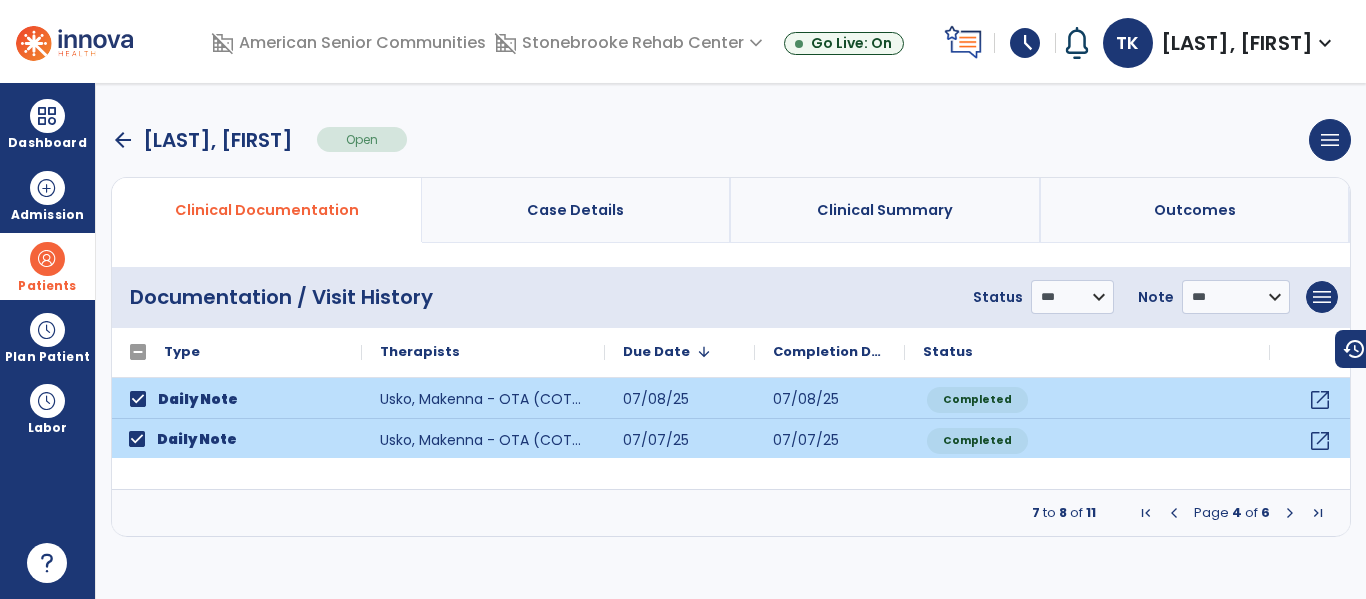 click at bounding box center [1290, 513] 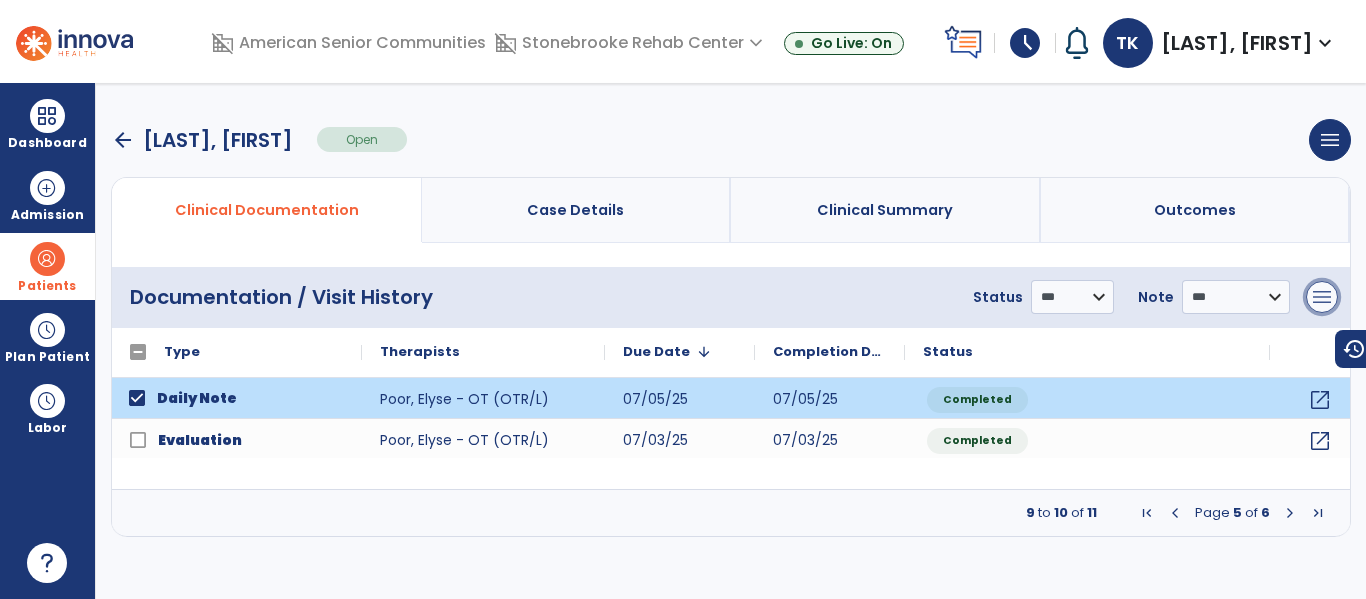 click on "menu" at bounding box center (1322, 297) 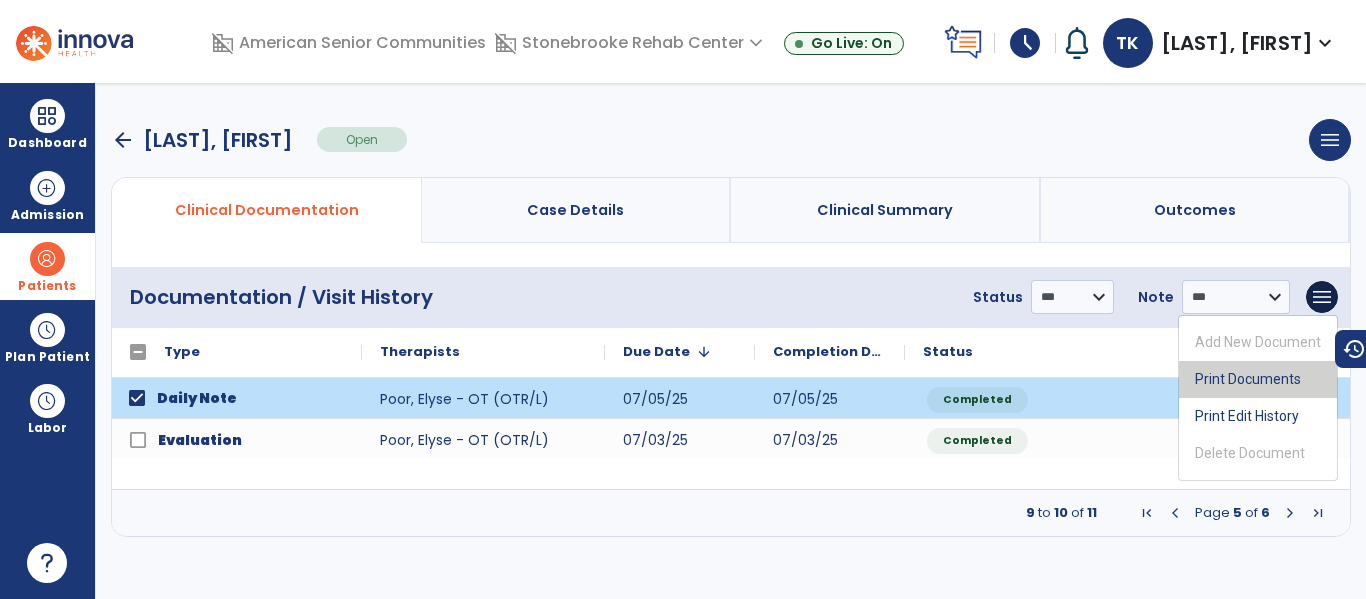 click on "Print Documents" at bounding box center (1258, 379) 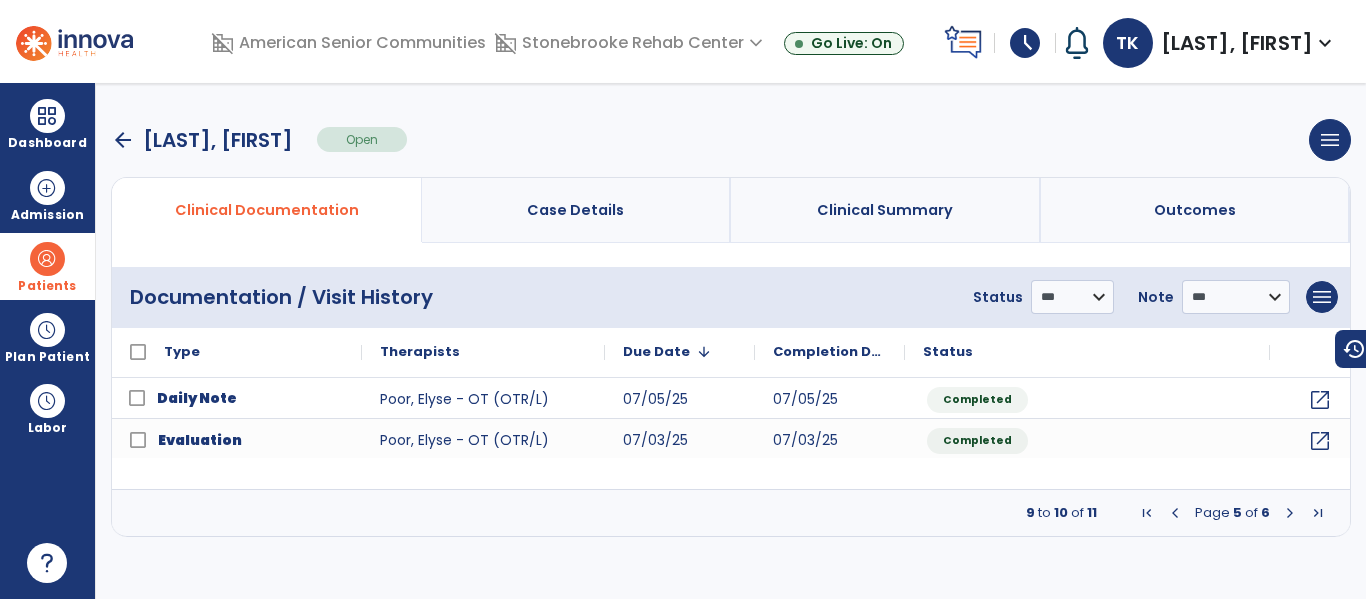 click on "arrow_back" at bounding box center (123, 140) 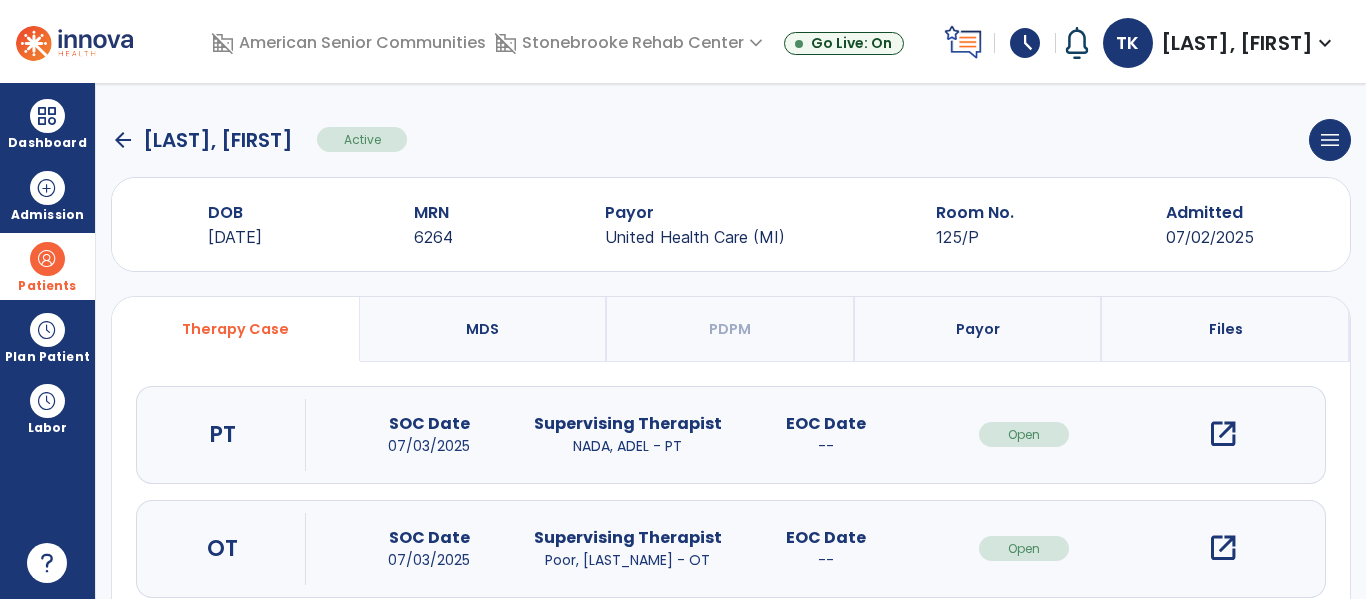 click on "arrow_back" 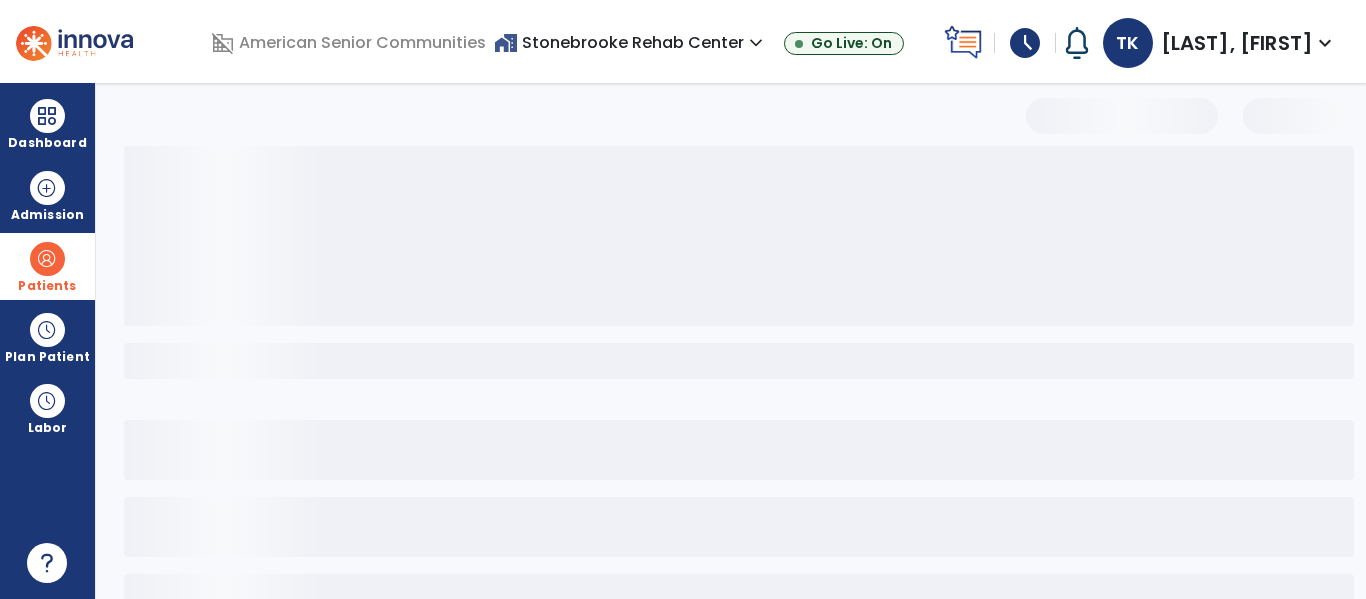 select on "***" 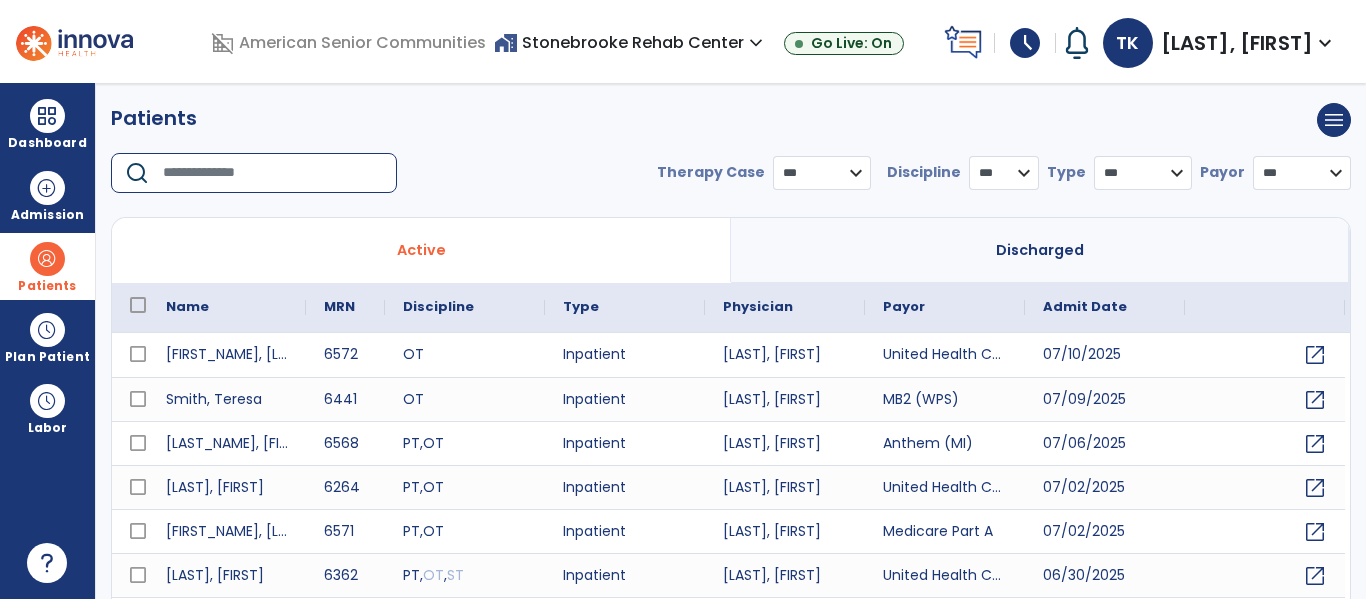 click at bounding box center [273, 173] 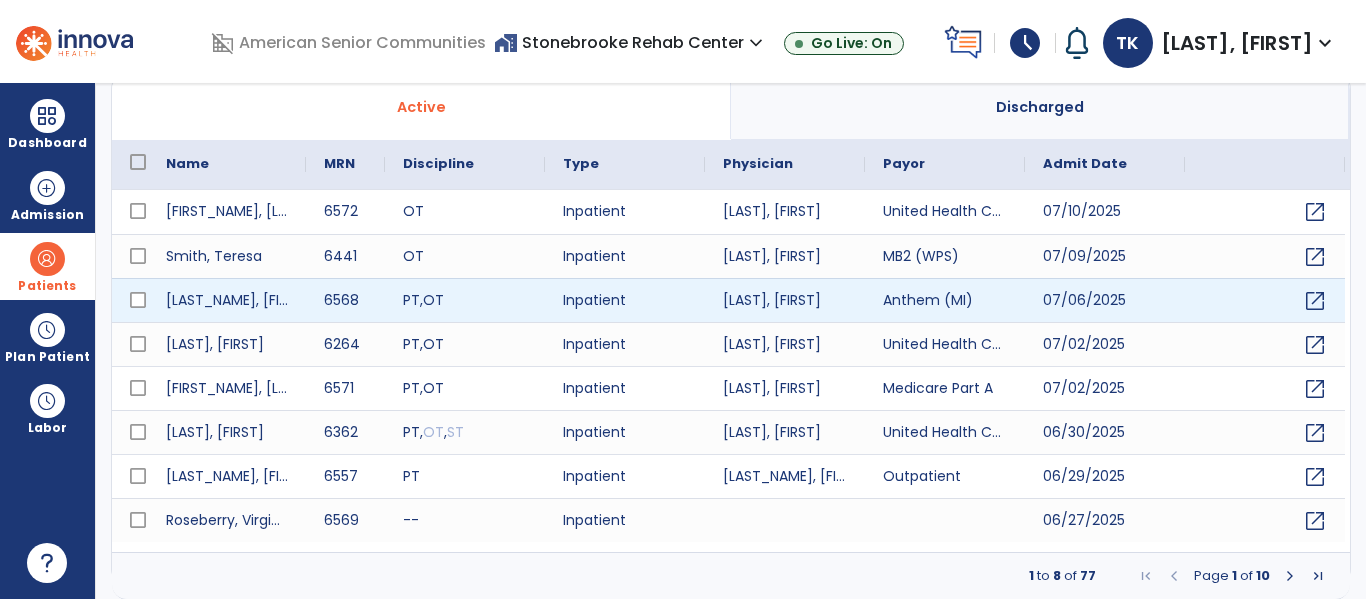 scroll, scrollTop: 144, scrollLeft: 0, axis: vertical 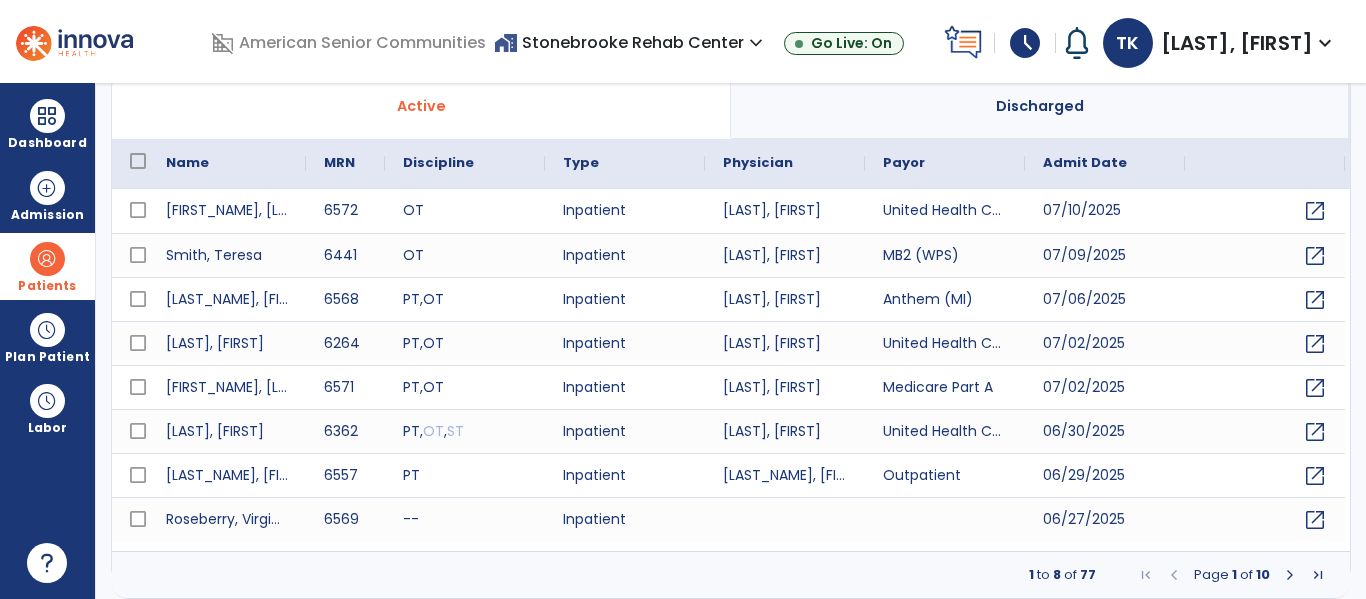 click at bounding box center (1290, 575) 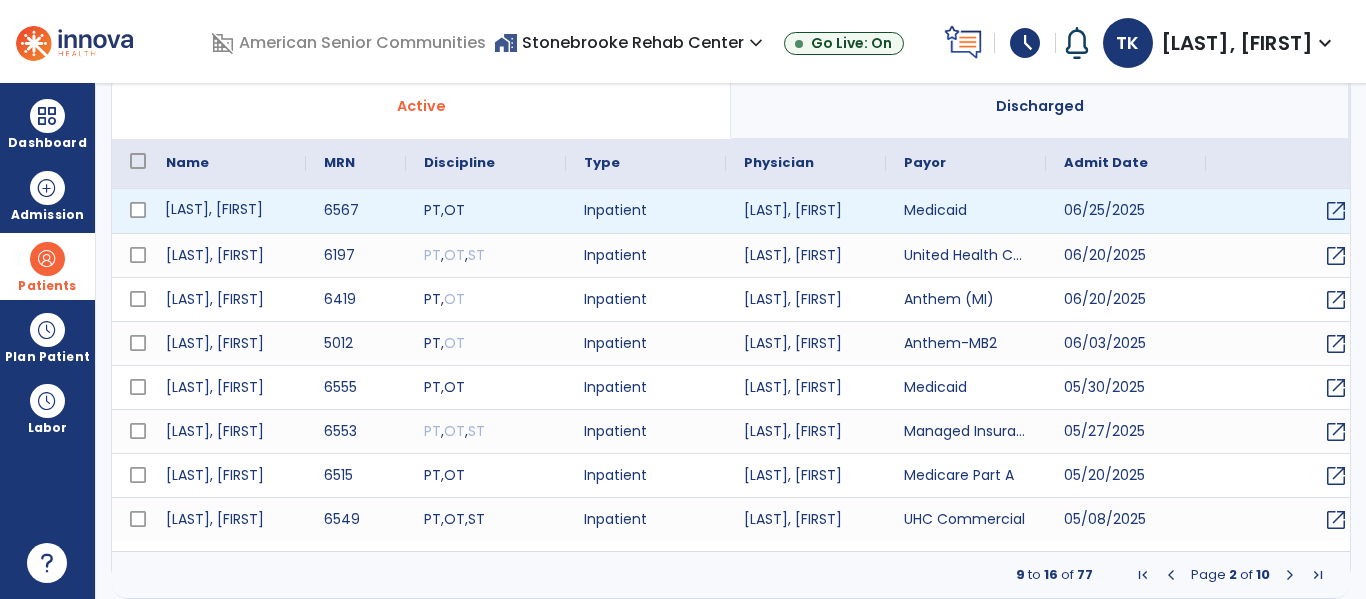 click on "[LAST], [FIRST]" at bounding box center (227, 211) 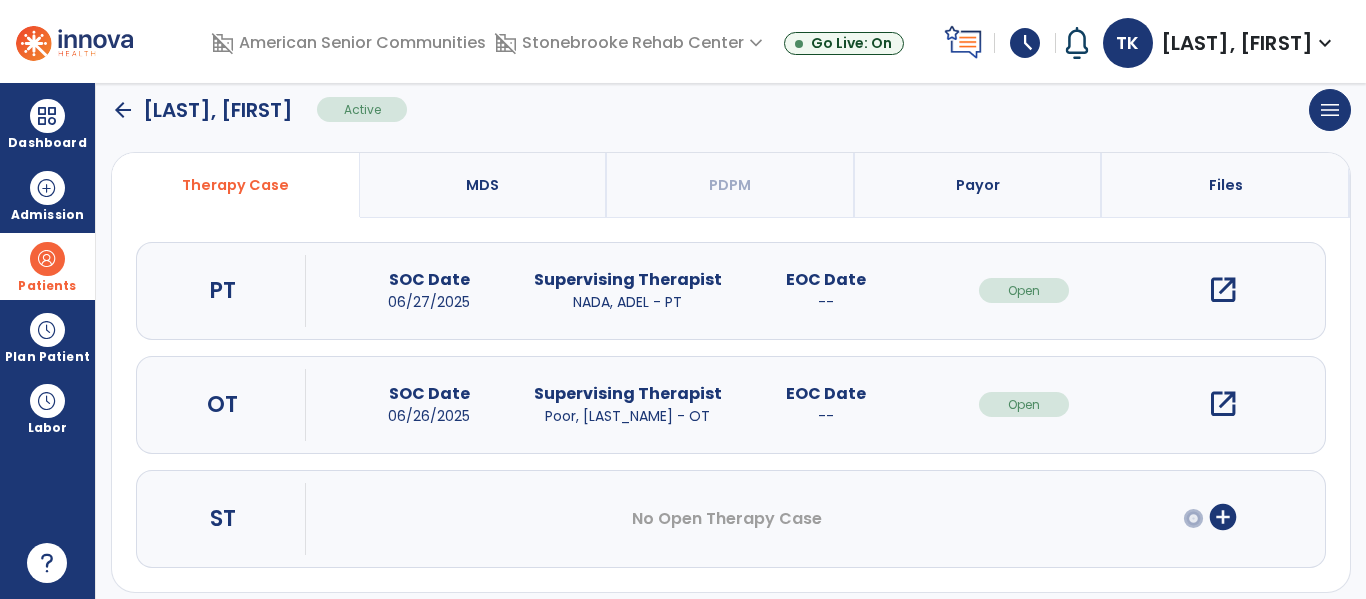 click on "open_in_new" at bounding box center [1223, 290] 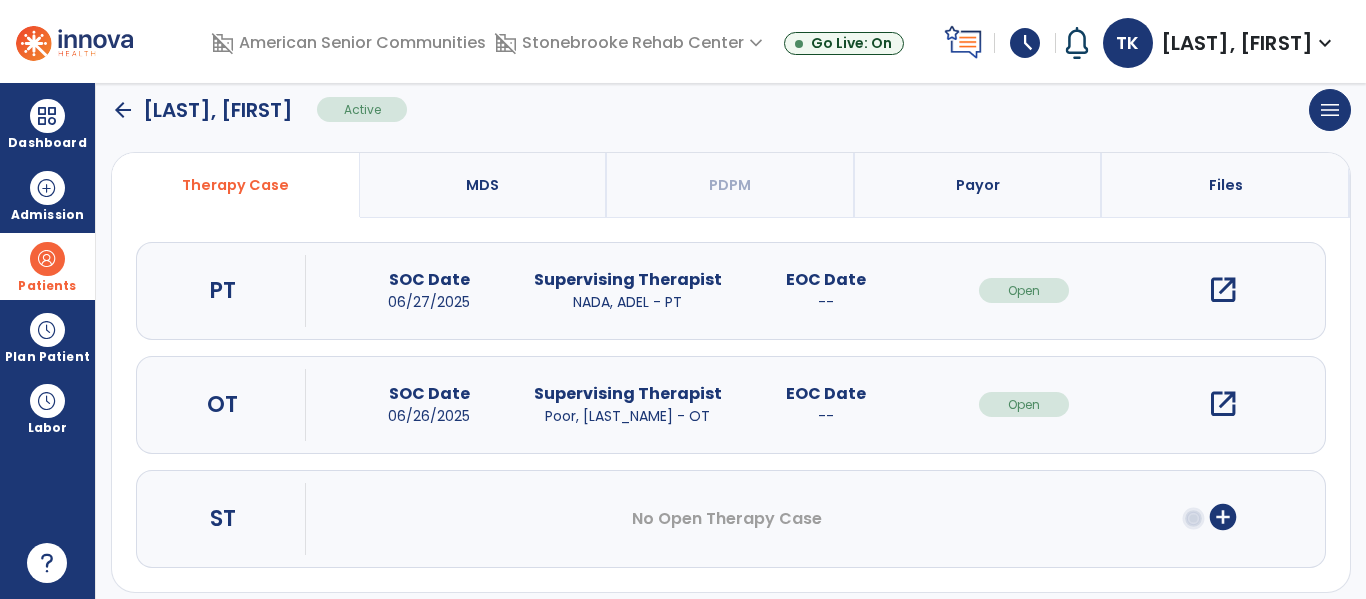 click on "open_in_new" at bounding box center (1223, 290) 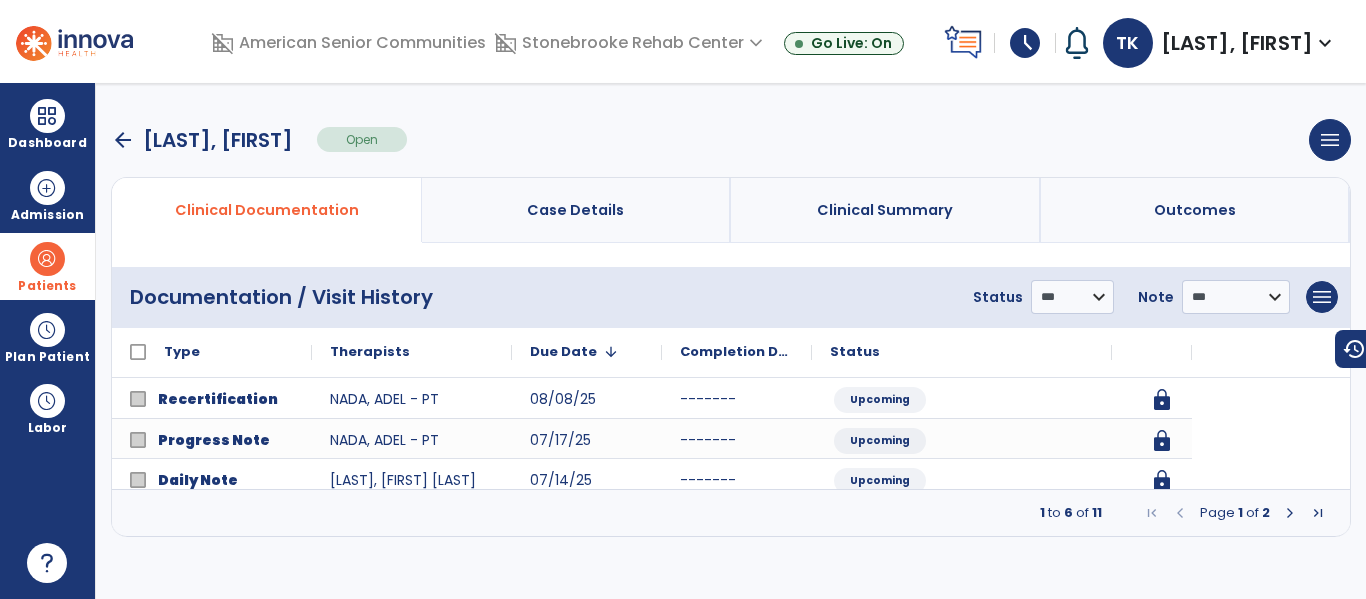 scroll, scrollTop: 0, scrollLeft: 0, axis: both 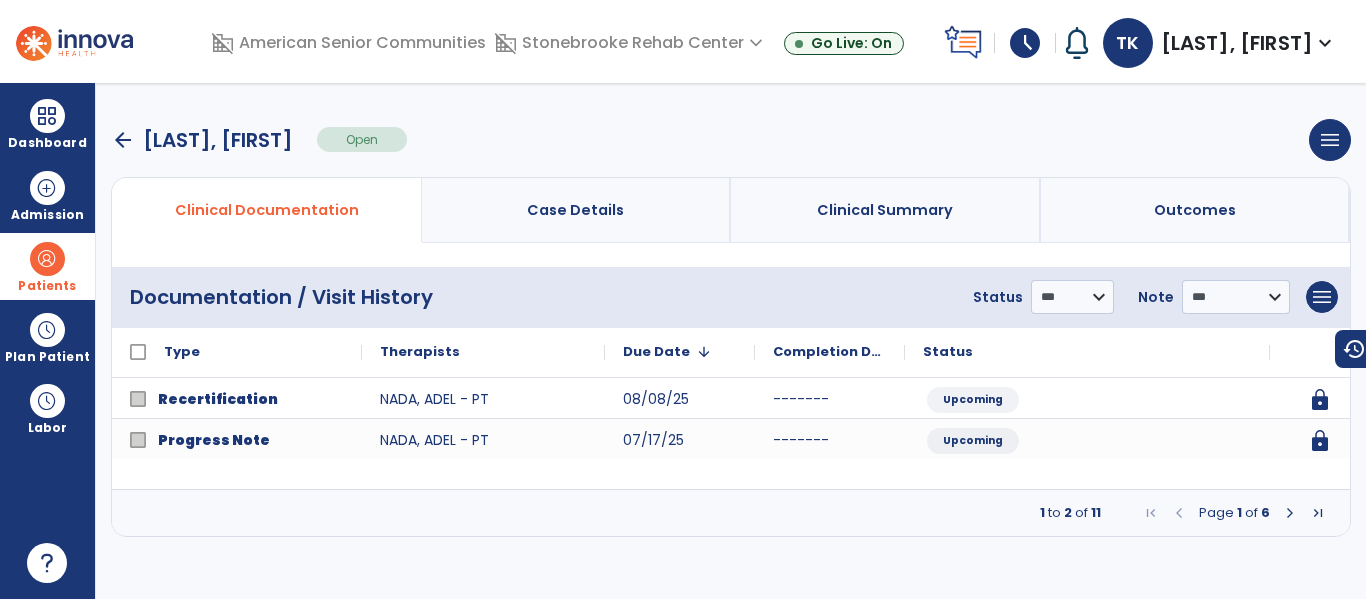 click at bounding box center [1290, 513] 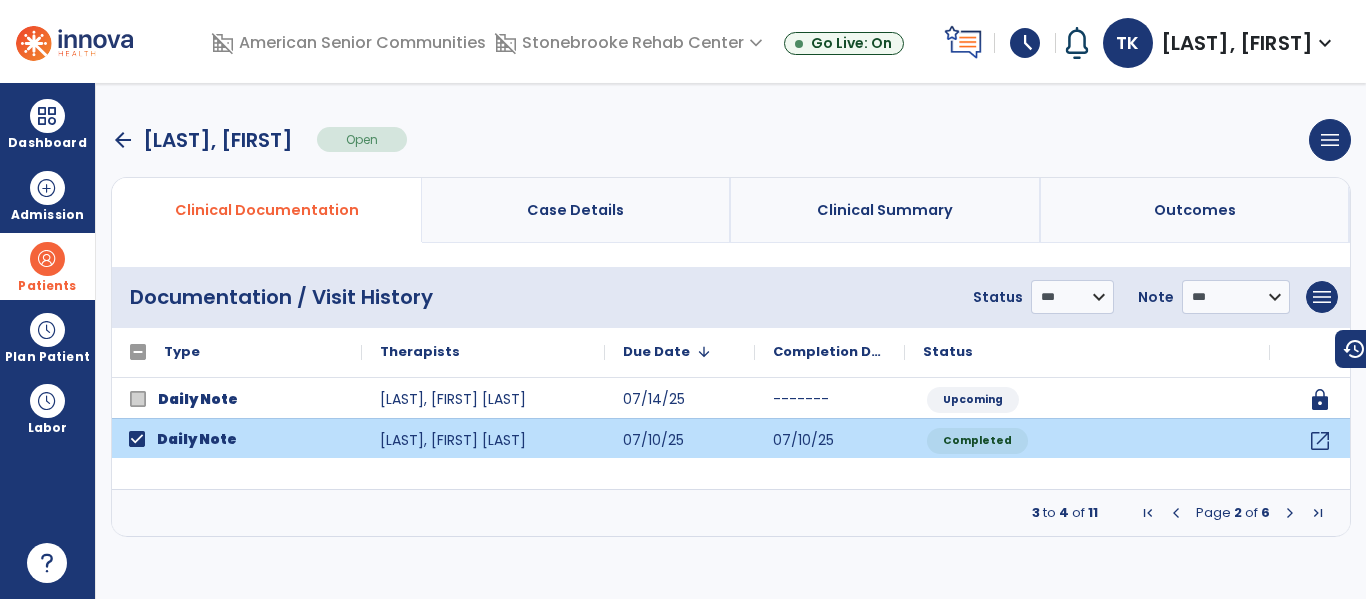 click at bounding box center [1290, 513] 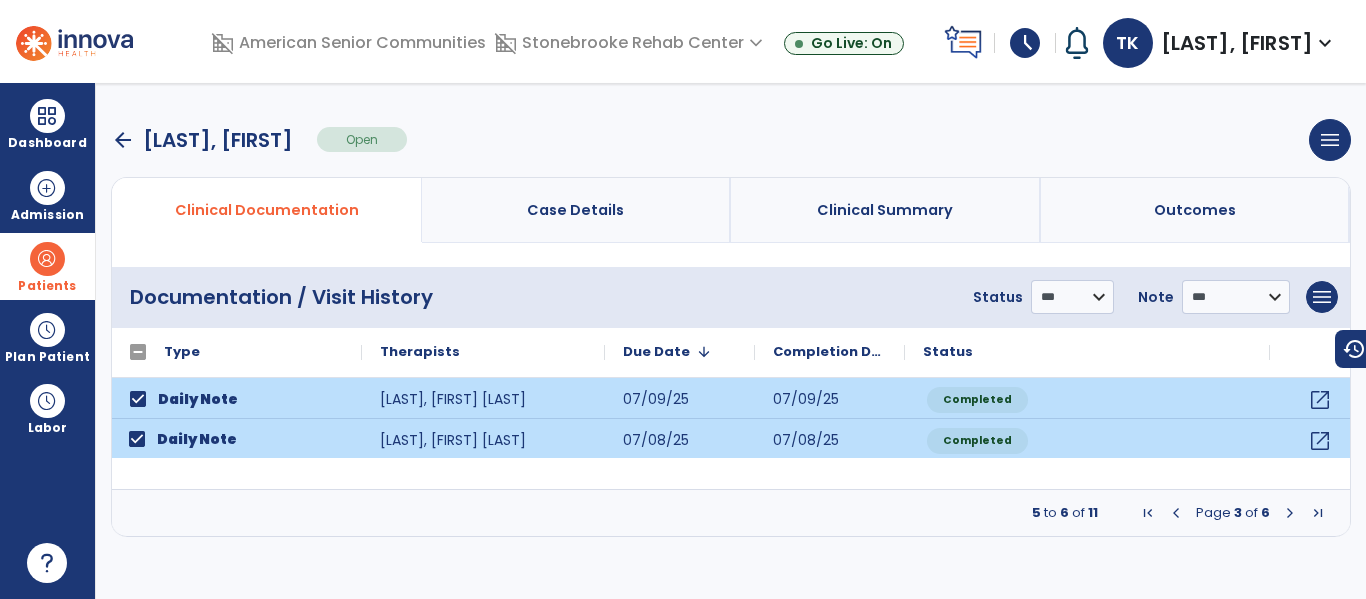 click at bounding box center (1290, 513) 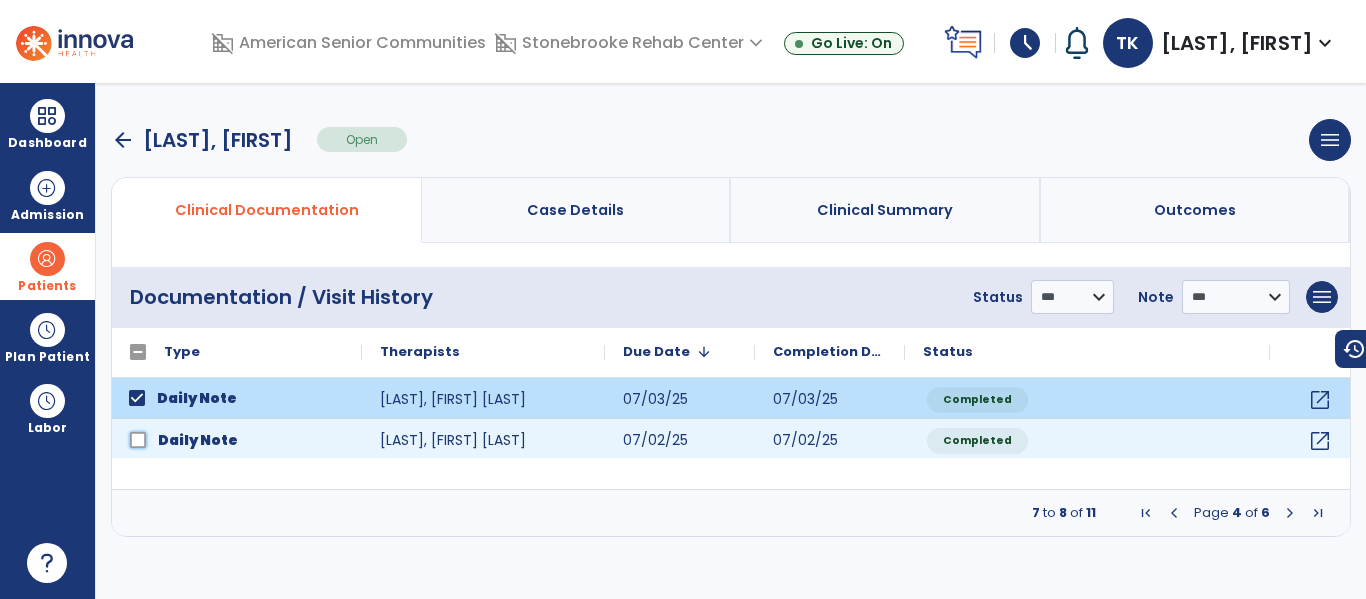 click 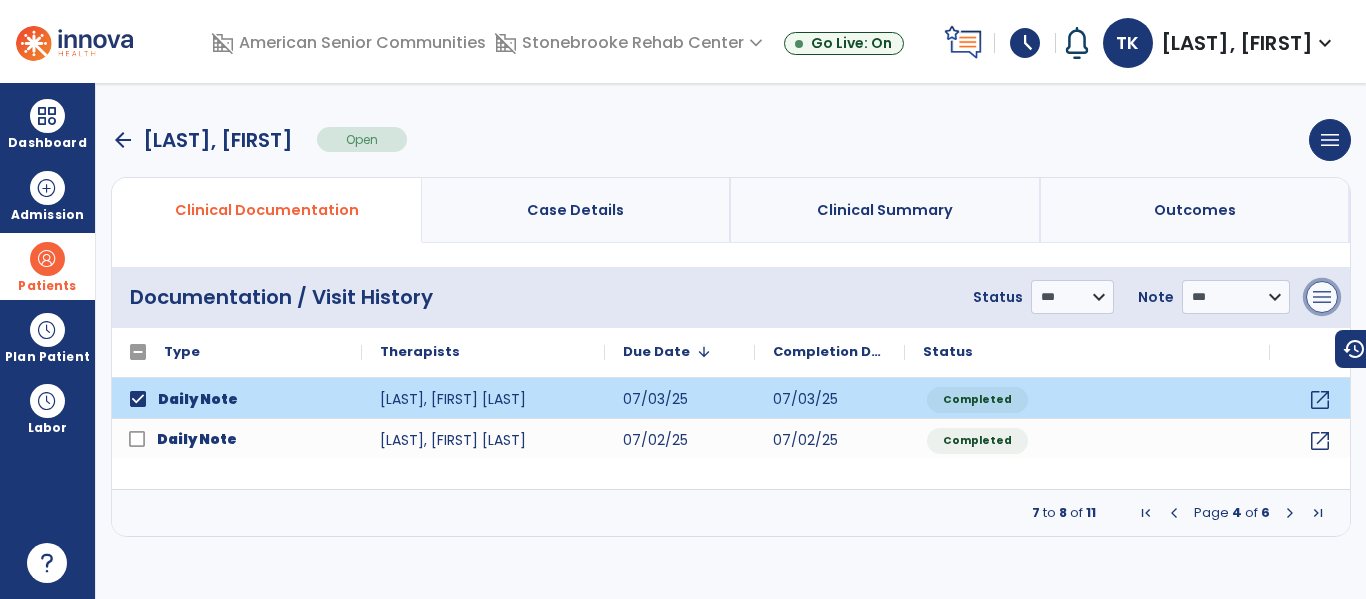 click on "menu" at bounding box center (1322, 297) 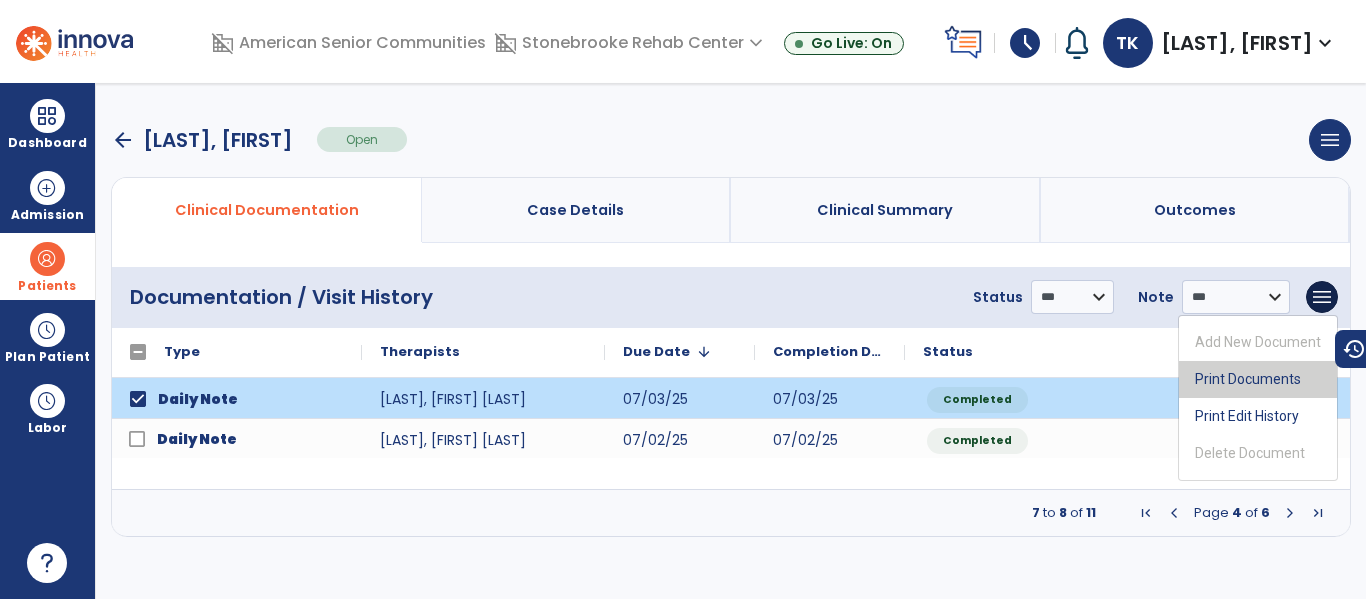 click on "Print Documents" at bounding box center (1258, 379) 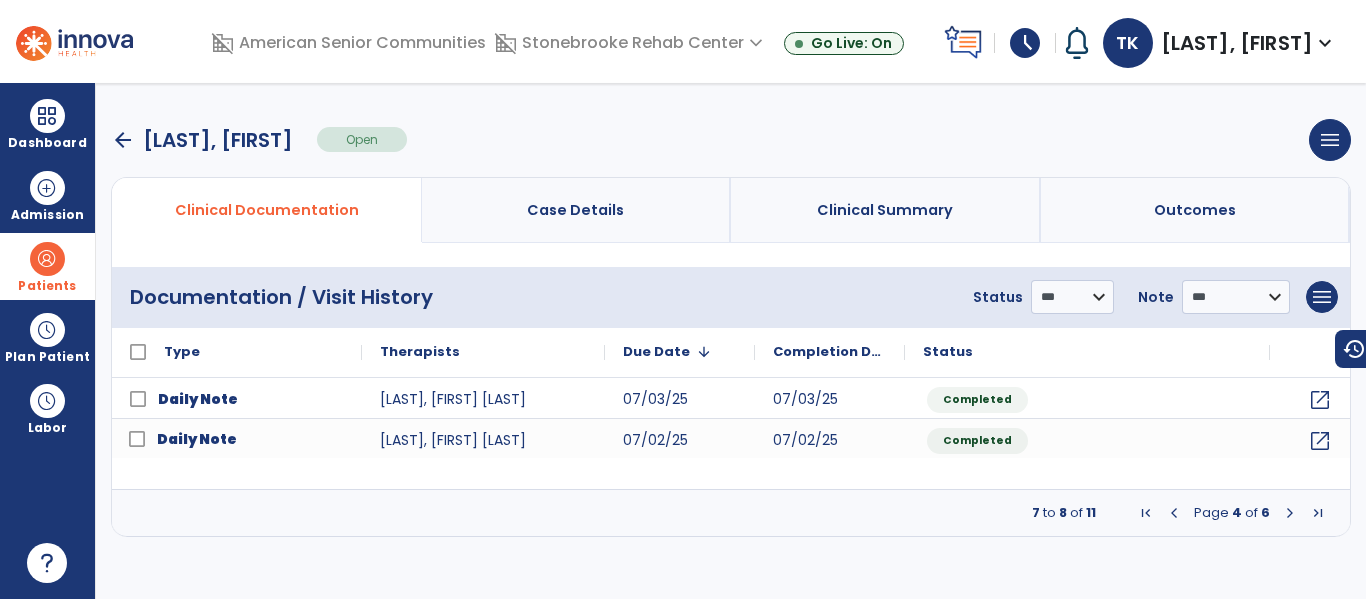 click on "arrow_back" at bounding box center [123, 140] 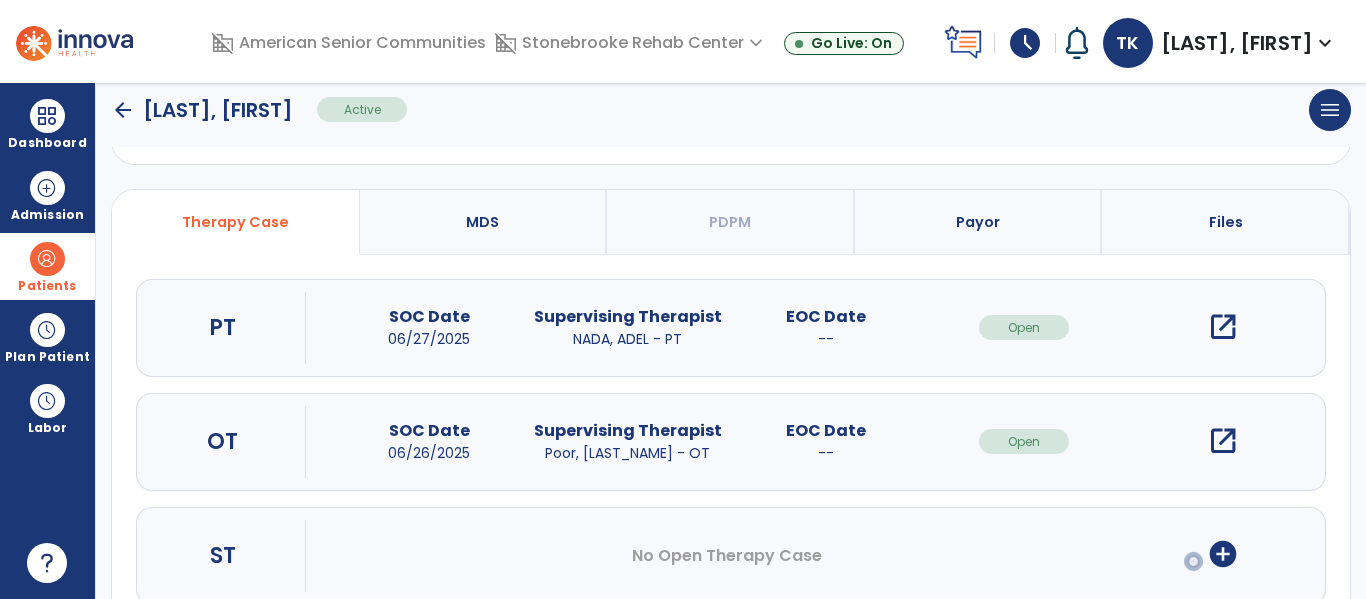 scroll, scrollTop: 110, scrollLeft: 0, axis: vertical 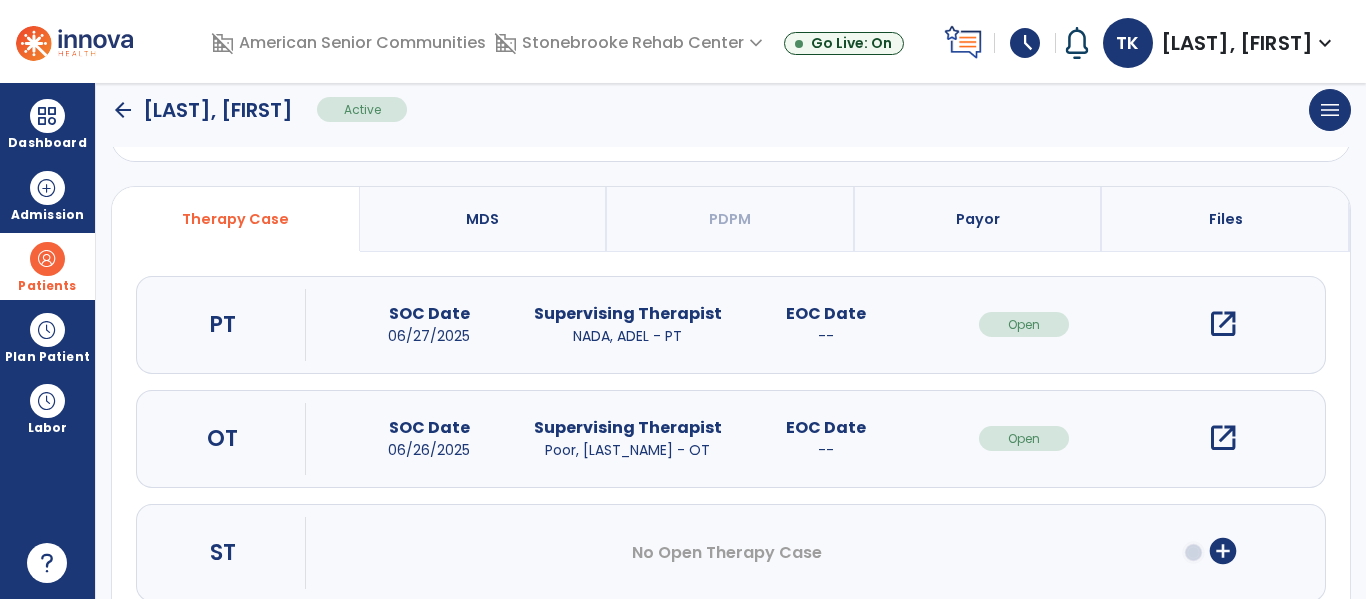 click on "open_in_new" at bounding box center [1223, 438] 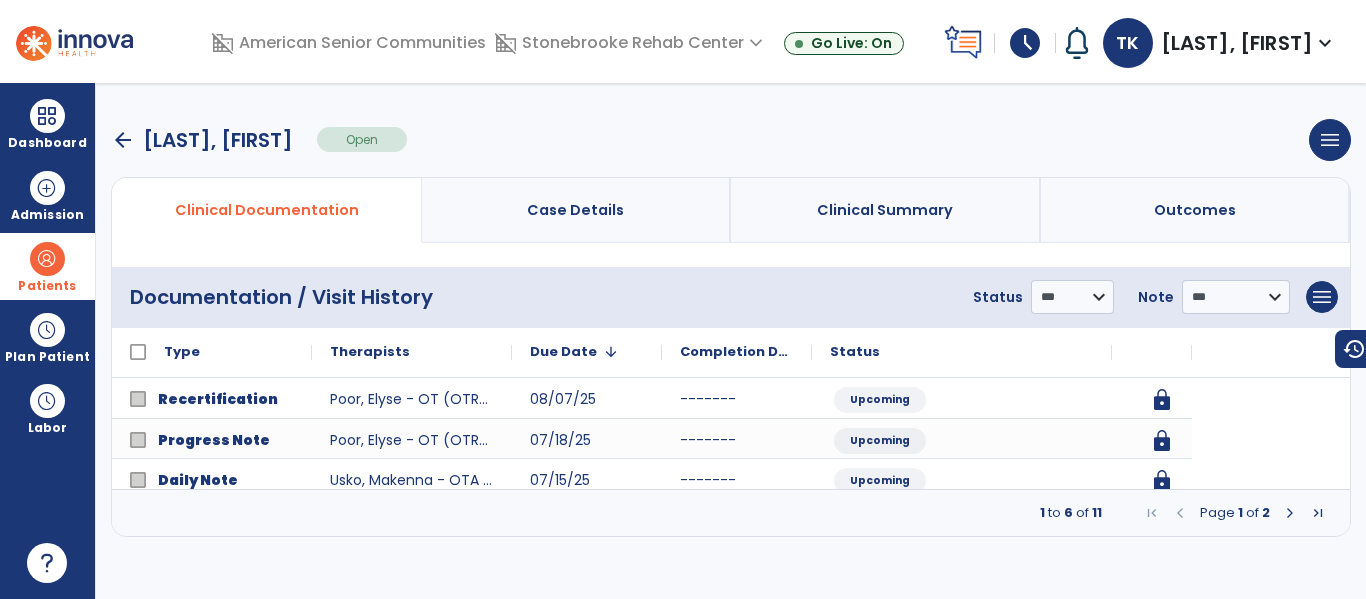 scroll, scrollTop: 0, scrollLeft: 0, axis: both 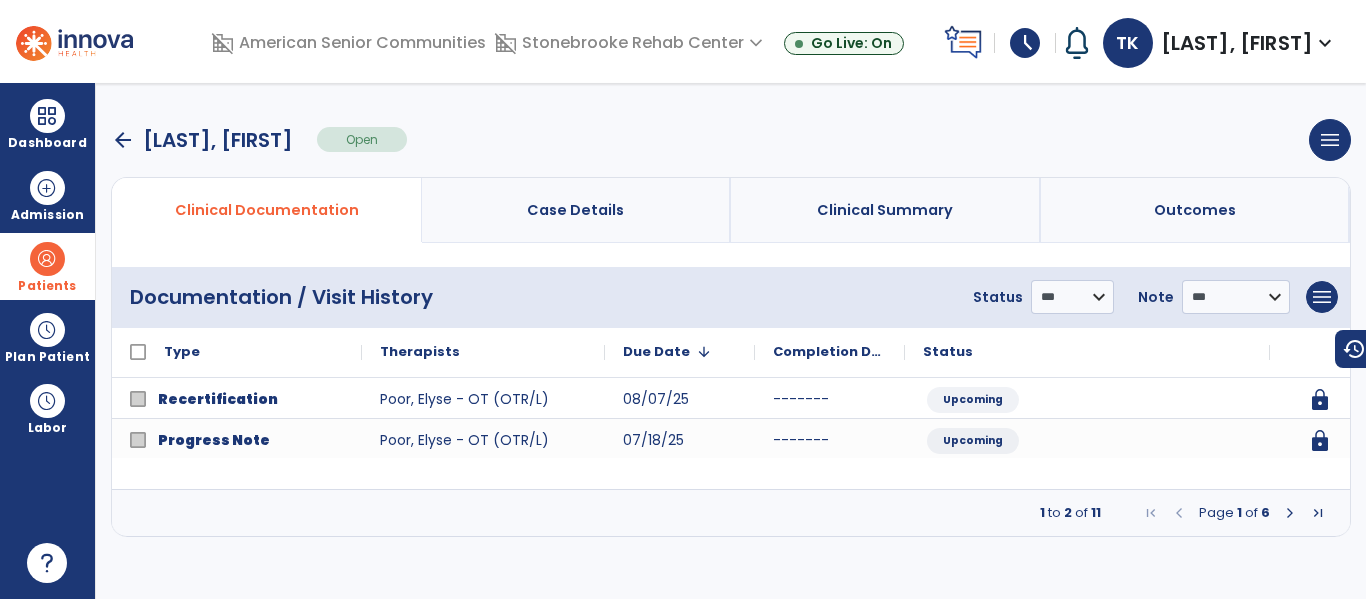 click at bounding box center [1290, 513] 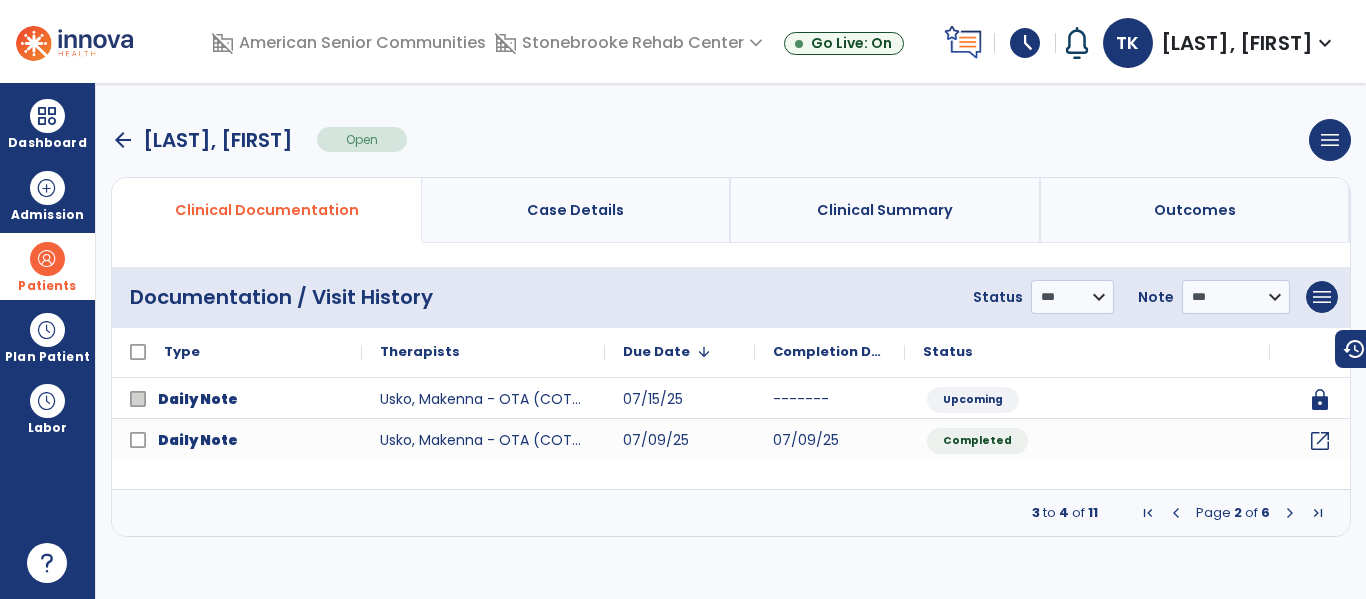 click at bounding box center (1290, 513) 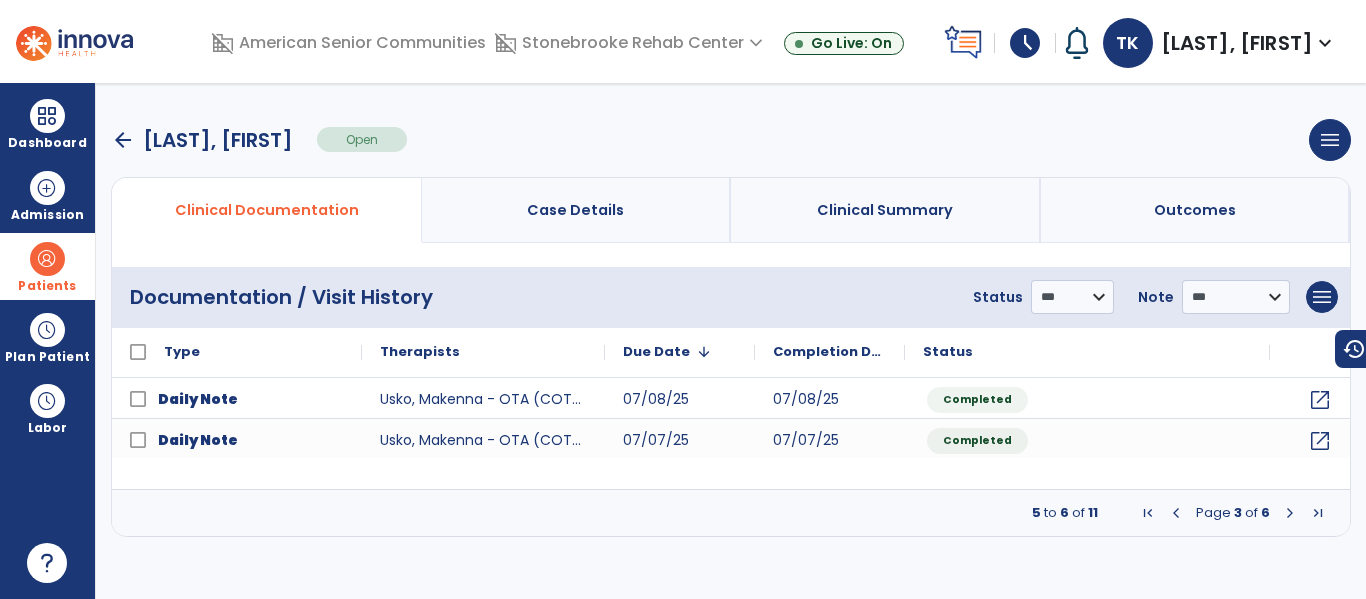 click at bounding box center [1176, 513] 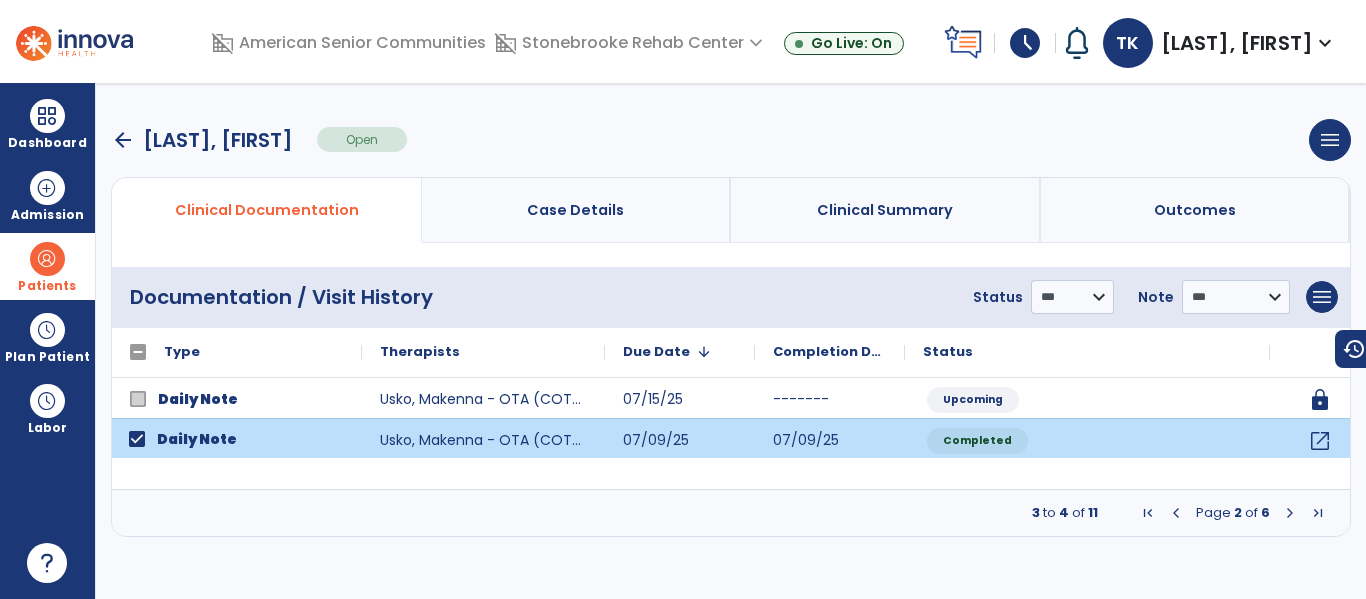 click at bounding box center [1290, 513] 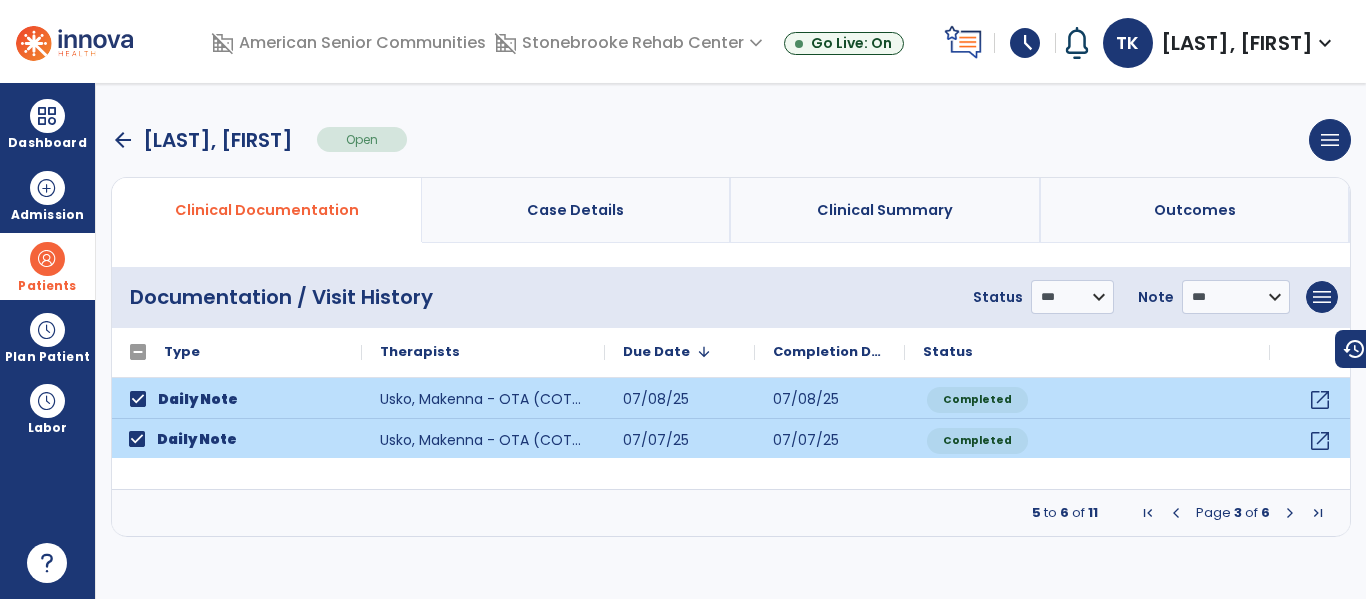 click at bounding box center (1290, 513) 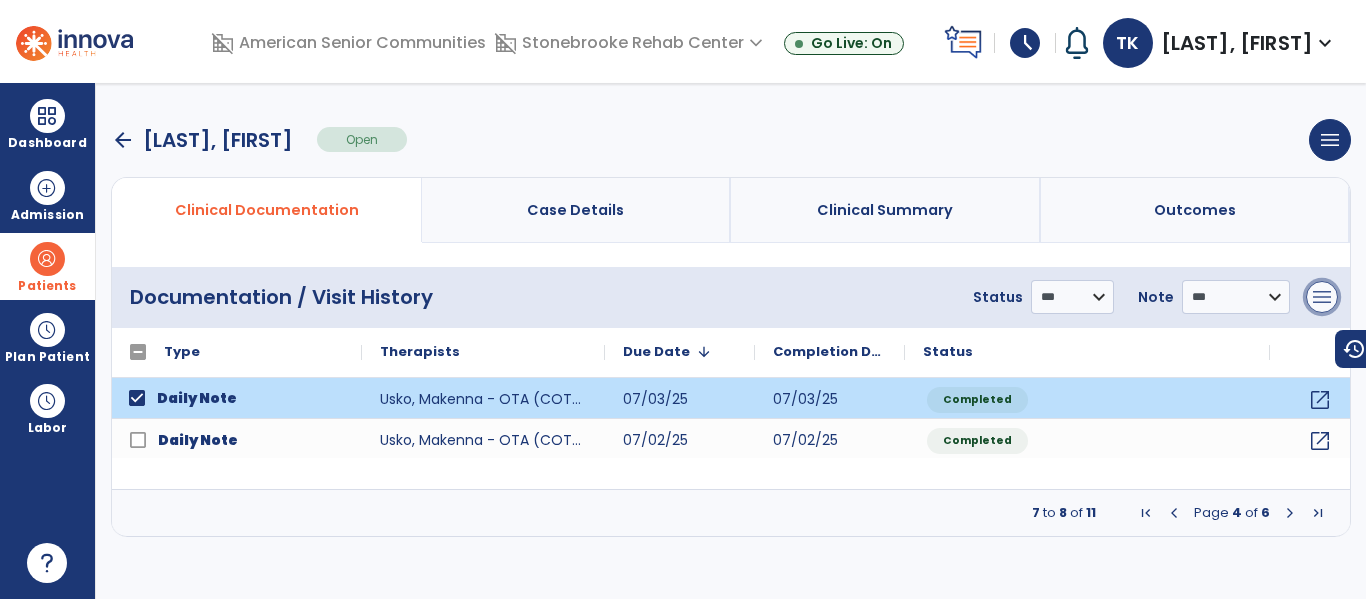 click on "menu" at bounding box center [1322, 297] 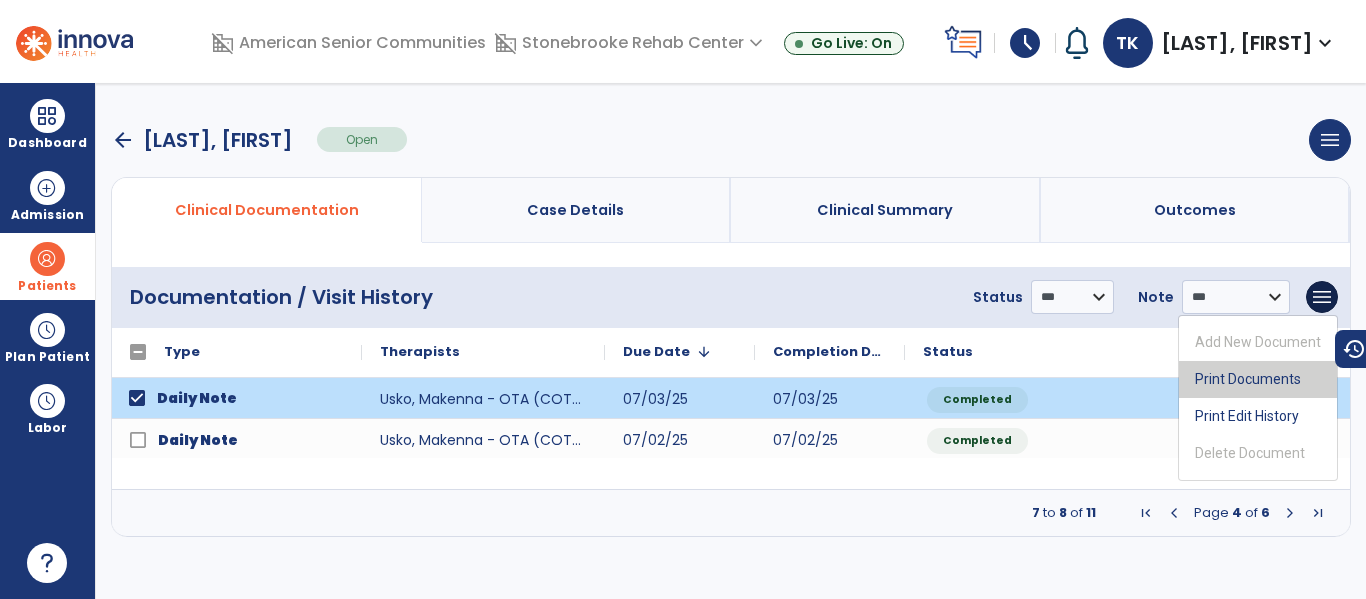 click on "Print Documents" at bounding box center (1258, 379) 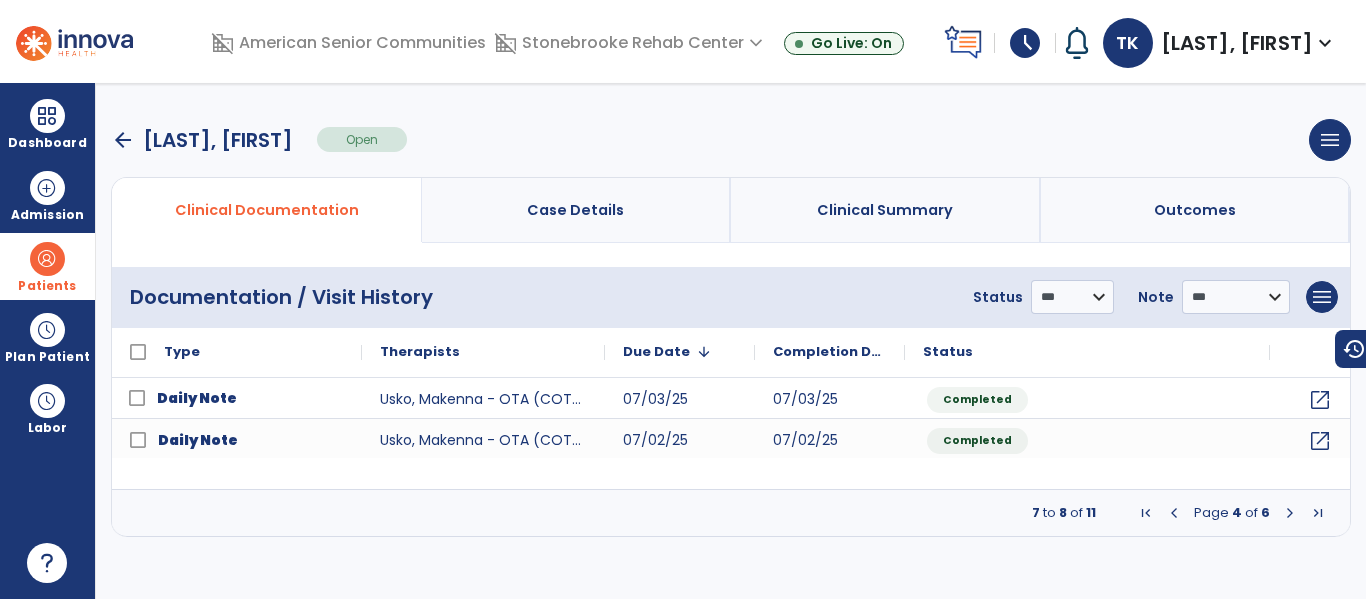 click on "arrow_back" at bounding box center [123, 140] 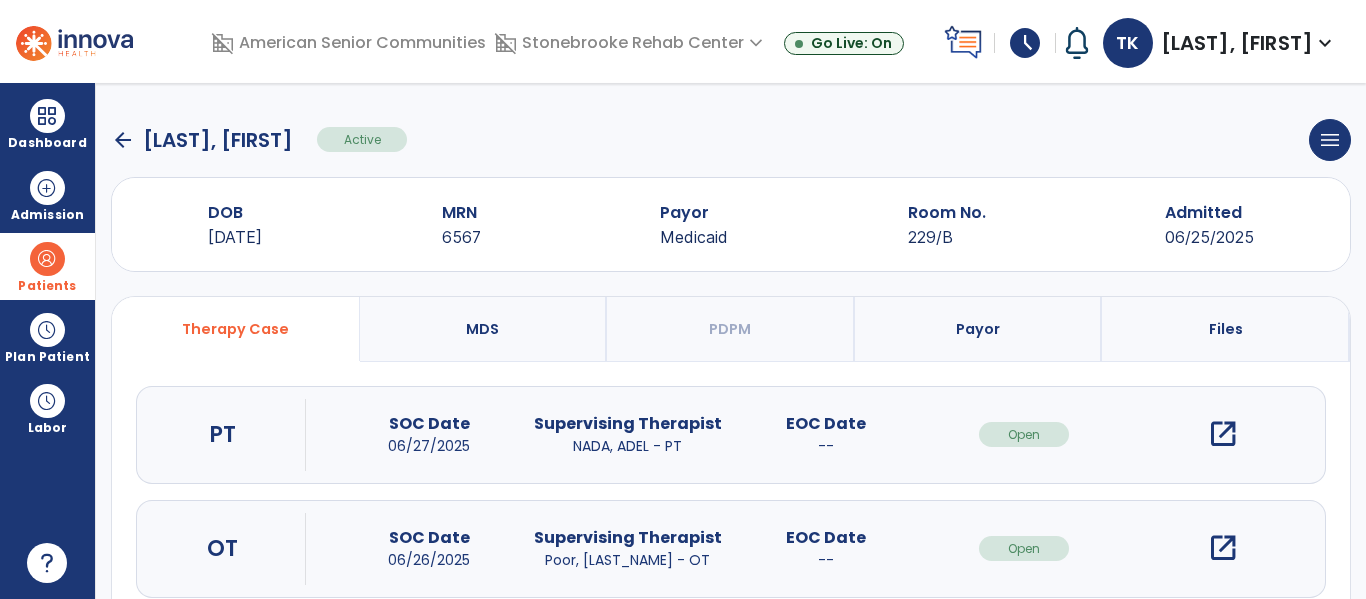 click on "arrow_back" 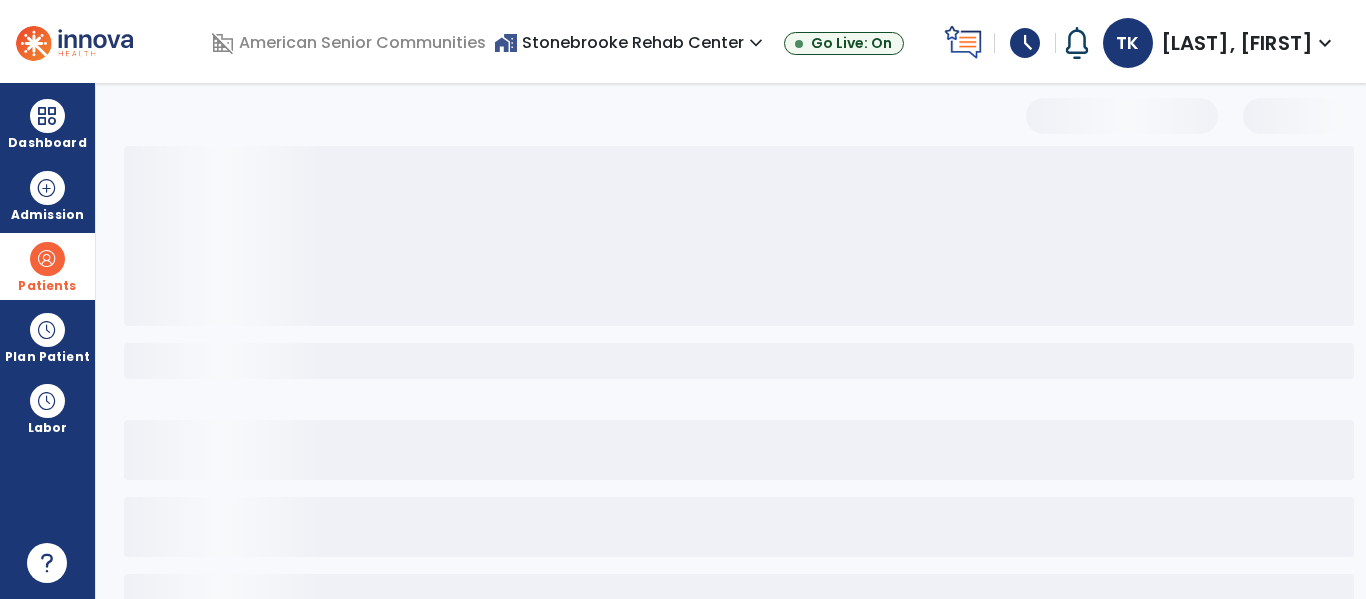 select on "***" 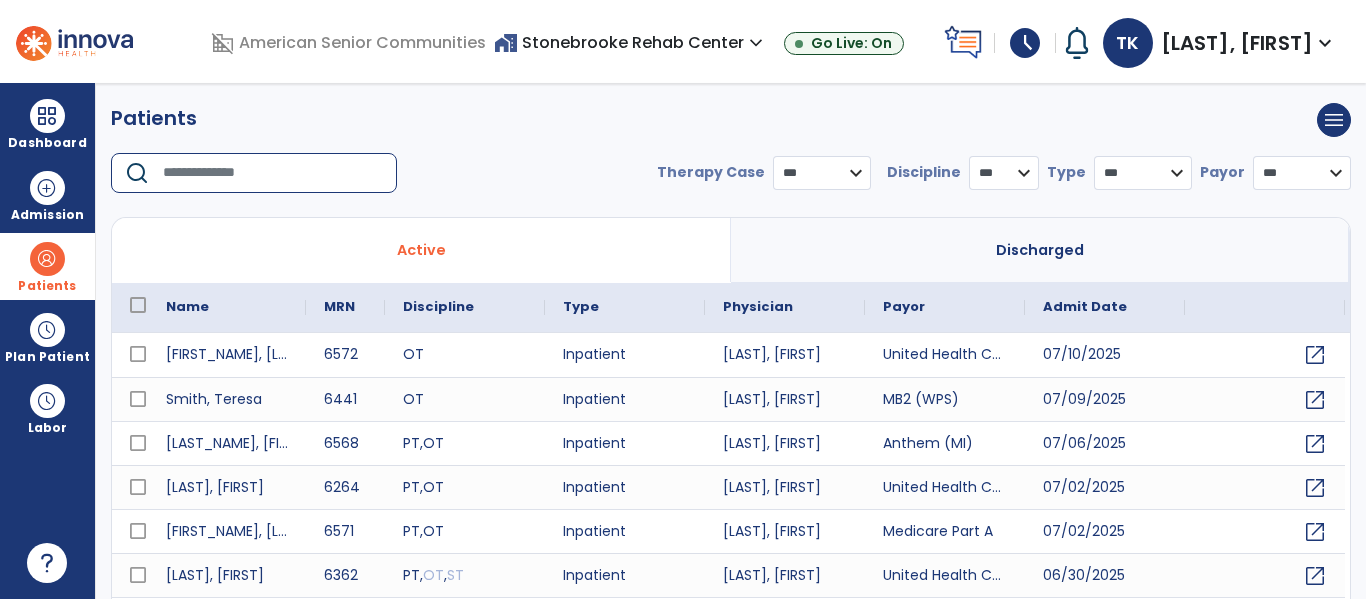click at bounding box center [273, 173] 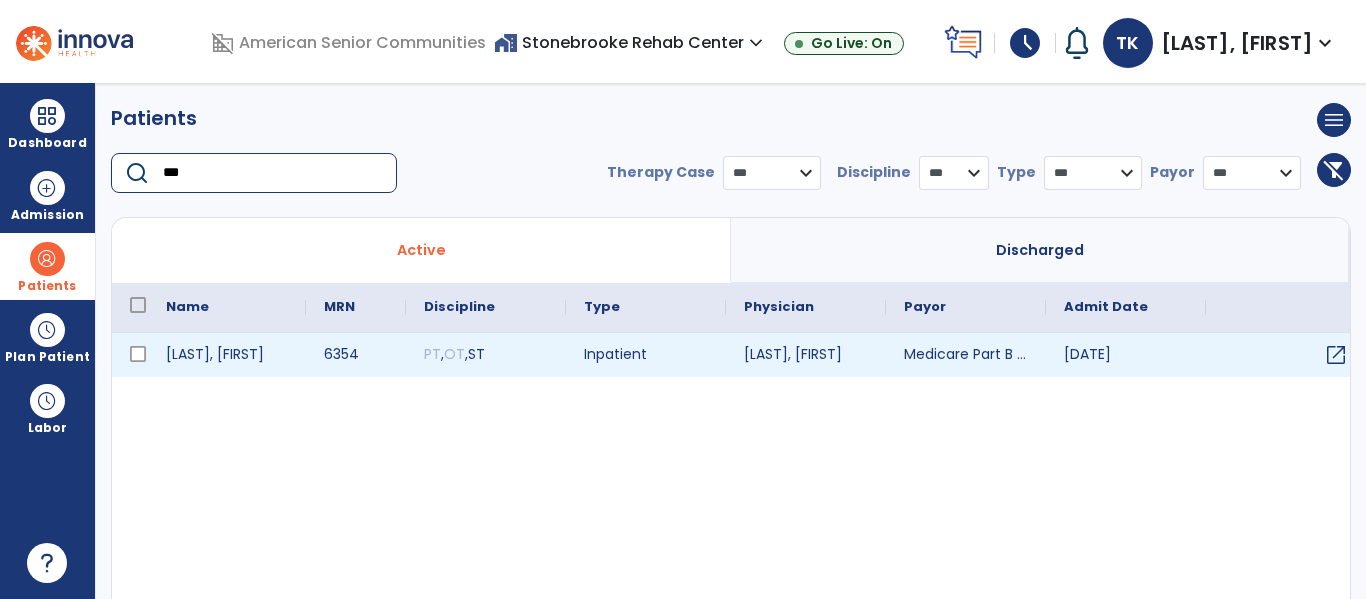 type on "***" 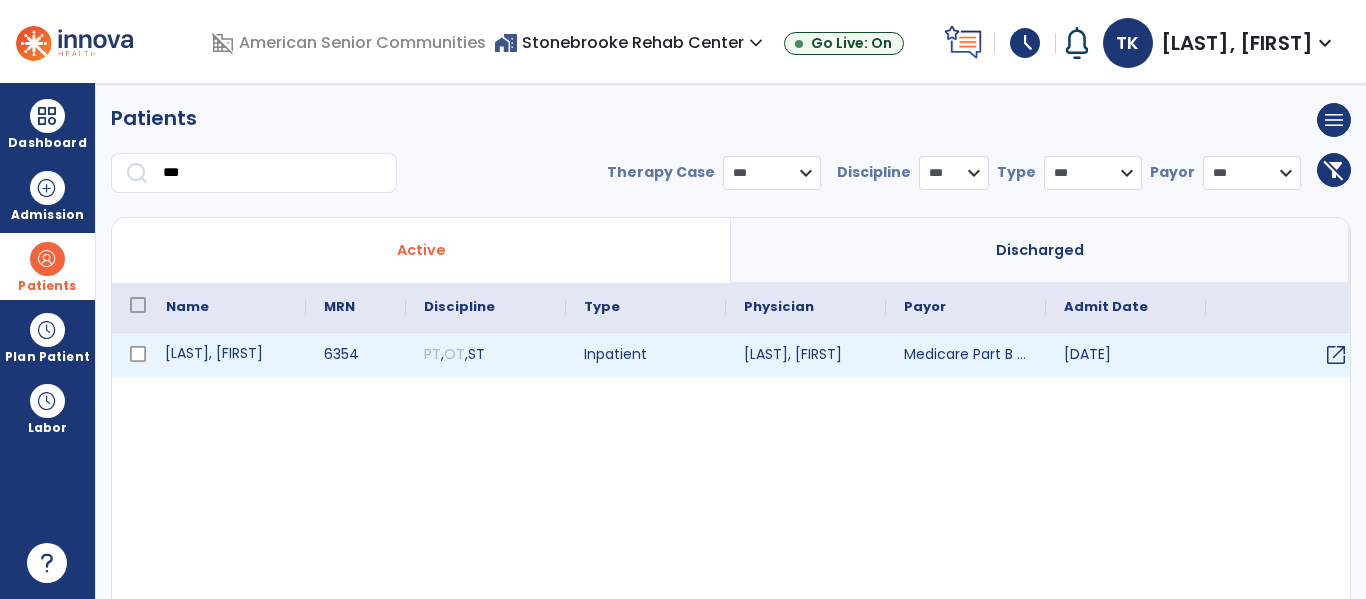 click on "[LAST], [FIRST]" at bounding box center [227, 355] 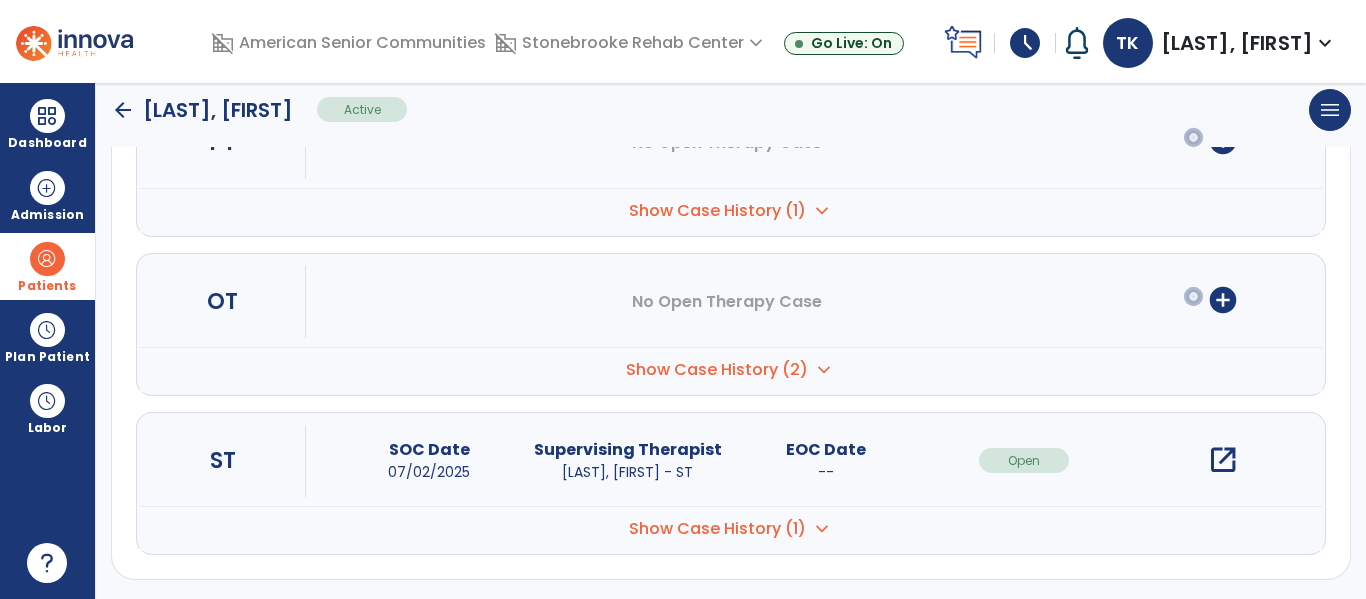 scroll, scrollTop: 297, scrollLeft: 0, axis: vertical 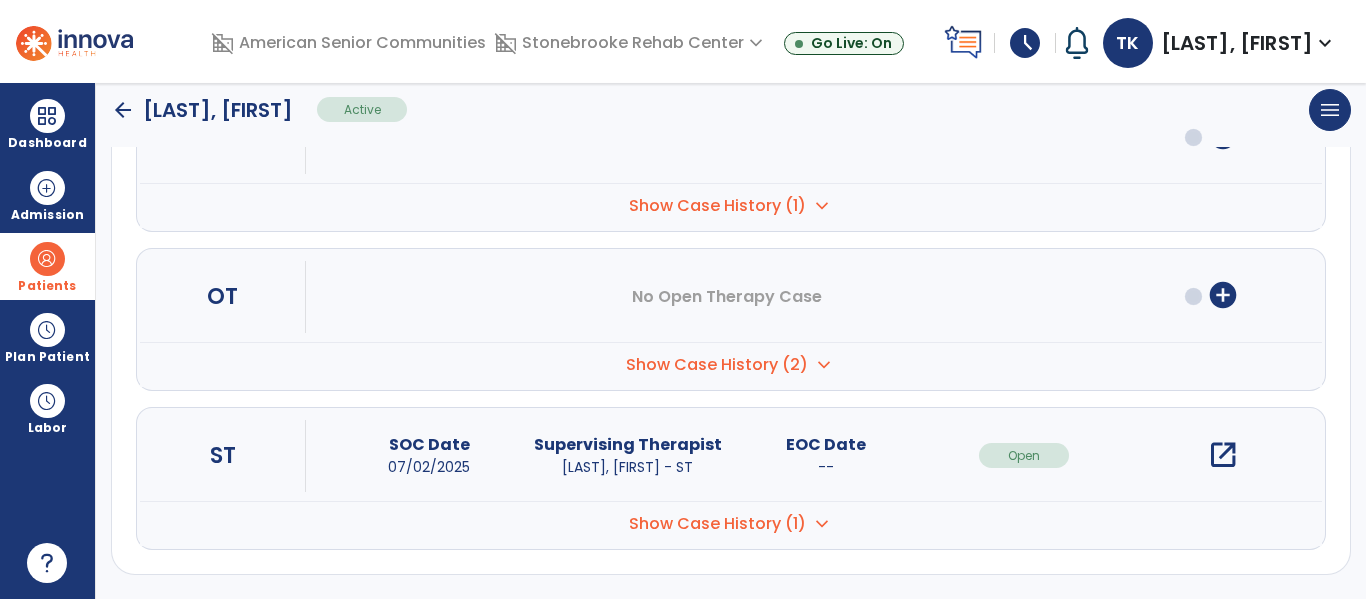 click on "open_in_new" at bounding box center [1223, 455] 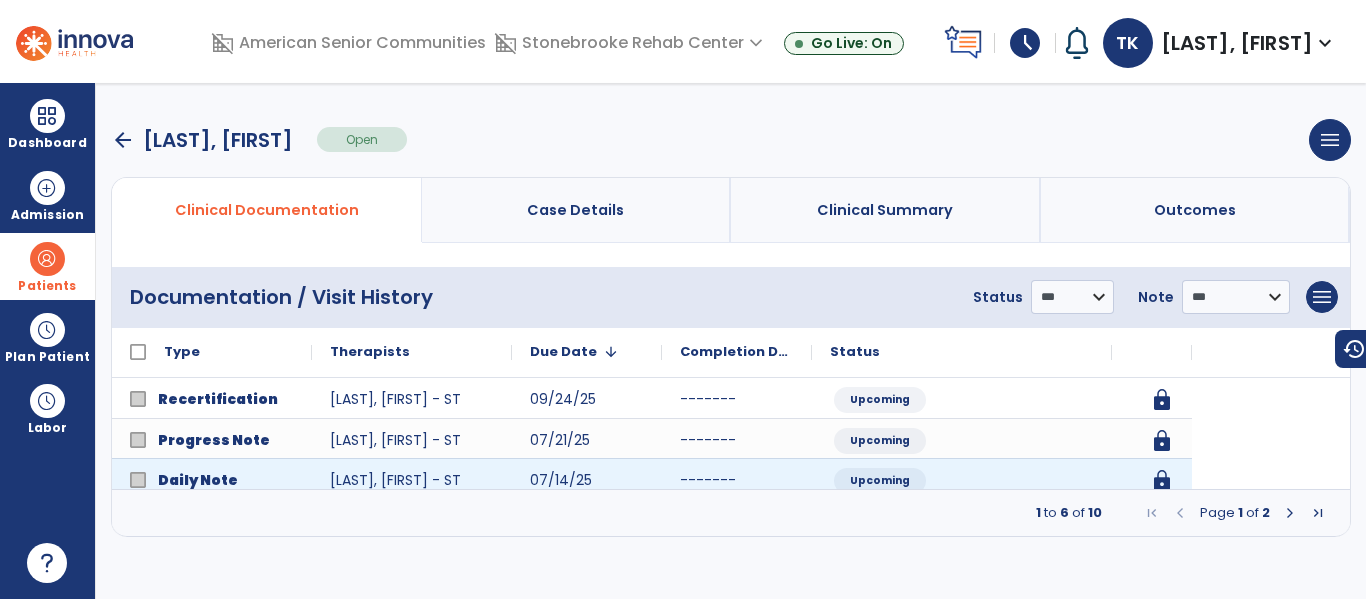 scroll, scrollTop: 0, scrollLeft: 0, axis: both 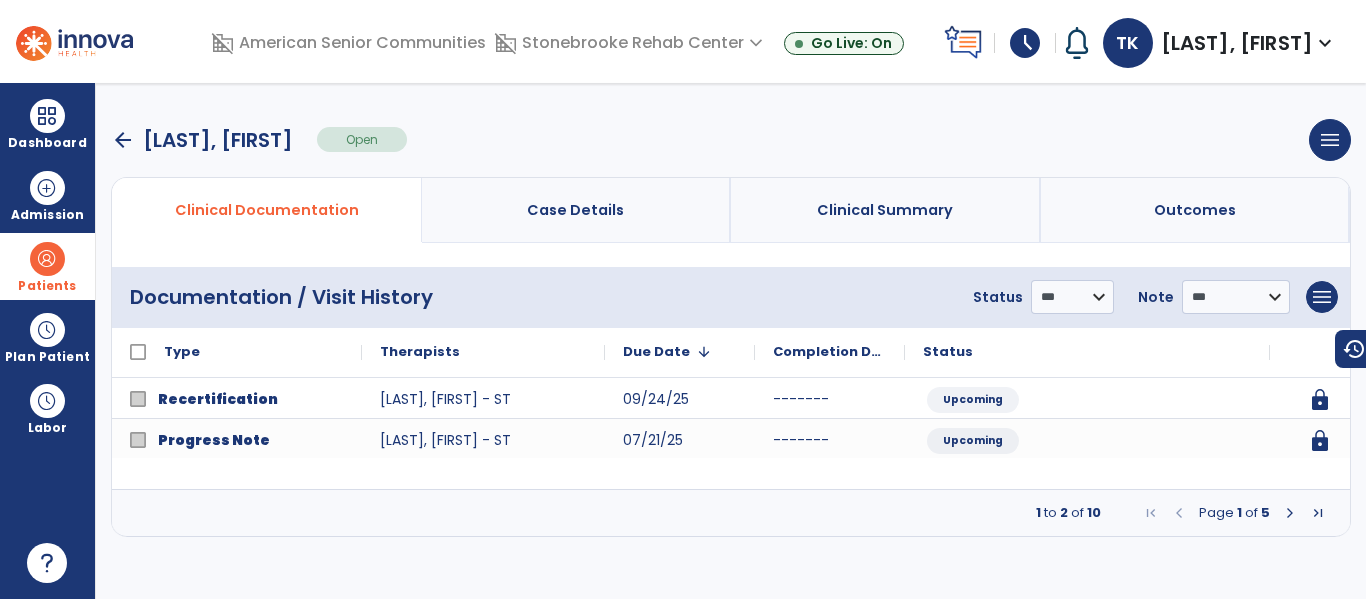 click on "arrow_back" at bounding box center [123, 140] 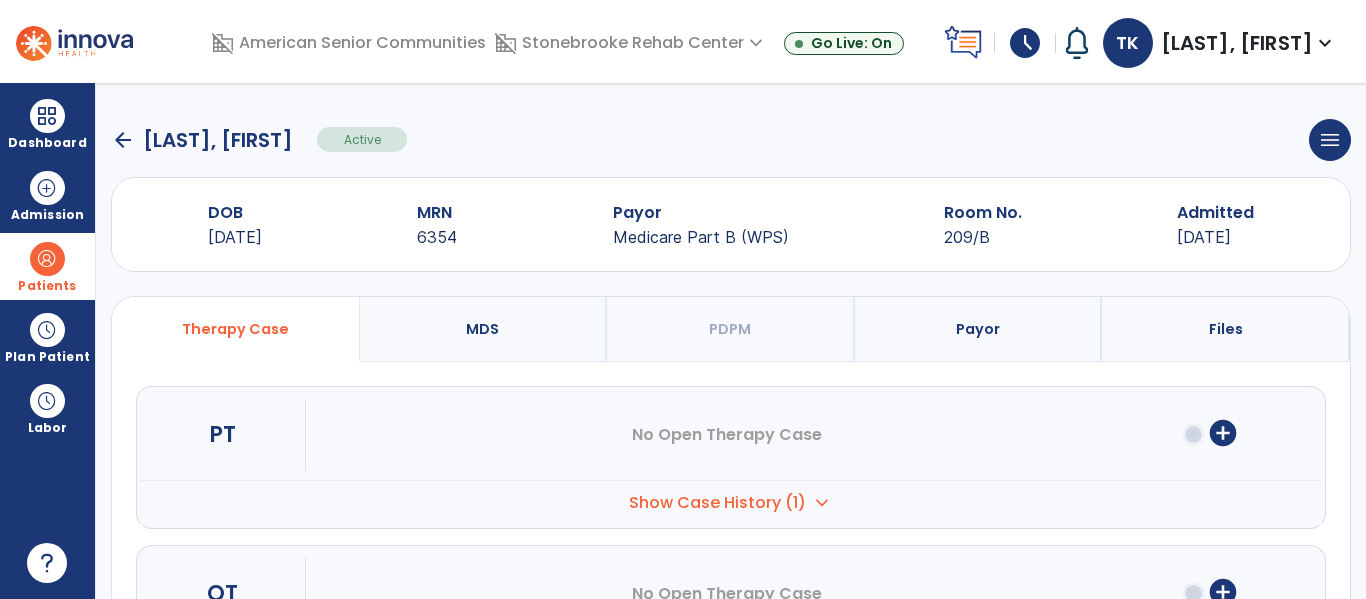 click on "arrow_back" 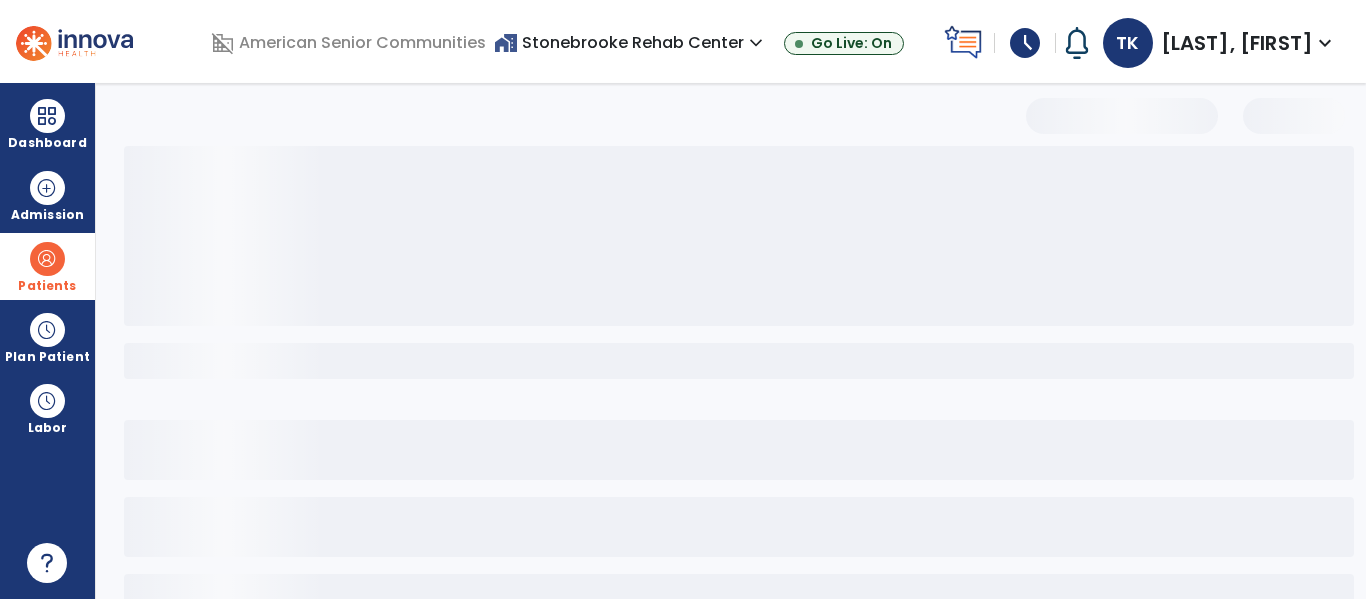 select on "***" 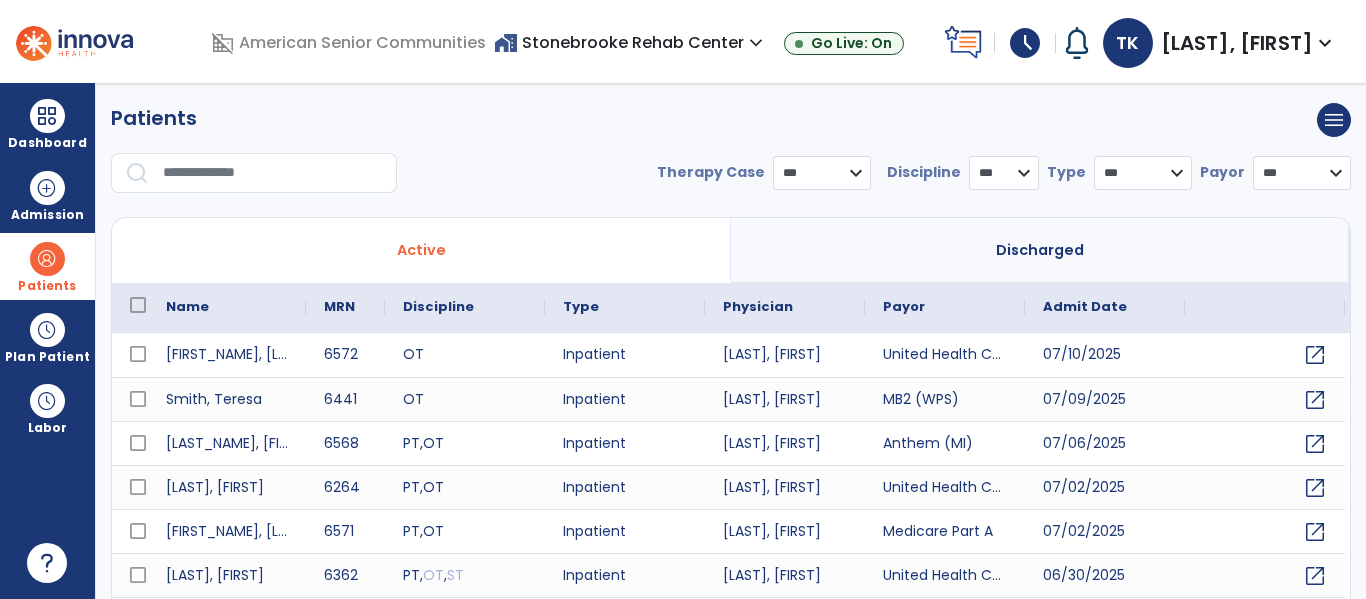 click at bounding box center [273, 173] 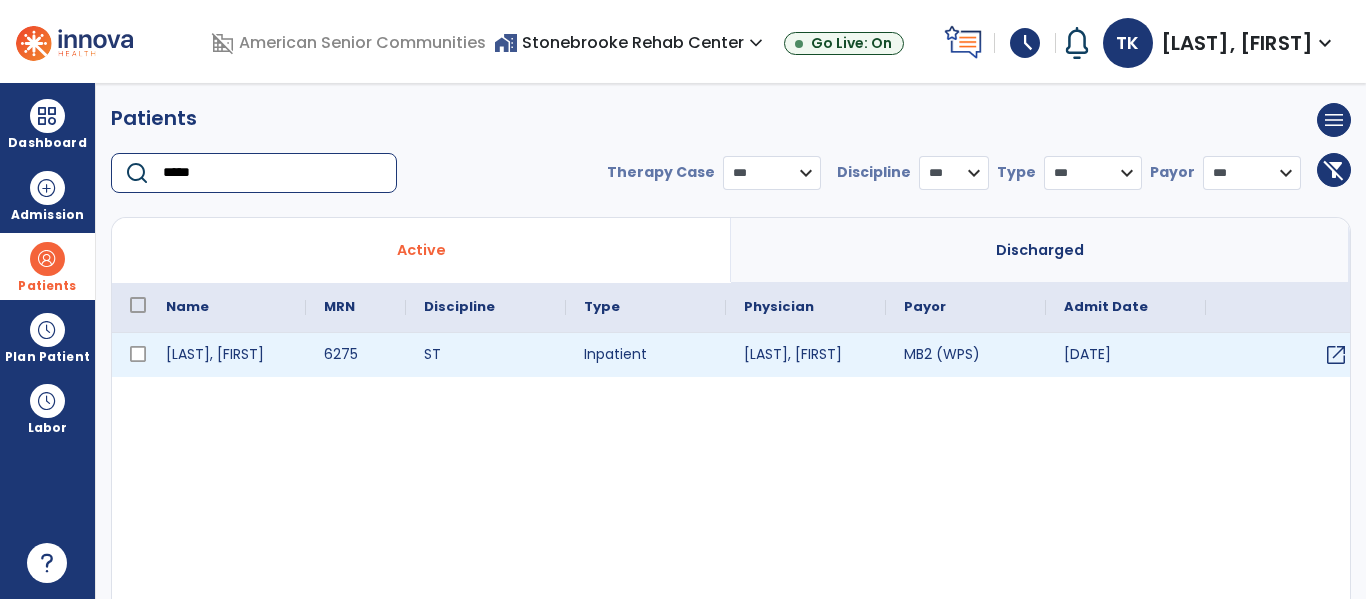type on "*****" 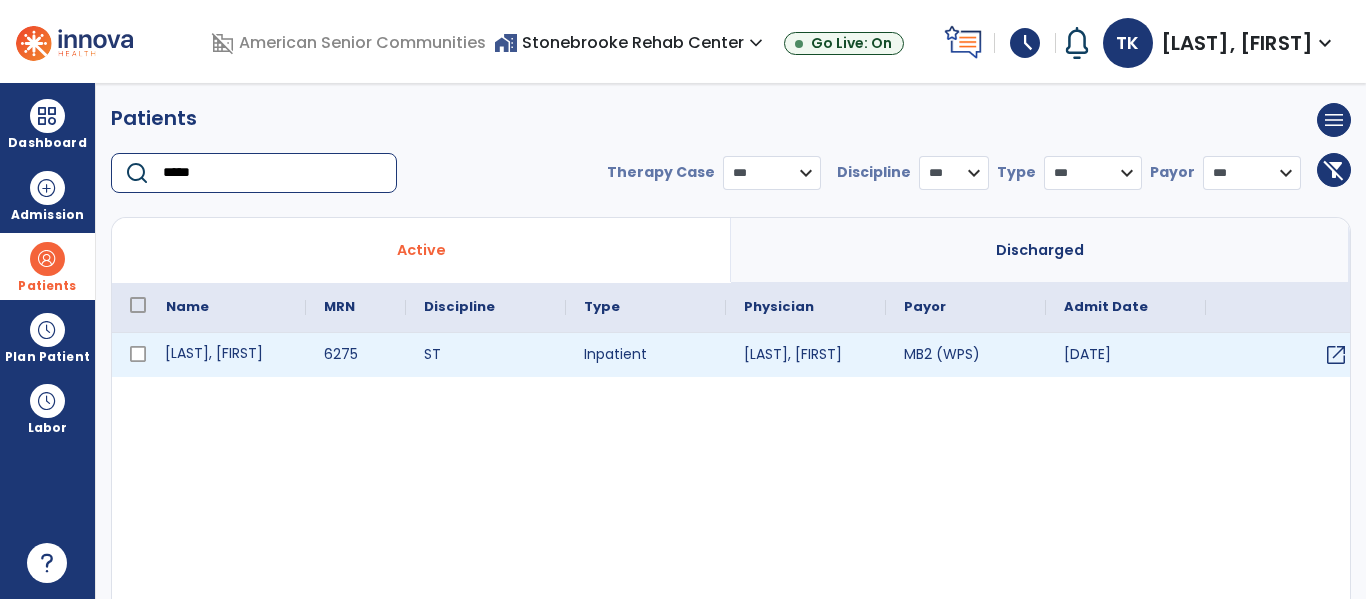 click on "[LAST], [FIRST]" at bounding box center (227, 355) 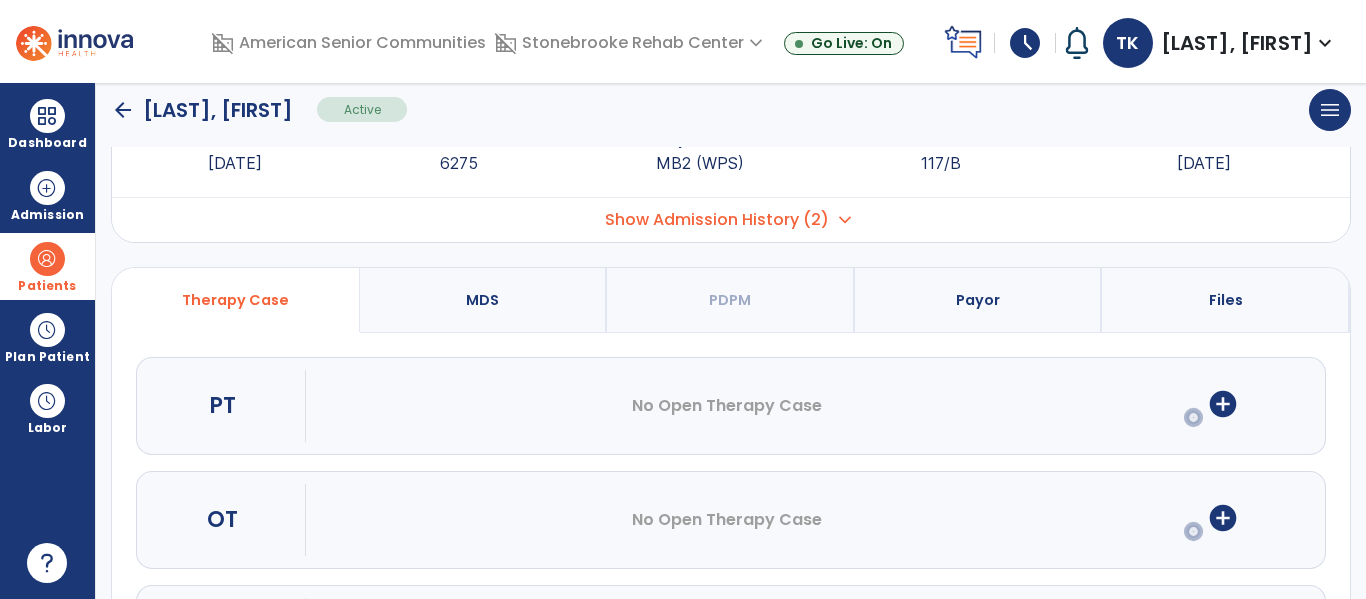 scroll, scrollTop: 157, scrollLeft: 0, axis: vertical 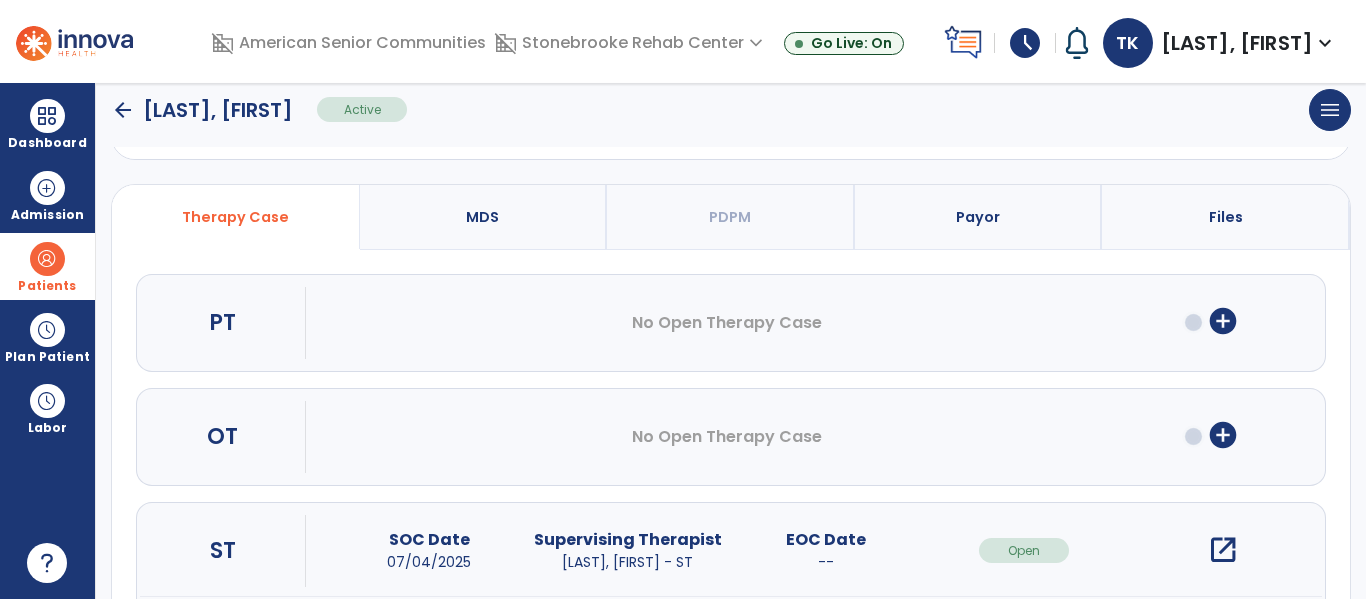 click on "open_in_new" at bounding box center (1223, 550) 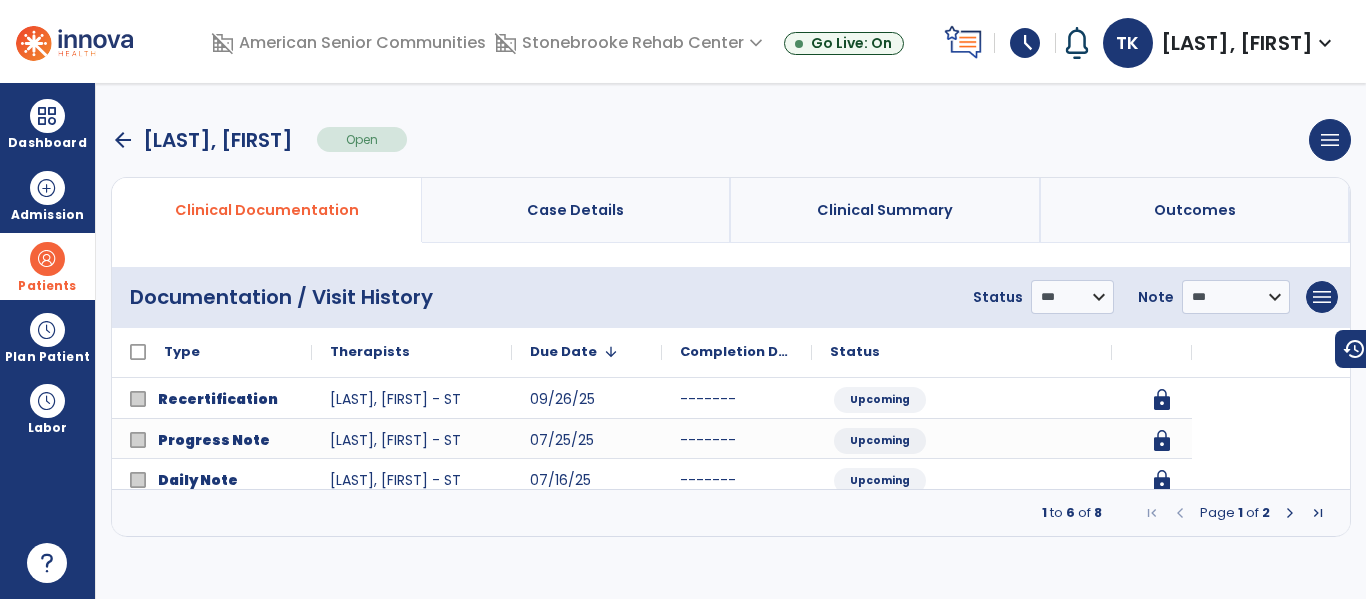 scroll, scrollTop: 0, scrollLeft: 0, axis: both 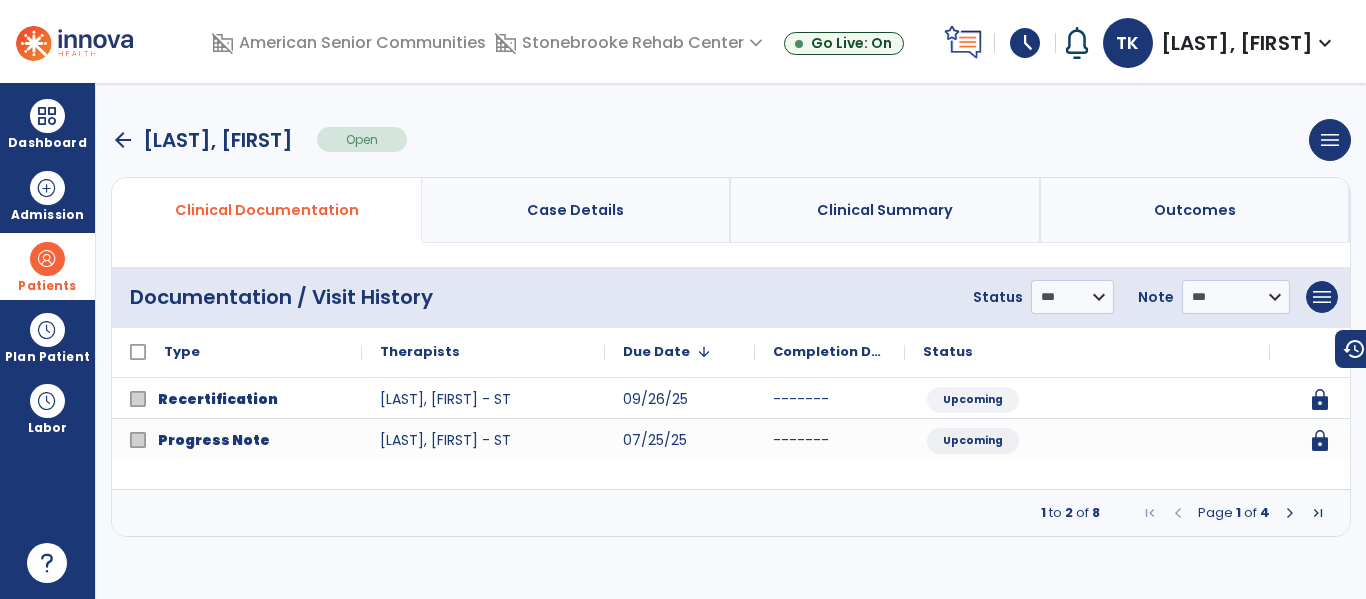 click on "arrow_back" at bounding box center (123, 140) 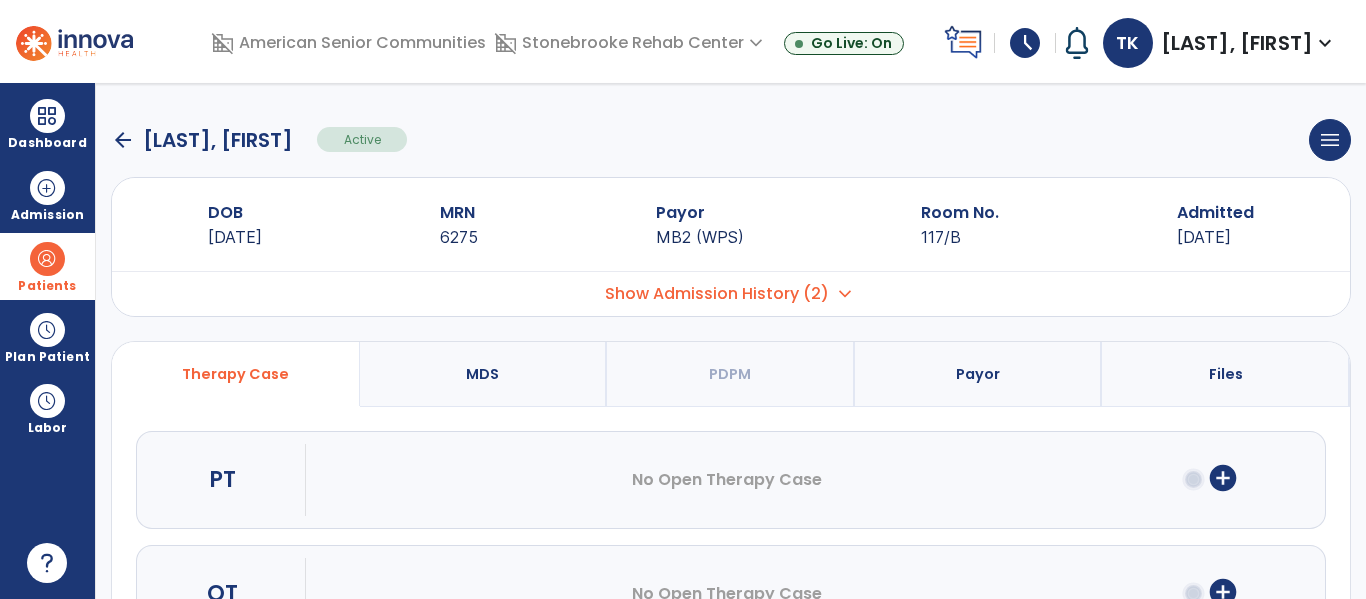 click on "arrow_back" 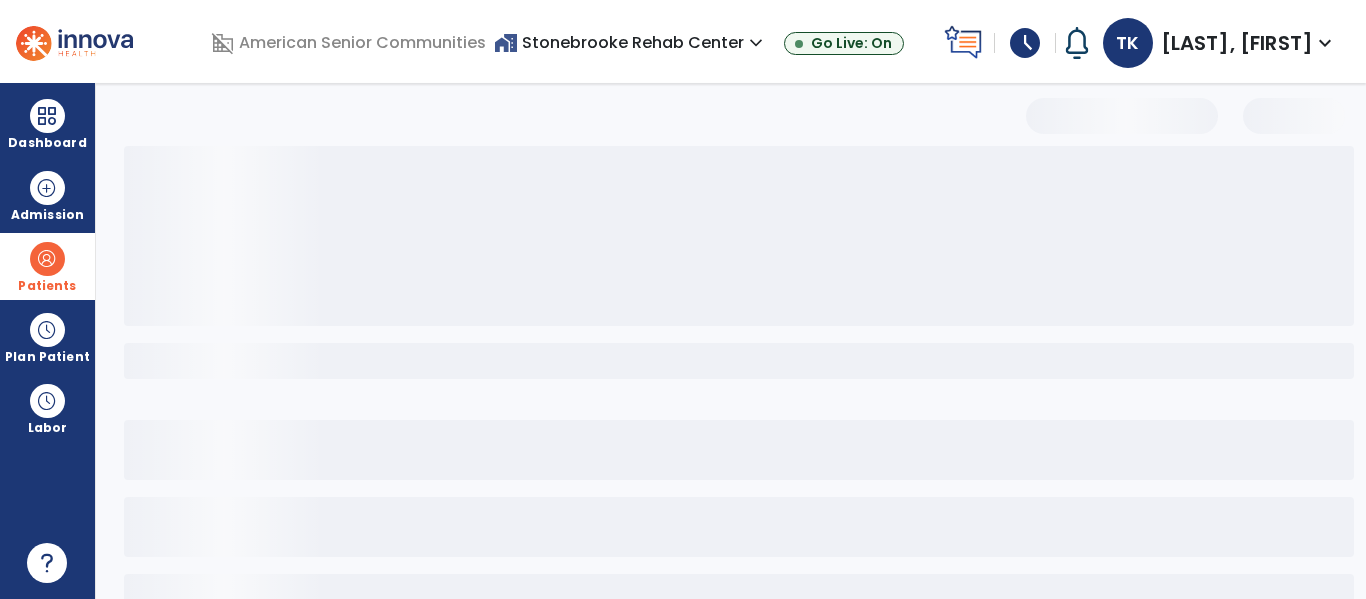 select on "***" 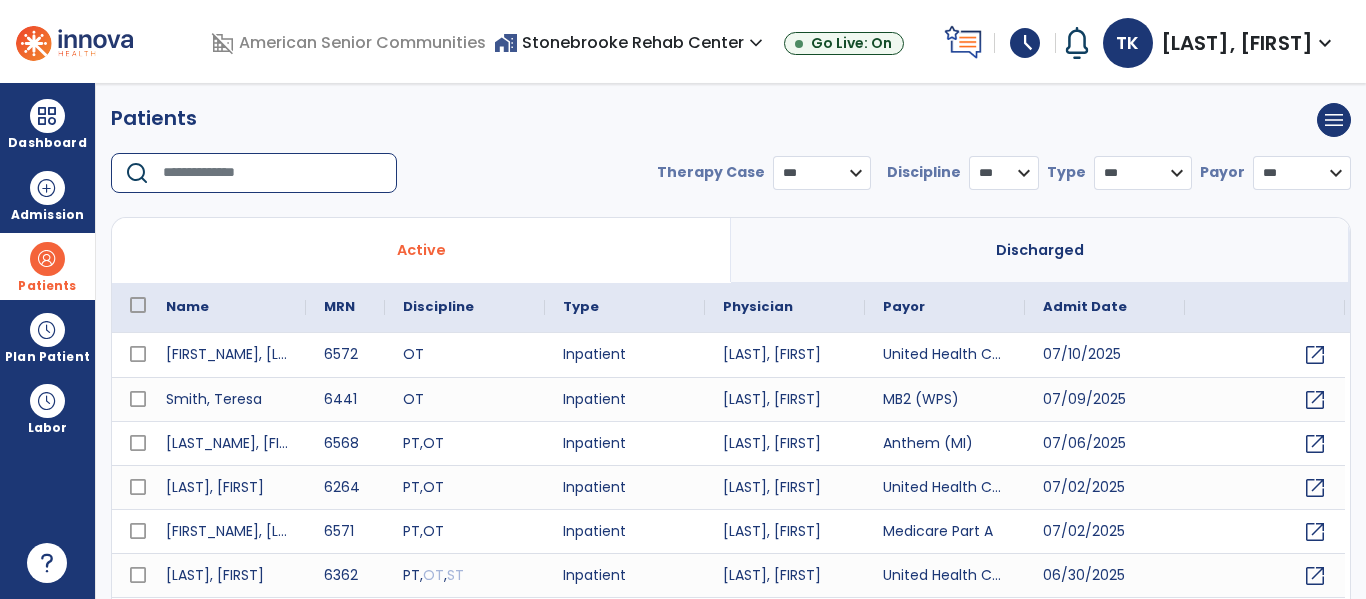 click at bounding box center (273, 173) 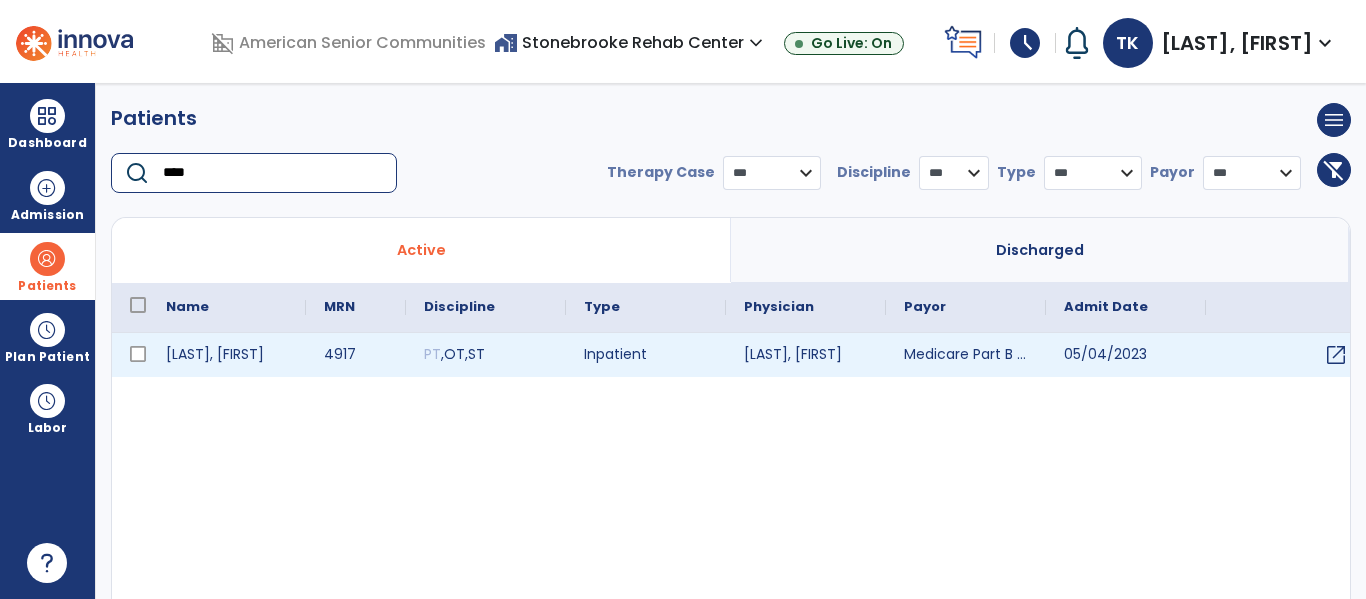 type on "****" 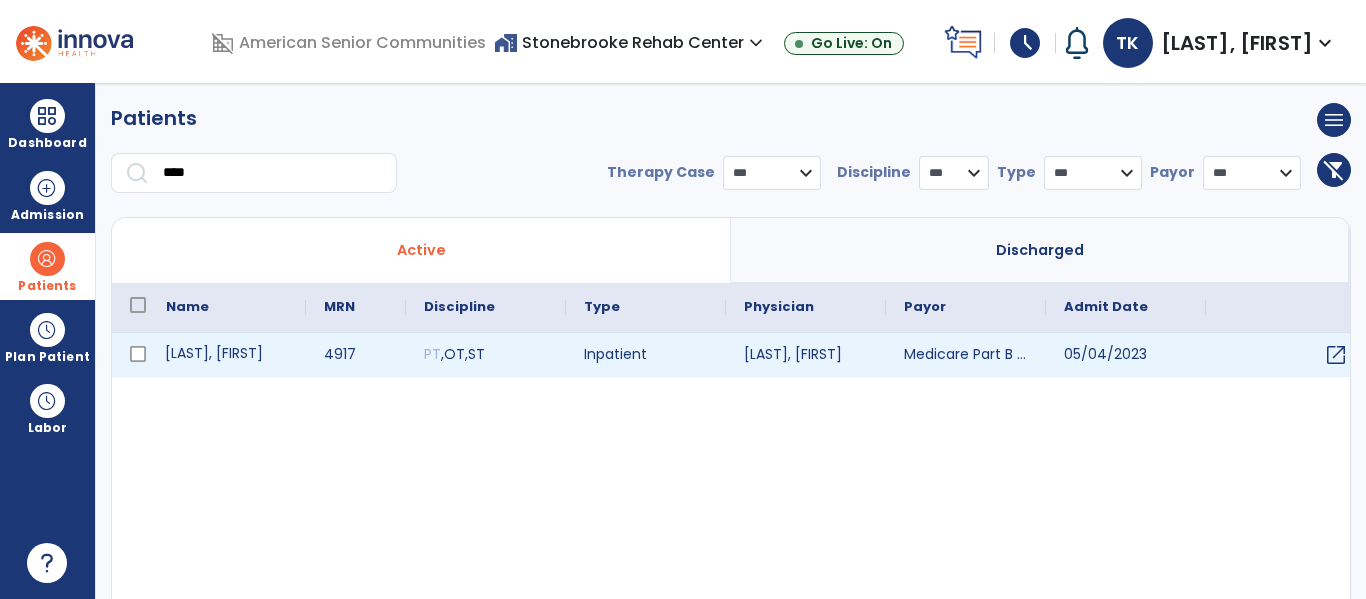 click on "[LAST], [FIRST]" at bounding box center [227, 355] 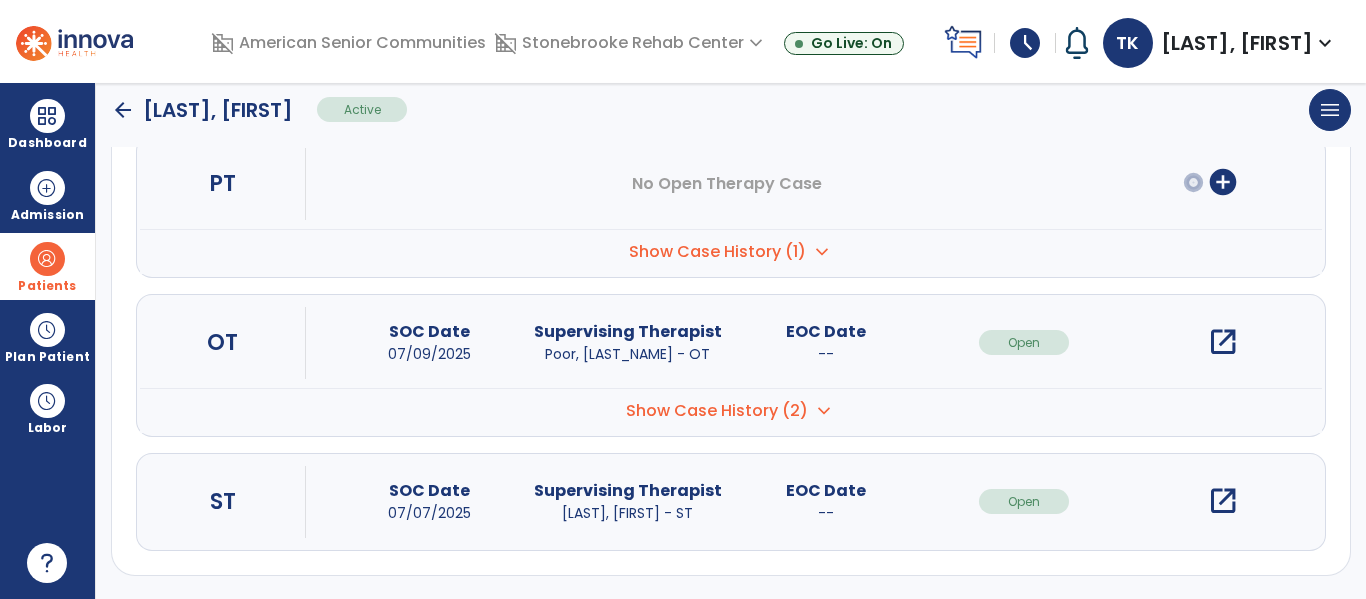 scroll, scrollTop: 252, scrollLeft: 0, axis: vertical 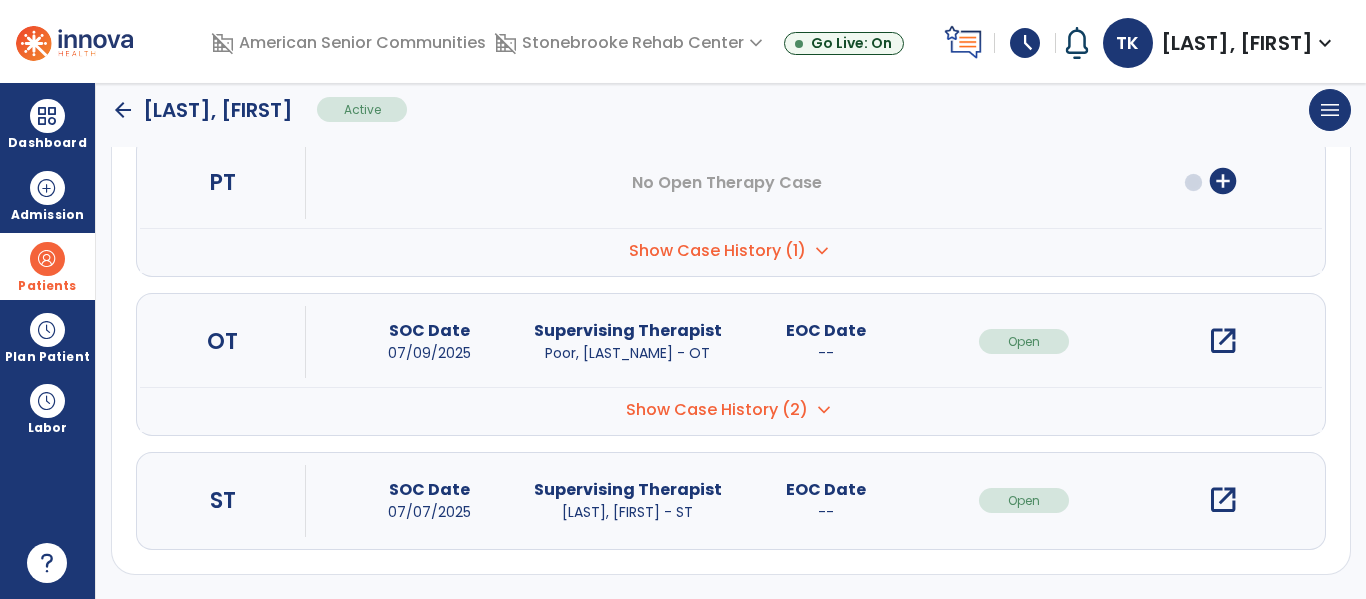 click on "open_in_new" at bounding box center (1223, 500) 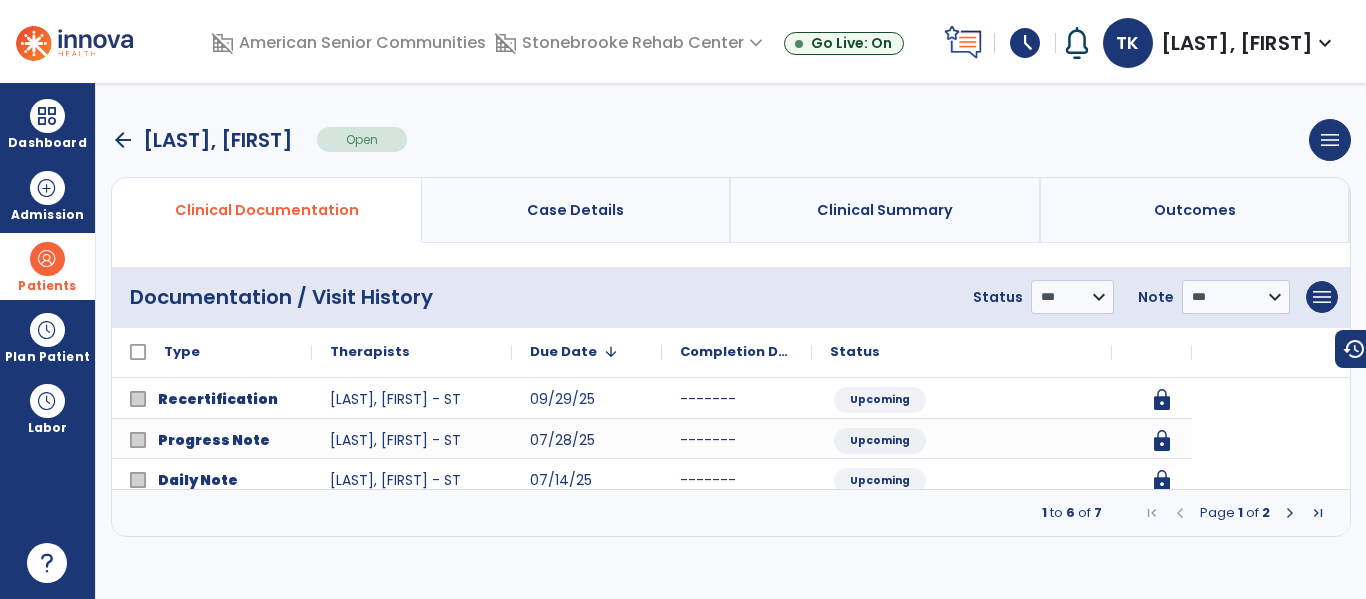 scroll, scrollTop: 0, scrollLeft: 0, axis: both 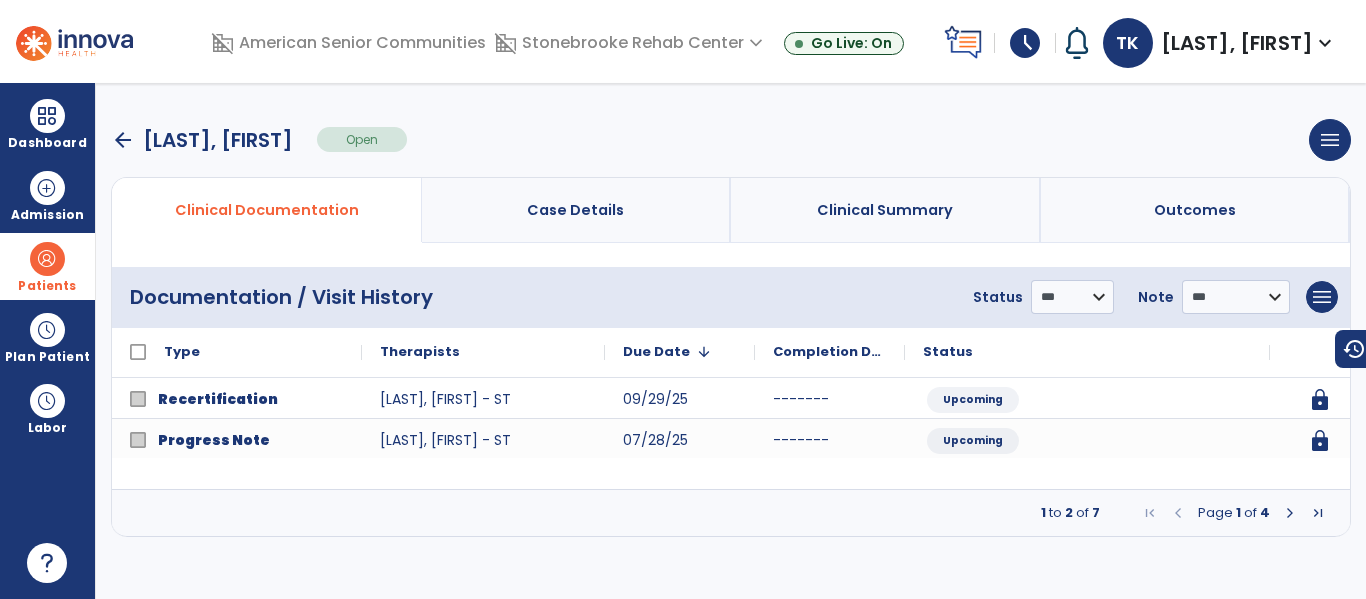 click on "arrow_back" at bounding box center (123, 140) 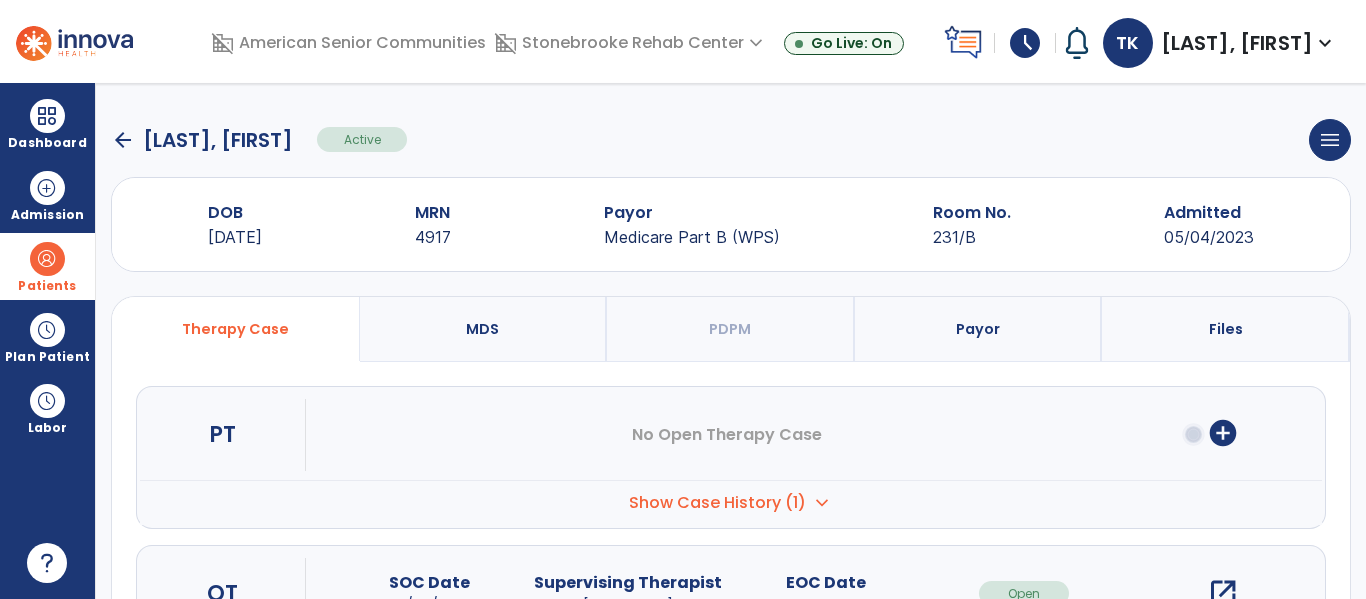 click on "arrow_back" 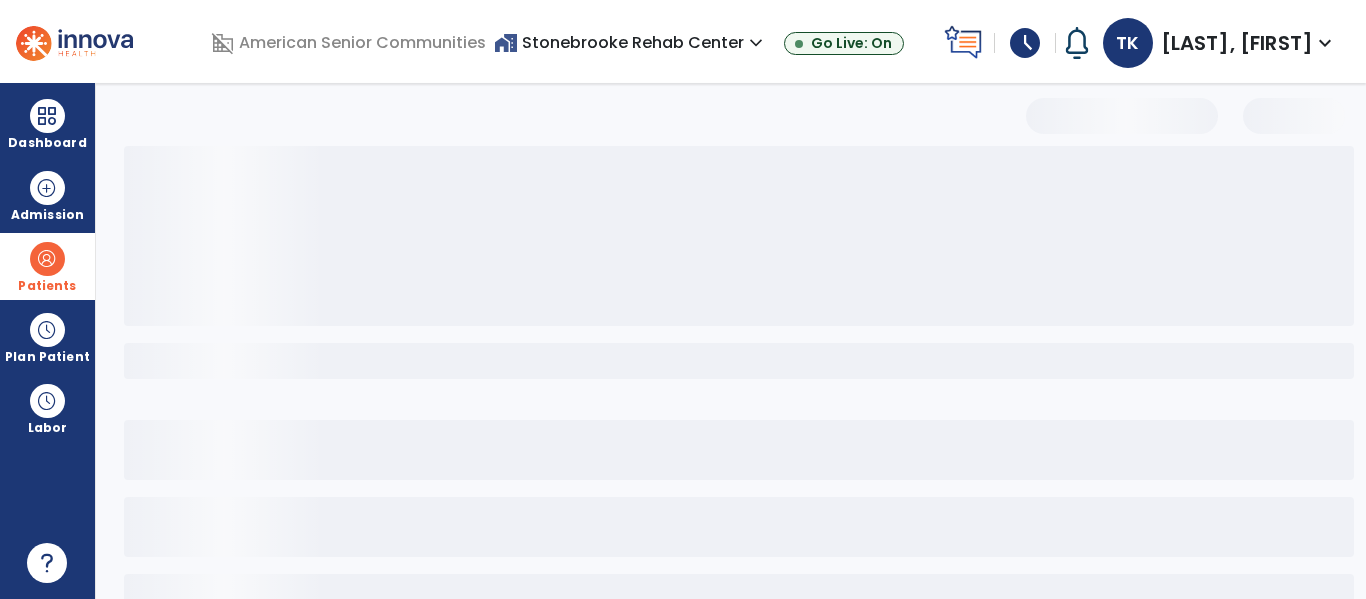 select on "***" 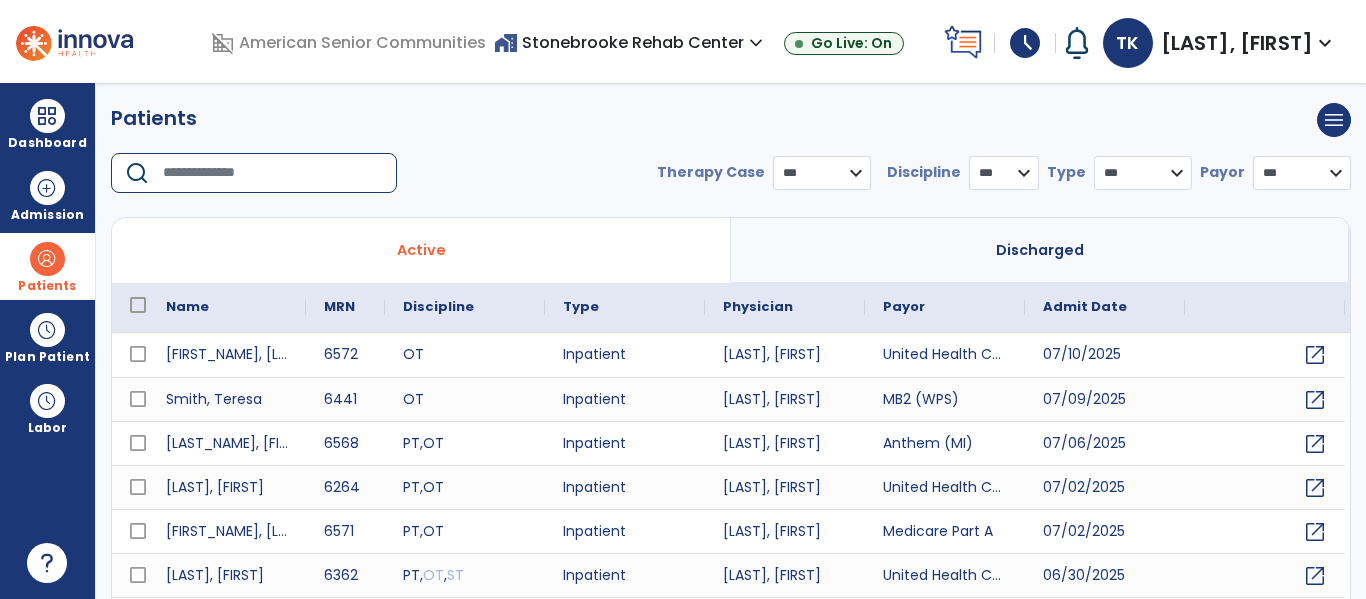 click at bounding box center (273, 173) 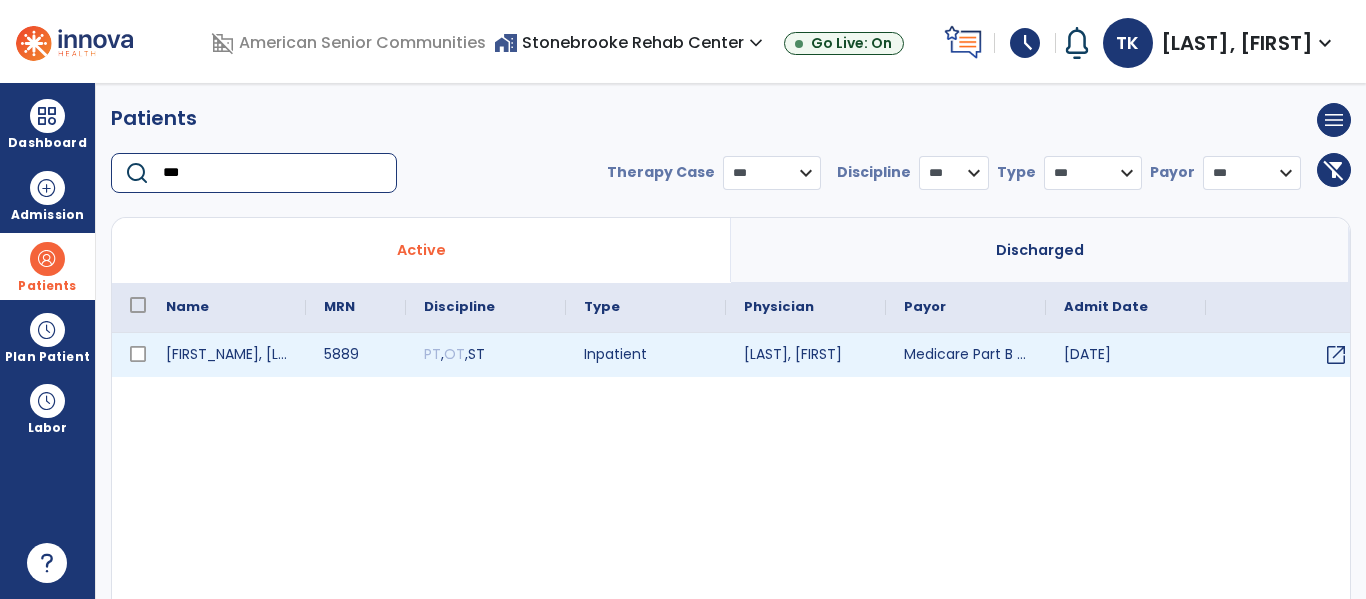 type on "***" 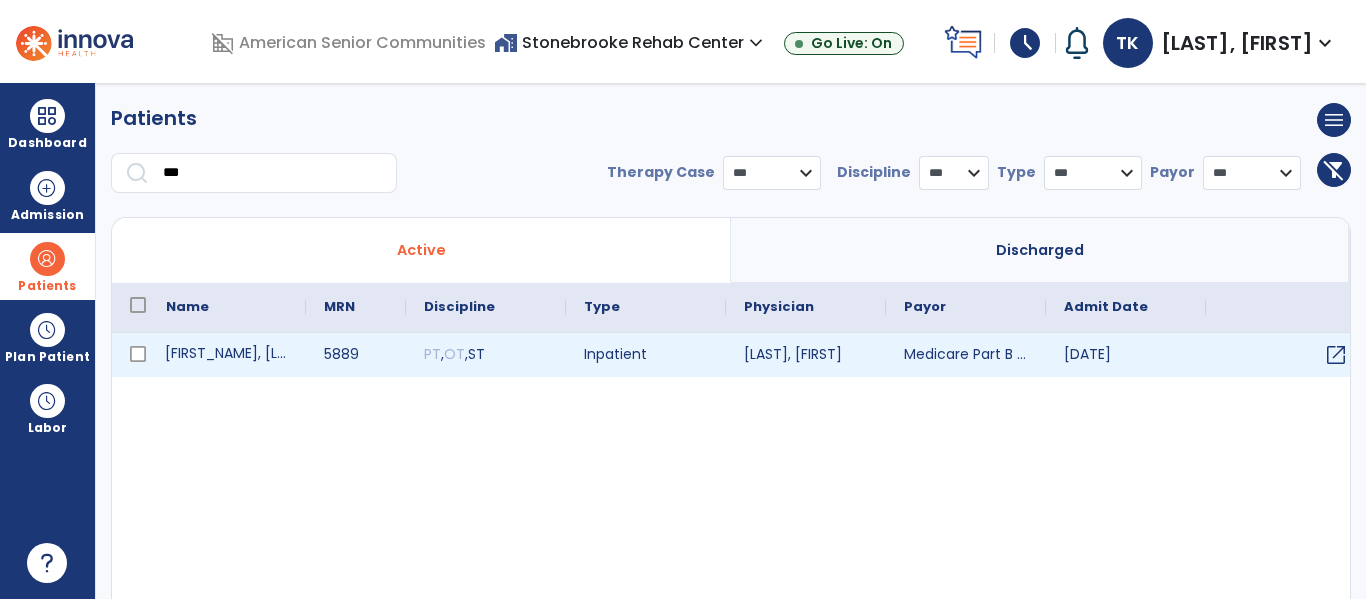 click on "[FIRST_NAME], [LAST_NAME]" at bounding box center (227, 355) 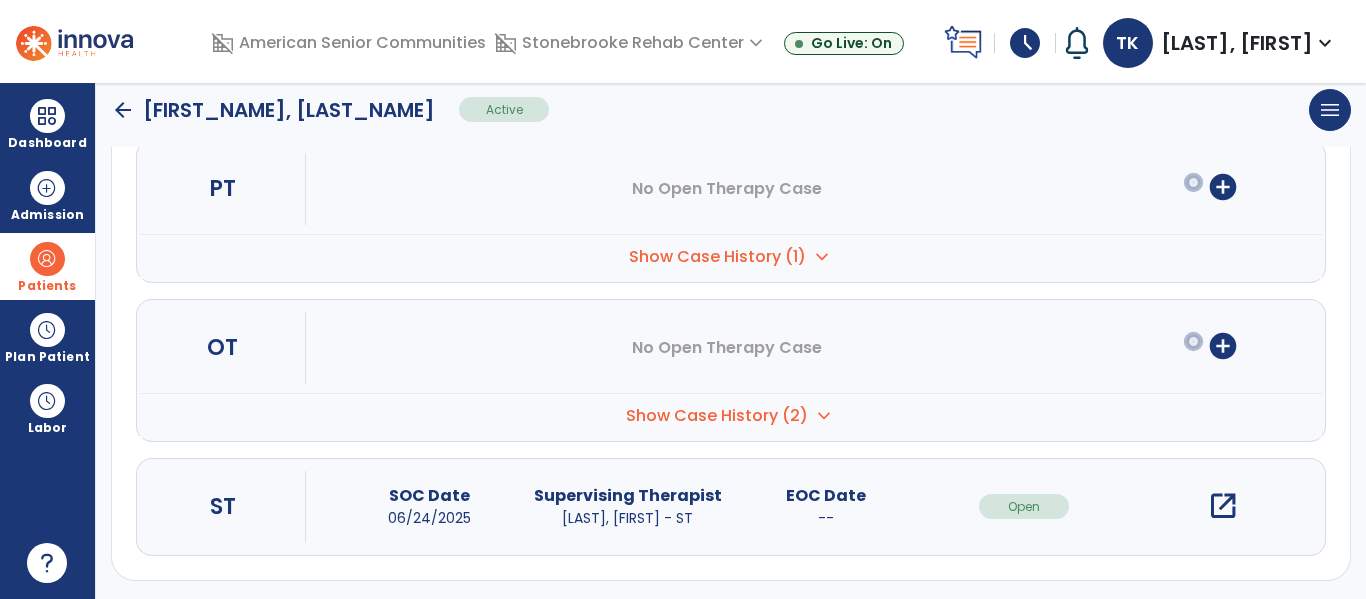 scroll, scrollTop: 252, scrollLeft: 0, axis: vertical 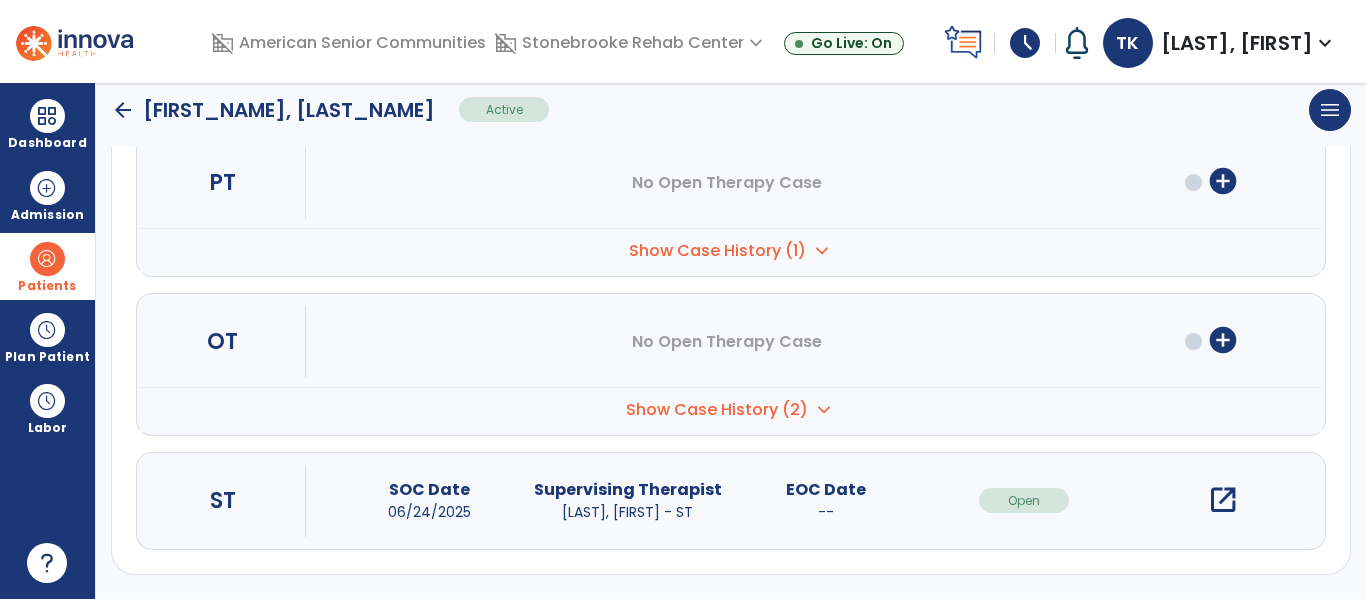click on "open_in_new" at bounding box center [1223, 500] 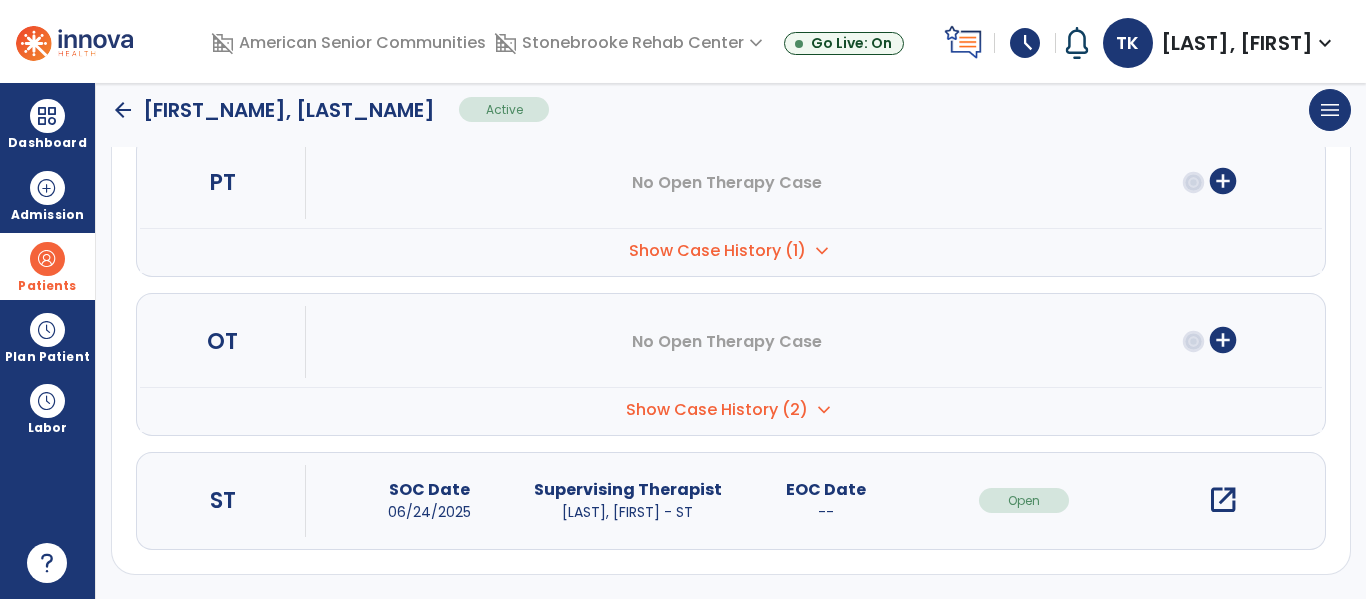 click on "open_in_new" at bounding box center [1223, 500] 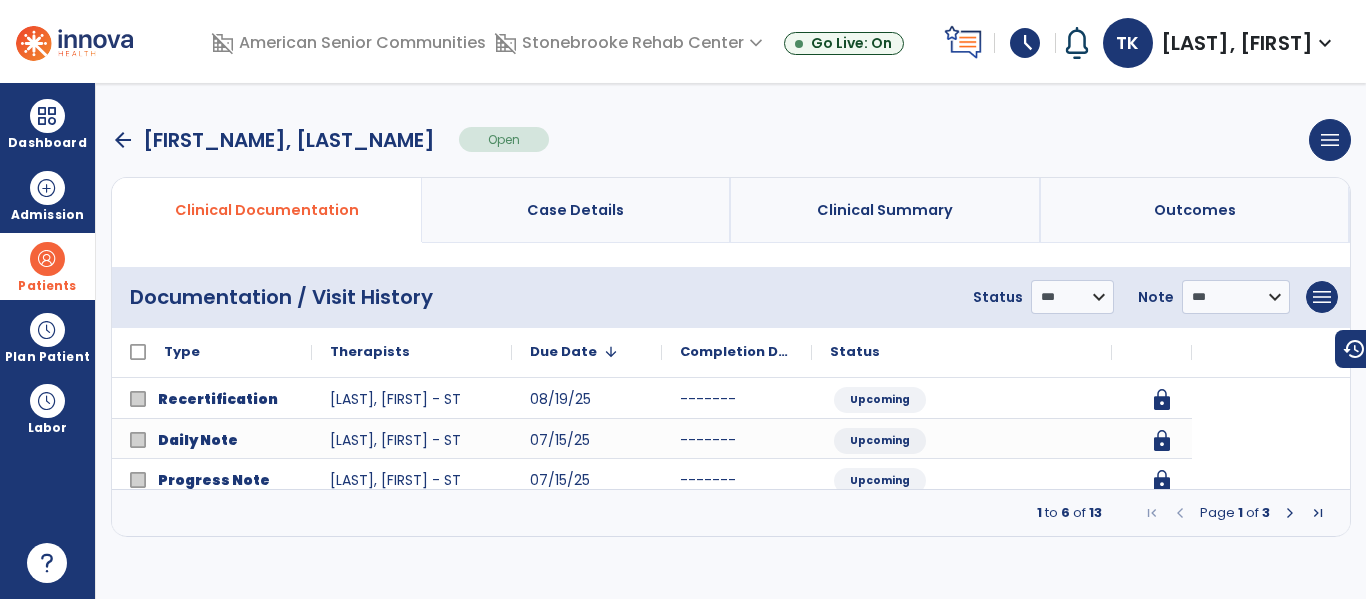 scroll, scrollTop: 0, scrollLeft: 0, axis: both 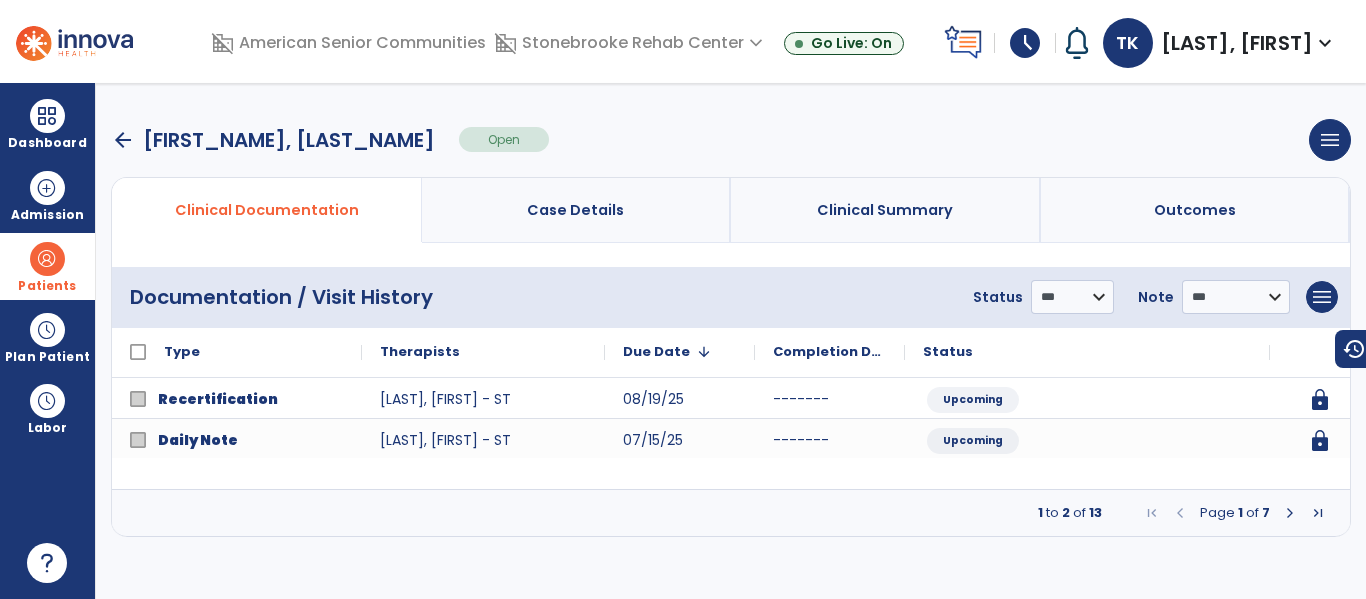 click on "arrow_back" at bounding box center (123, 140) 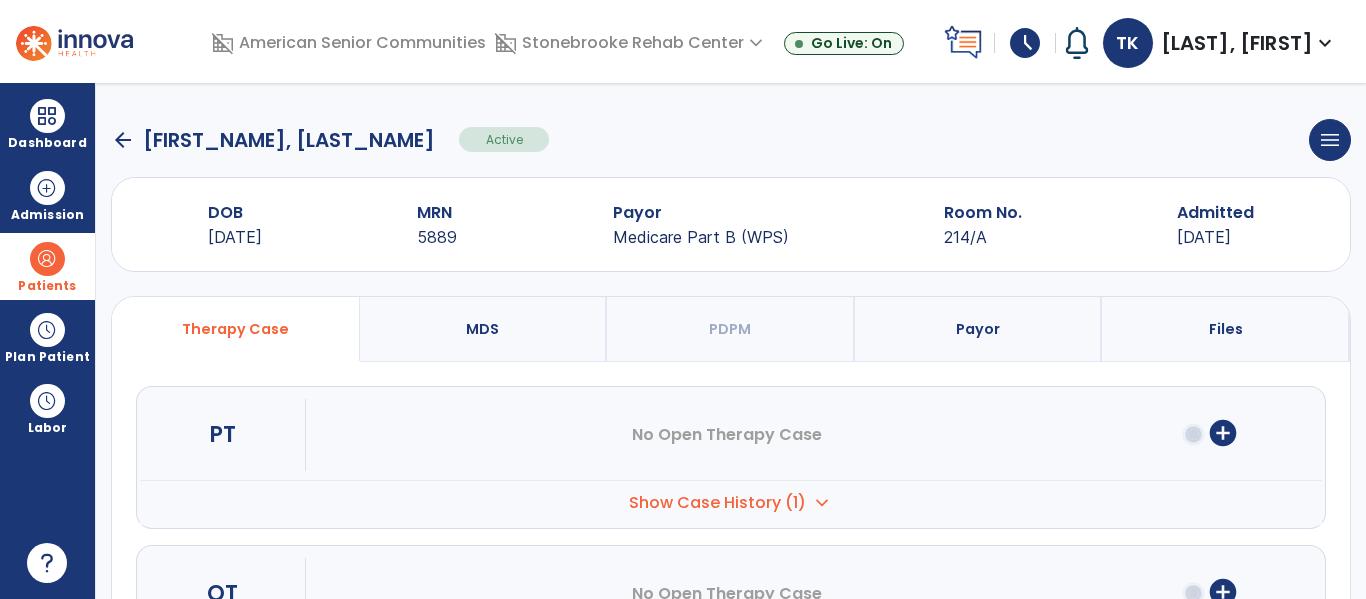 click on "arrow_back" 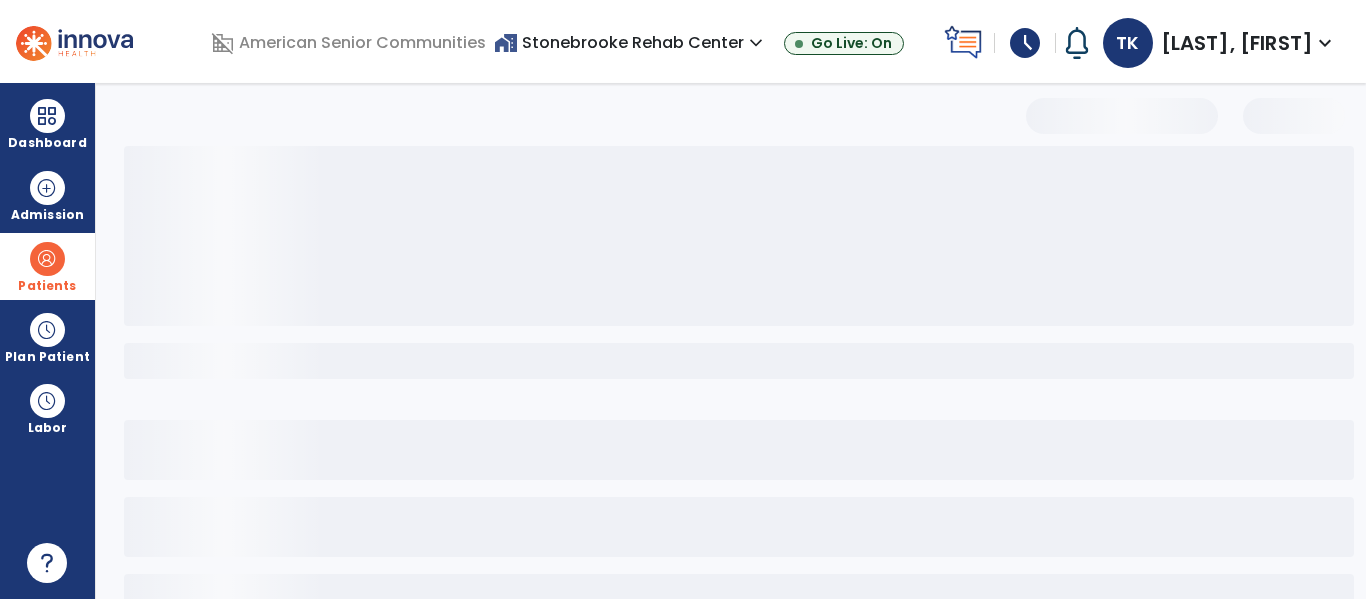 select on "***" 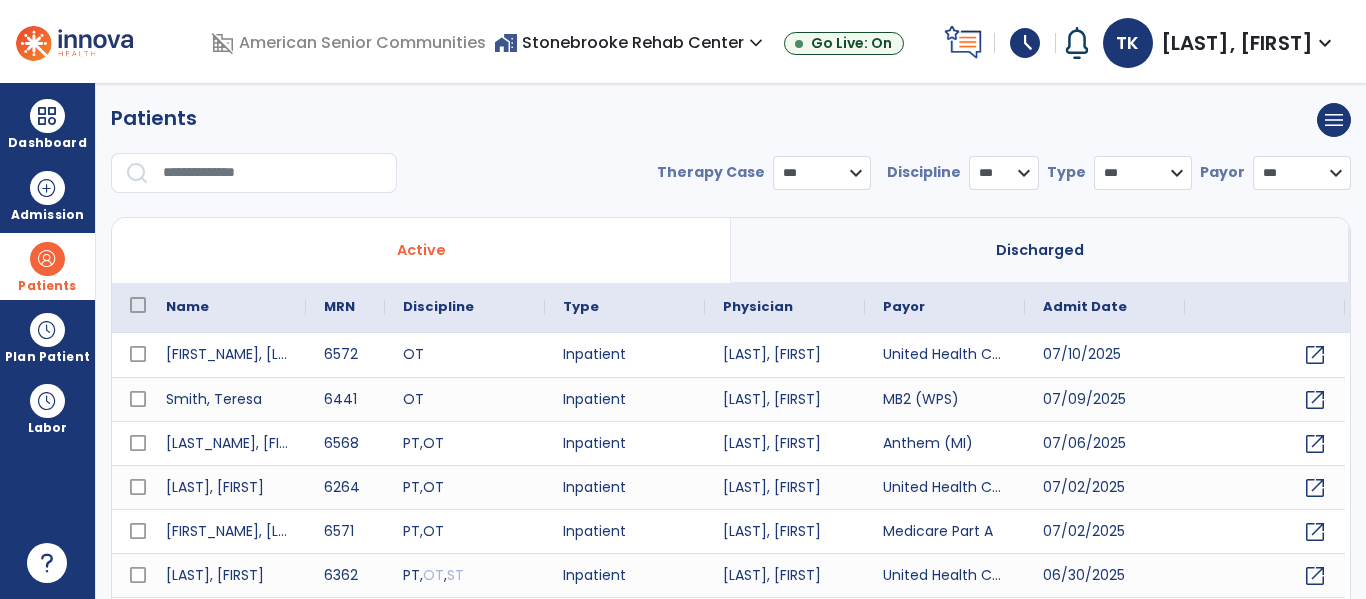 click at bounding box center (273, 173) 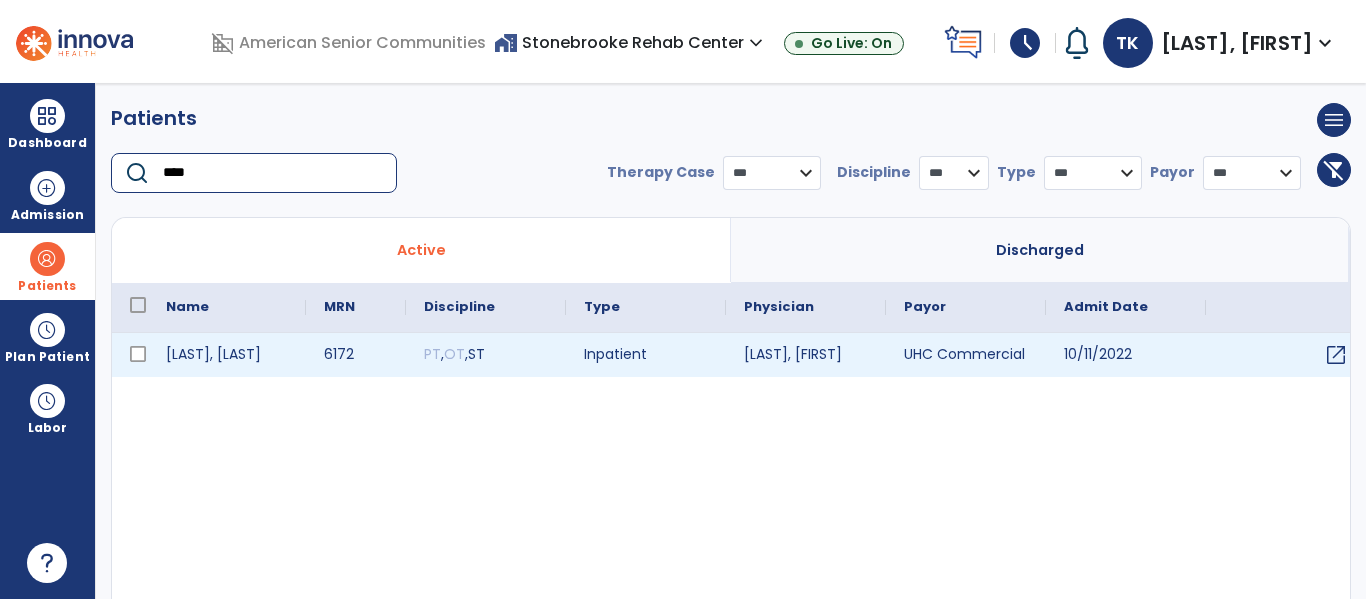 type on "****" 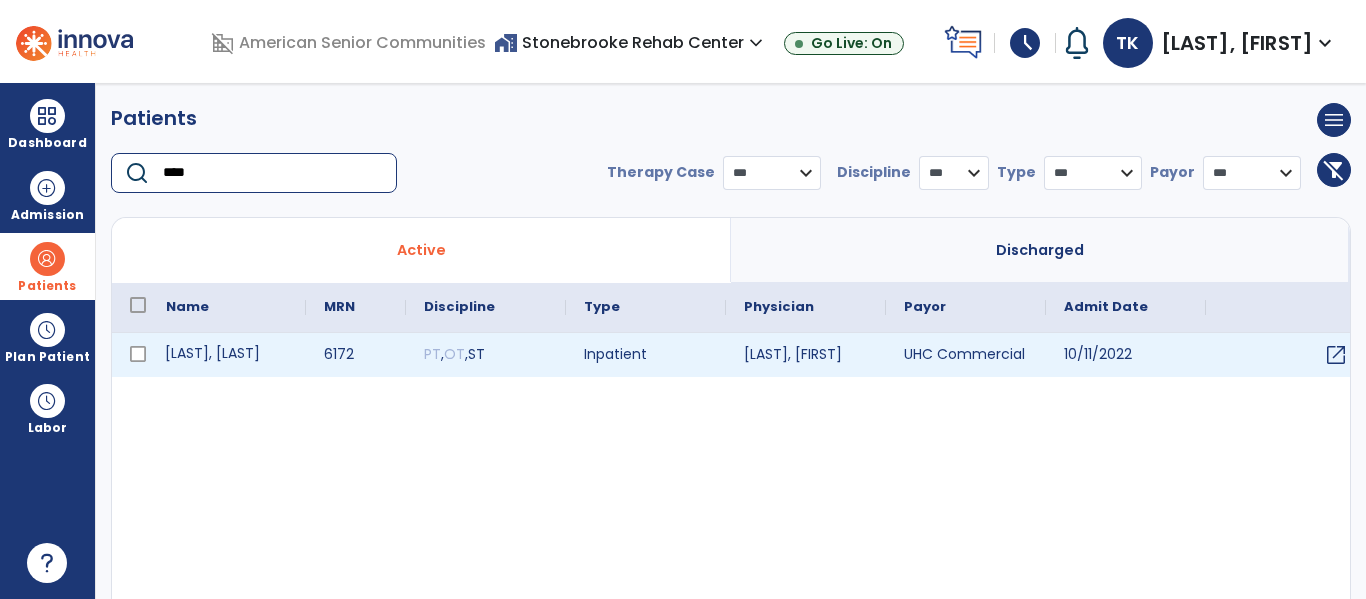 click on "[LAST], [LAST]" at bounding box center [227, 355] 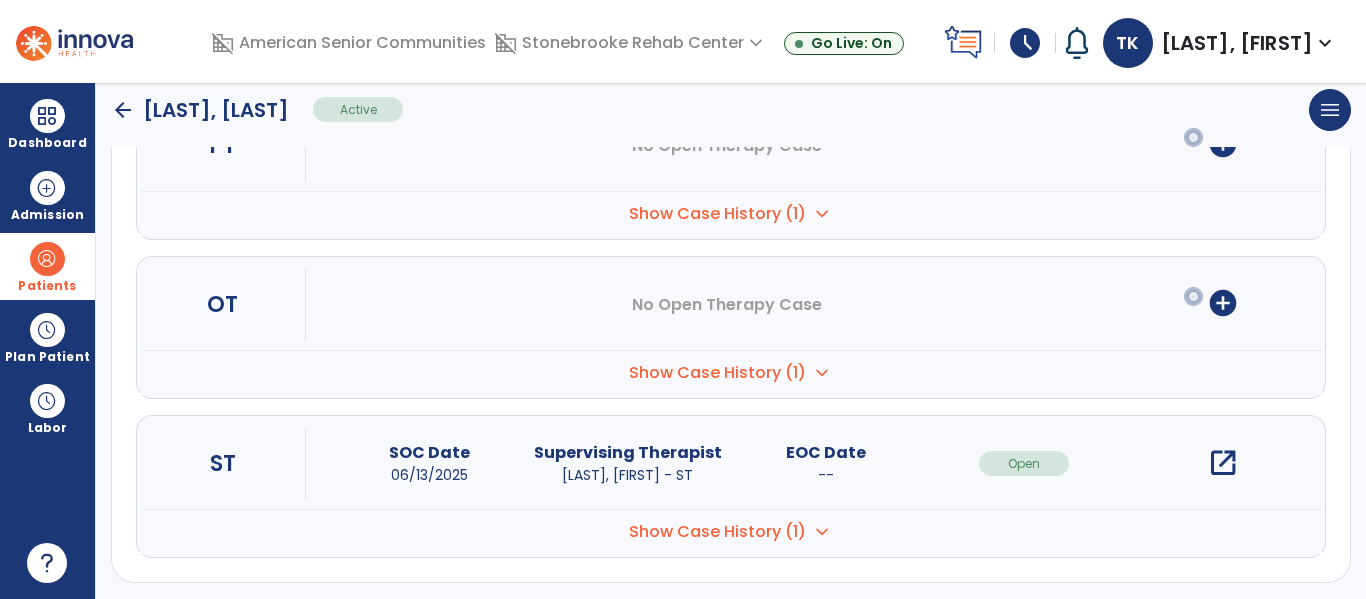 scroll, scrollTop: 297, scrollLeft: 0, axis: vertical 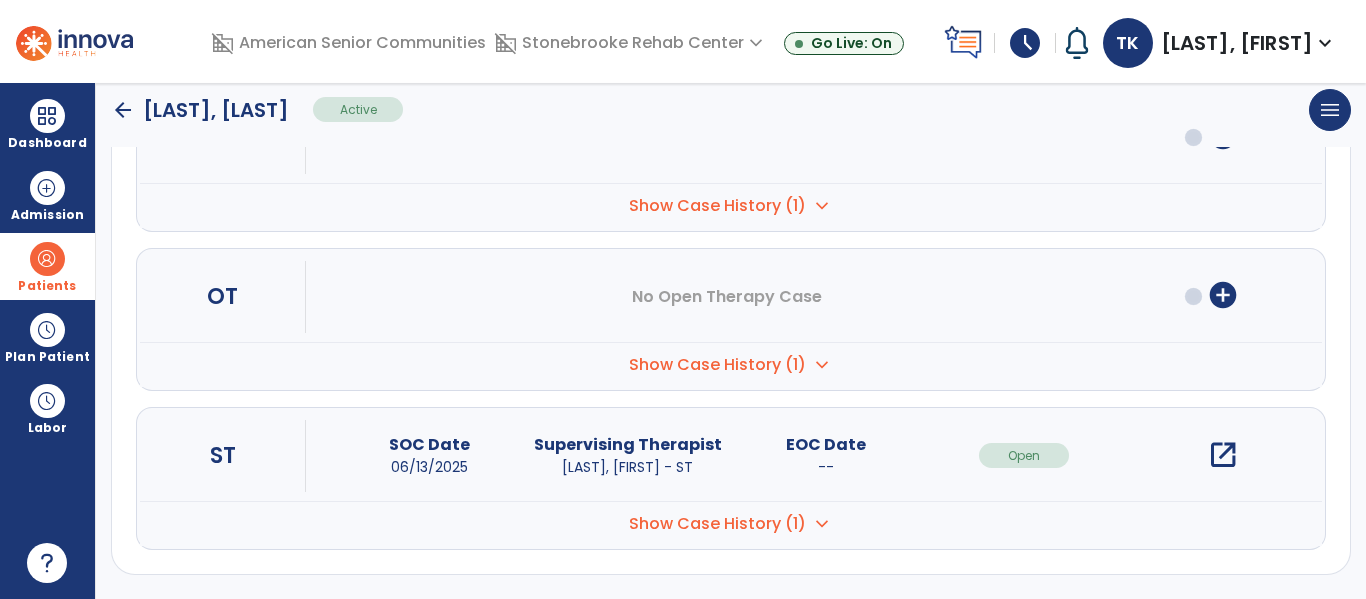 click on "open_in_new" at bounding box center [1223, 455] 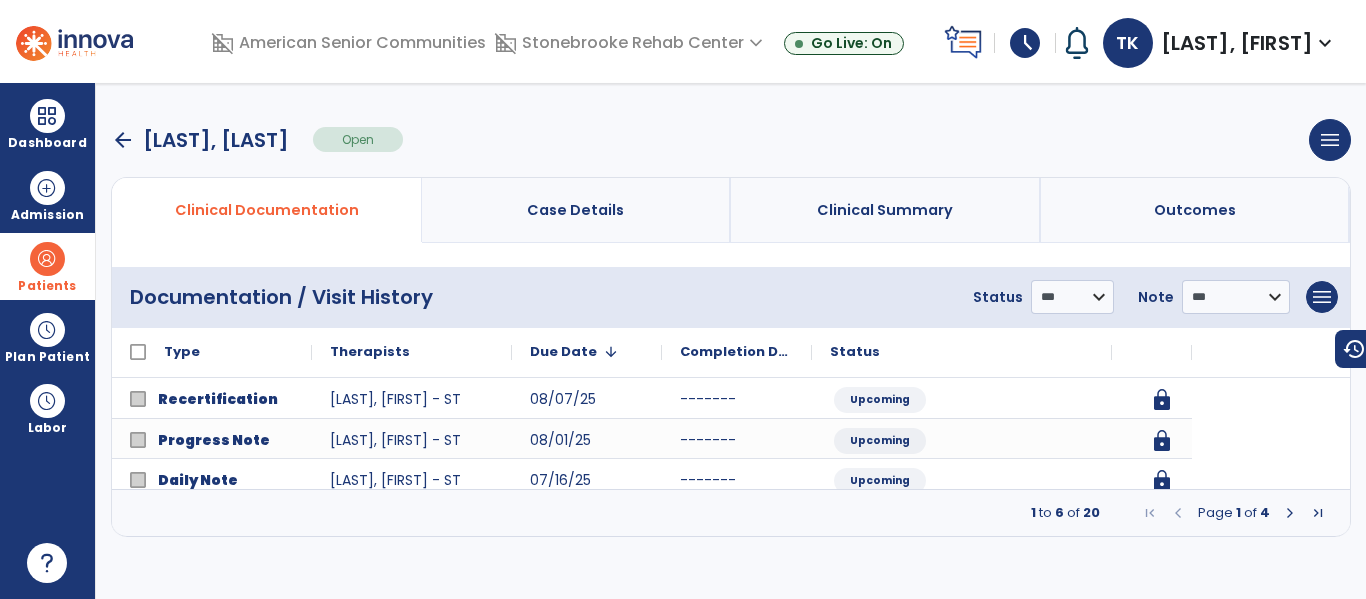 scroll, scrollTop: 0, scrollLeft: 0, axis: both 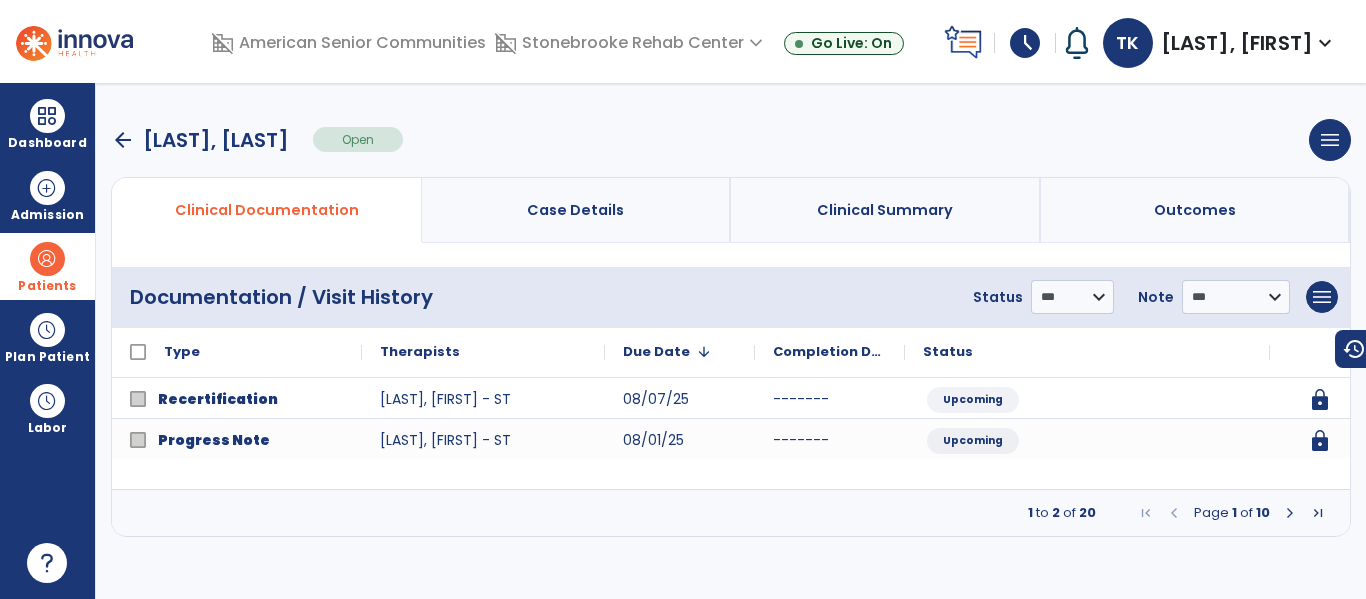 click on "arrow_back" at bounding box center (123, 140) 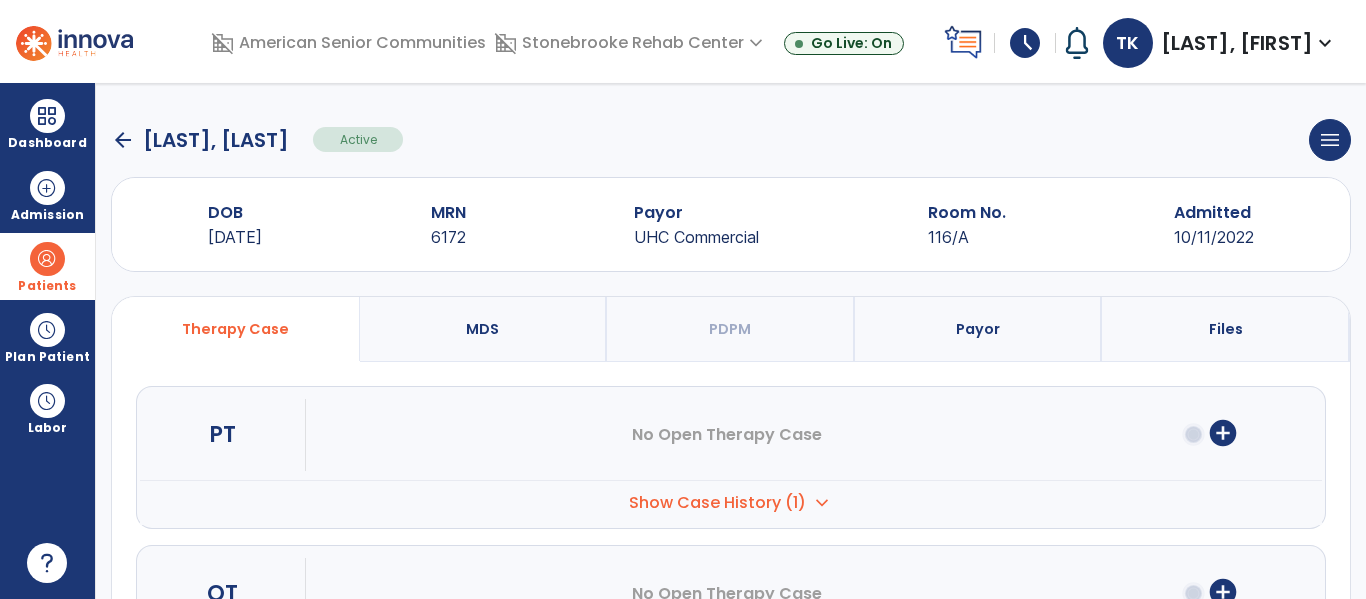click on "arrow_back" 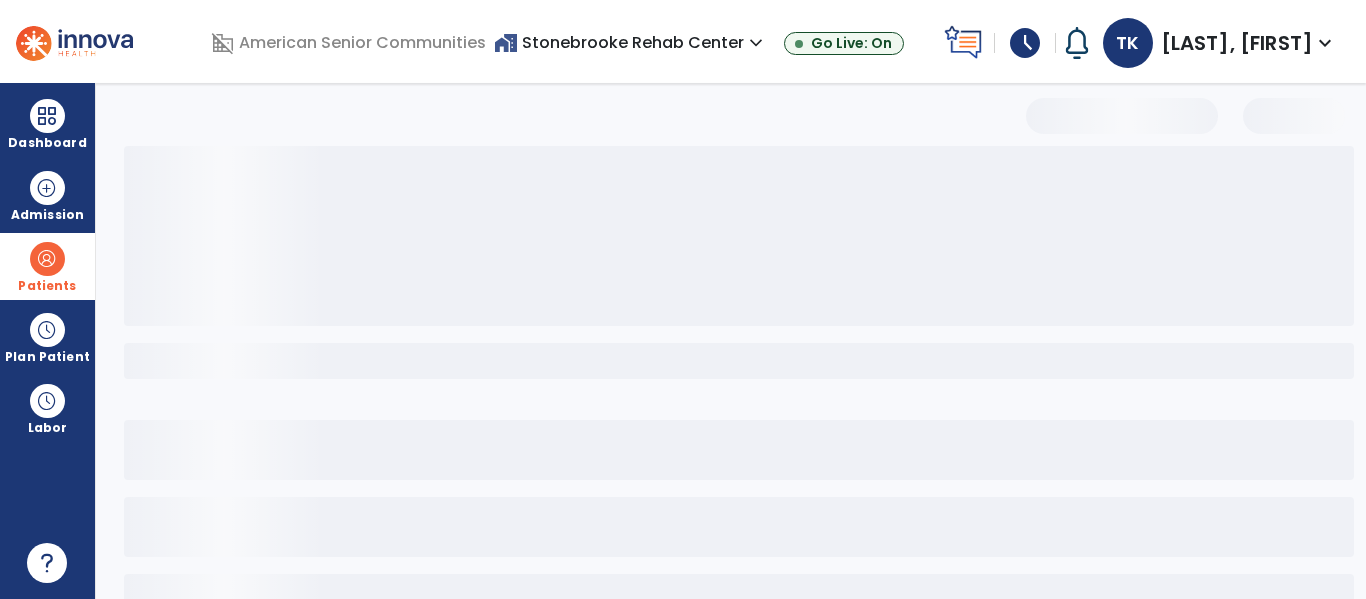select on "***" 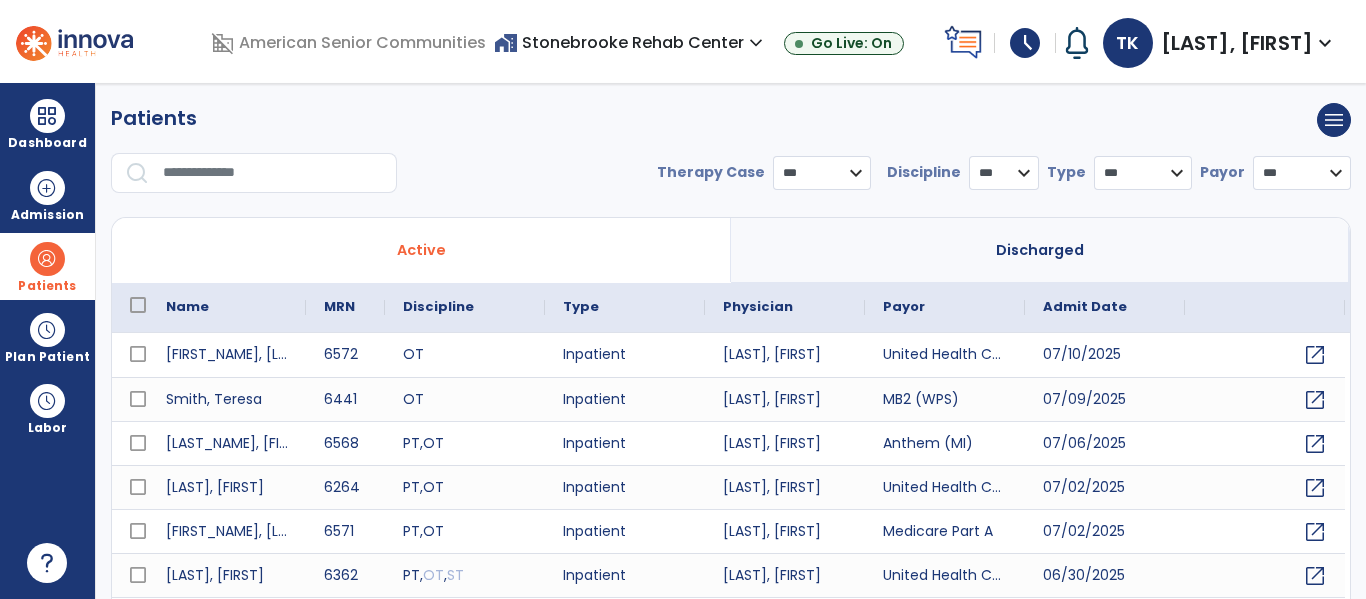 click at bounding box center (254, 173) 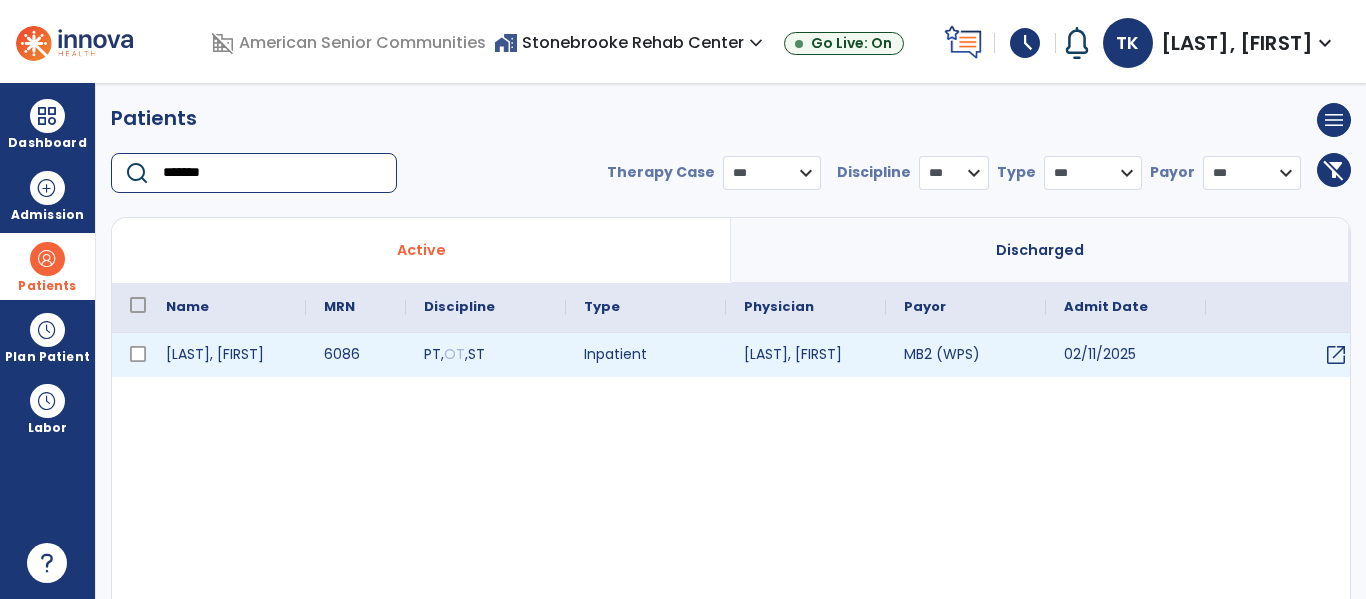 type on "*******" 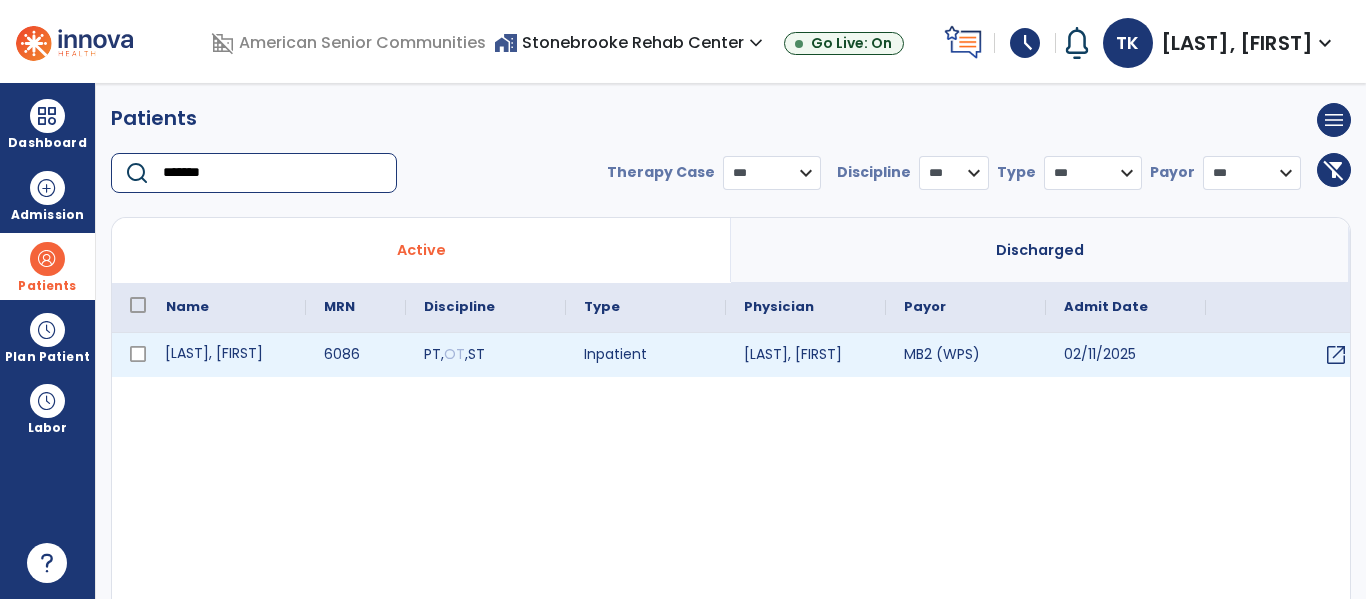 click on "[LAST], [FIRST]" at bounding box center [227, 355] 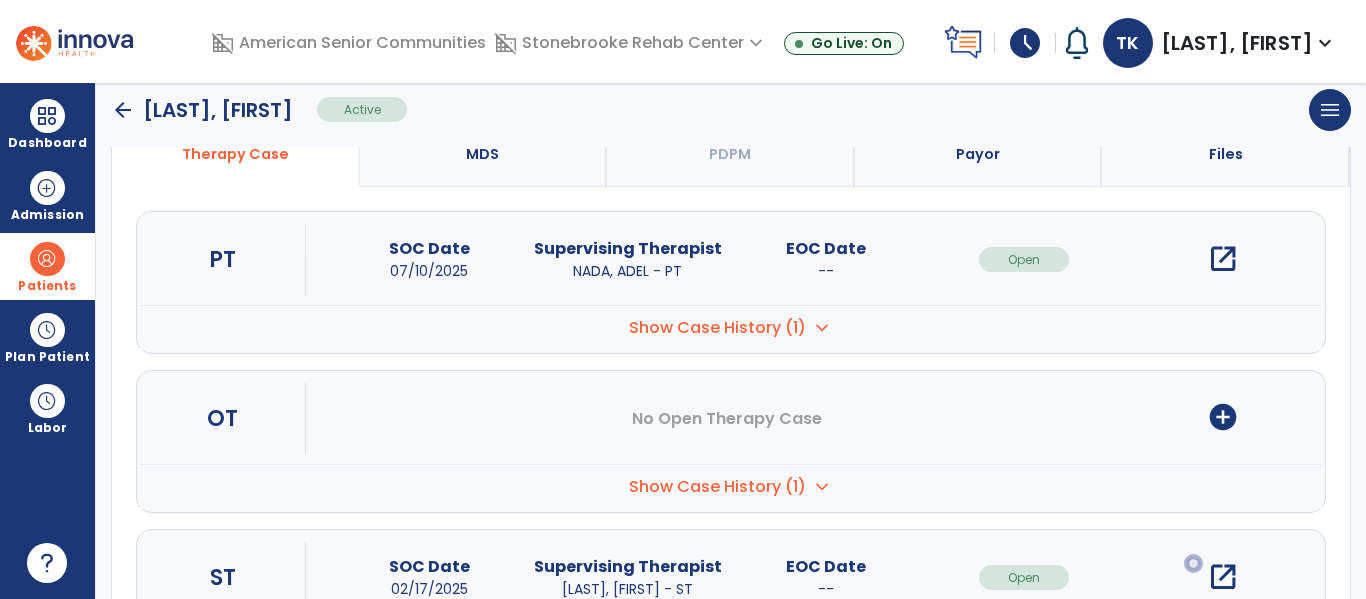 scroll, scrollTop: 252, scrollLeft: 0, axis: vertical 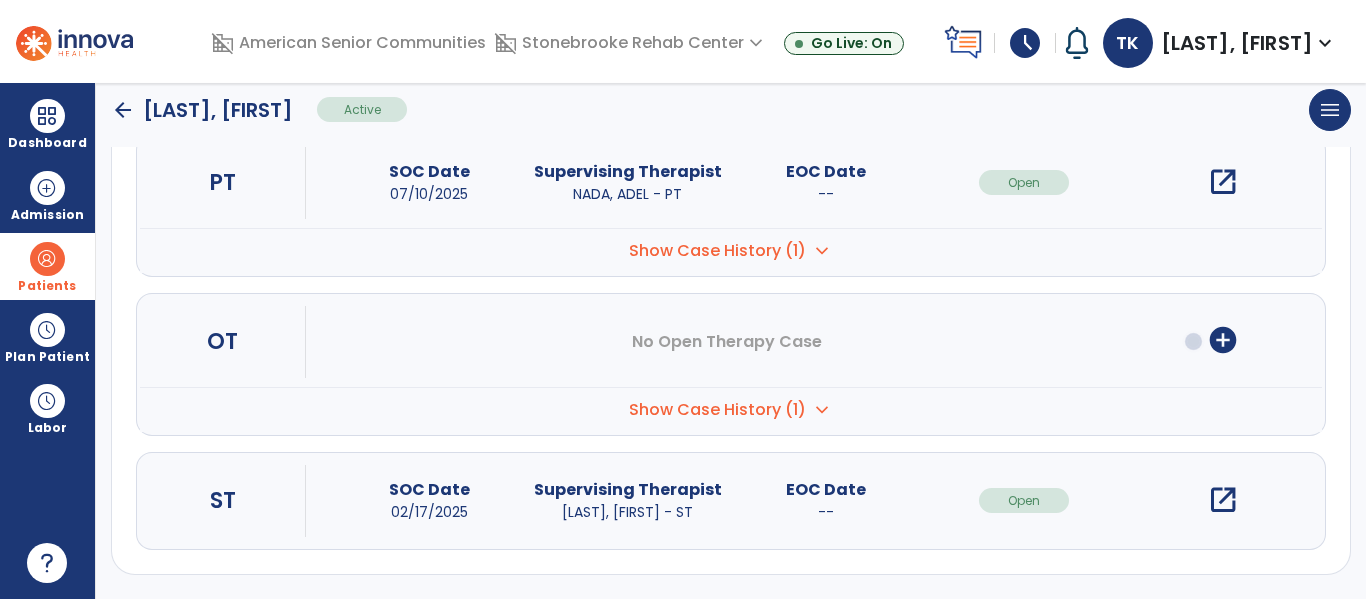 click on "open_in_new" at bounding box center (1223, 500) 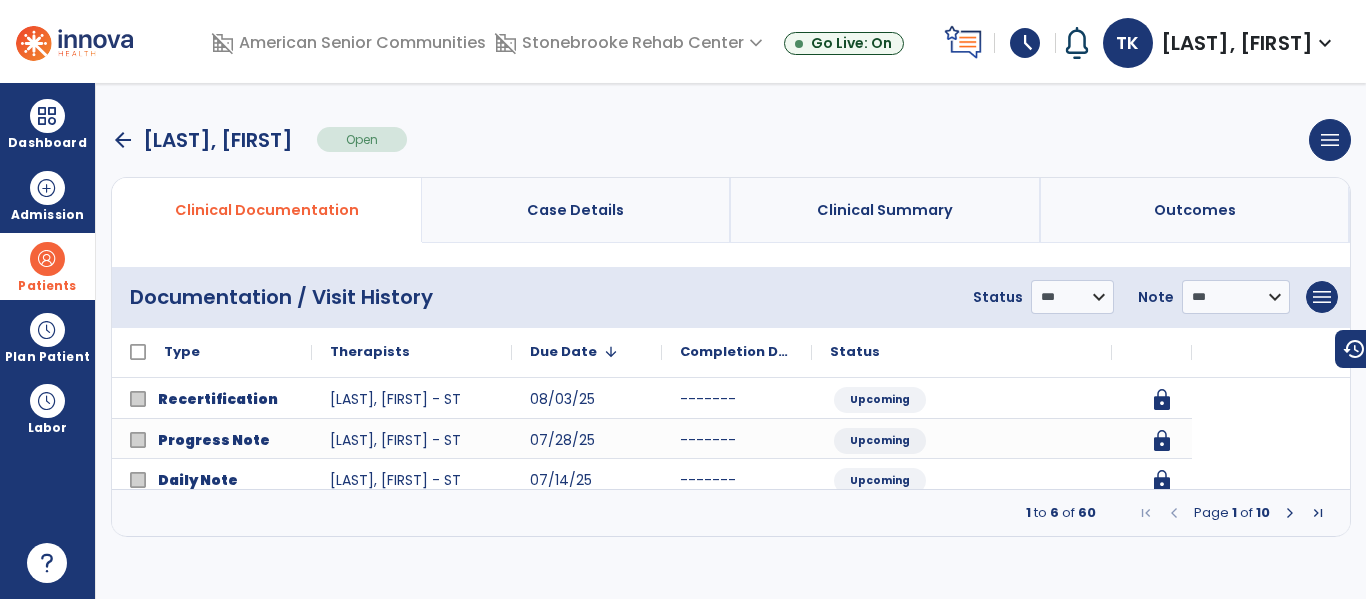 scroll, scrollTop: 0, scrollLeft: 0, axis: both 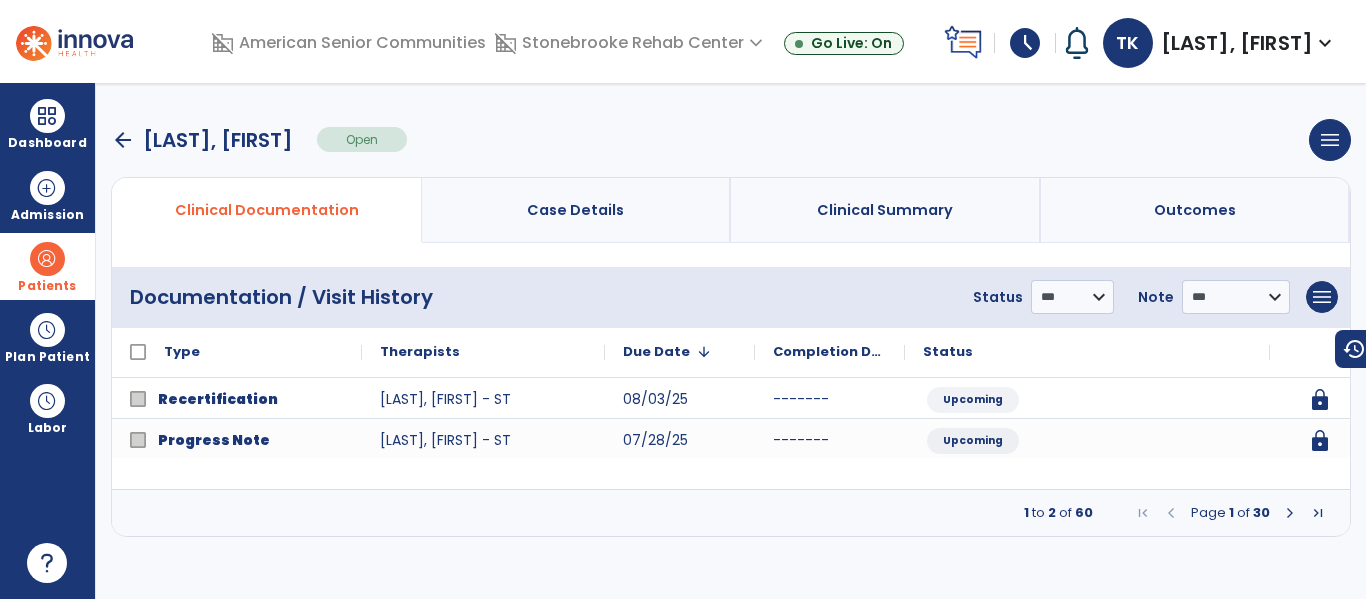 click on "arrow_back" at bounding box center (123, 140) 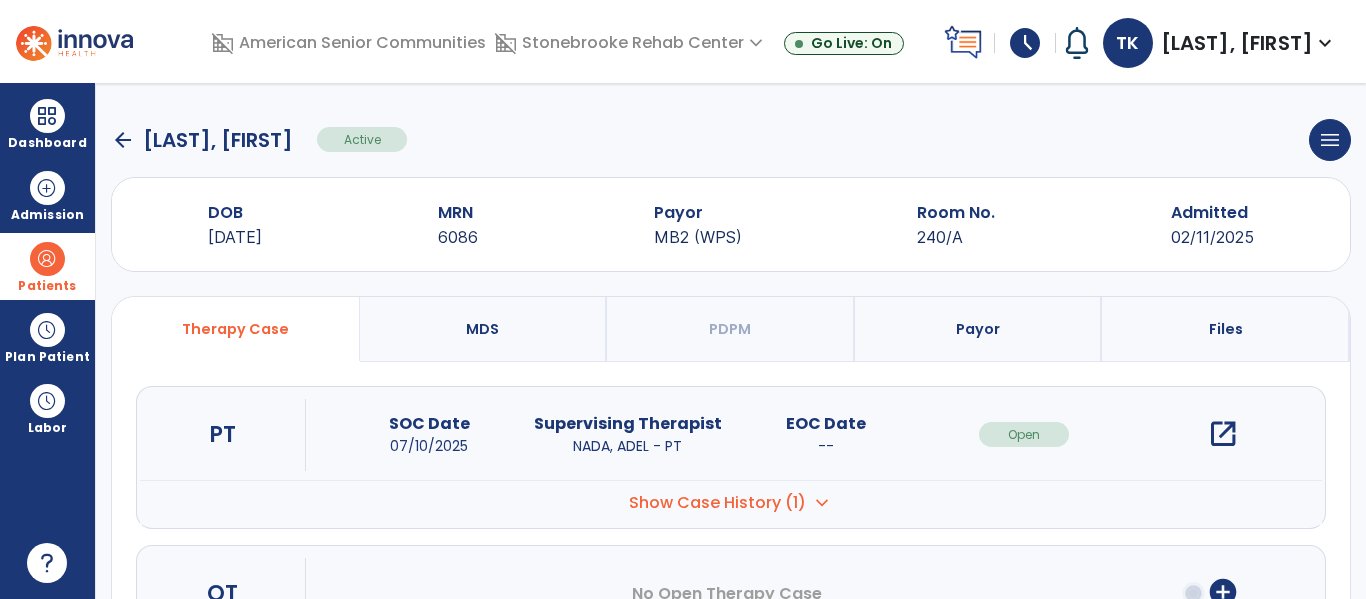 click on "arrow_back" 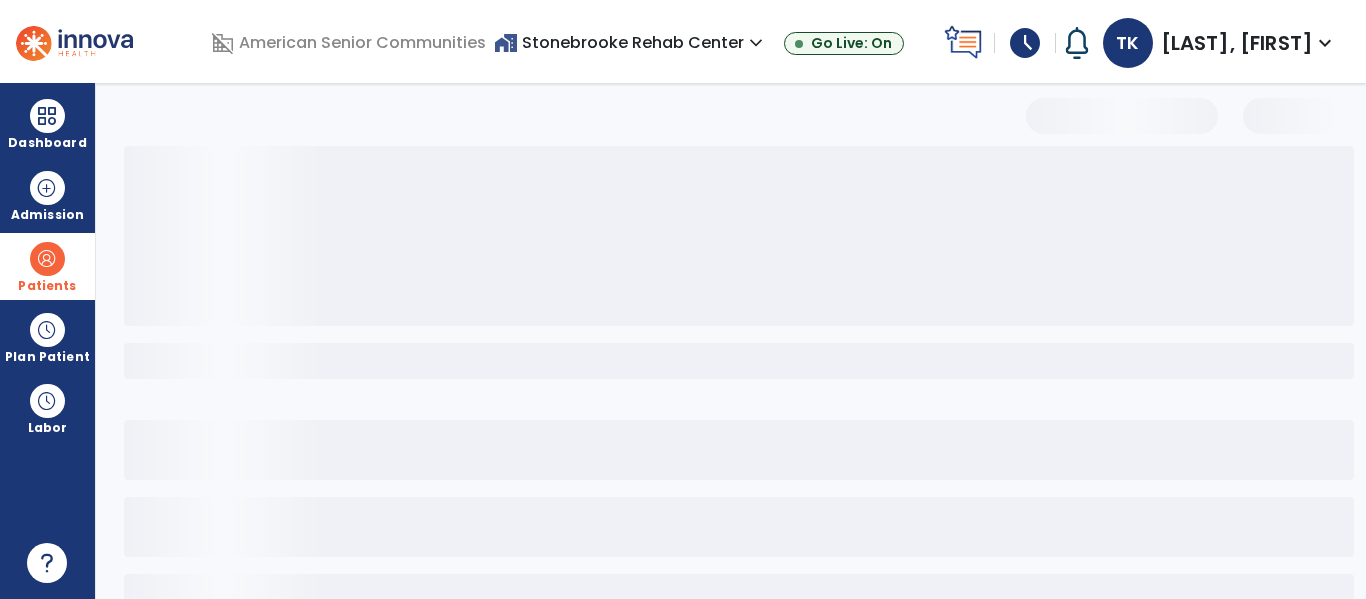 select on "***" 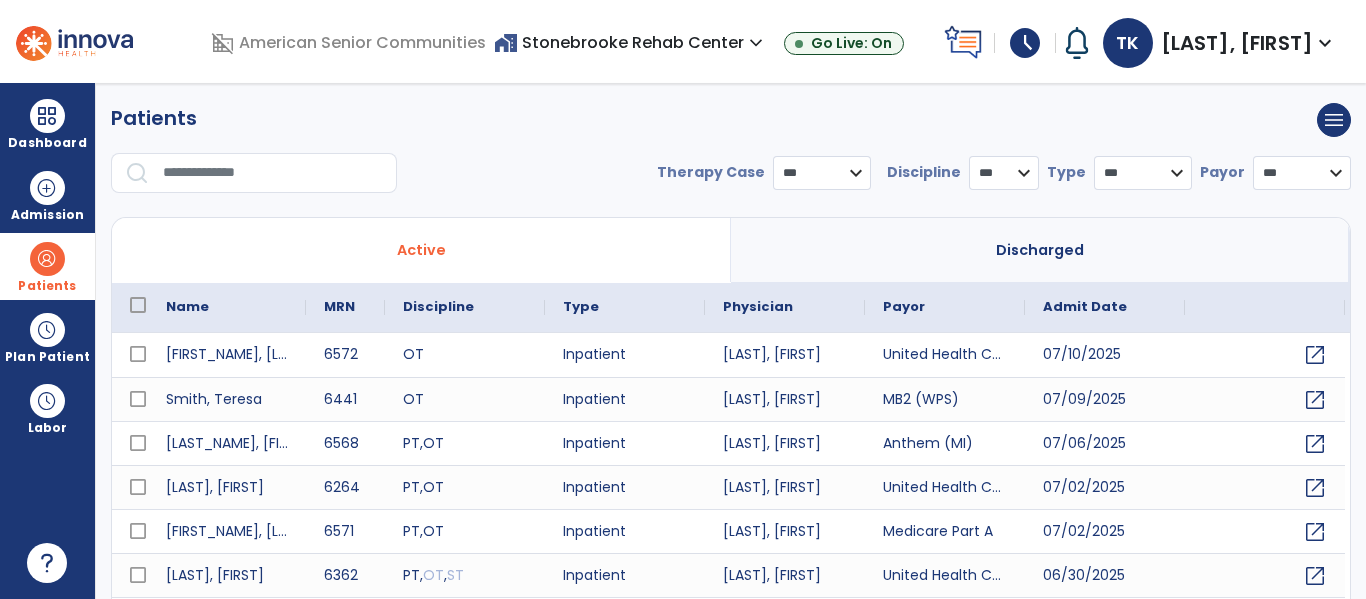 click at bounding box center (273, 173) 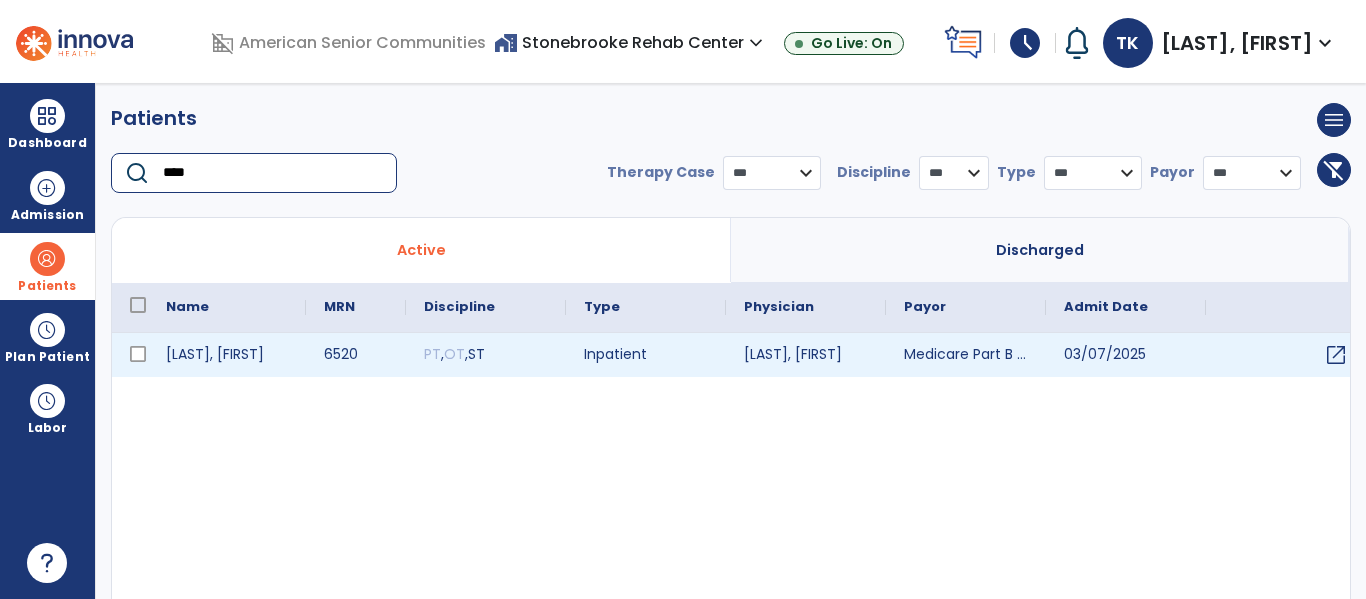 type on "****" 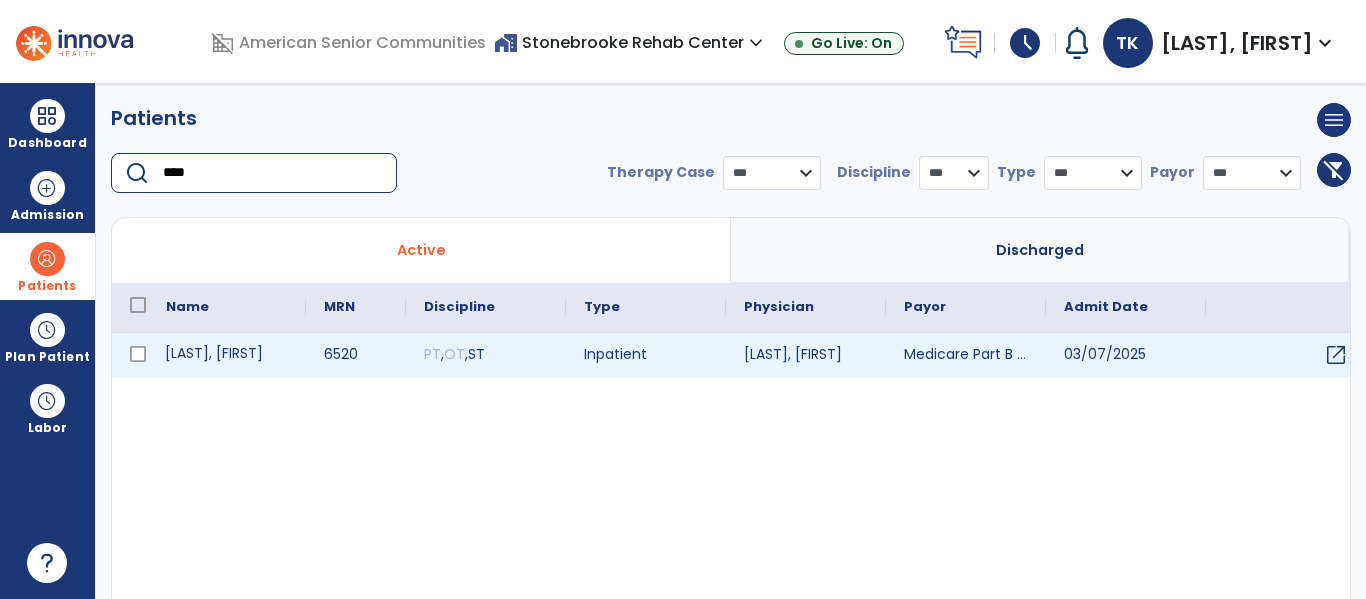 click on "[LAST], [FIRST]" at bounding box center [227, 355] 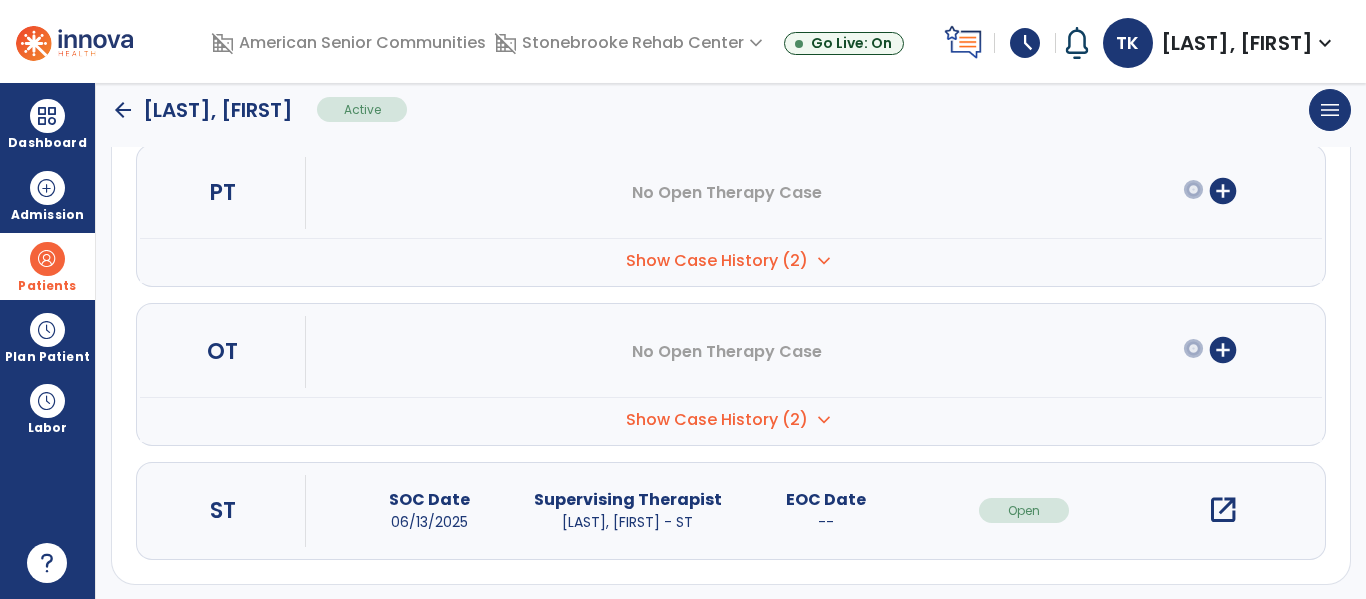 scroll, scrollTop: 252, scrollLeft: 0, axis: vertical 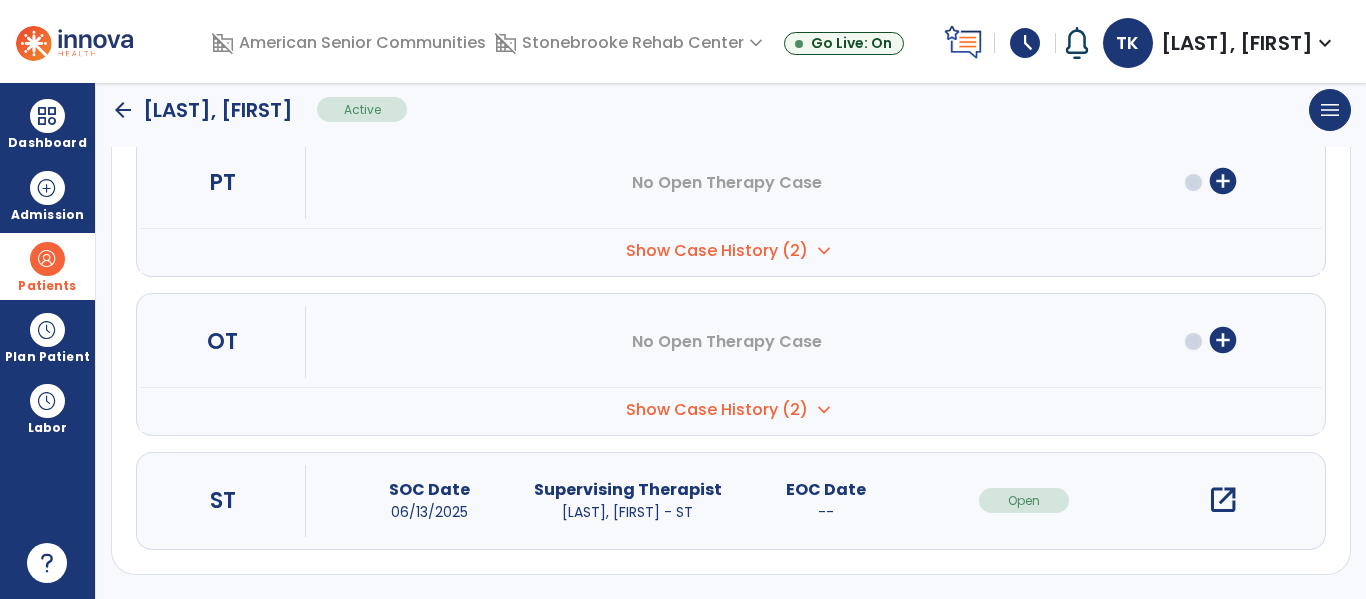 click on "open_in_new" at bounding box center [1223, 500] 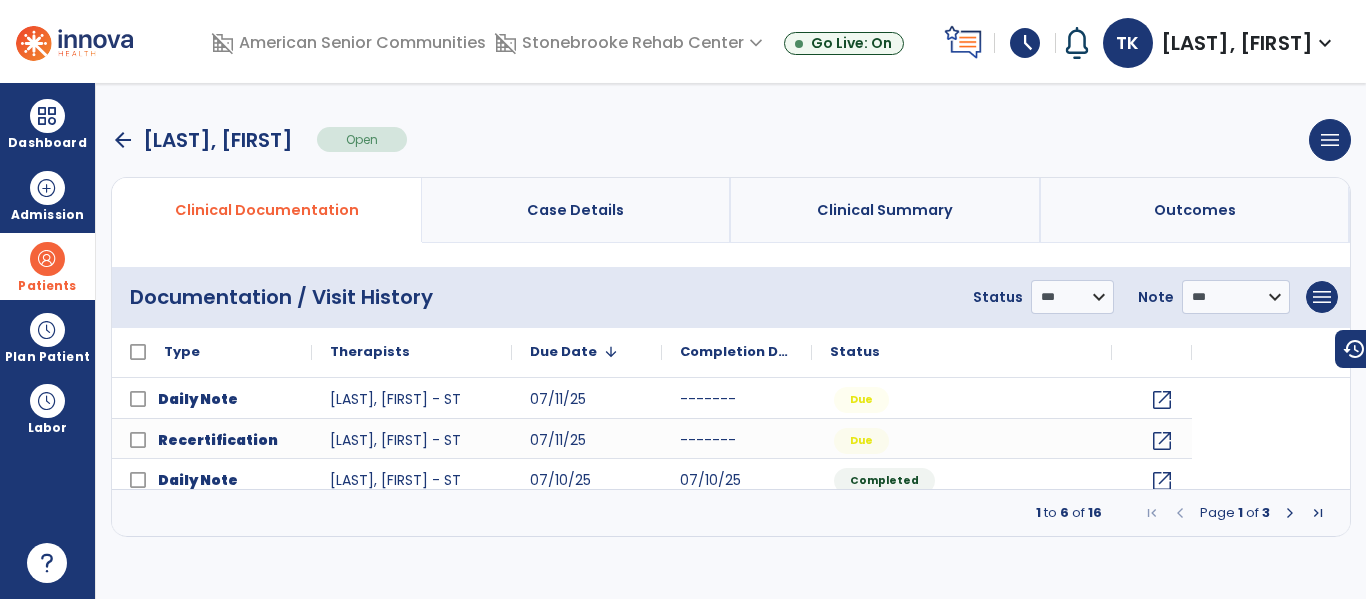 scroll, scrollTop: 0, scrollLeft: 0, axis: both 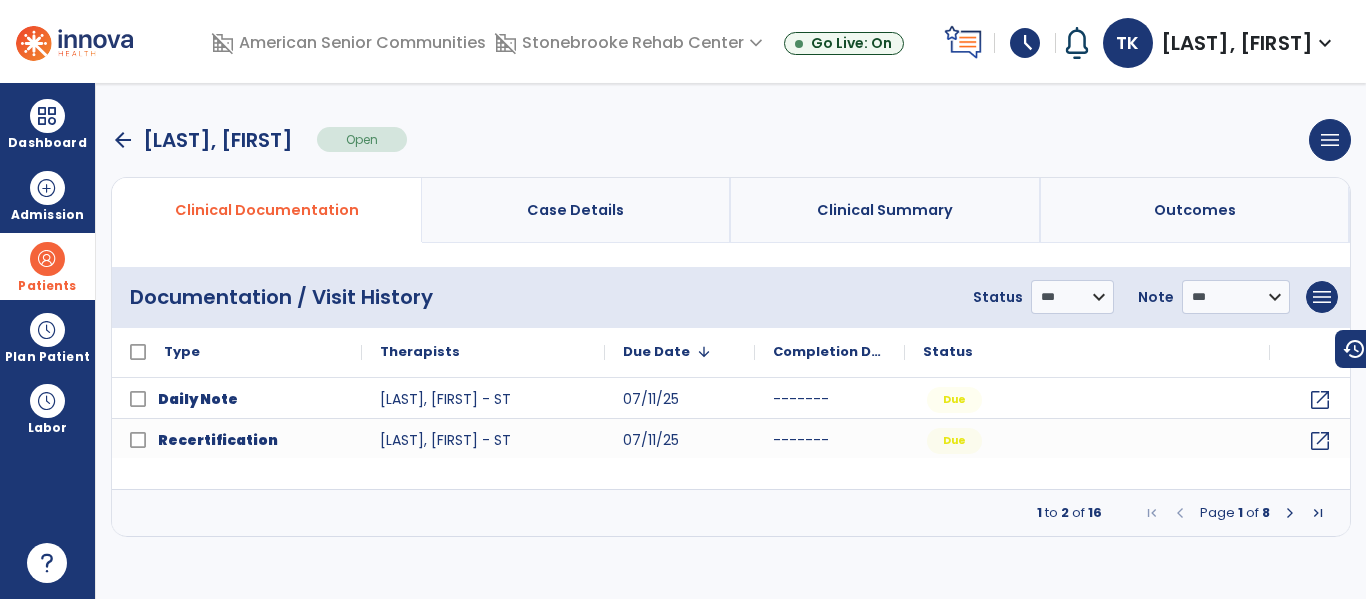 click on "arrow_back" at bounding box center [123, 140] 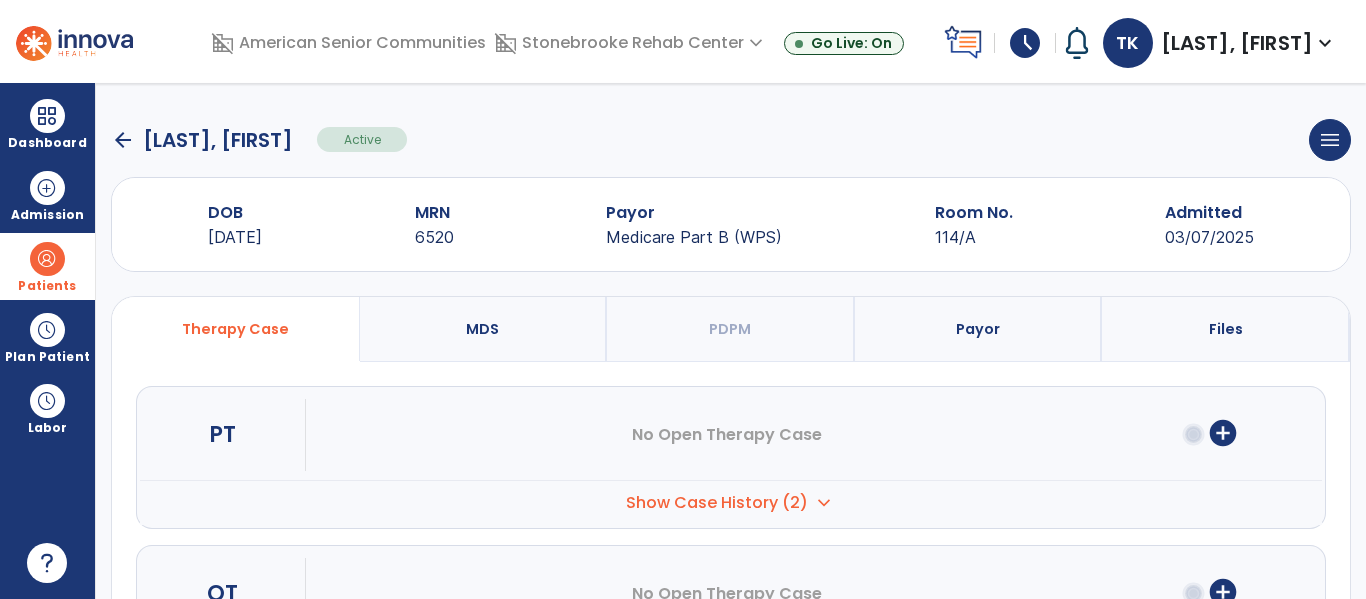 click on "arrow_back" 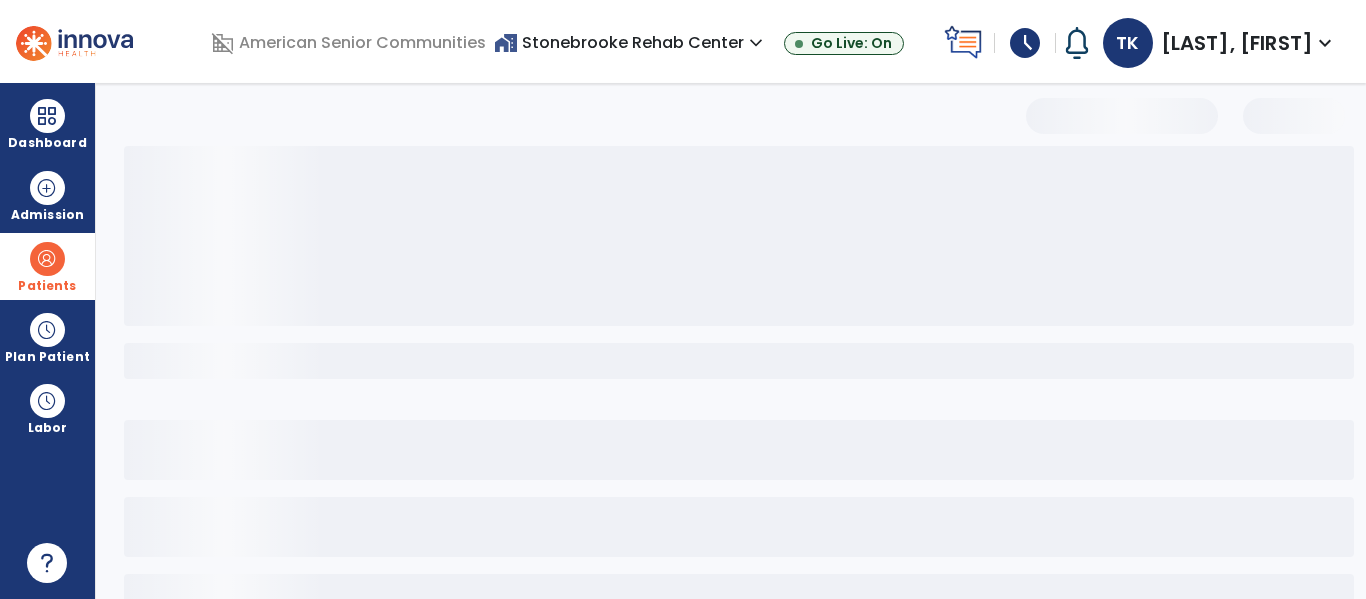 select on "***" 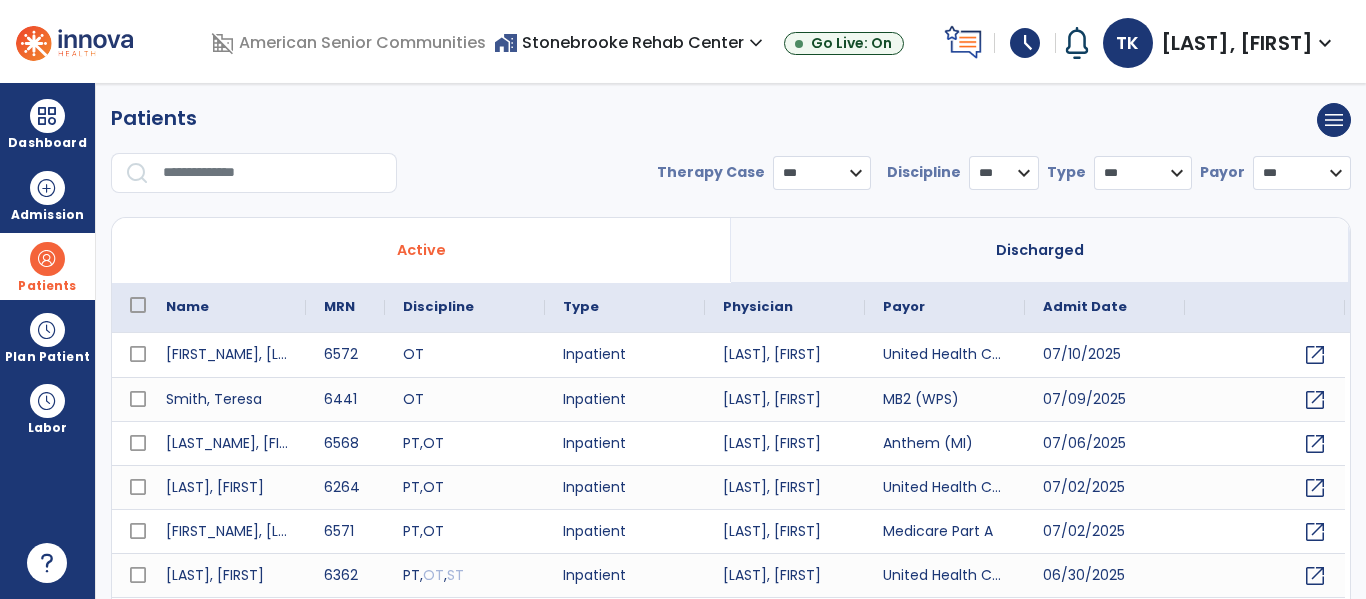 click at bounding box center [273, 173] 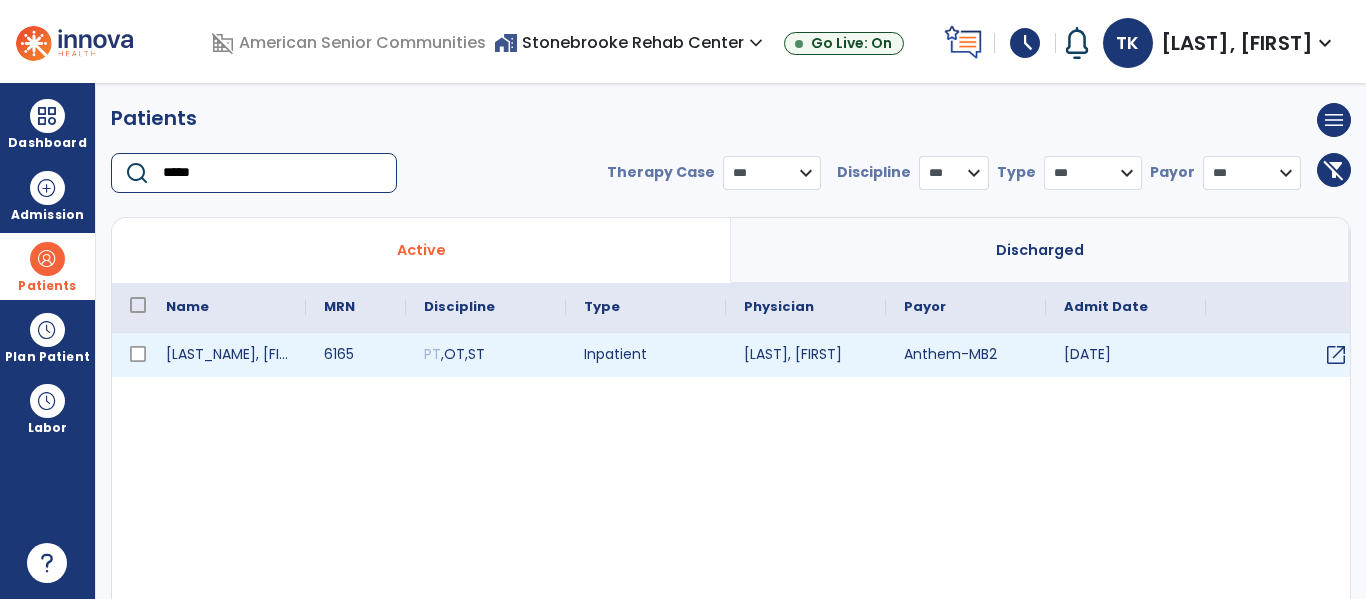type on "*****" 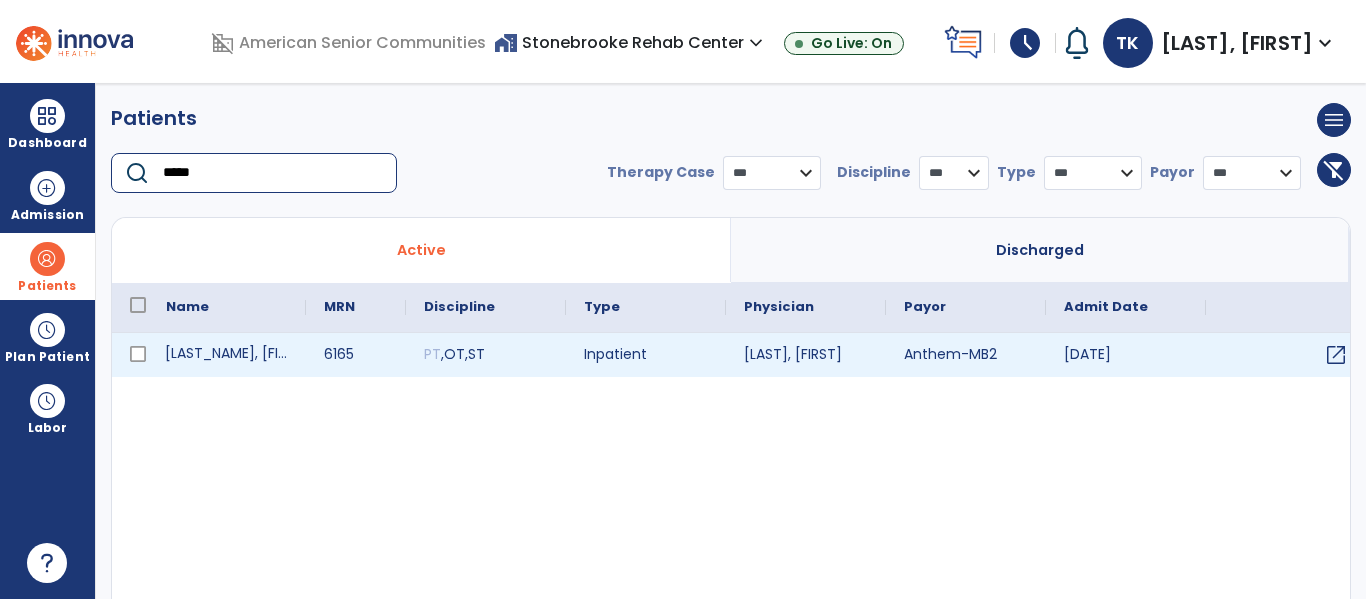 click on "[LAST_NAME], [FIRST_NAME]" at bounding box center [227, 355] 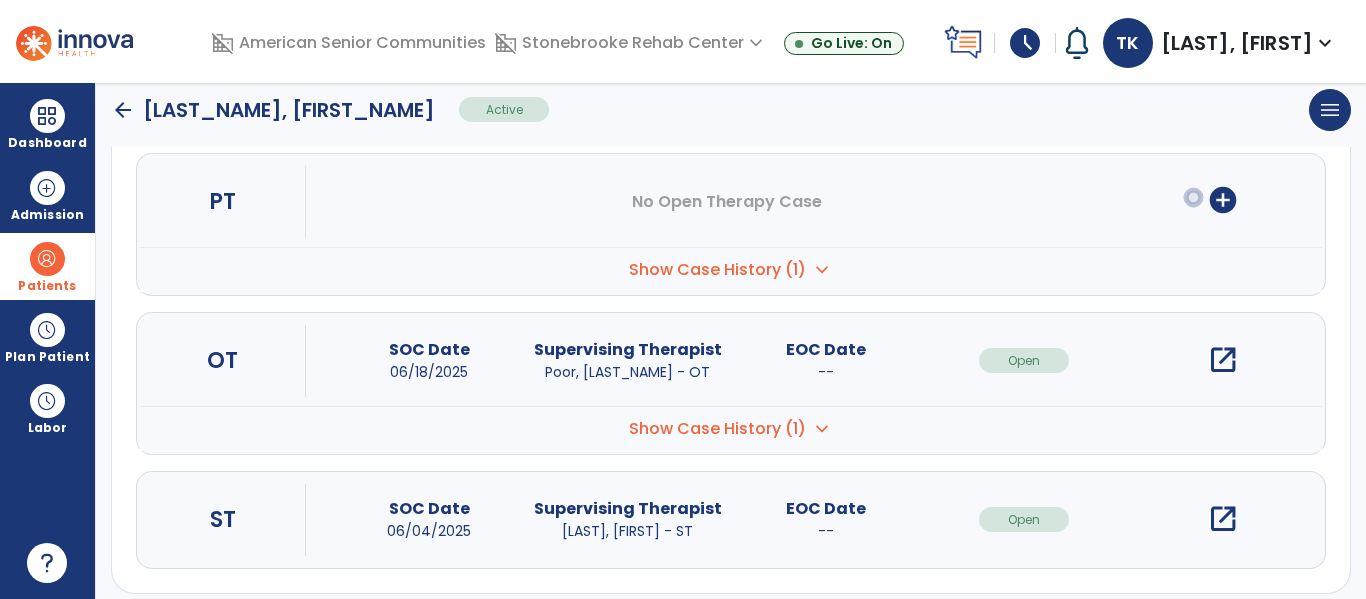 scroll, scrollTop: 252, scrollLeft: 0, axis: vertical 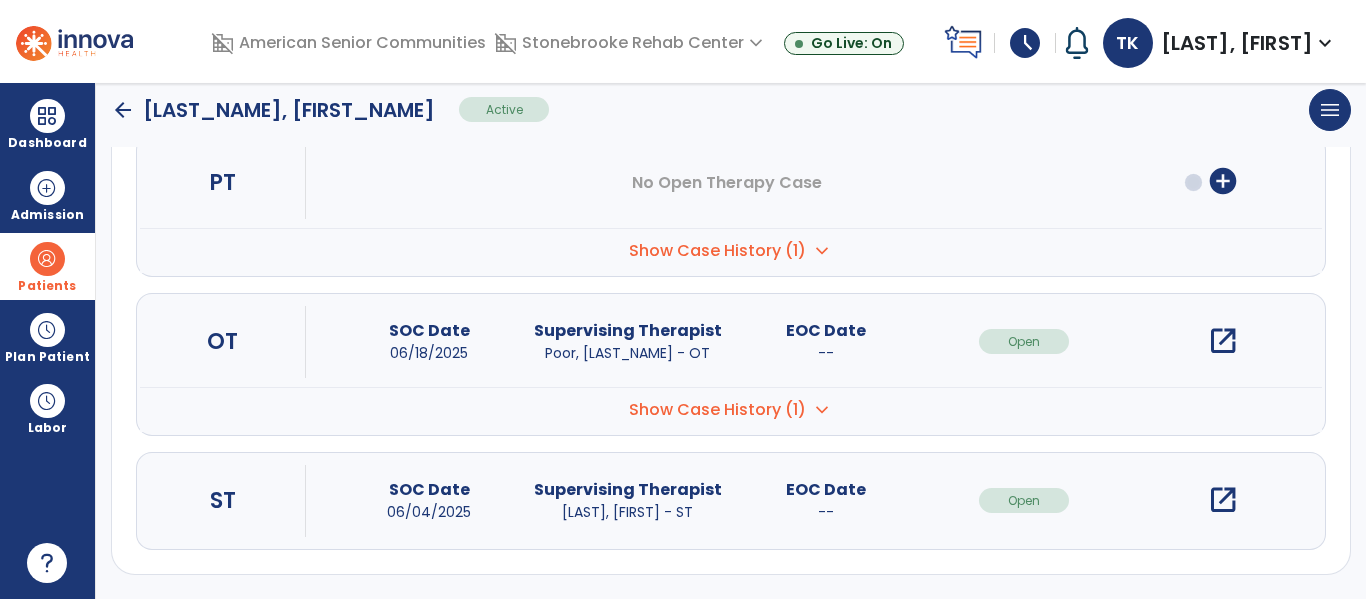 click on "open_in_new" at bounding box center (1223, 500) 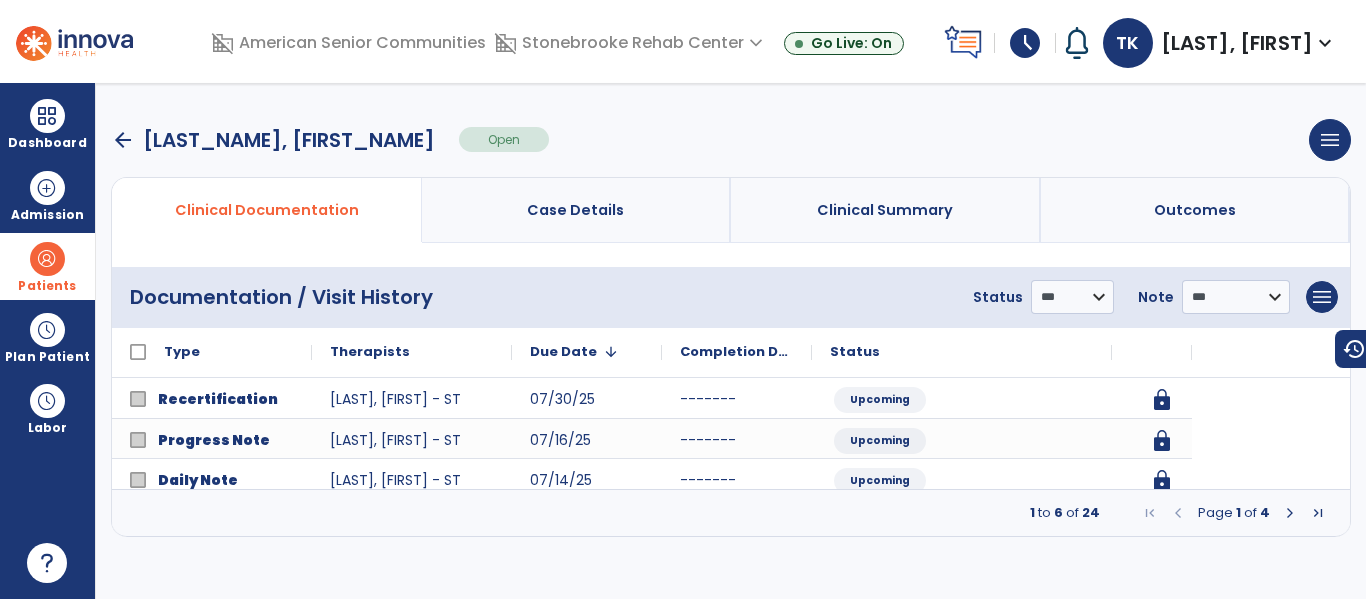 scroll, scrollTop: 0, scrollLeft: 0, axis: both 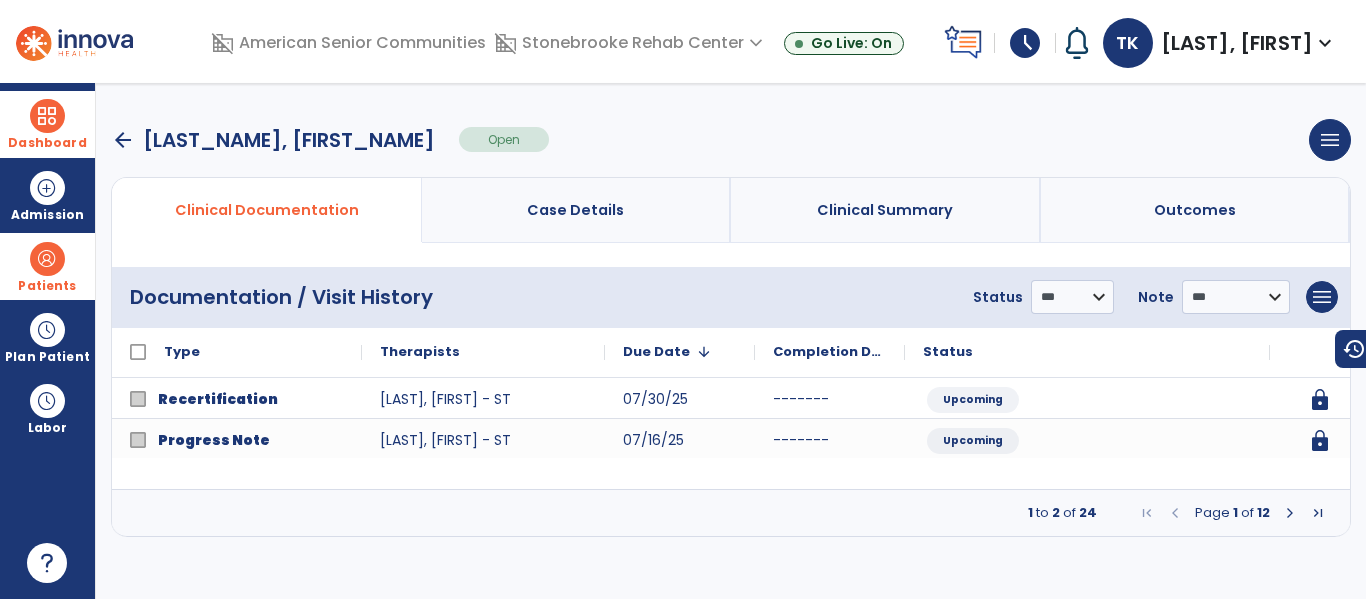 drag, startPoint x: 49, startPoint y: 115, endPoint x: 78, endPoint y: 116, distance: 29.017237 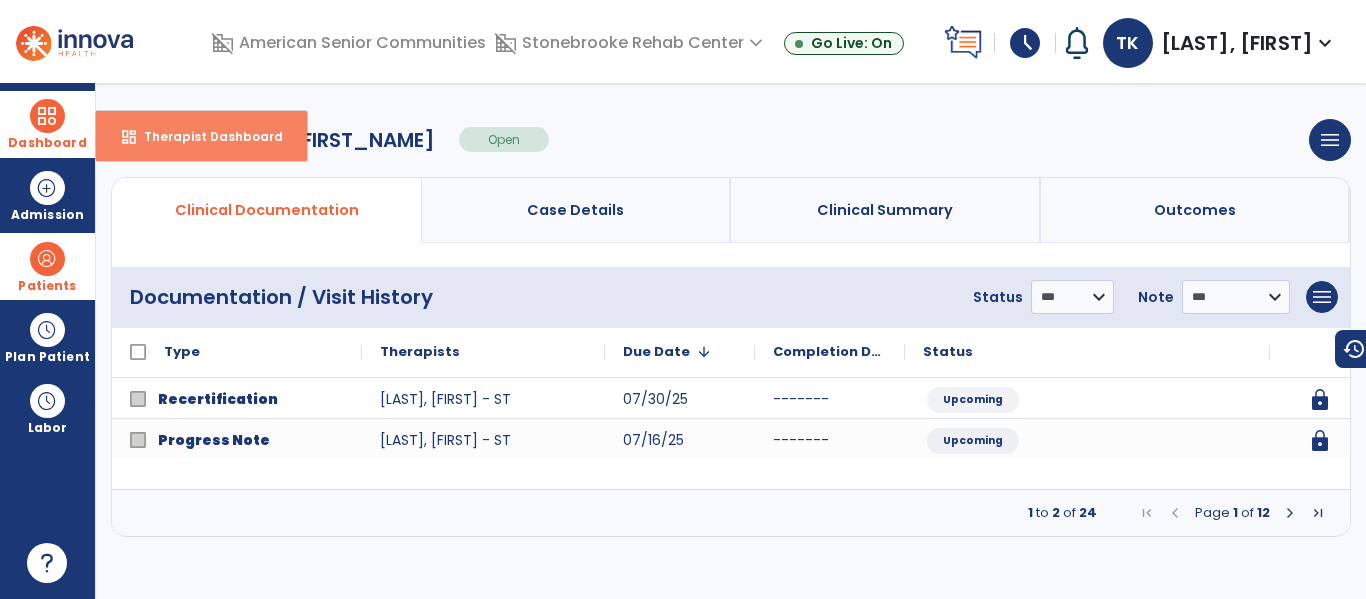 click on "Therapist Dashboard" at bounding box center (205, 136) 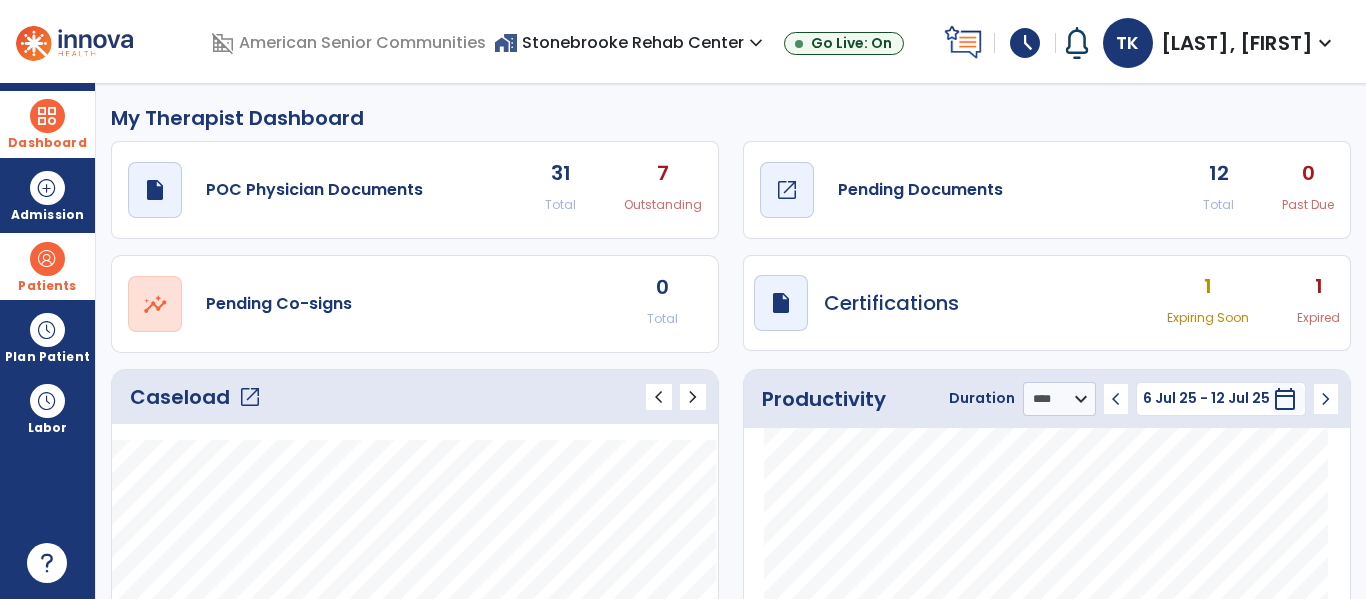 click on "Pending Documents" 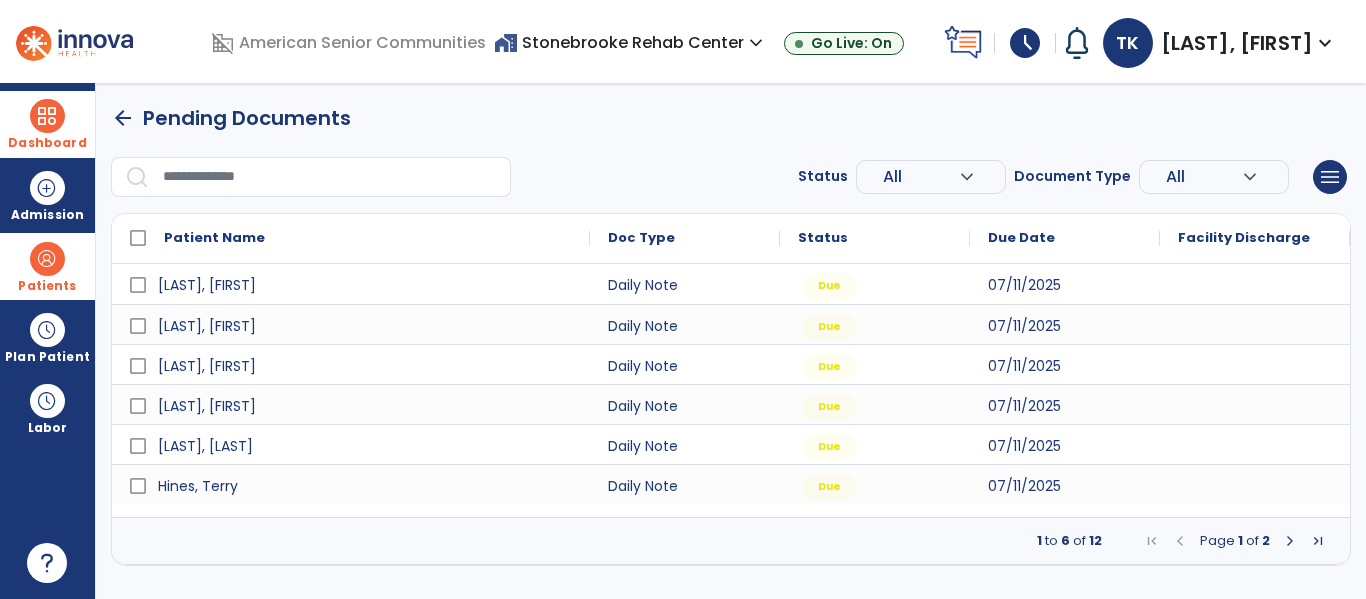 click at bounding box center [1290, 541] 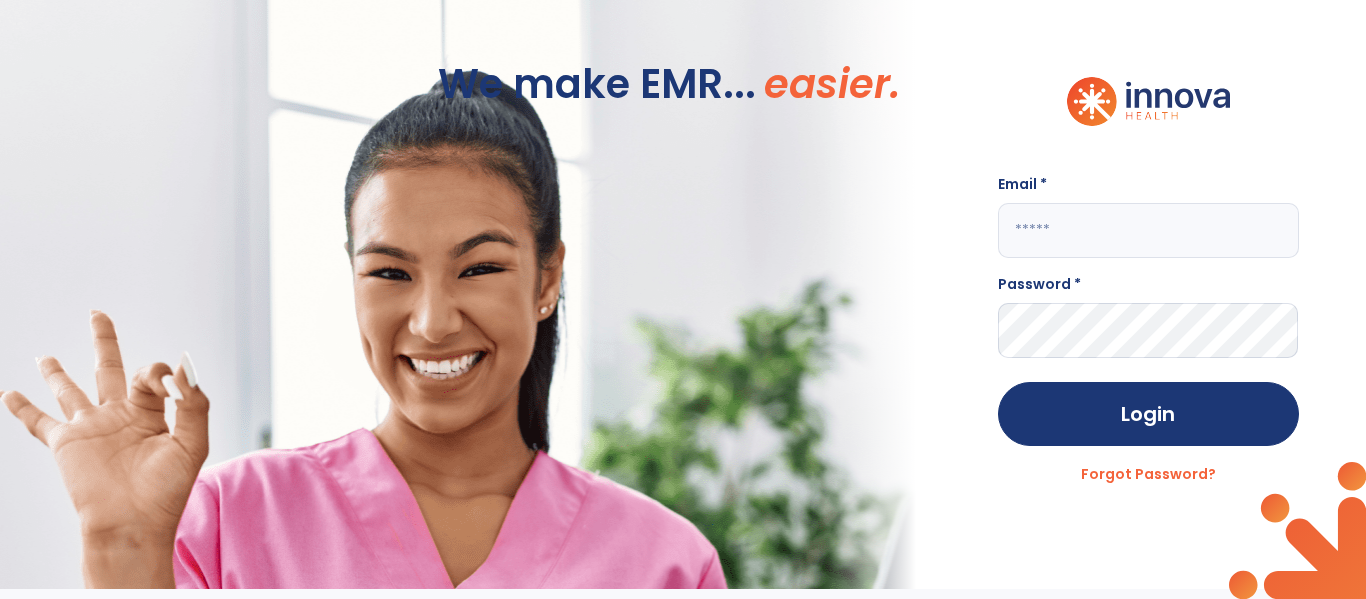 click on "Email *" 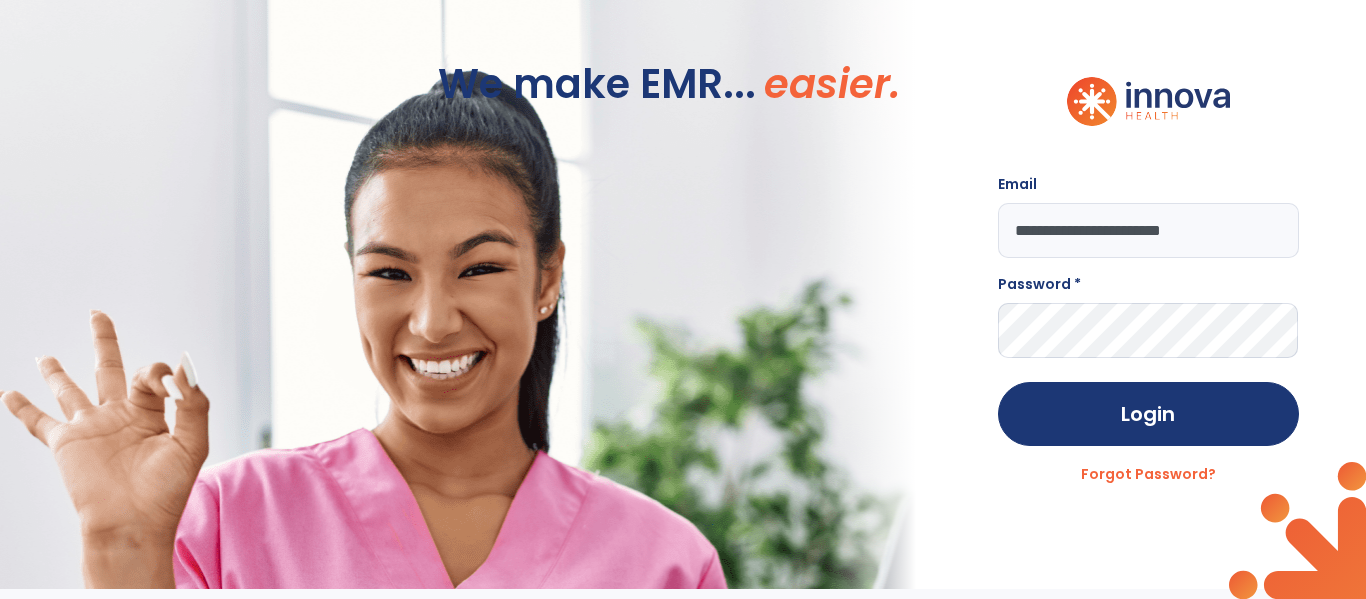 type on "**********" 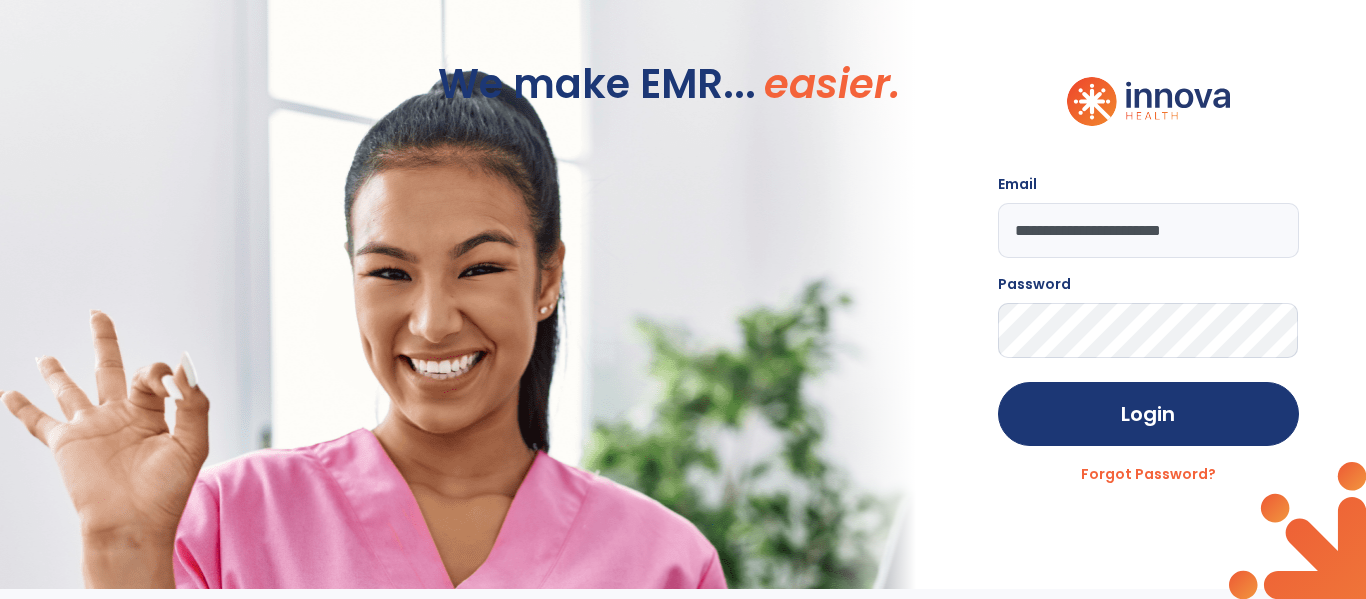 click on "Login" 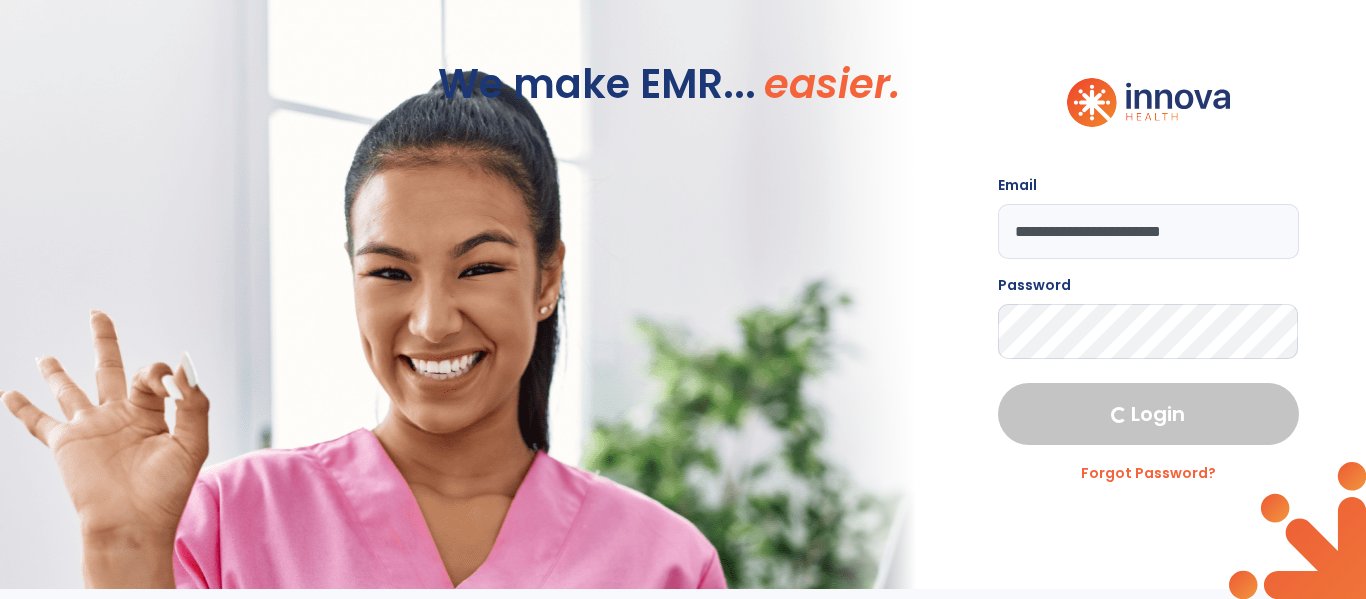 select on "****" 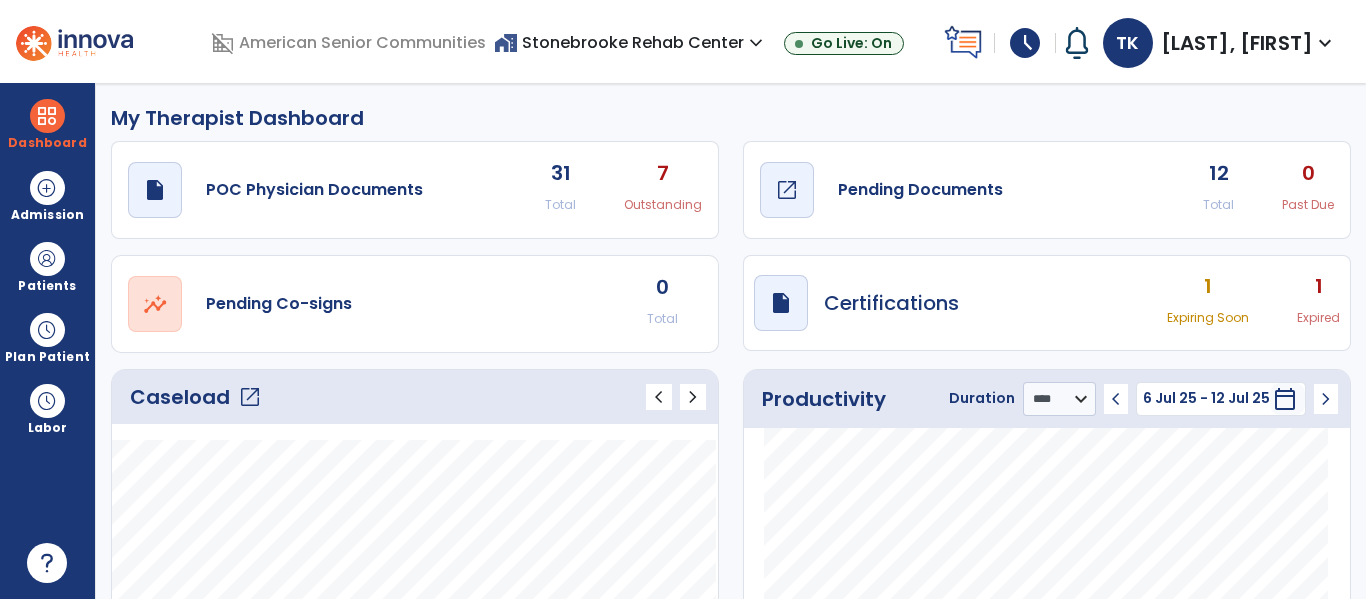 click on "Pending Documents" 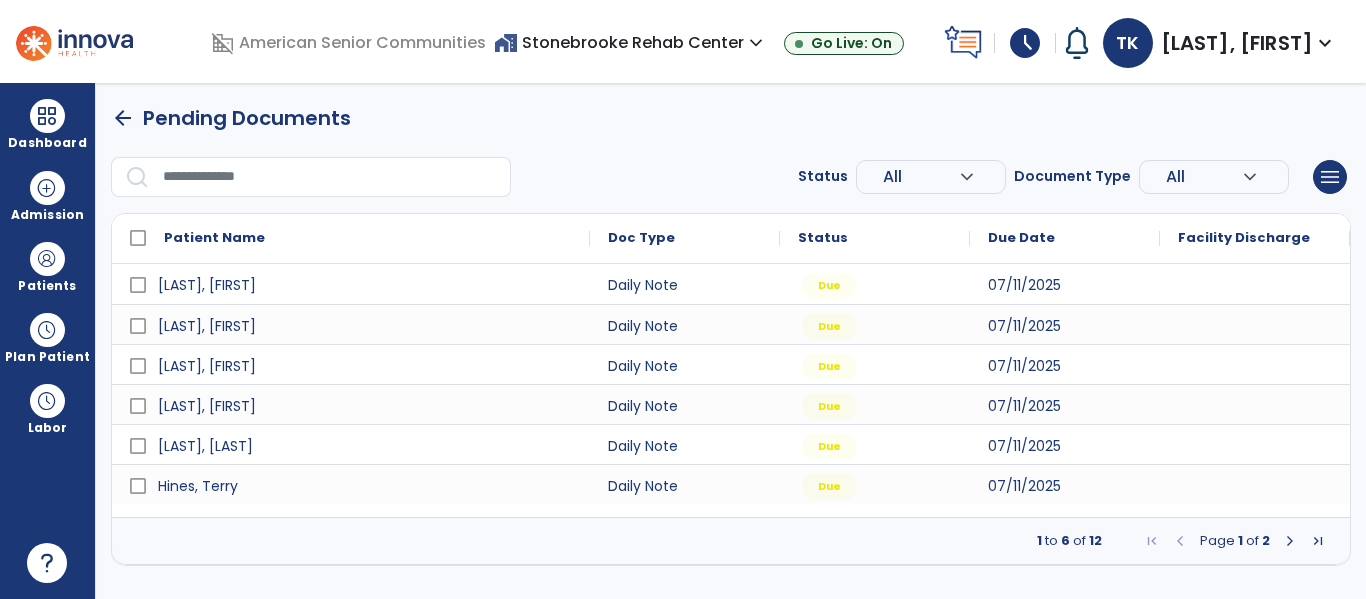 click at bounding box center [1290, 541] 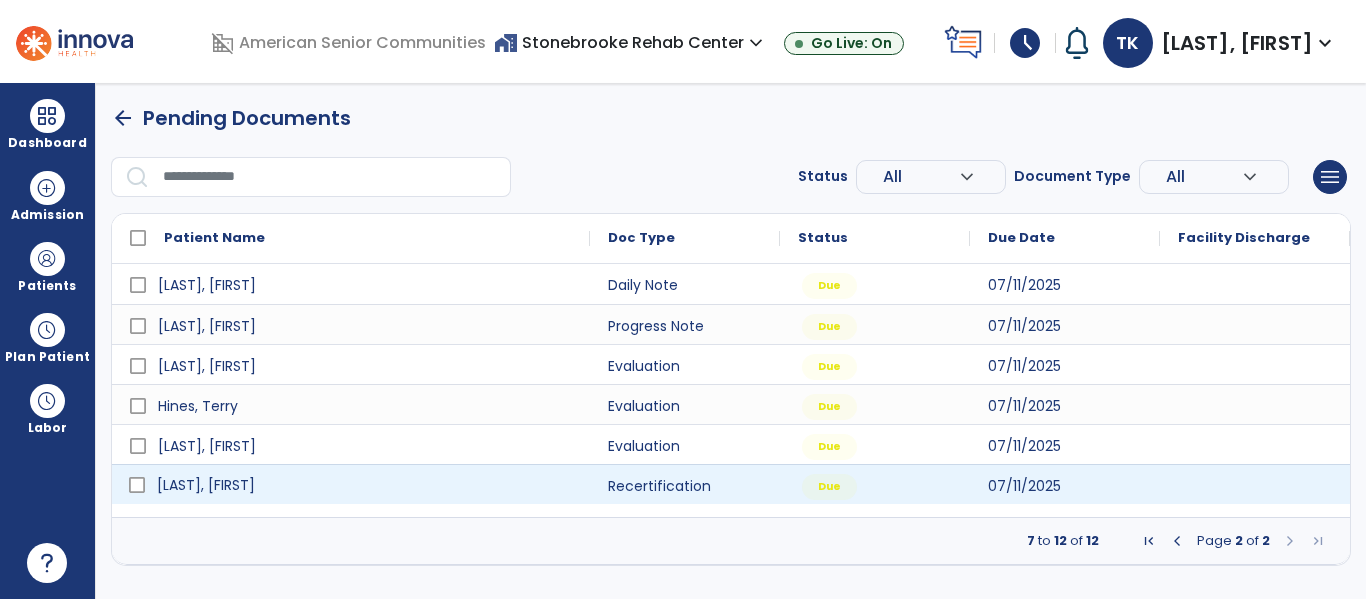 click on "[LAST], [FIRST]" at bounding box center [206, 485] 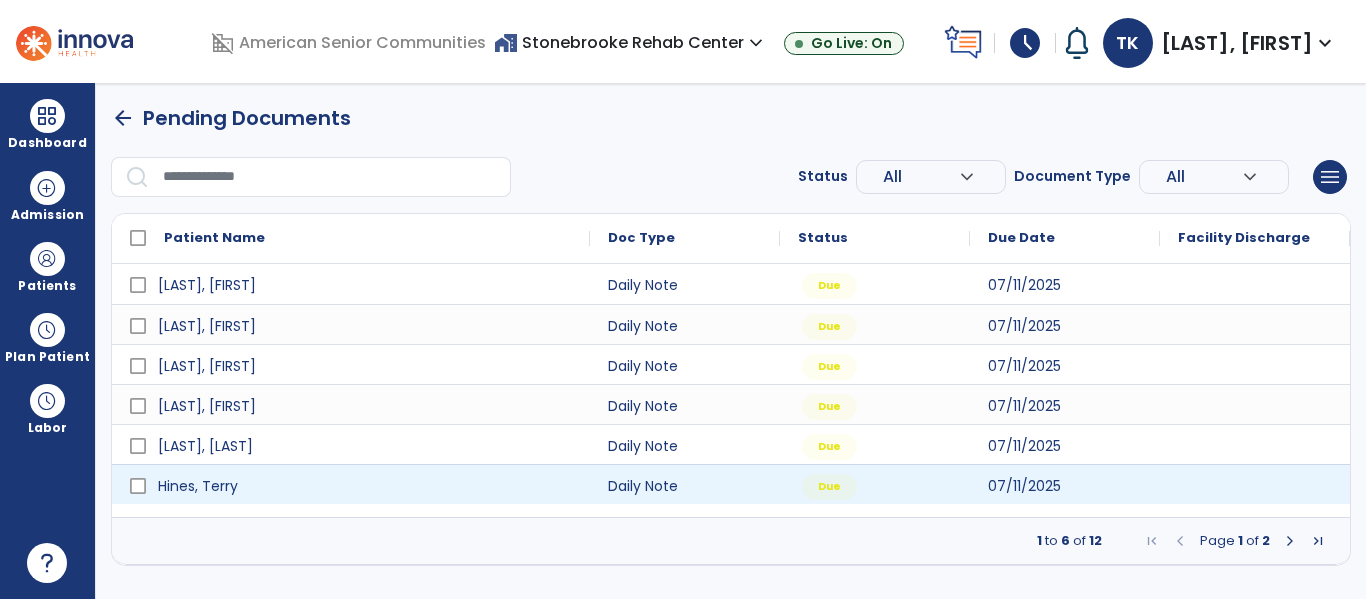select on "**" 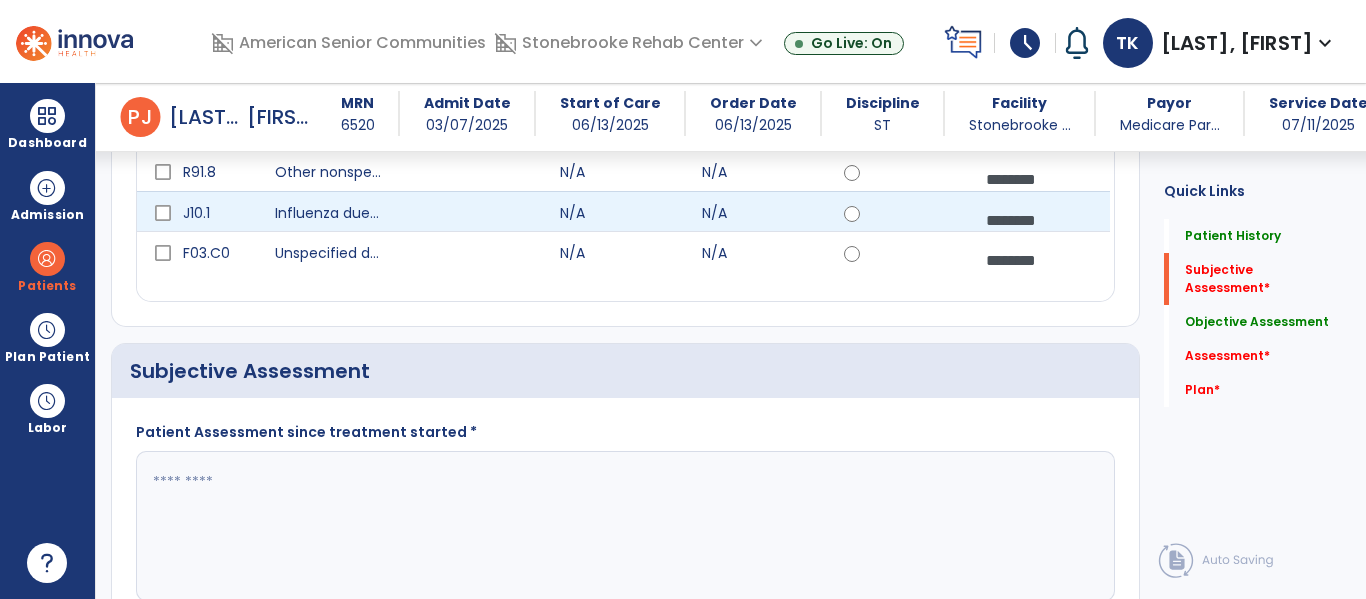 scroll, scrollTop: 408, scrollLeft: 0, axis: vertical 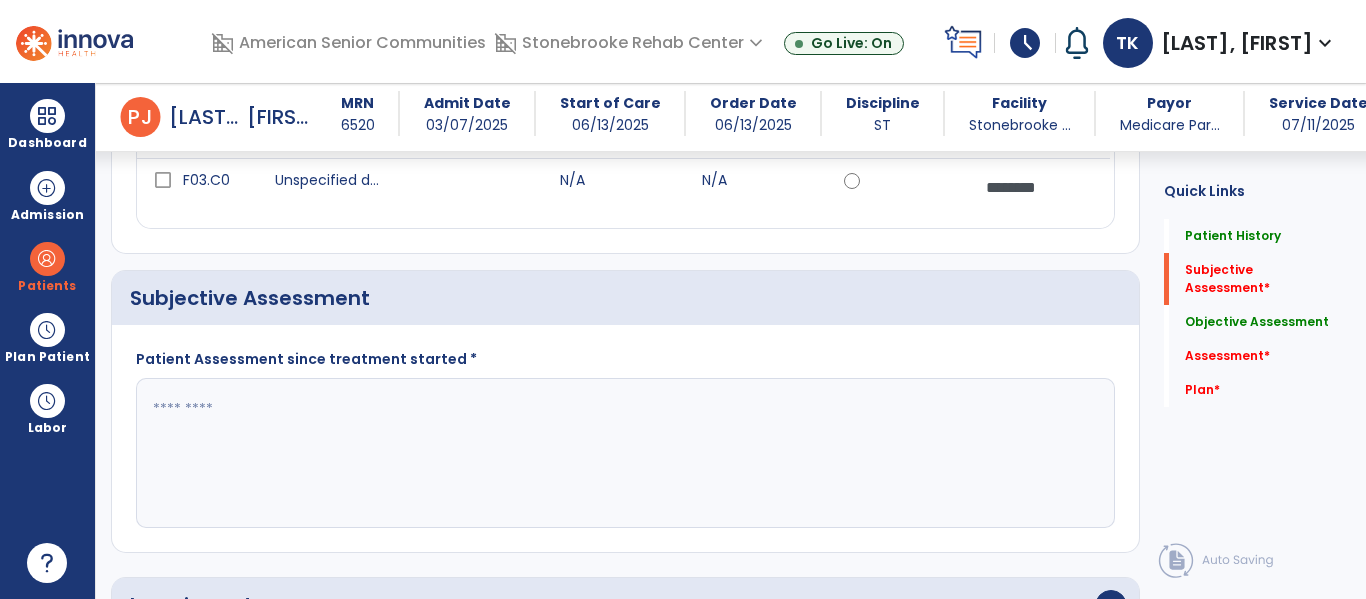 click 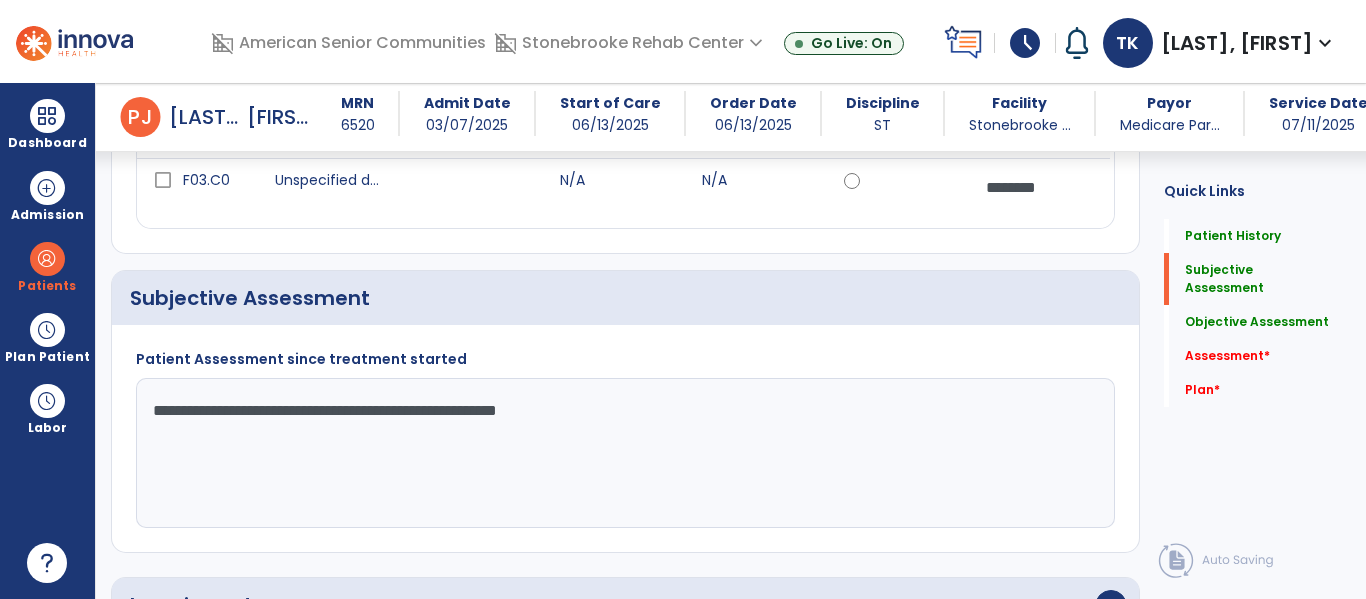 scroll, scrollTop: 409, scrollLeft: 0, axis: vertical 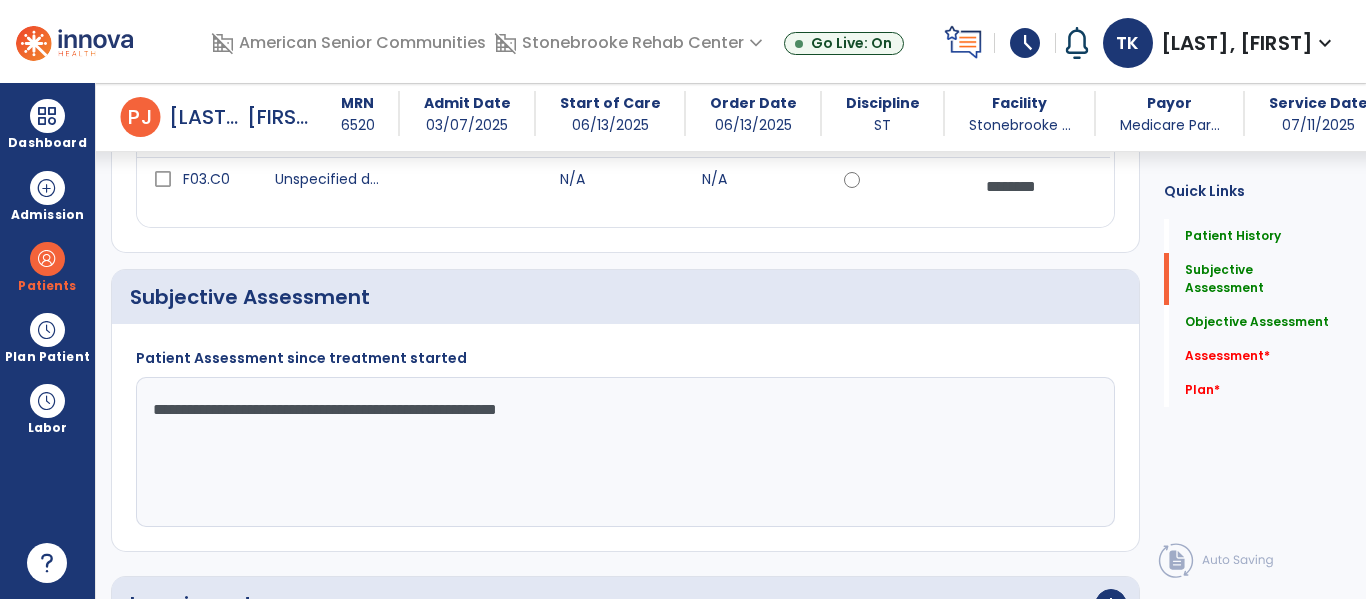 type on "**********" 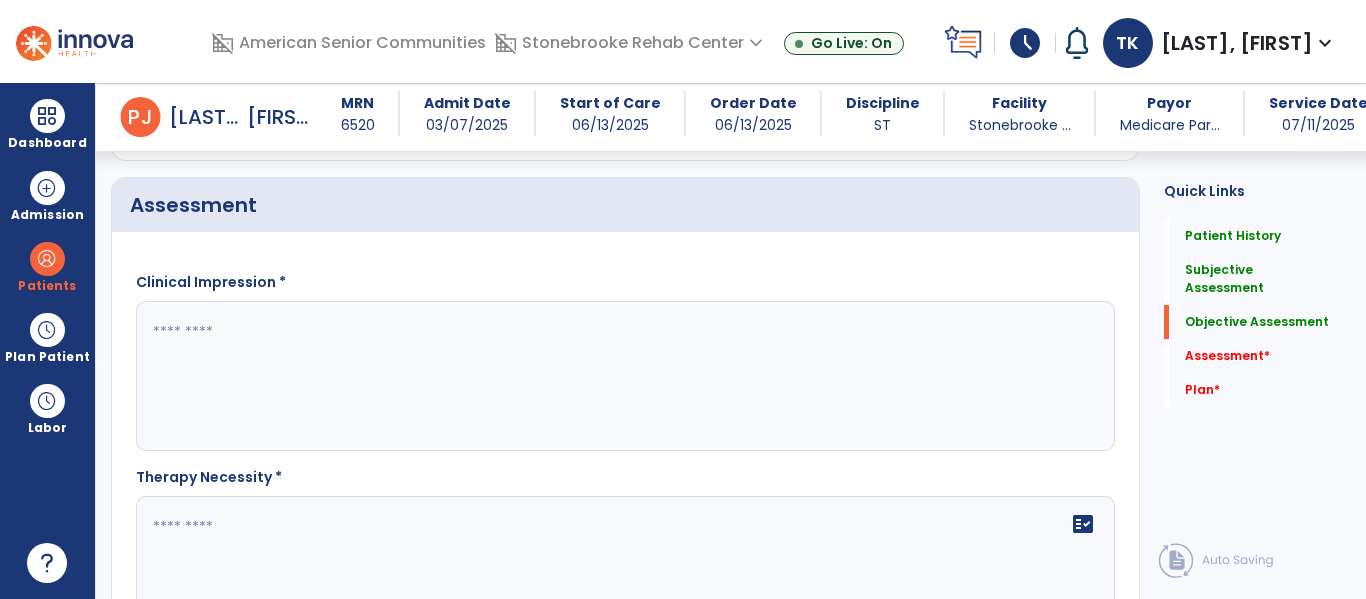 scroll, scrollTop: 1881, scrollLeft: 0, axis: vertical 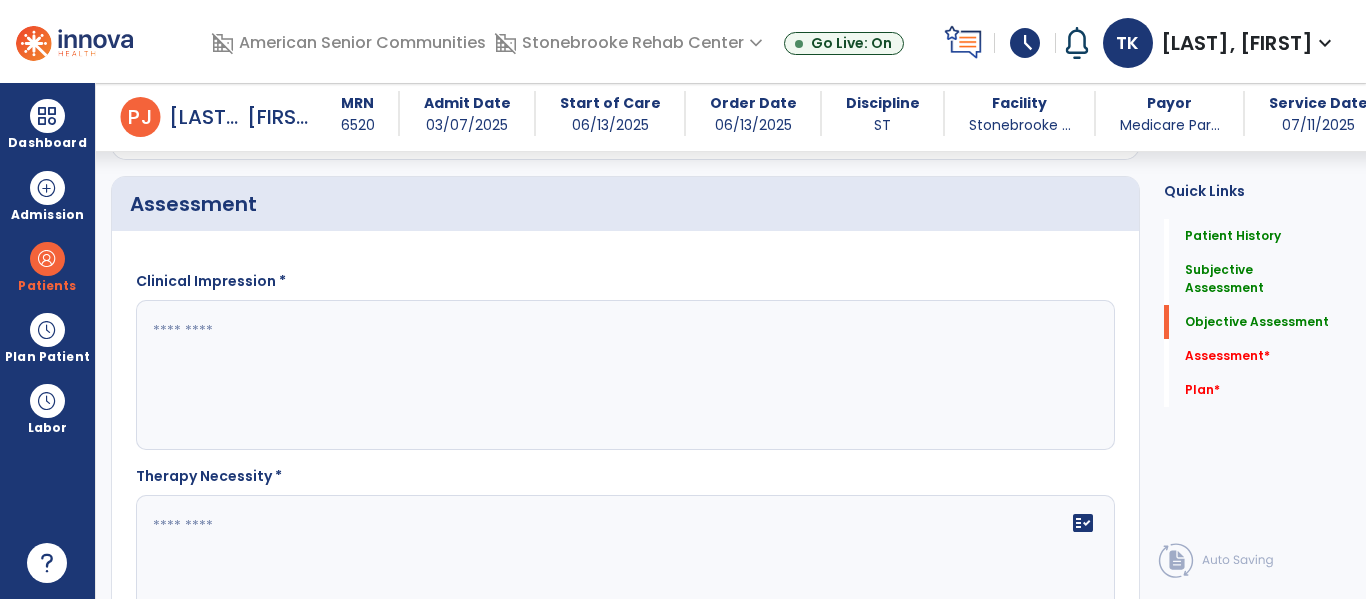 click 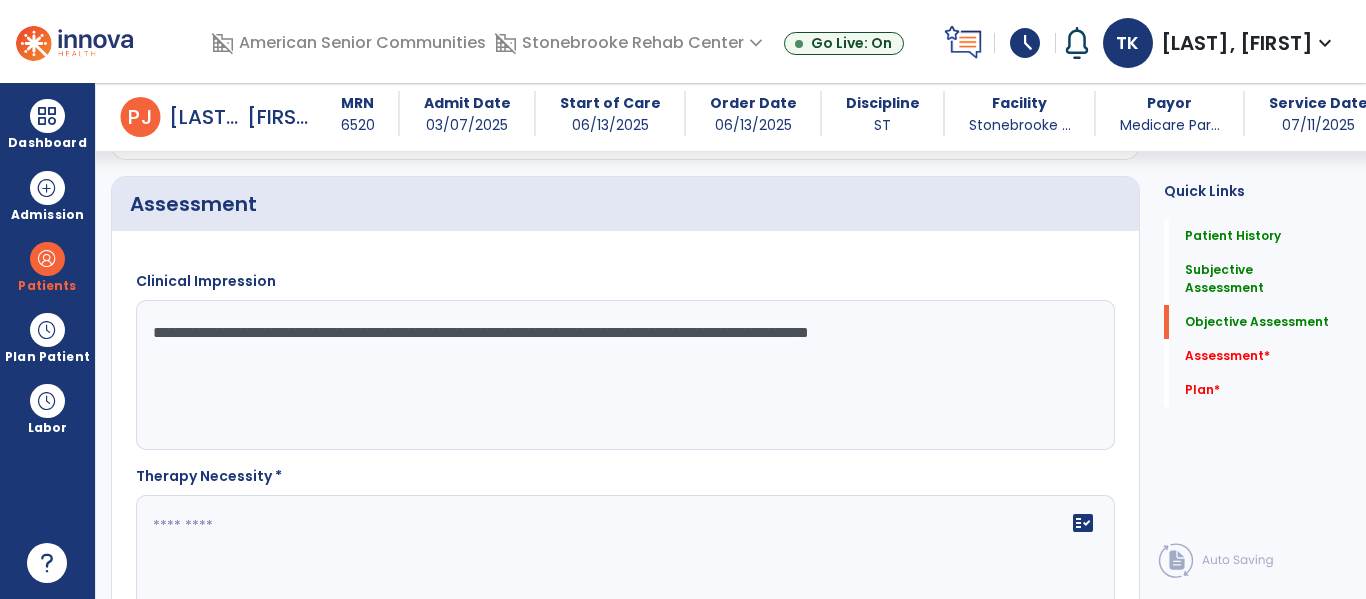 scroll, scrollTop: 2069, scrollLeft: 0, axis: vertical 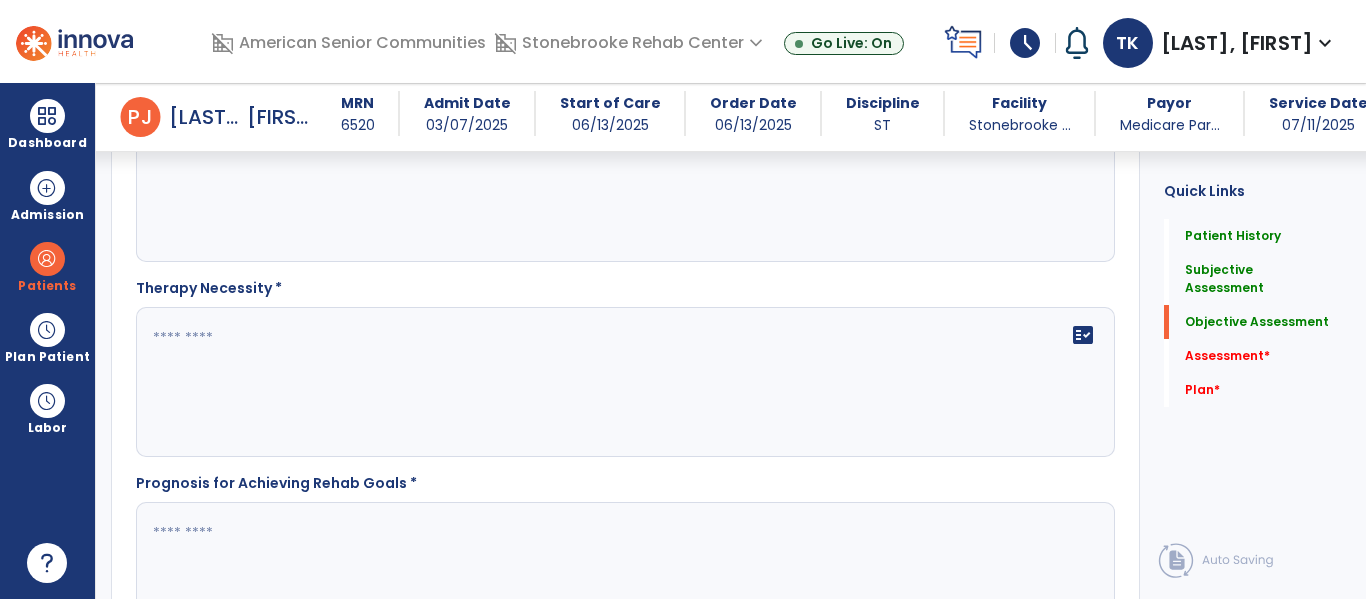 type on "**********" 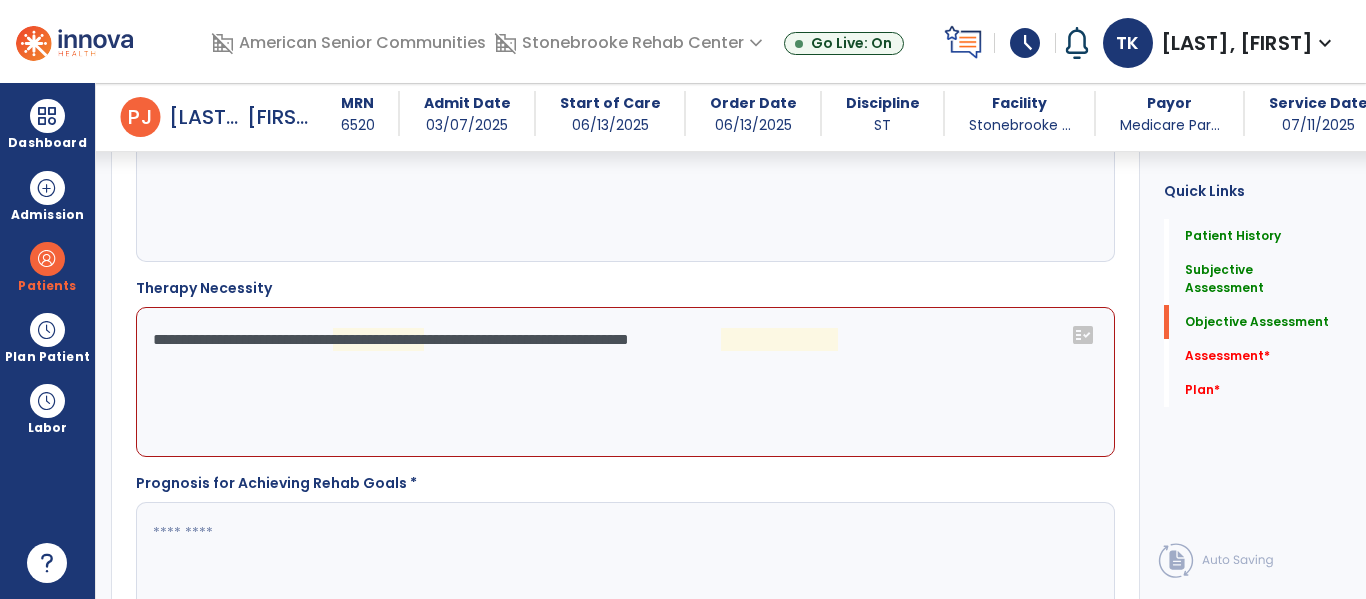 click on "**********" 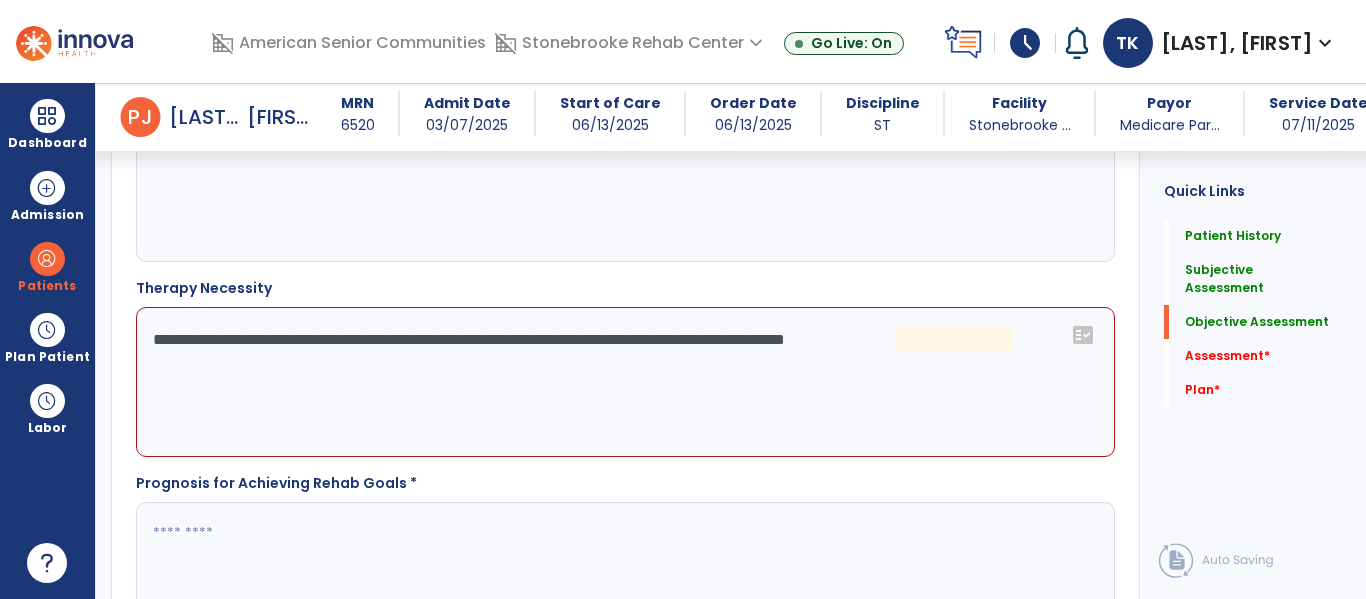 click on "**********" 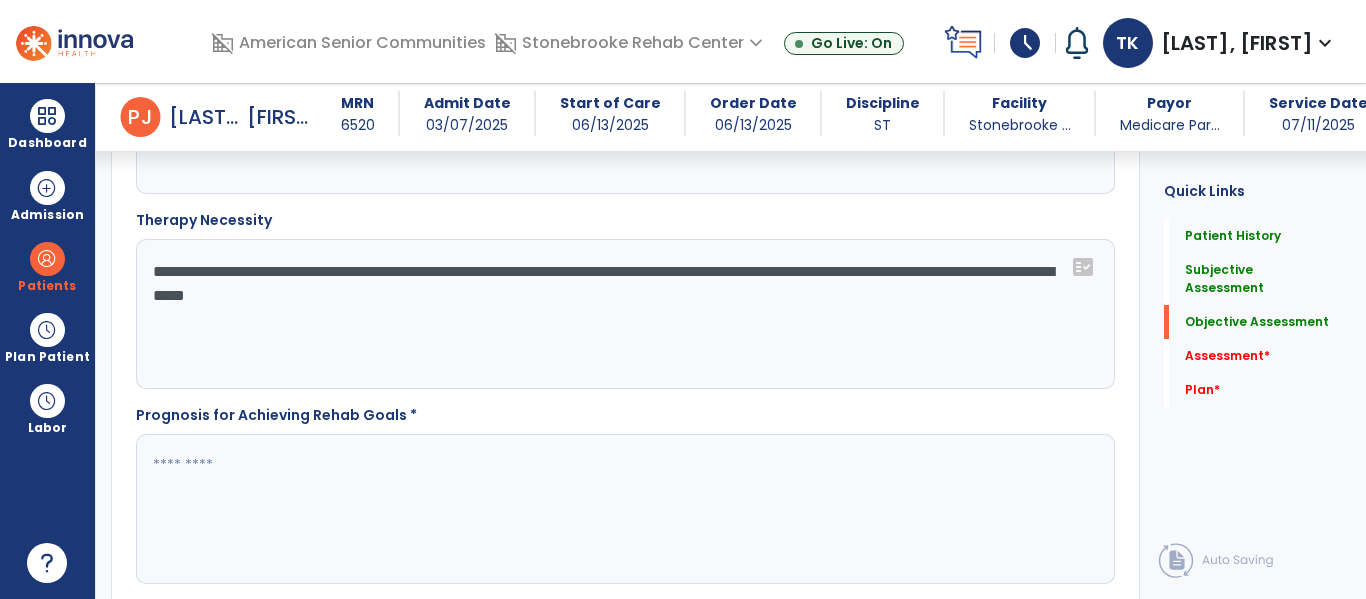 type on "**********" 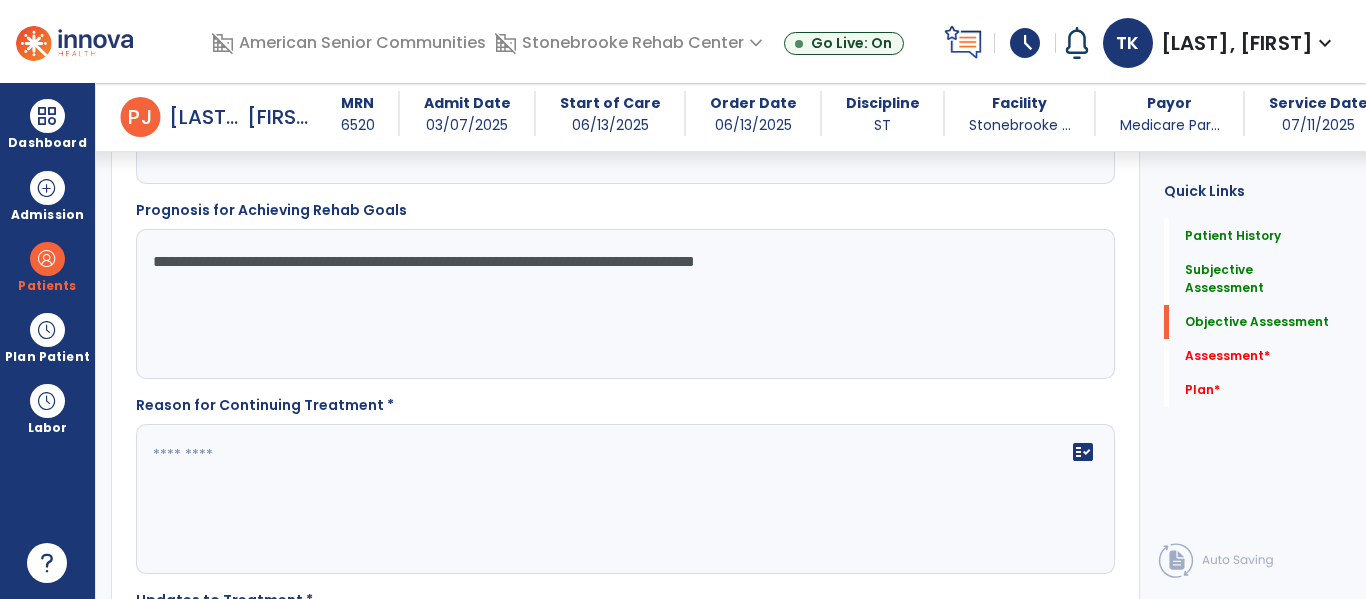 scroll, scrollTop: 2427, scrollLeft: 0, axis: vertical 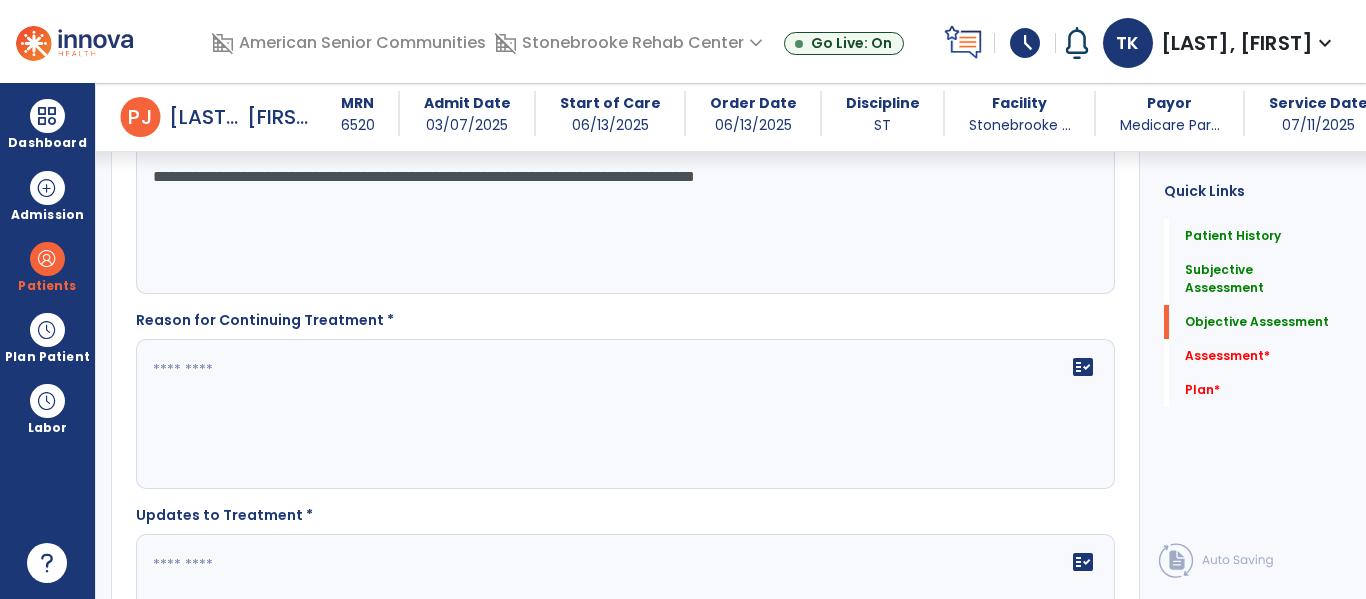 type on "**********" 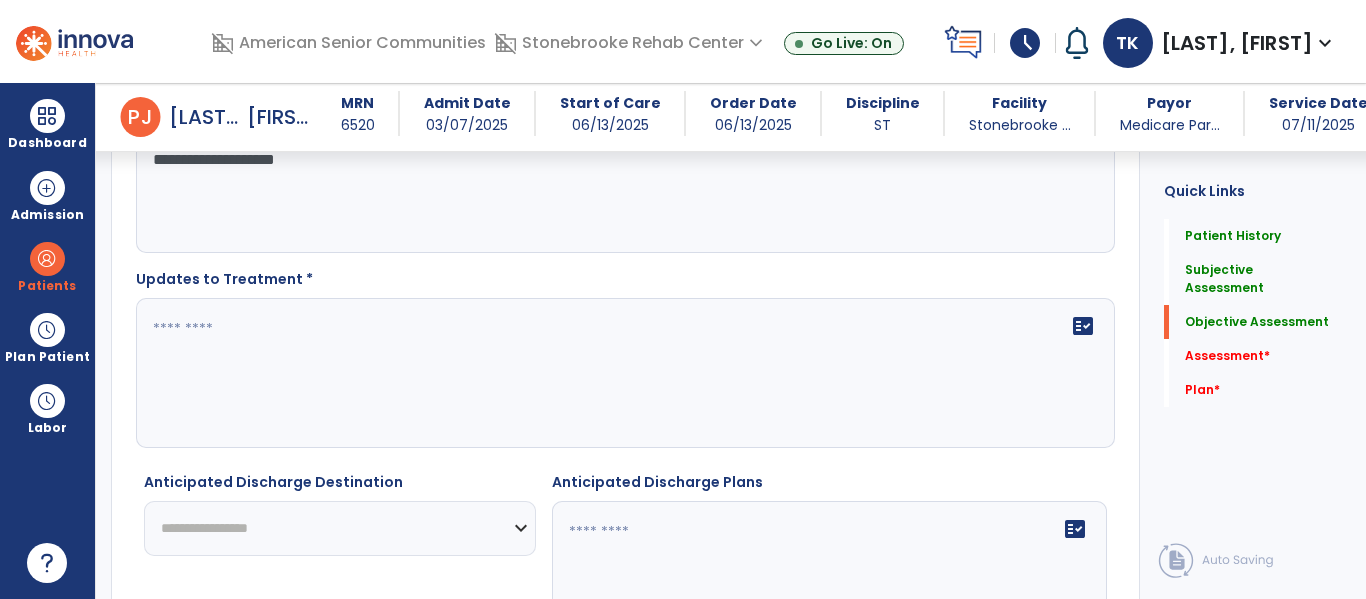 scroll, scrollTop: 2664, scrollLeft: 0, axis: vertical 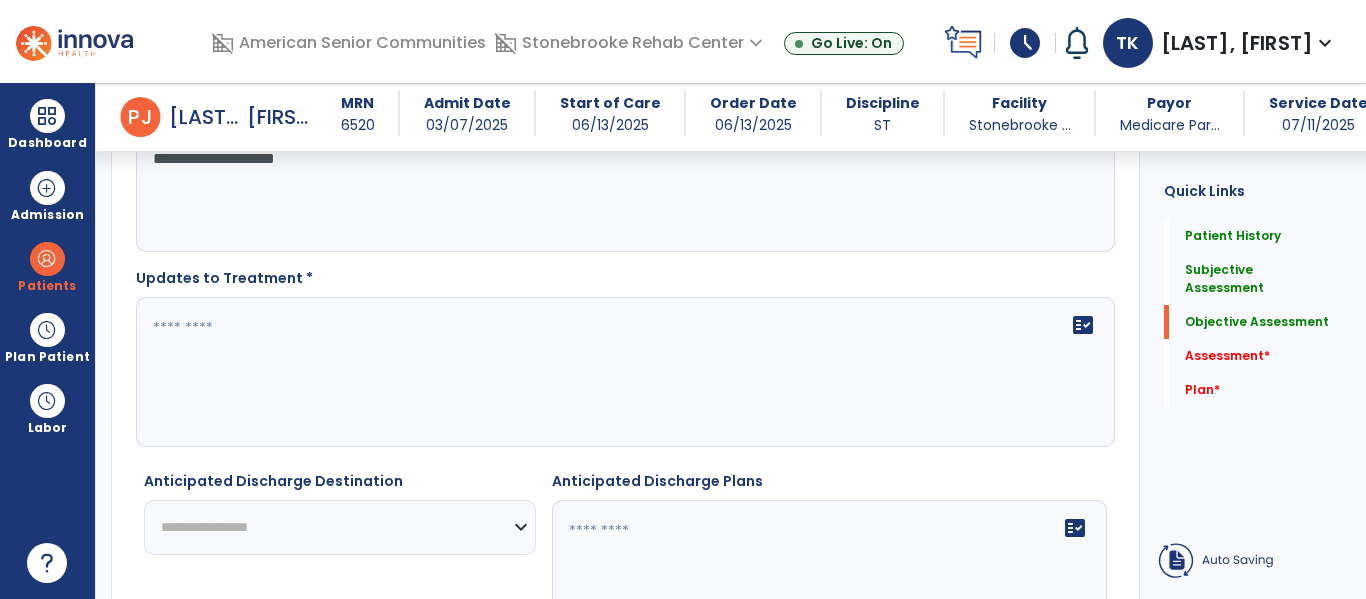 type on "**********" 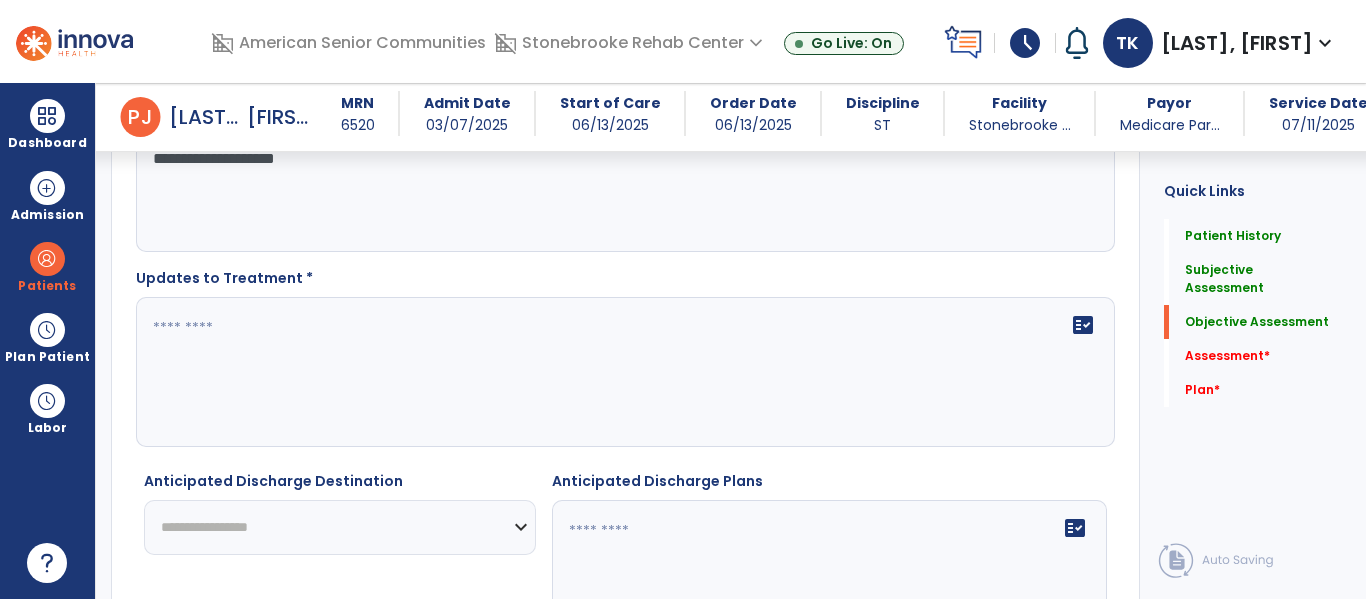 click on "Updates to Treatment *  fact_check" 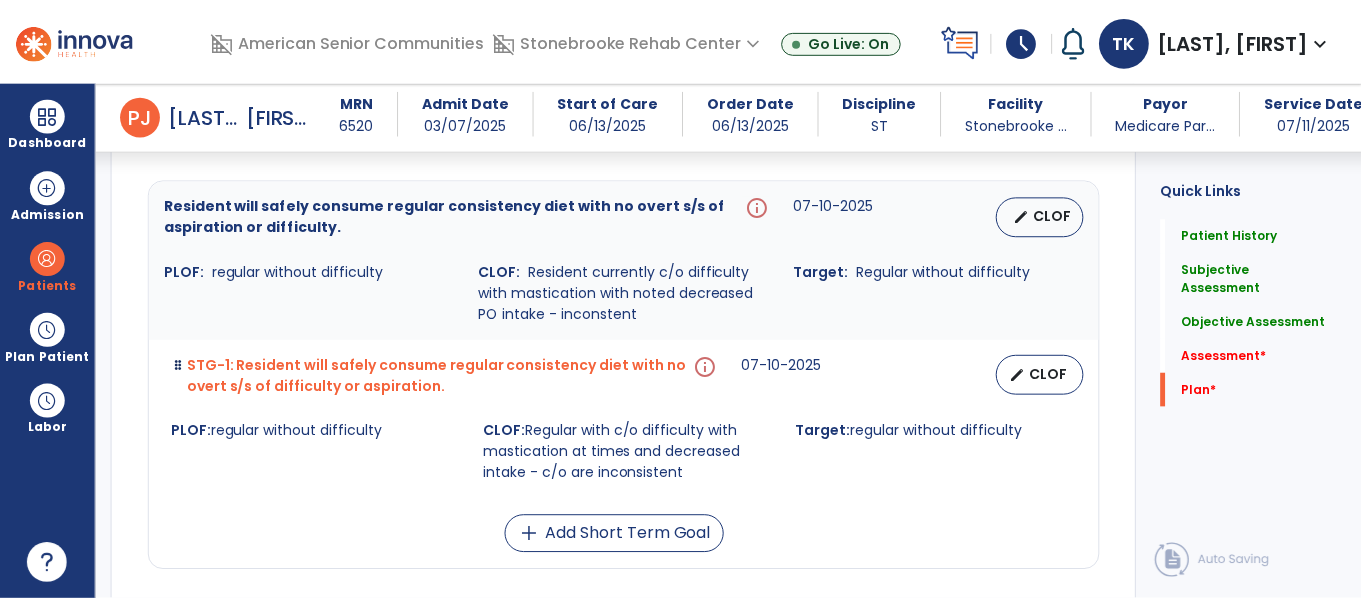 scroll, scrollTop: 3611, scrollLeft: 0, axis: vertical 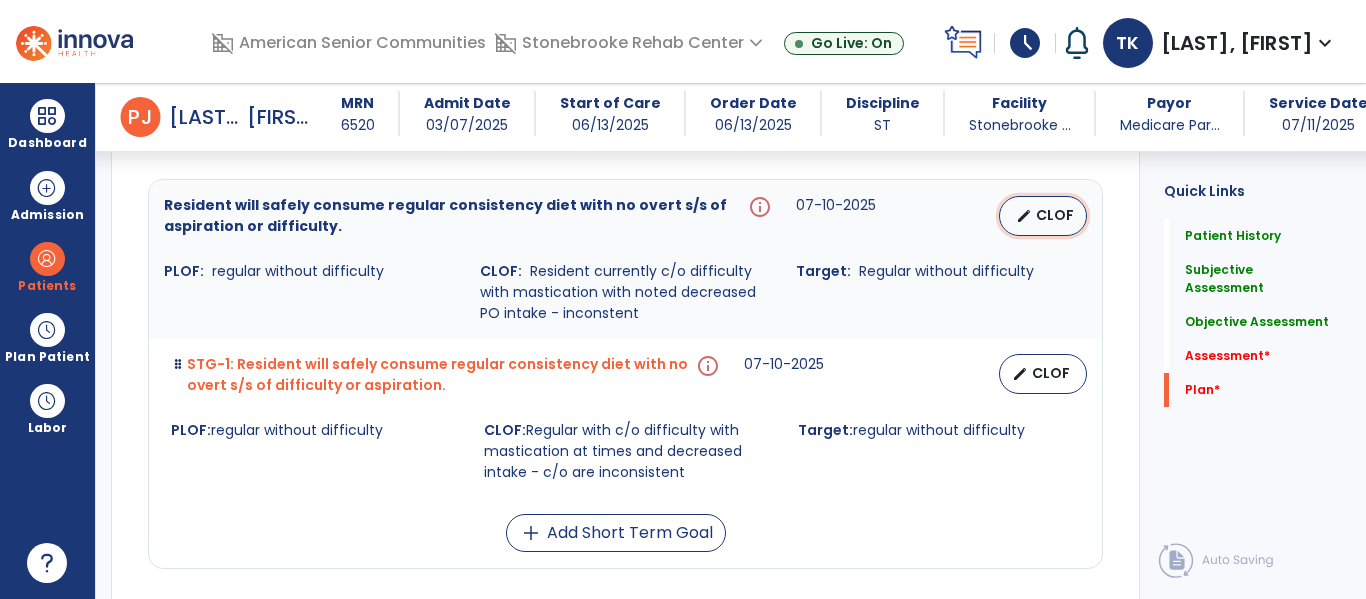 click on "edit   CLOF" at bounding box center (1043, 216) 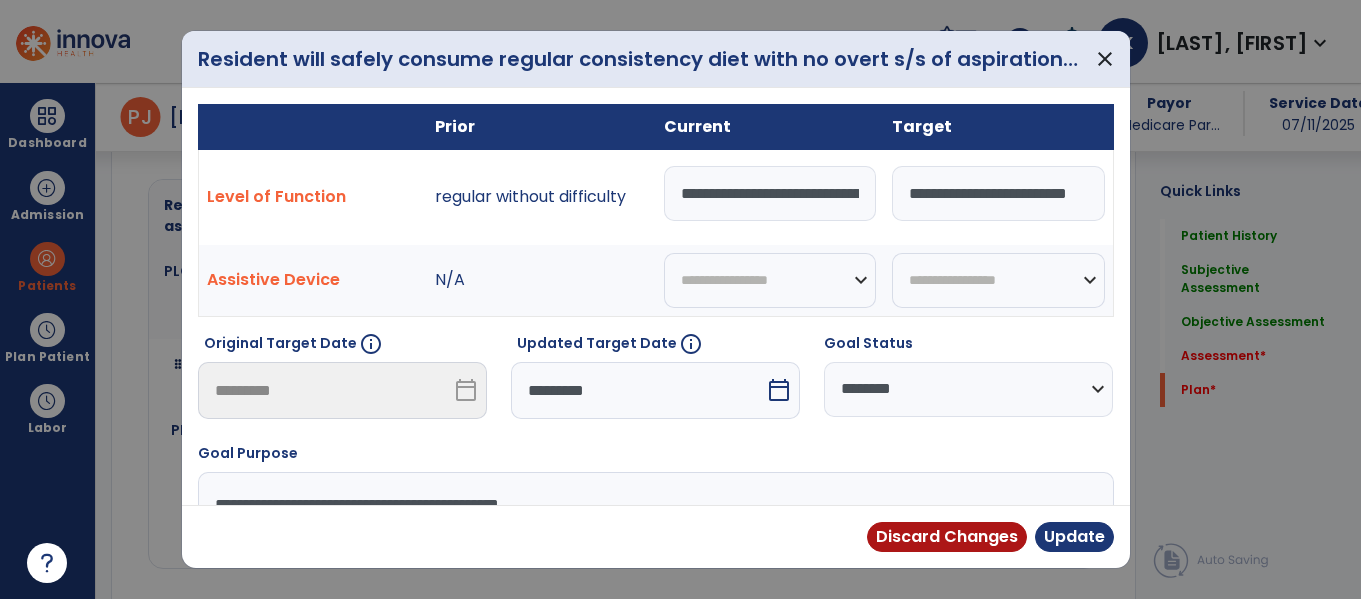 scroll, scrollTop: 3611, scrollLeft: 0, axis: vertical 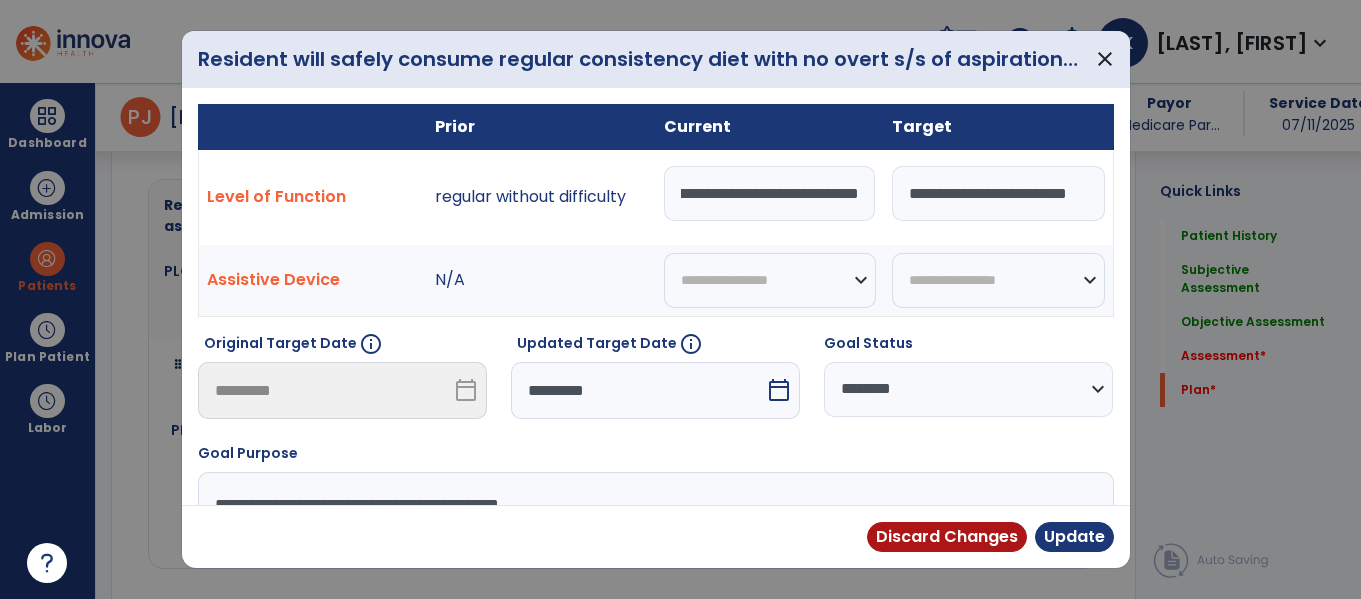 click on "**********" at bounding box center (770, 193) 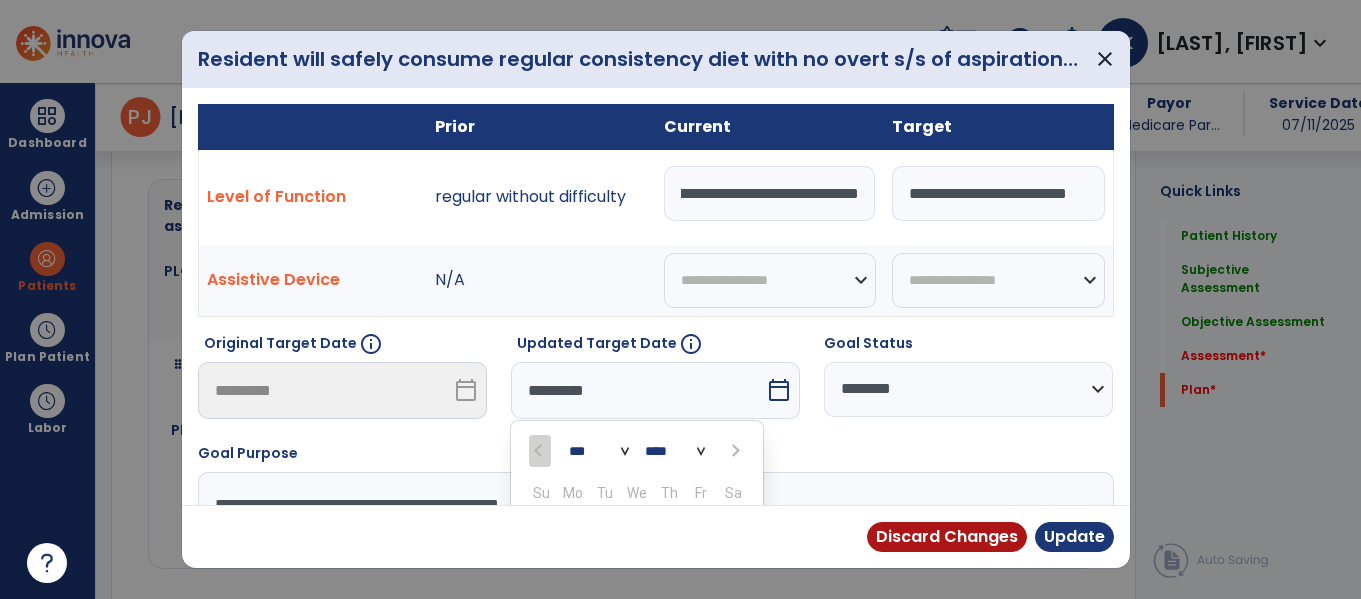 scroll, scrollTop: 0, scrollLeft: 0, axis: both 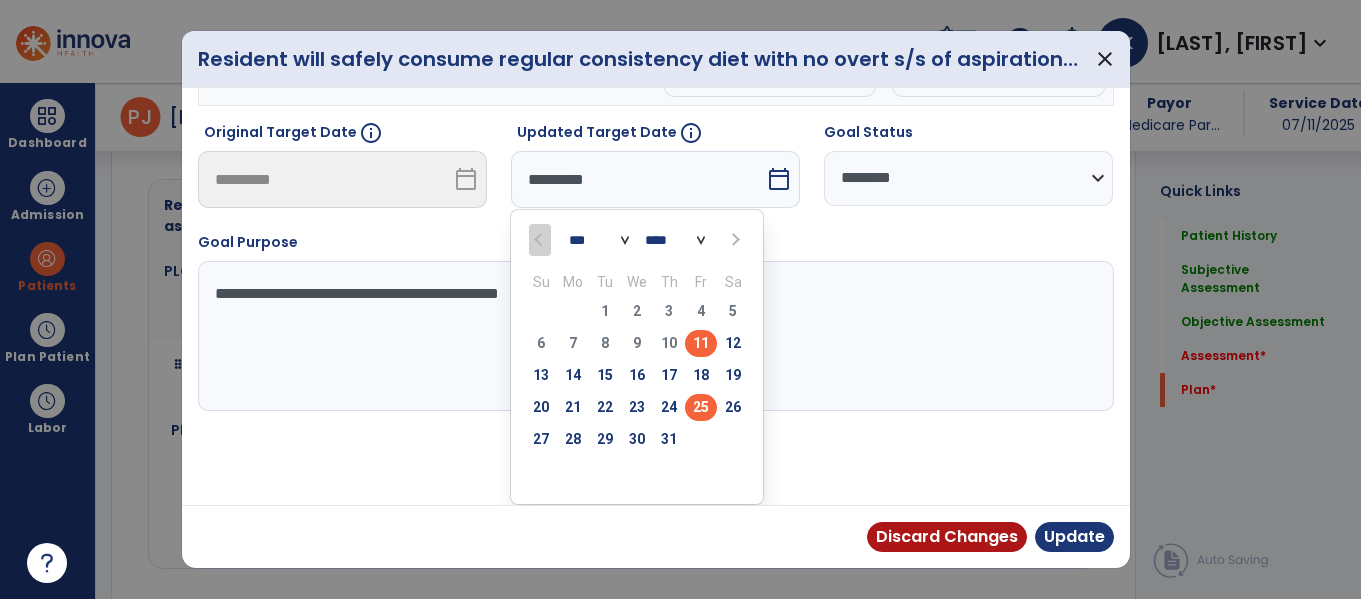 click on "25" at bounding box center (701, 407) 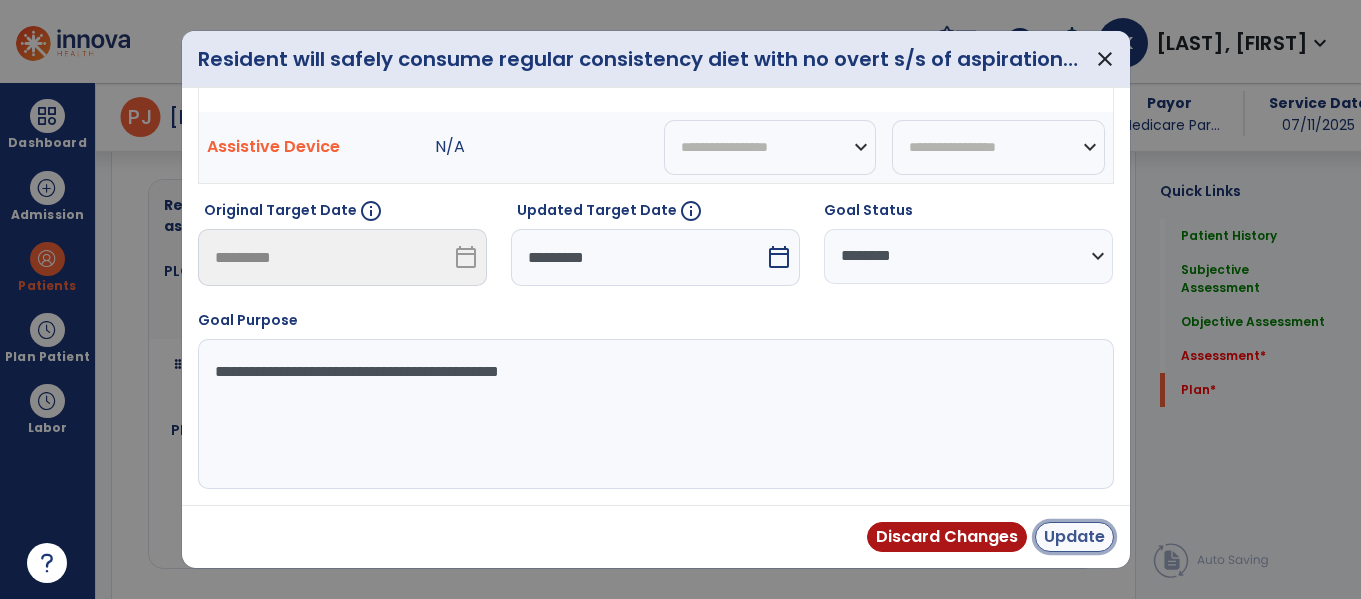 click on "Update" at bounding box center (1074, 537) 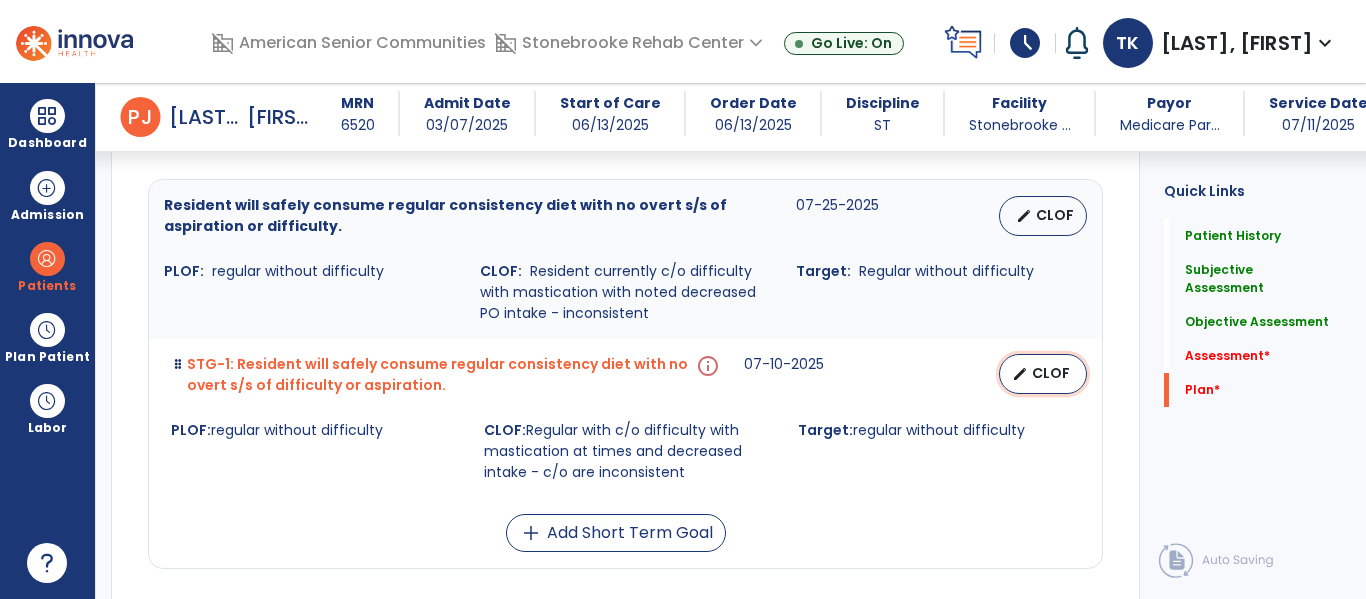 click on "CLOF" at bounding box center (1051, 373) 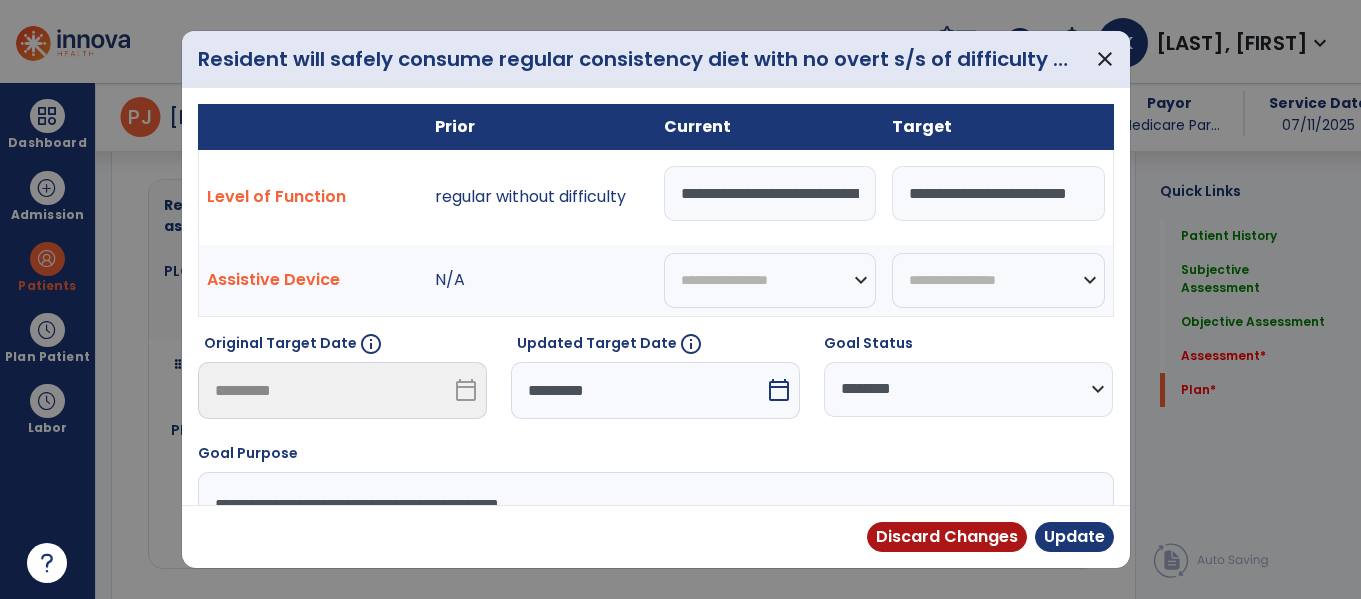 scroll, scrollTop: 3611, scrollLeft: 0, axis: vertical 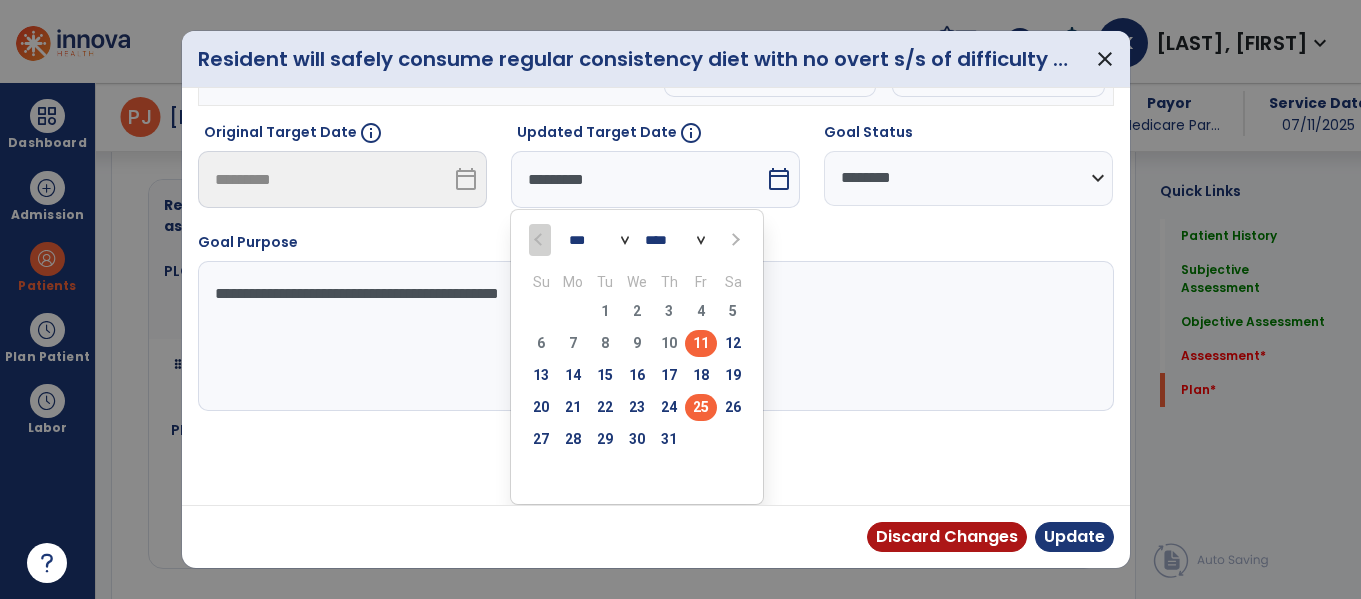 click on "25" at bounding box center [701, 407] 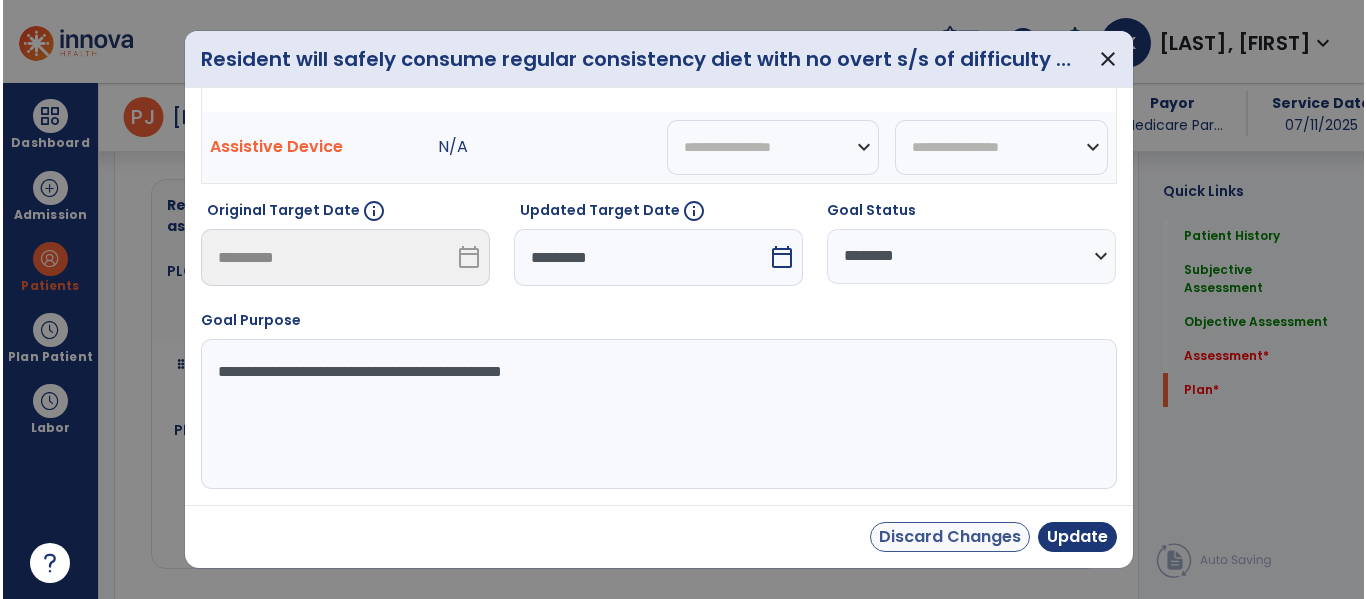 scroll, scrollTop: 133, scrollLeft: 0, axis: vertical 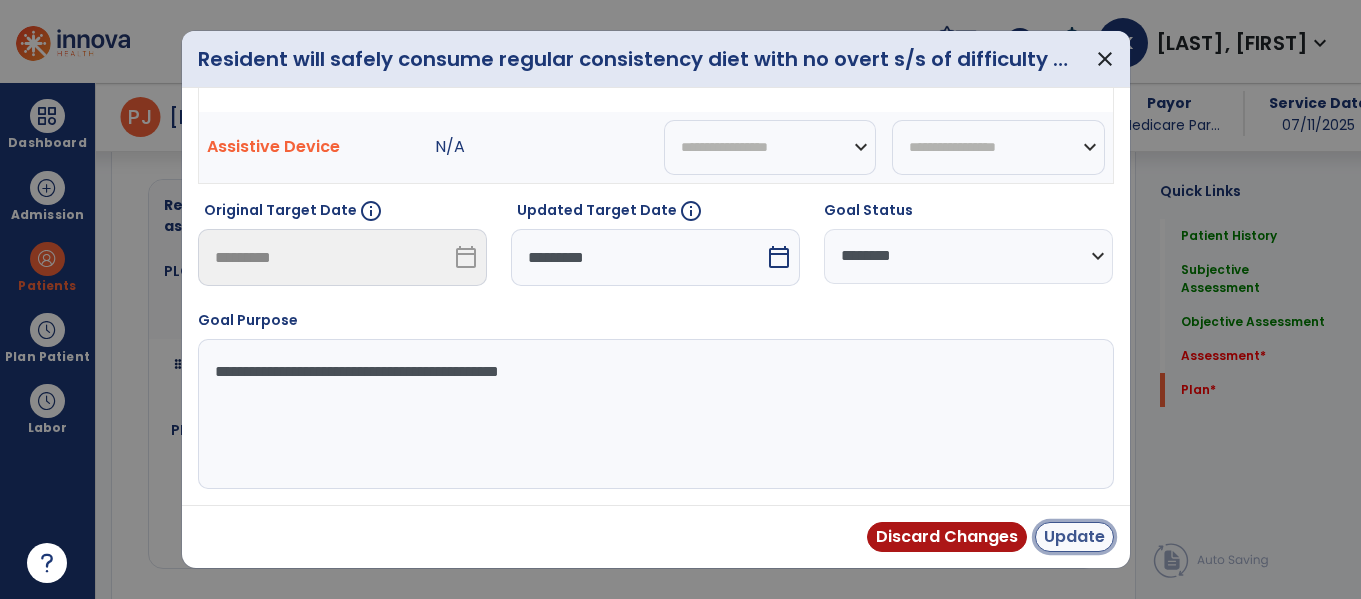 click on "Update" at bounding box center [1074, 537] 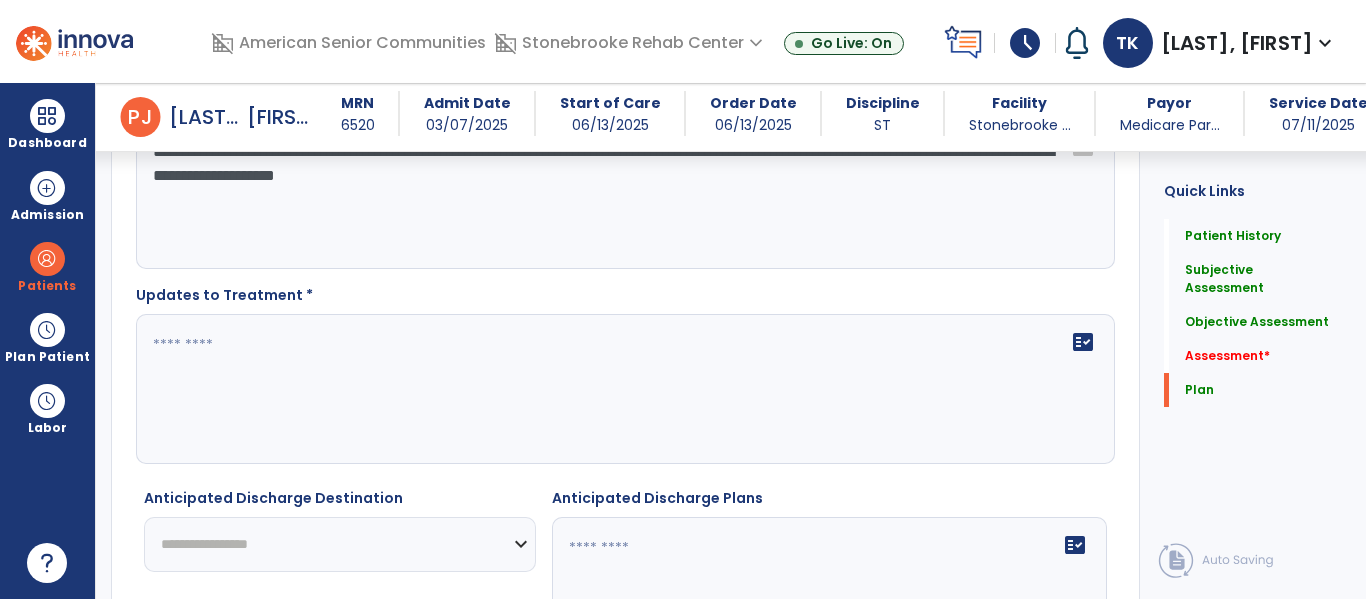 scroll, scrollTop: 2604, scrollLeft: 0, axis: vertical 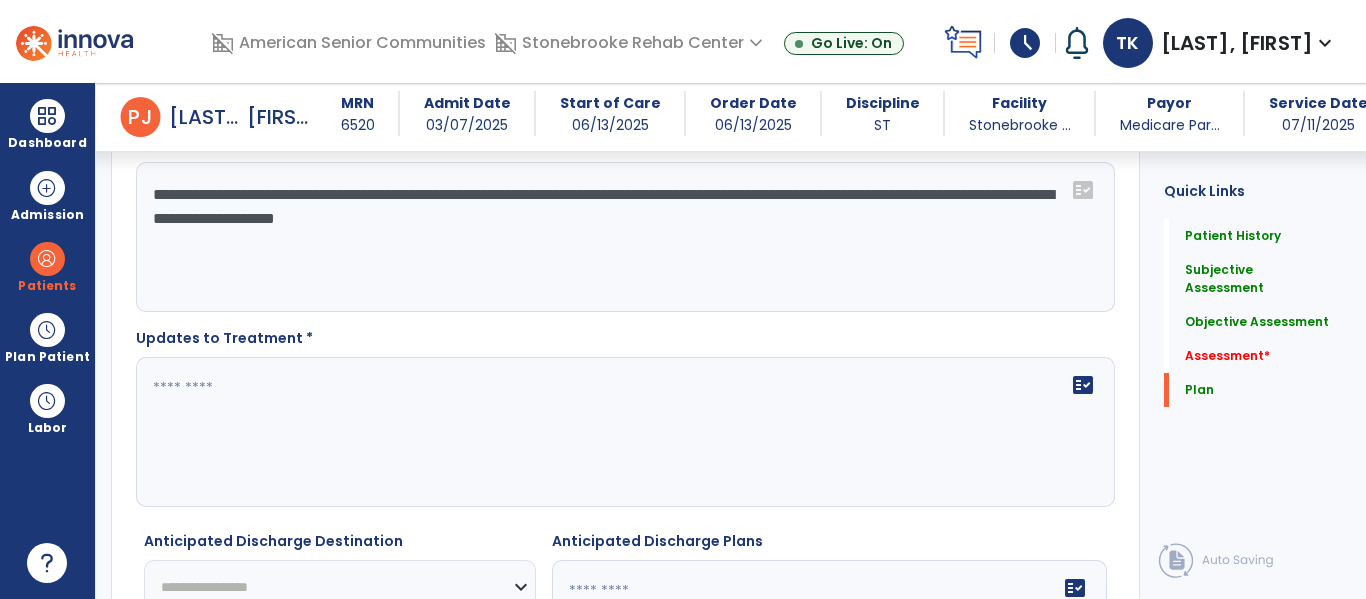 click on "fact_check" 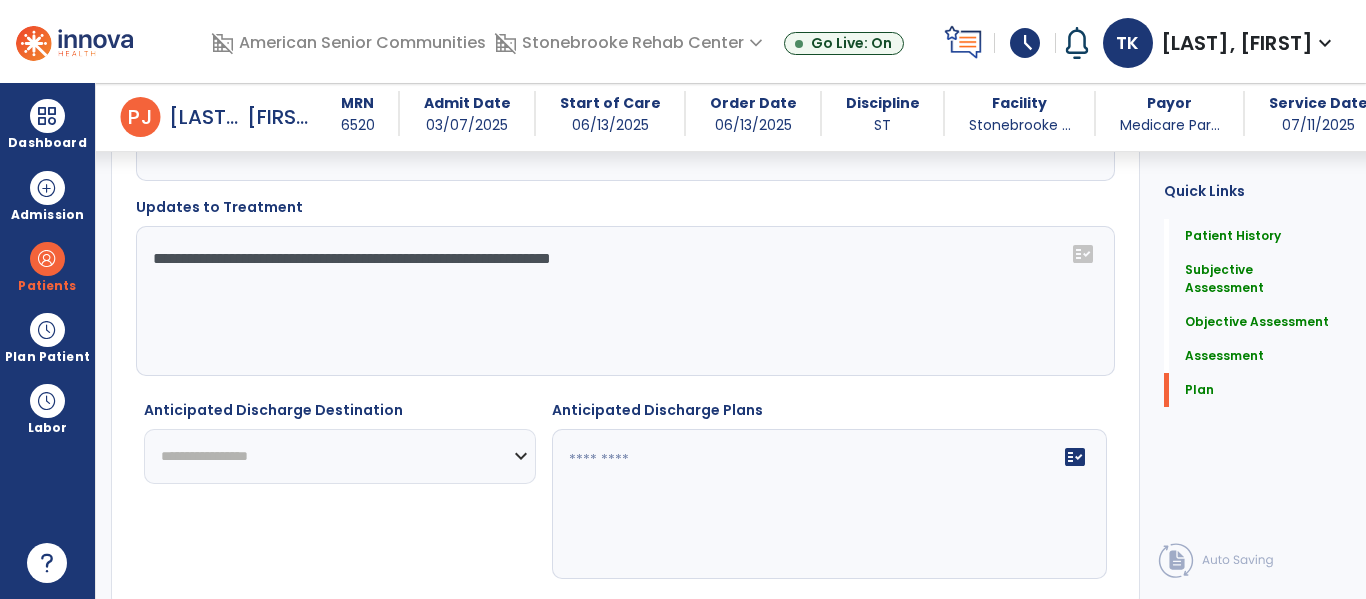 scroll, scrollTop: 2753, scrollLeft: 0, axis: vertical 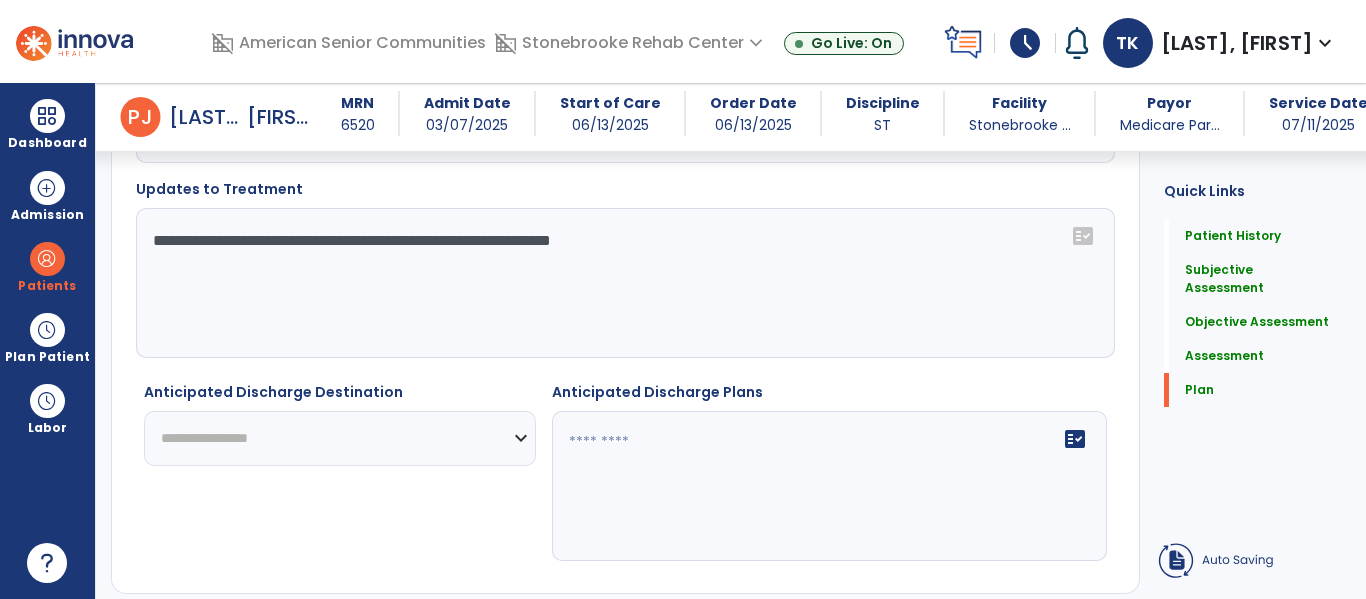type on "**********" 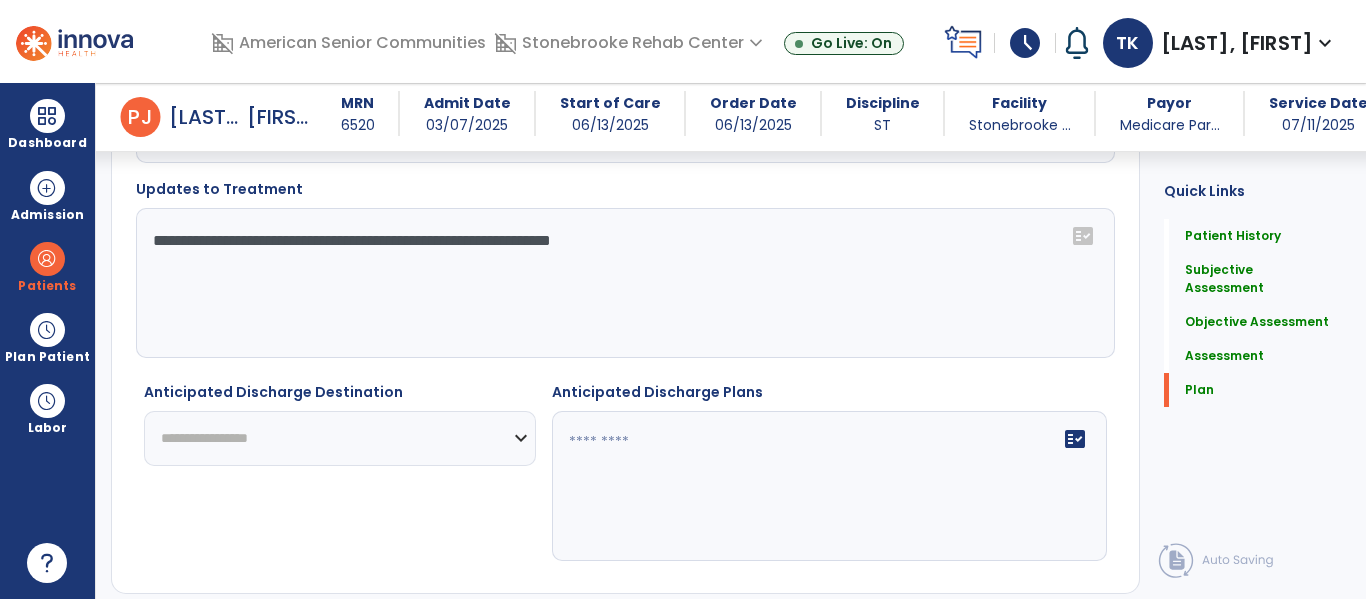 select on "***" 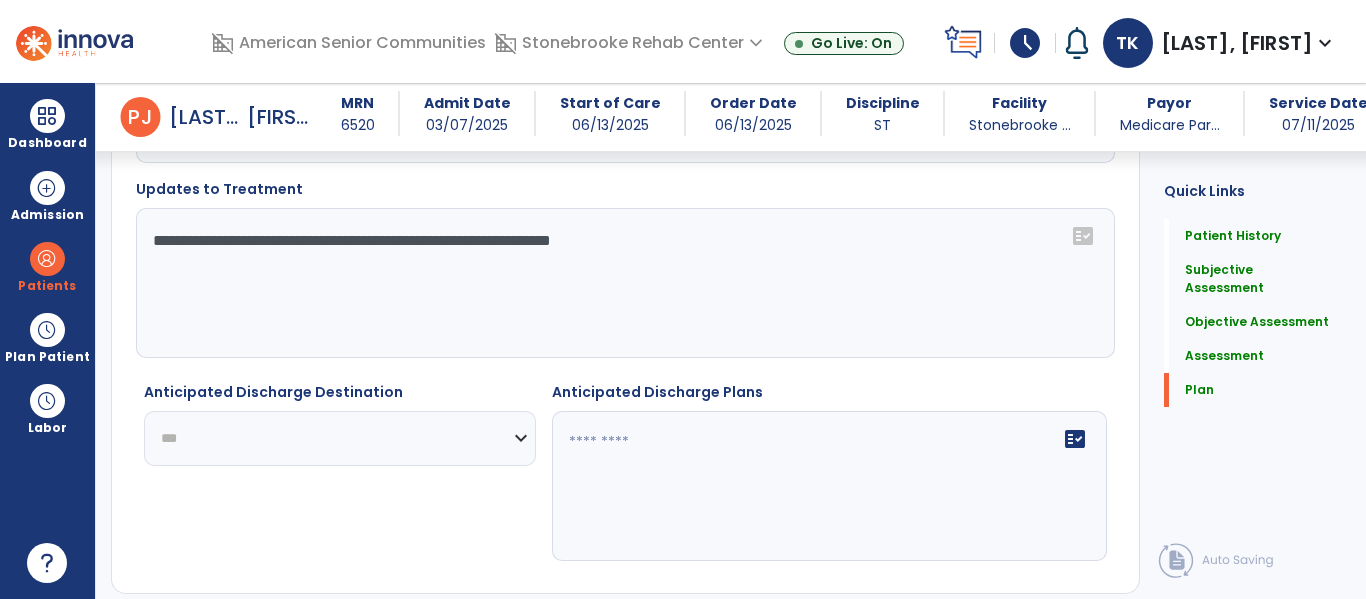 click on "**********" 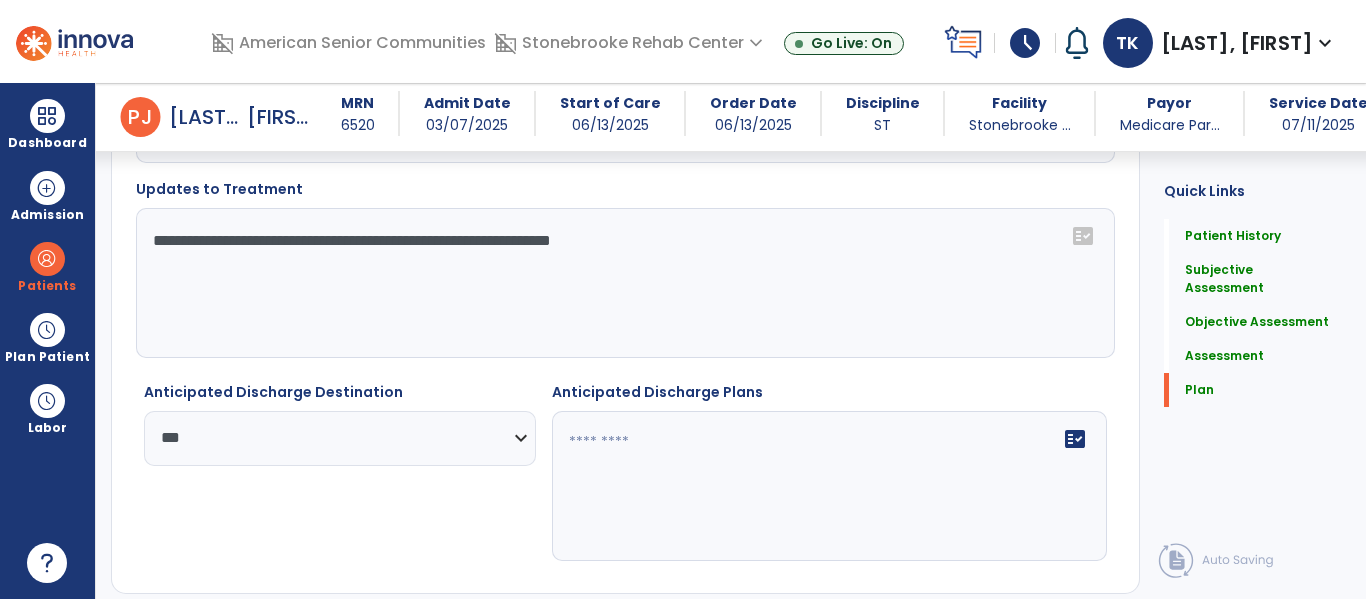 click on "fact_check" 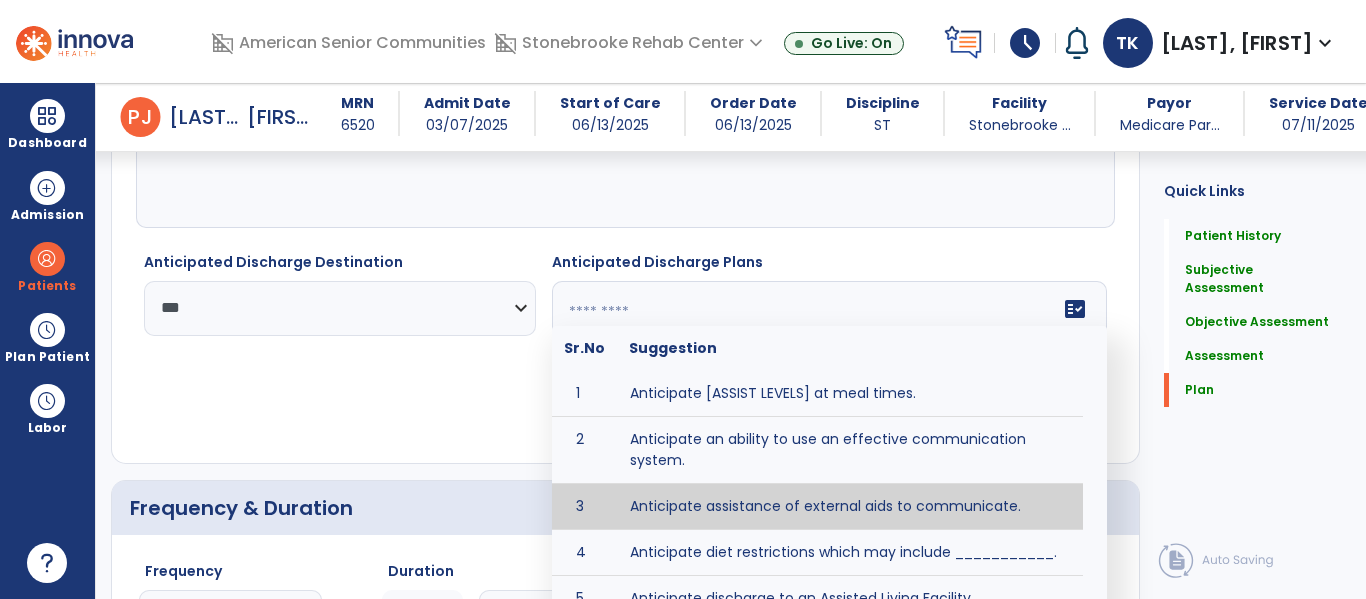 scroll, scrollTop: 2904, scrollLeft: 0, axis: vertical 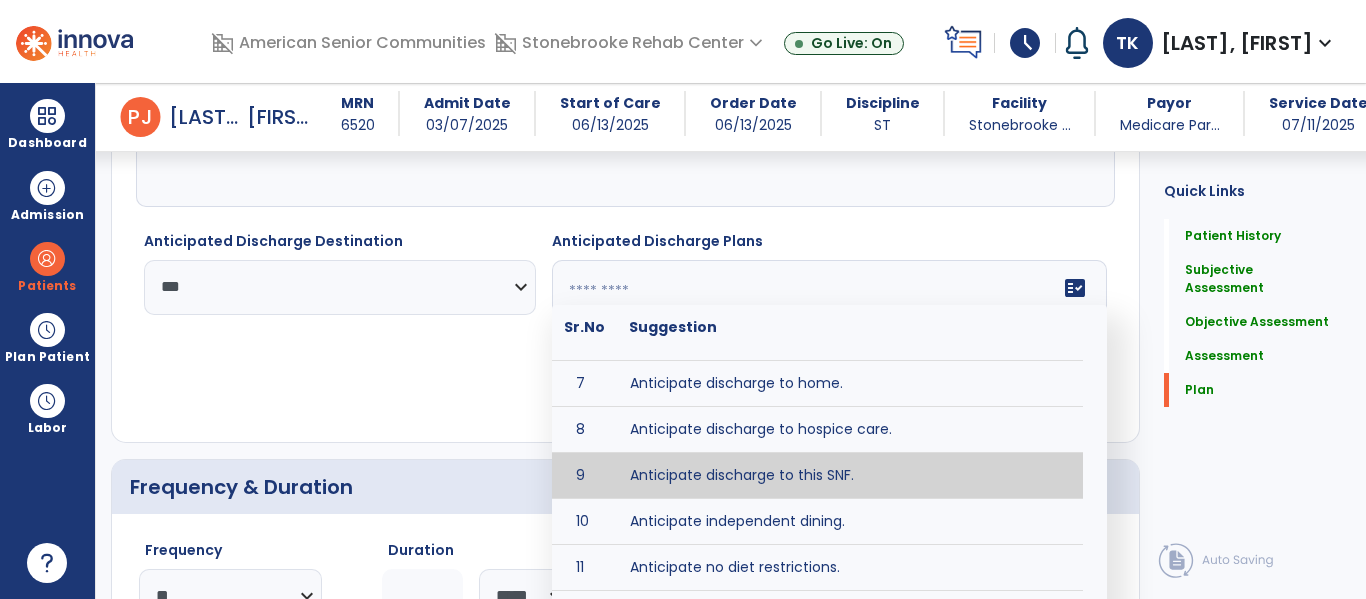 type on "**********" 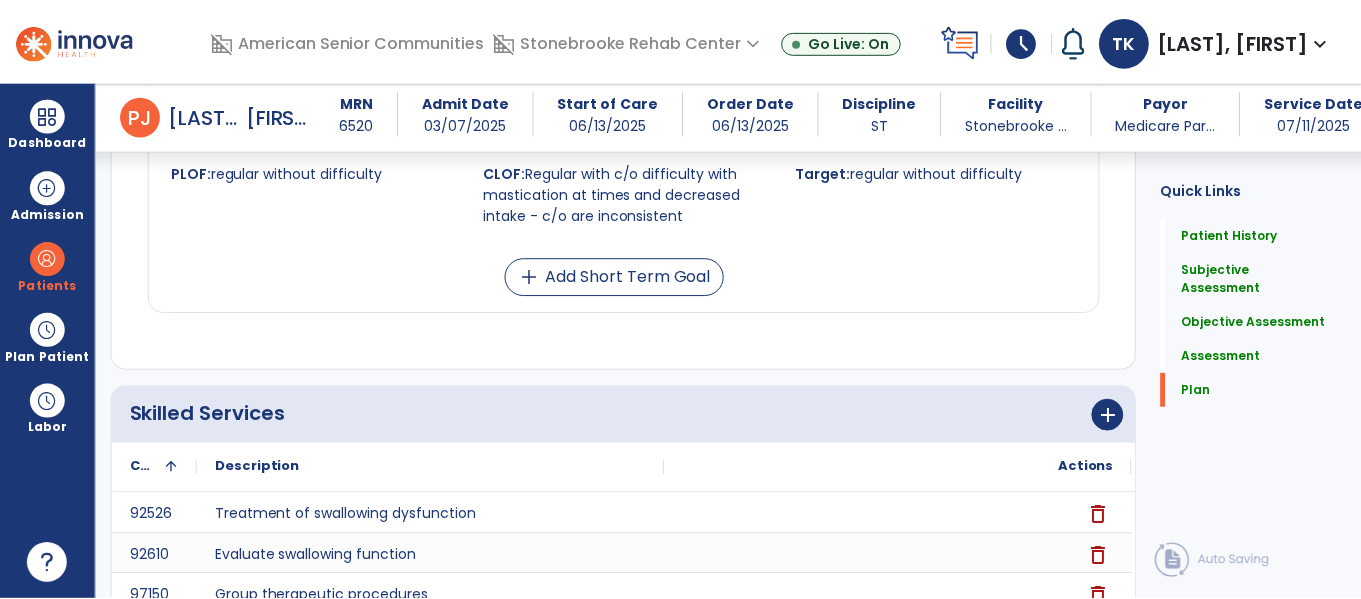 scroll, scrollTop: 3986, scrollLeft: 0, axis: vertical 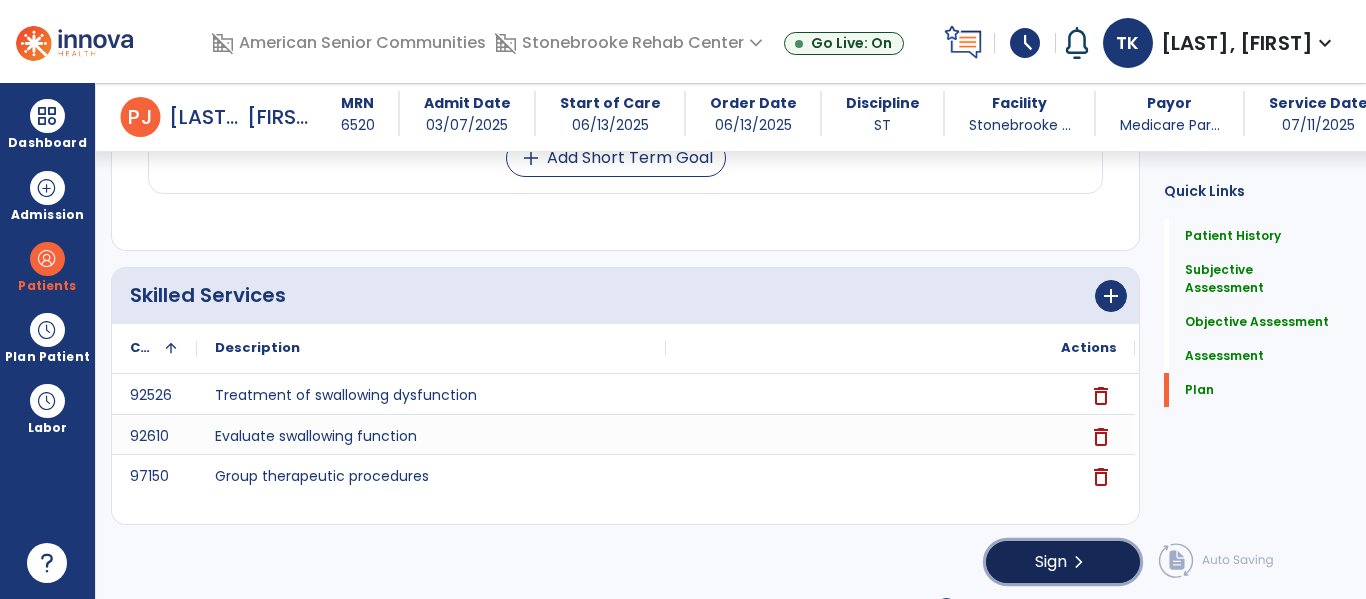 click on "Sign" 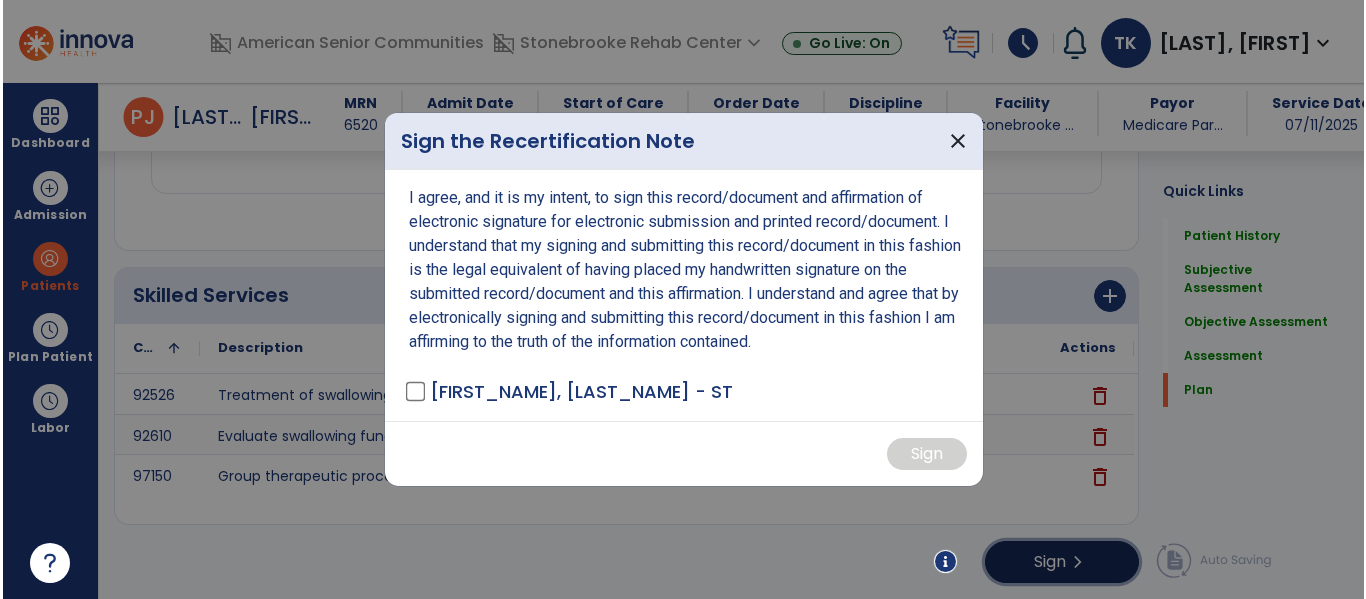 scroll, scrollTop: 3986, scrollLeft: 0, axis: vertical 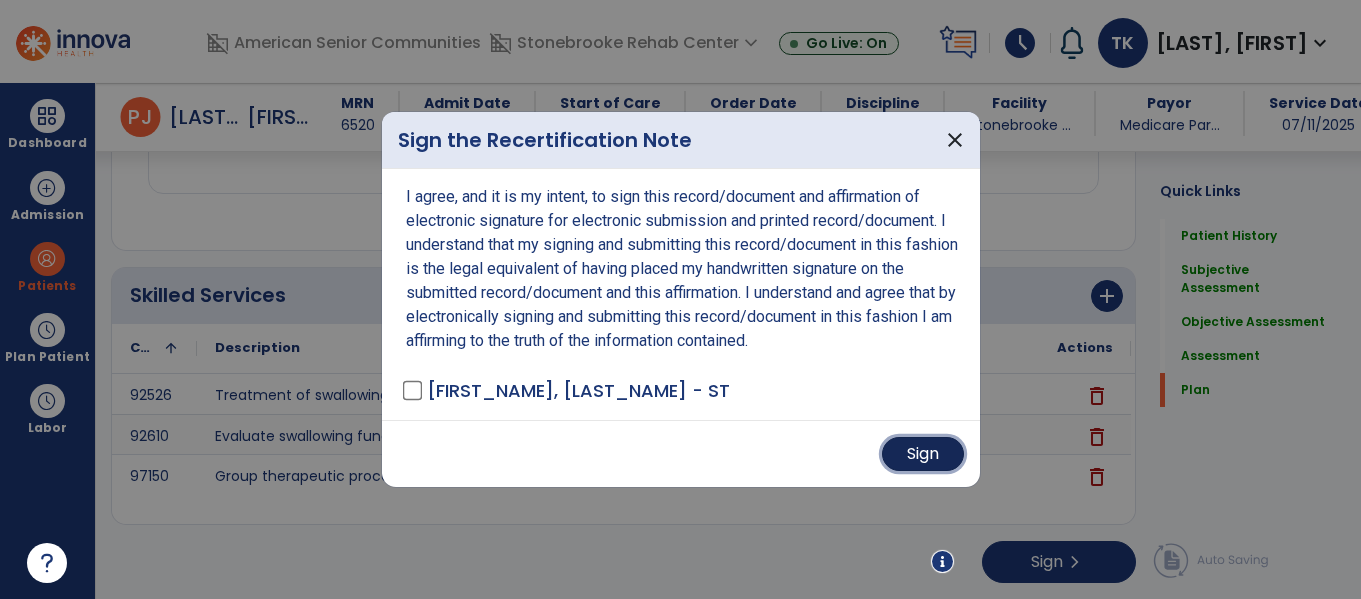 click on "Sign" at bounding box center [923, 454] 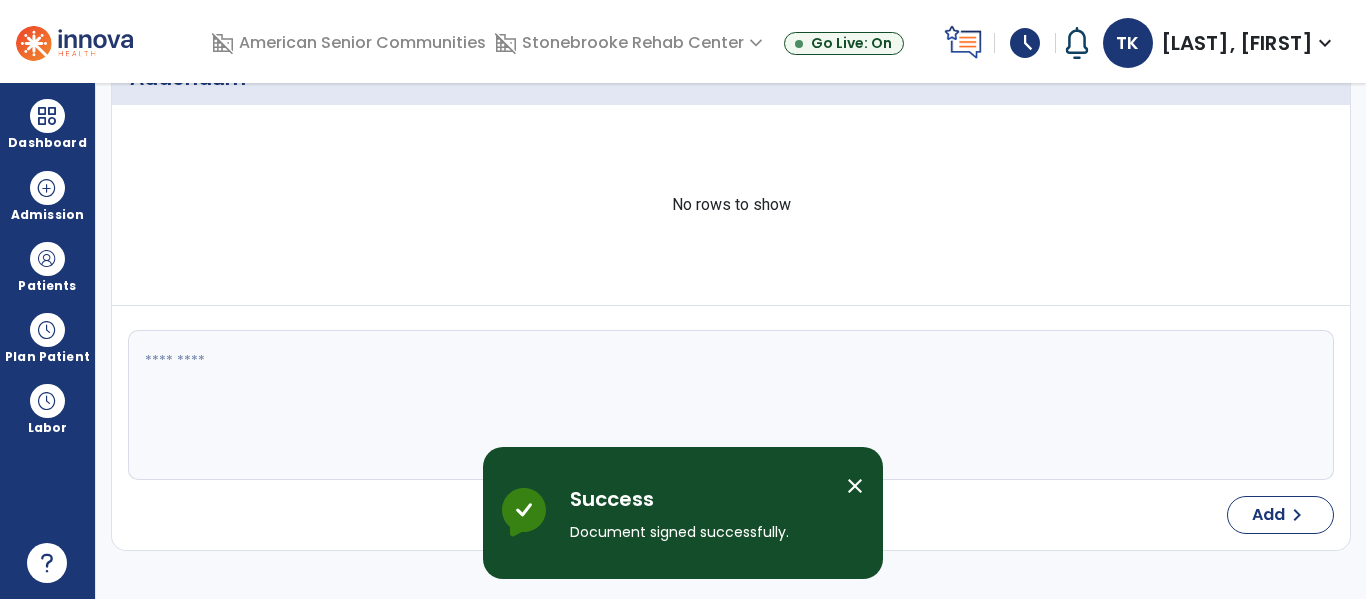 scroll, scrollTop: 0, scrollLeft: 0, axis: both 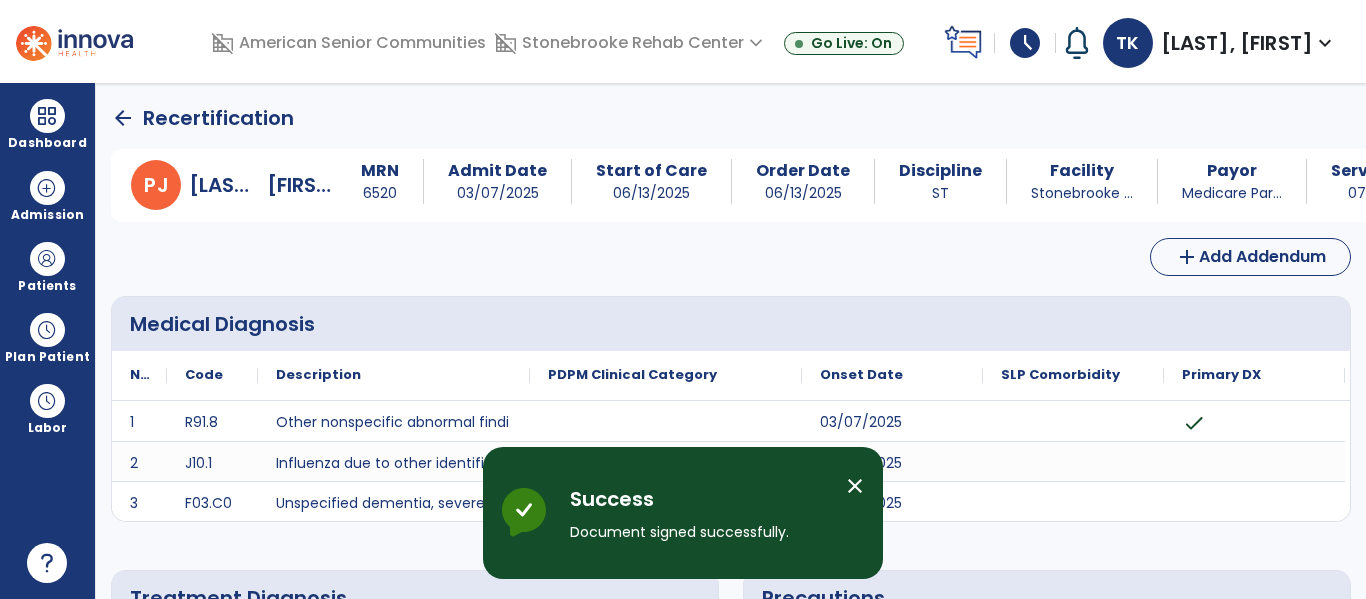 click on "close" at bounding box center (855, 486) 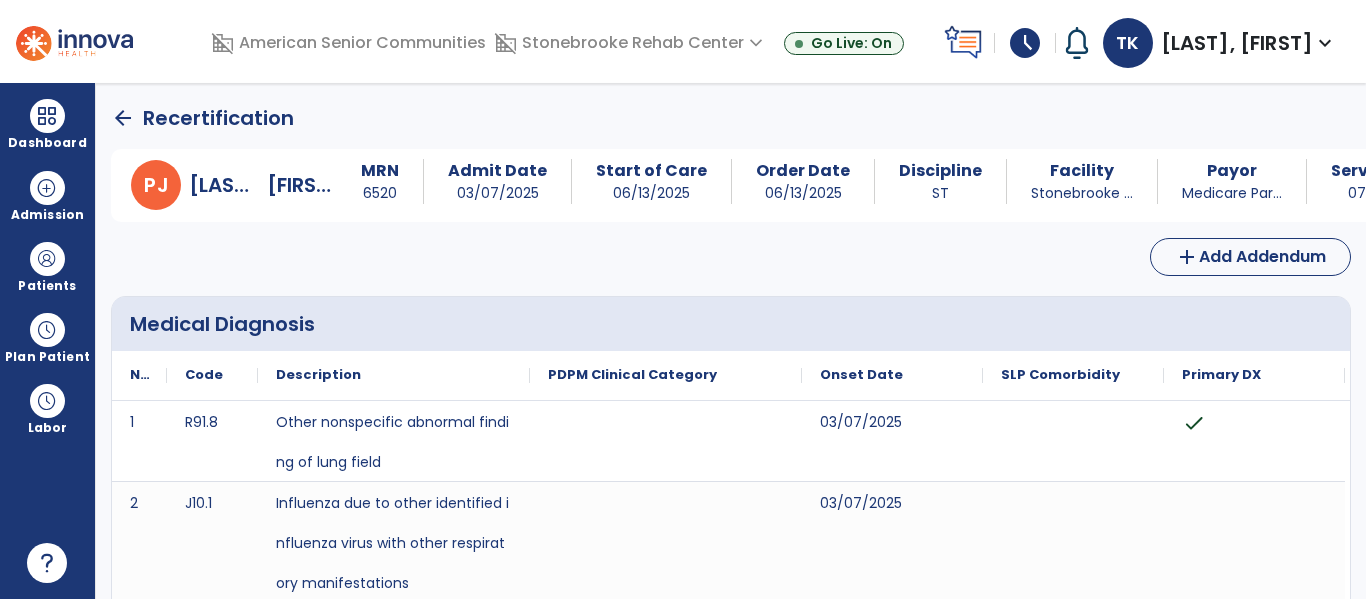 click on "arrow_back" 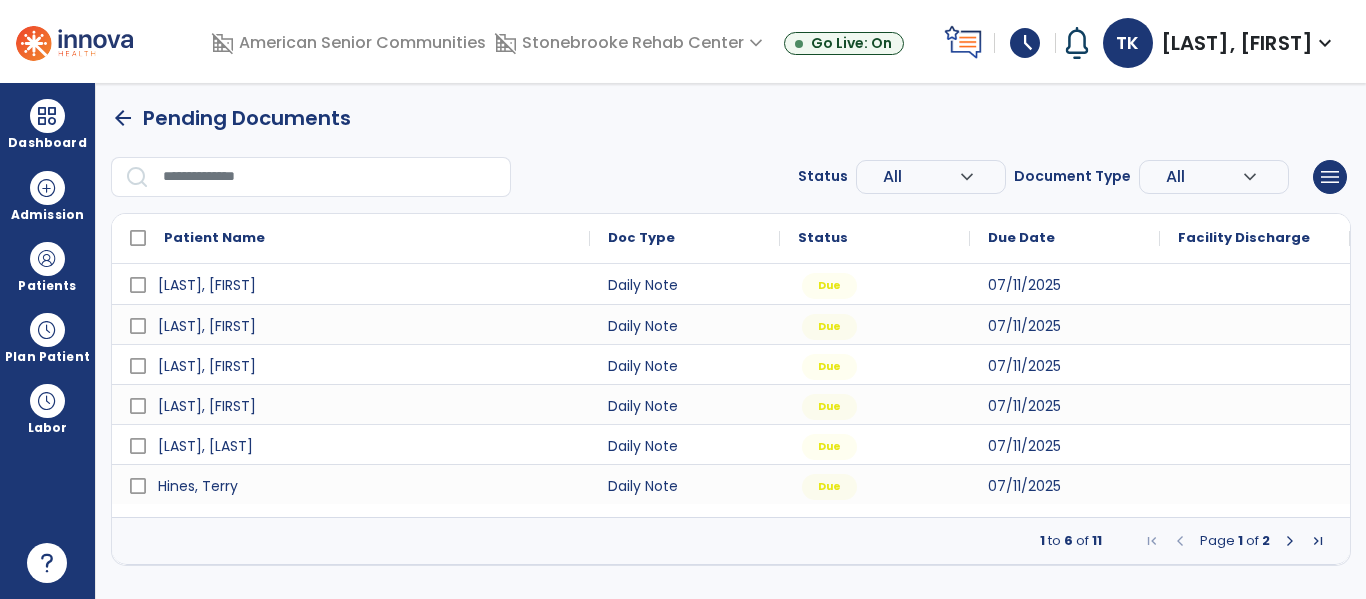 click at bounding box center [1290, 541] 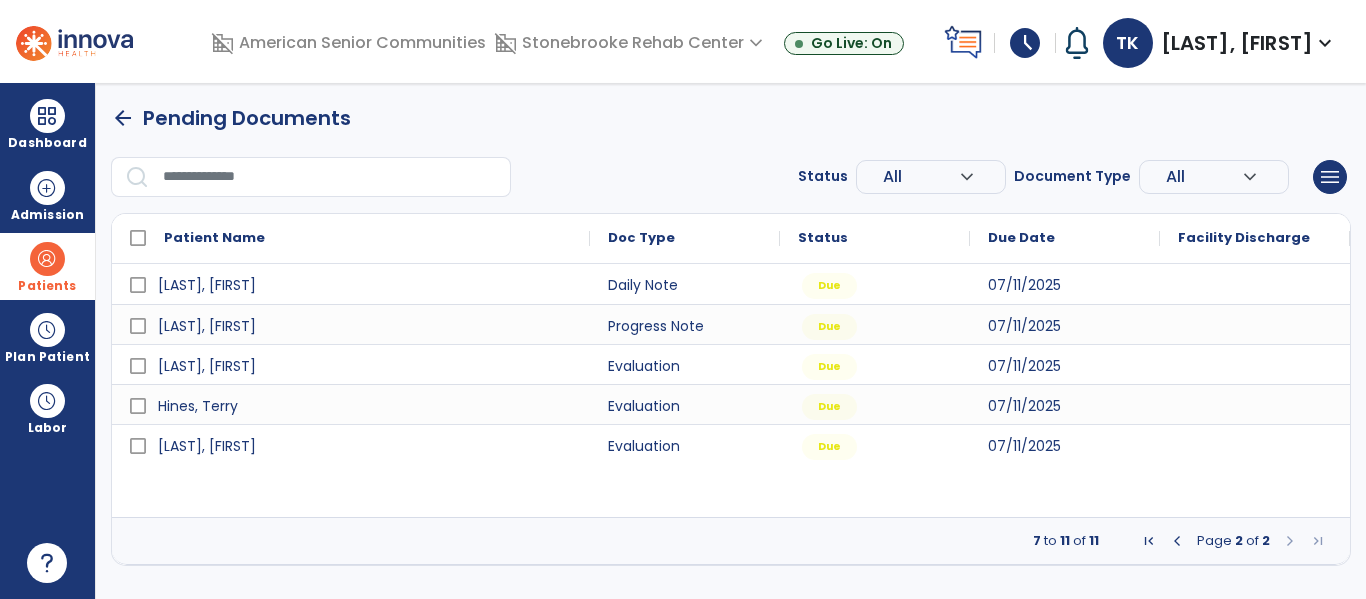 click at bounding box center (47, 259) 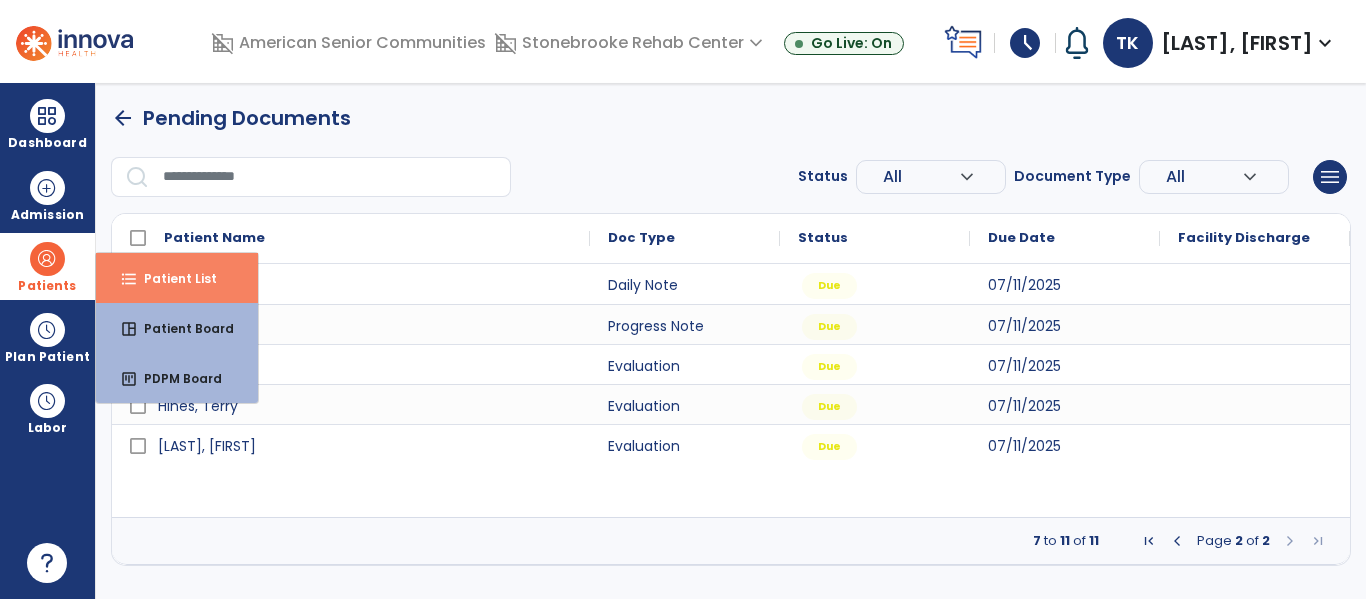 click on "format_list_bulleted  Patient List" at bounding box center (177, 278) 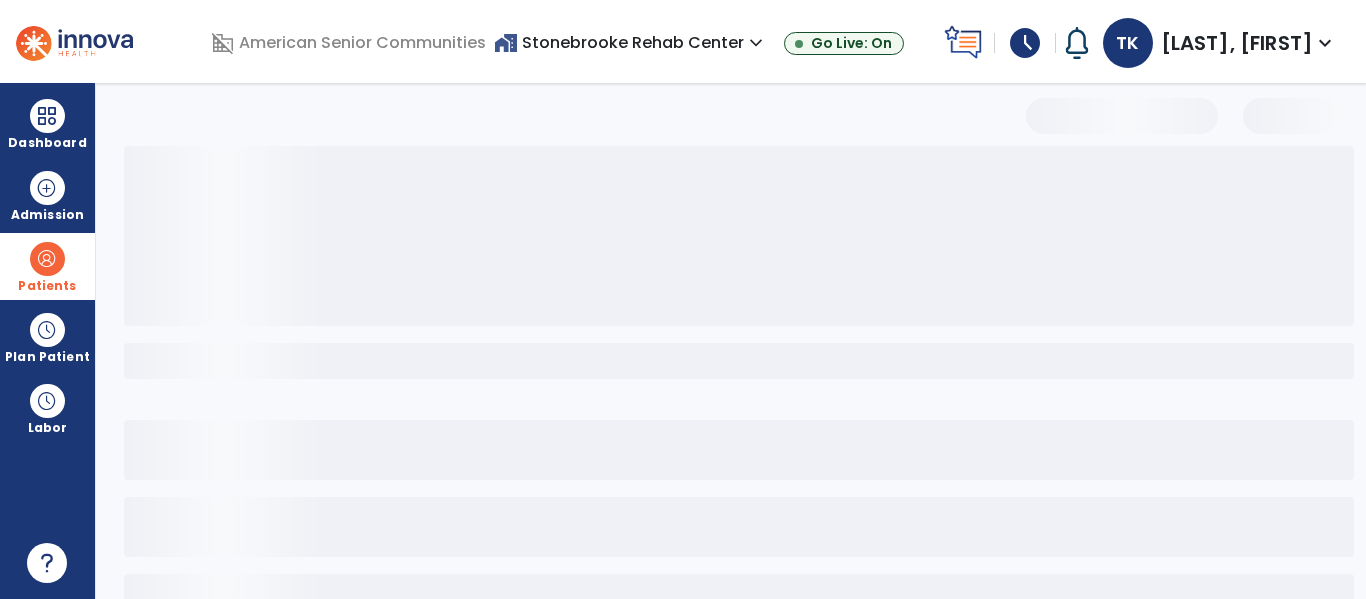 select on "***" 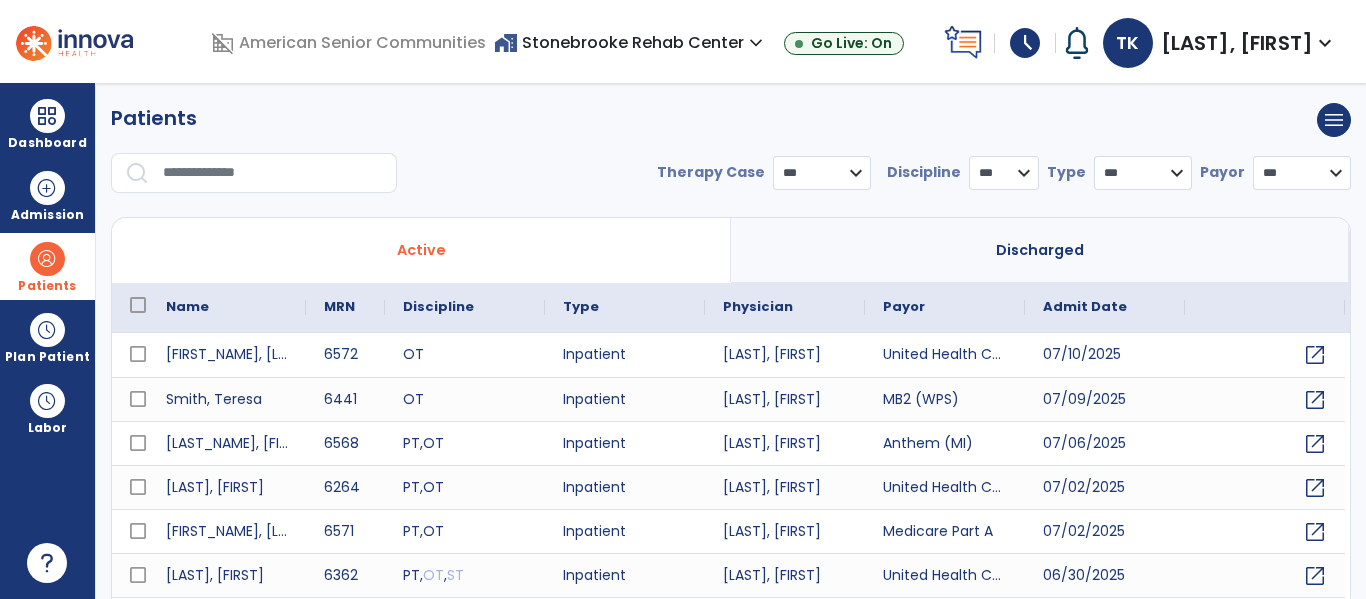 click at bounding box center (273, 173) 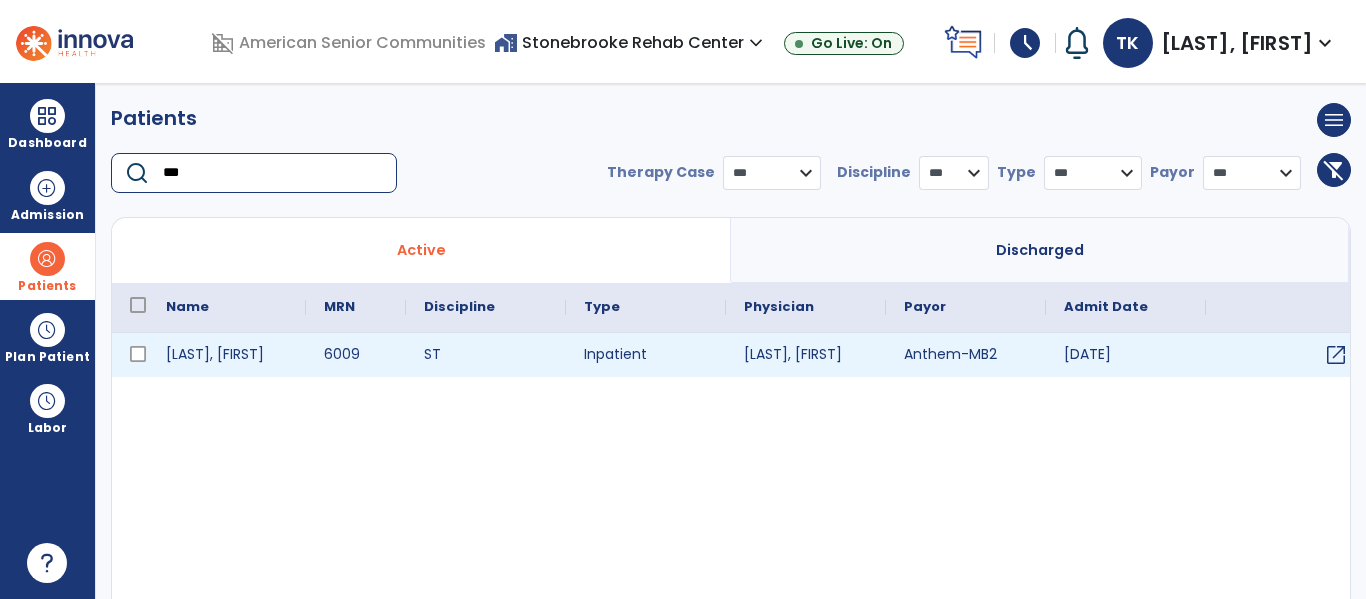 type on "***" 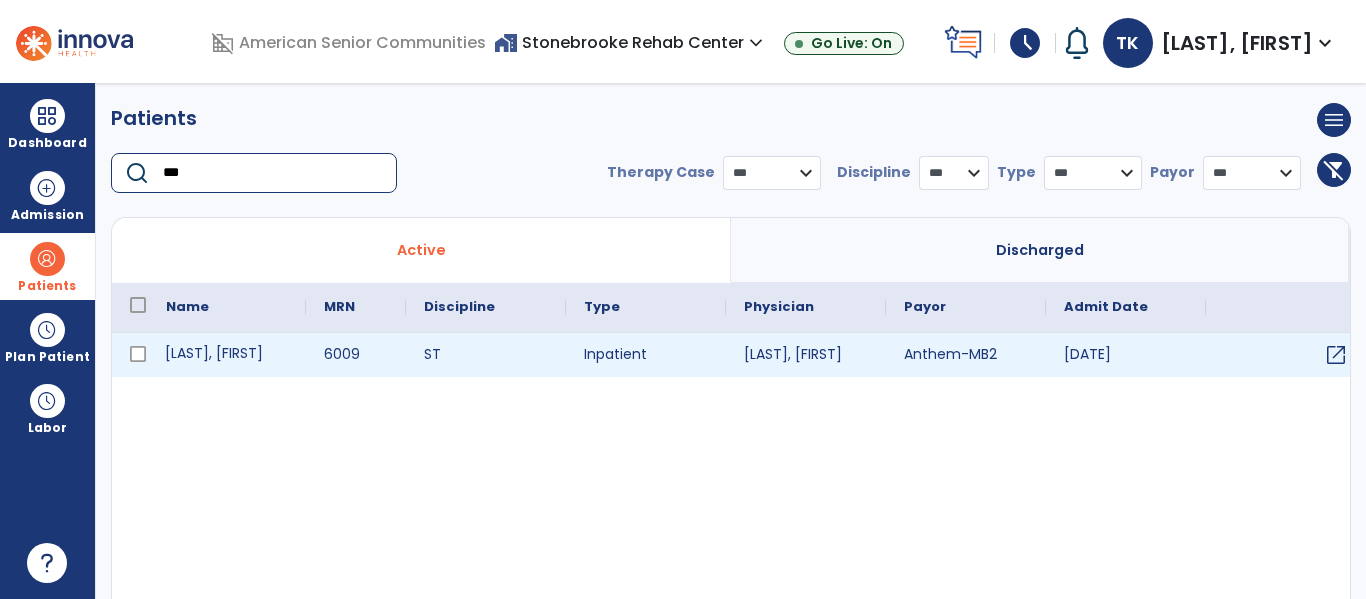 click on "[LAST], [FIRST]" at bounding box center [227, 355] 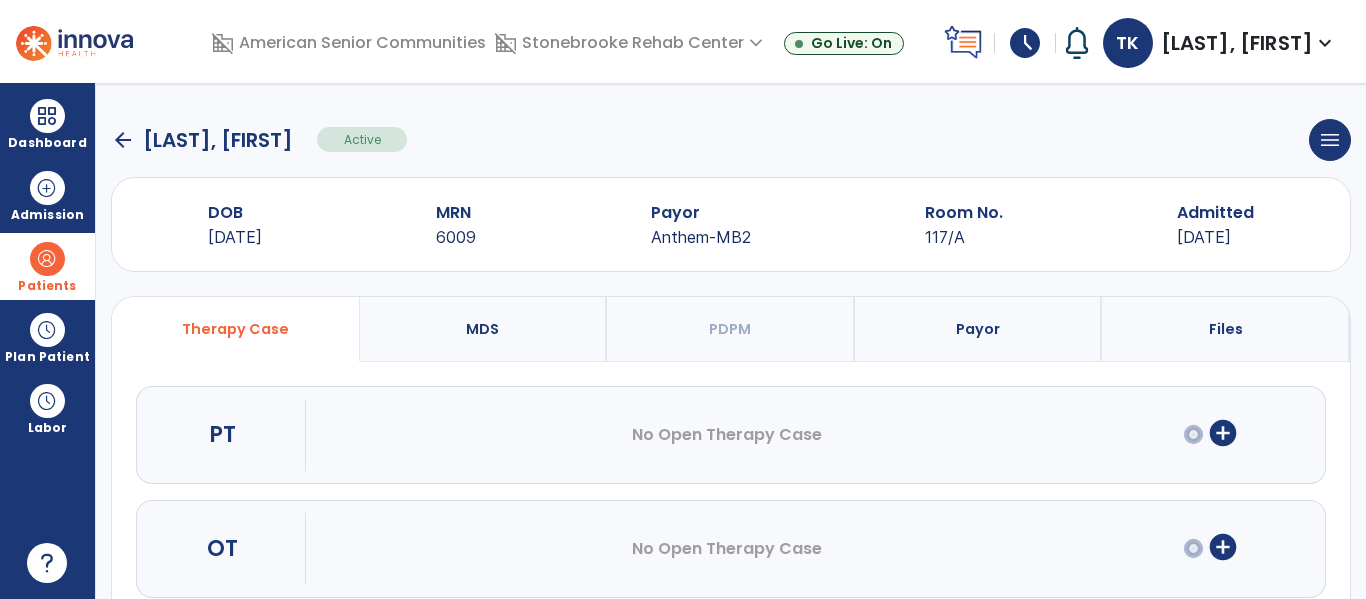 scroll, scrollTop: 162, scrollLeft: 0, axis: vertical 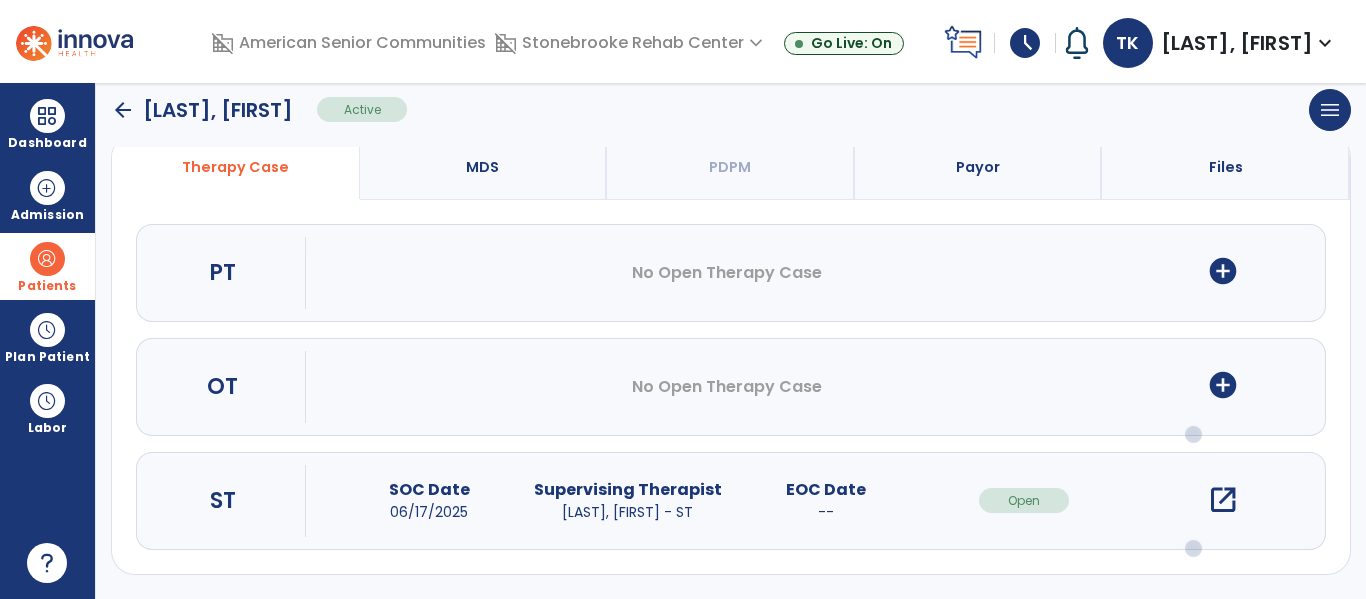 click on "open_in_new" at bounding box center (1223, 500) 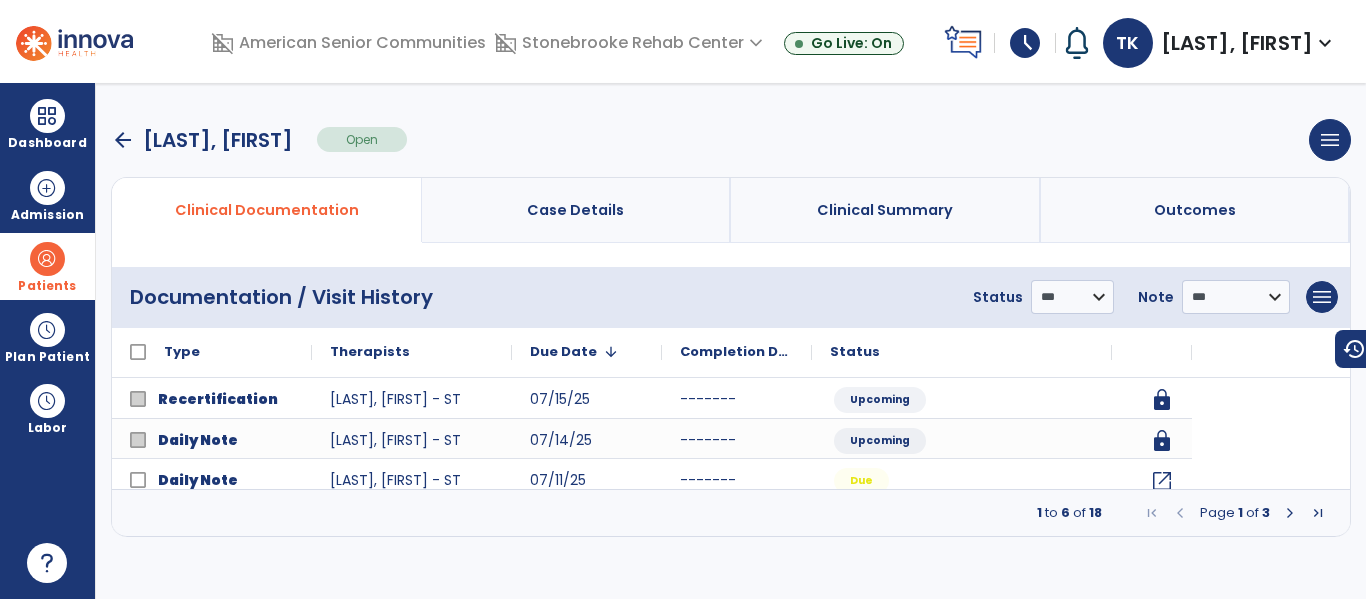 scroll, scrollTop: 0, scrollLeft: 0, axis: both 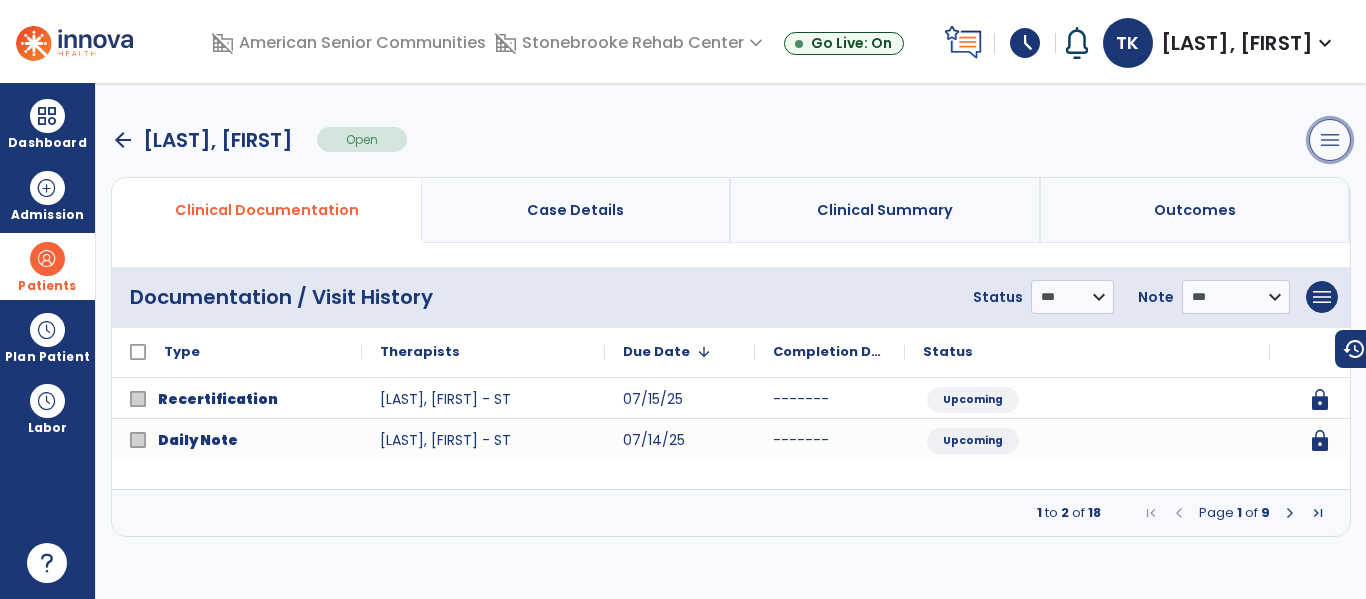 click on "menu" at bounding box center (1330, 140) 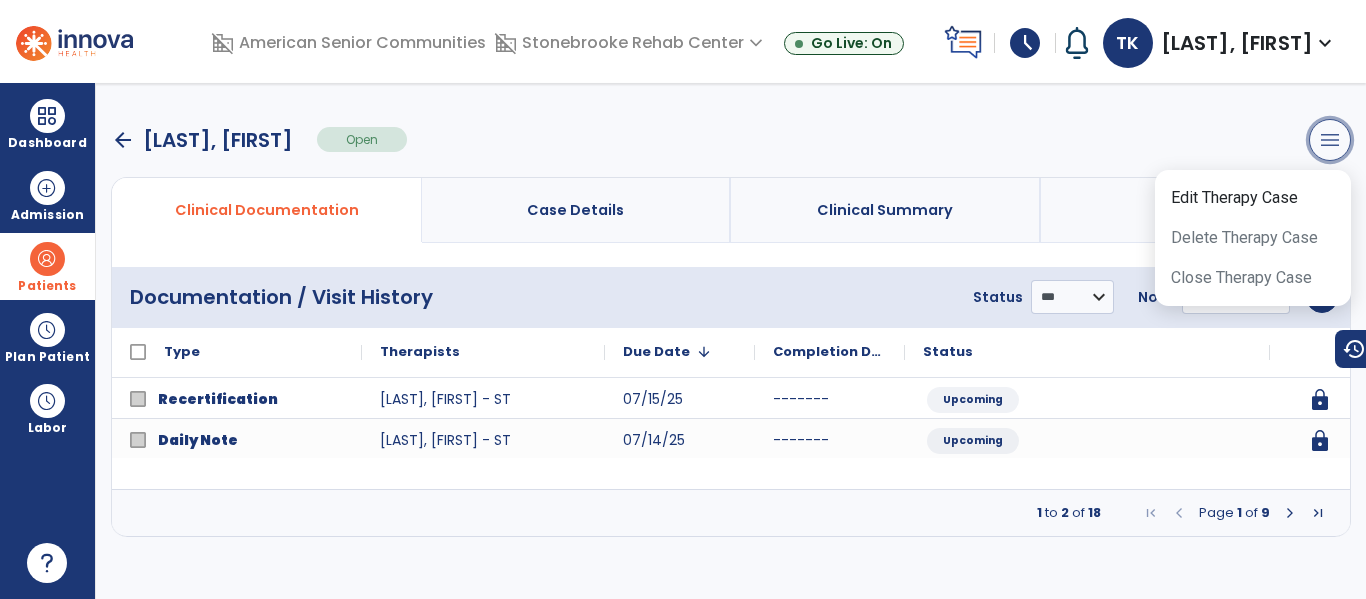 click on "menu" at bounding box center [1330, 140] 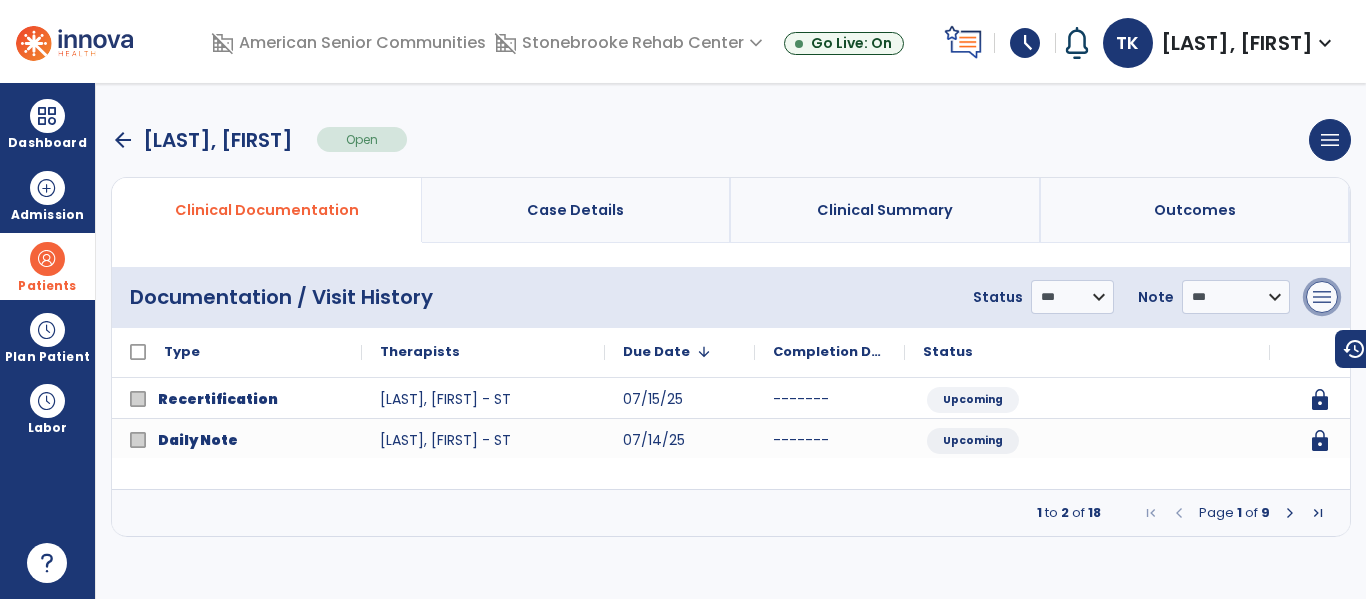 click on "menu" at bounding box center [1322, 297] 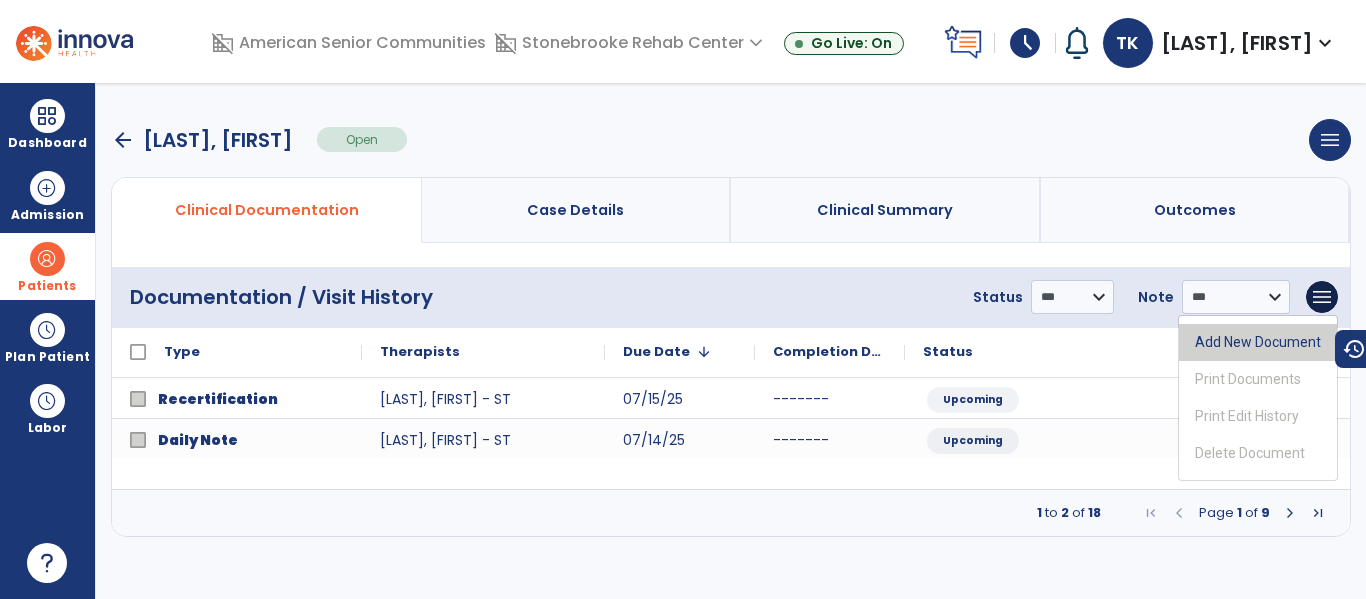 click on "Add New Document" at bounding box center (1258, 342) 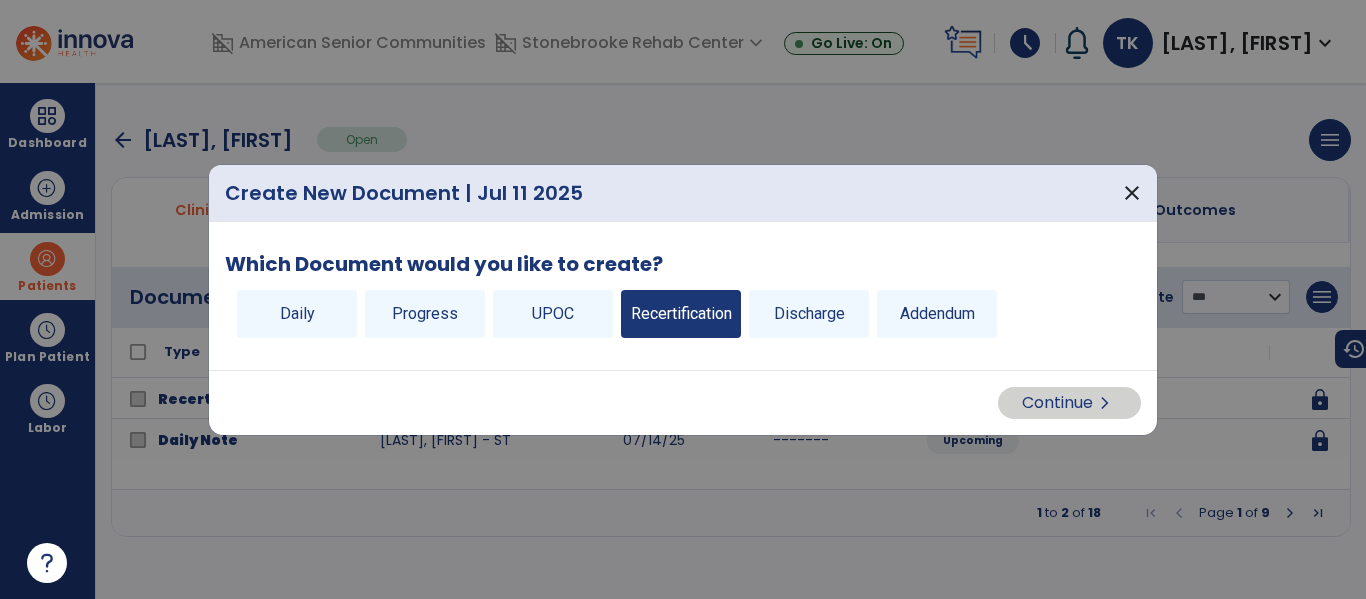 click on "Recertification" at bounding box center [681, 314] 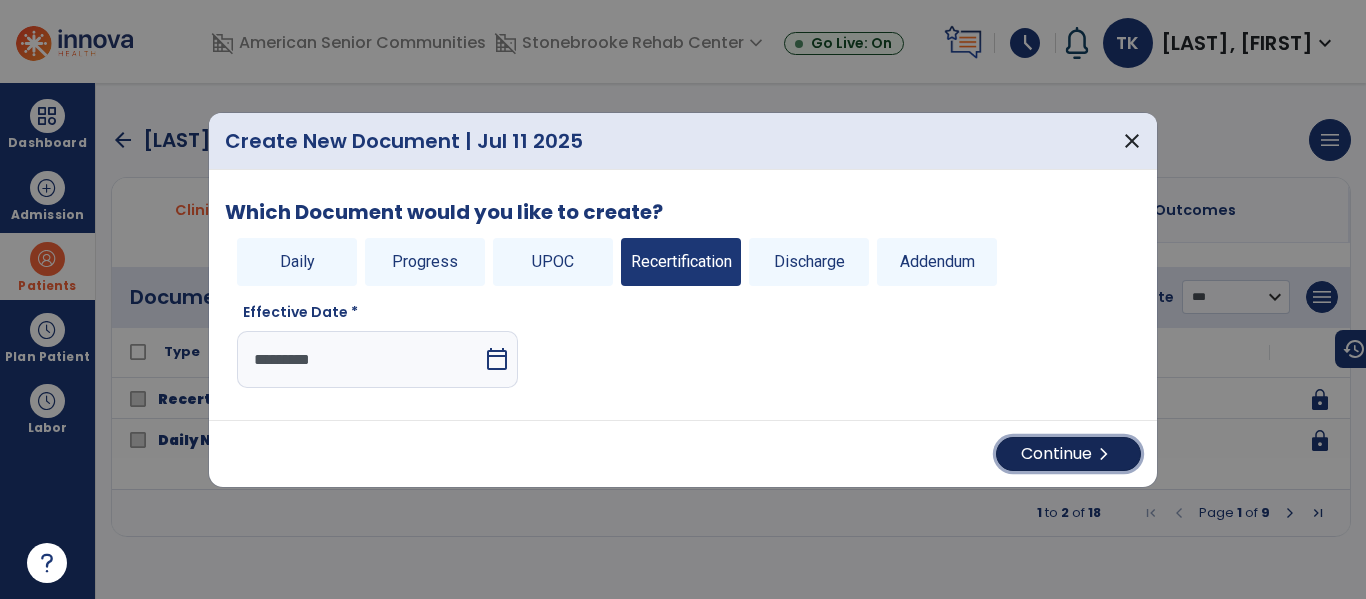 click on "Continue   chevron_right" at bounding box center [1068, 454] 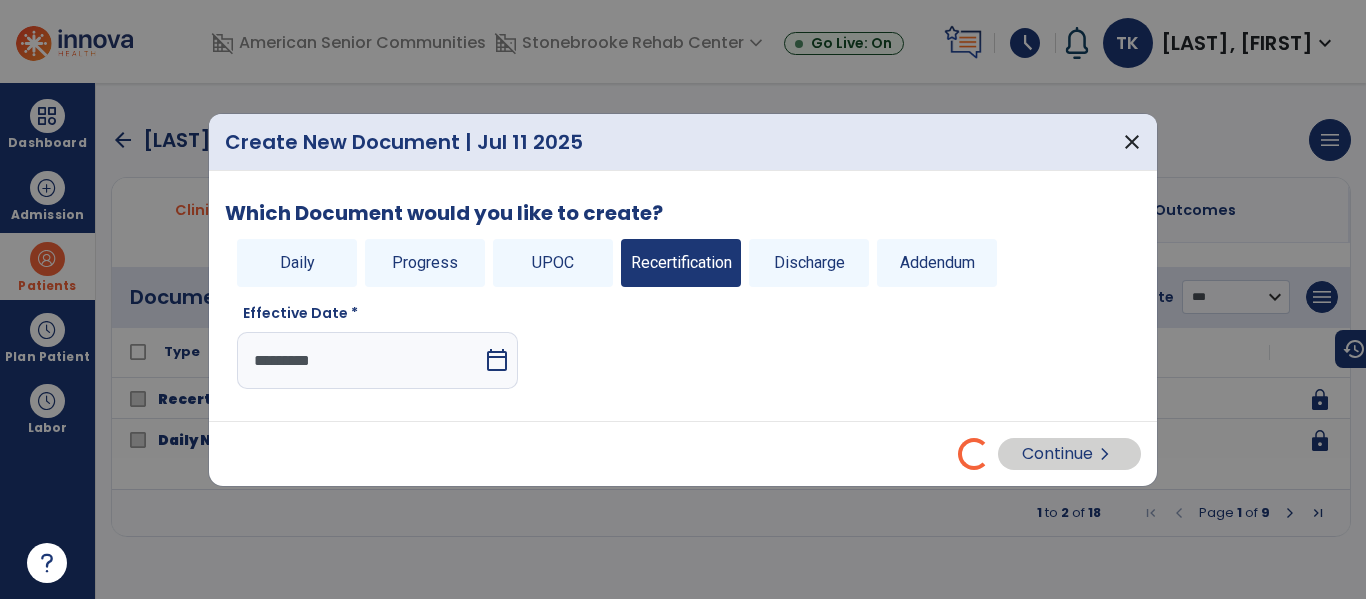 select on "**" 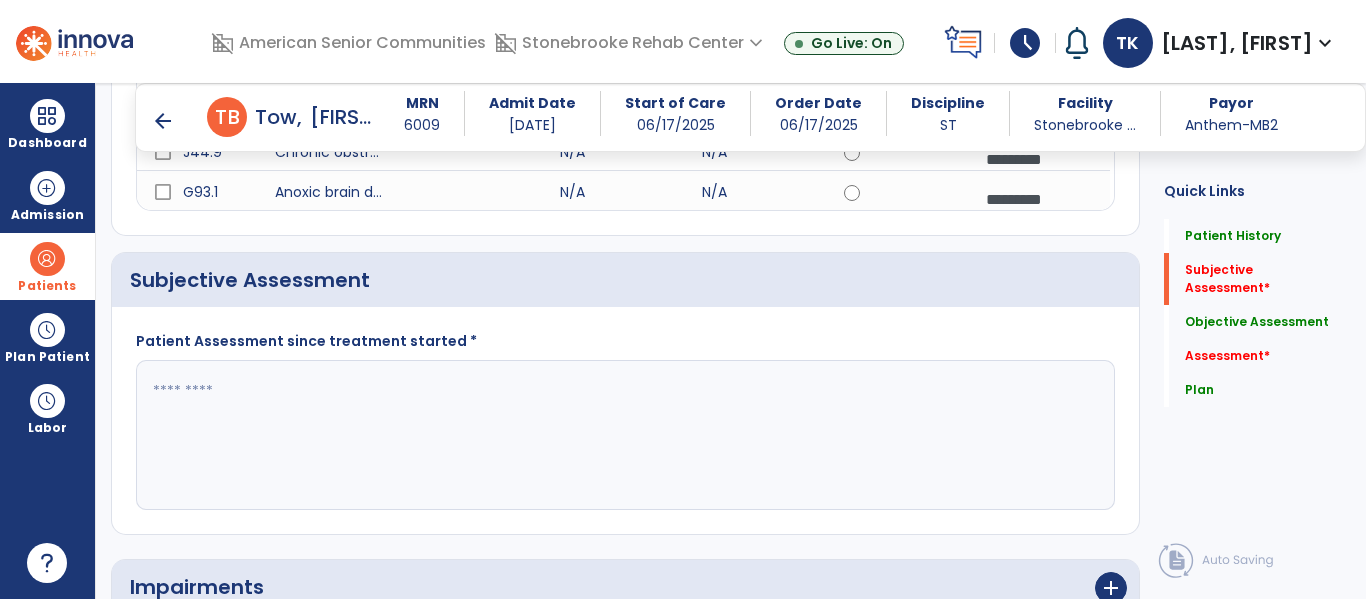scroll, scrollTop: 466, scrollLeft: 0, axis: vertical 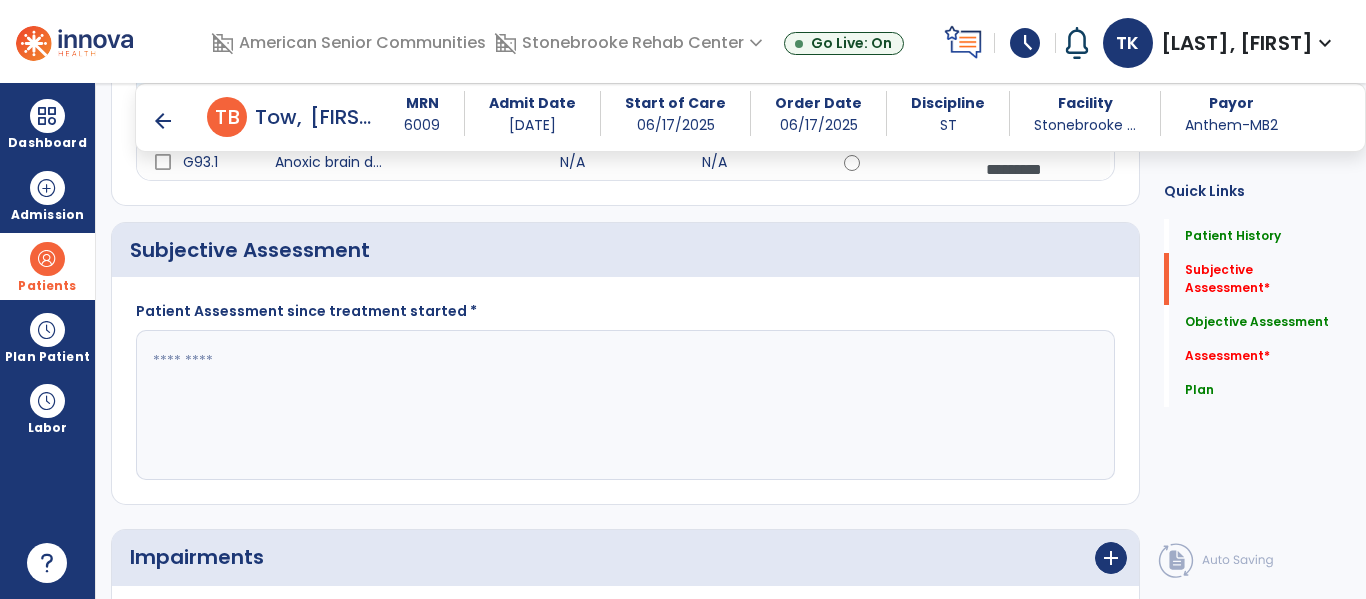 click 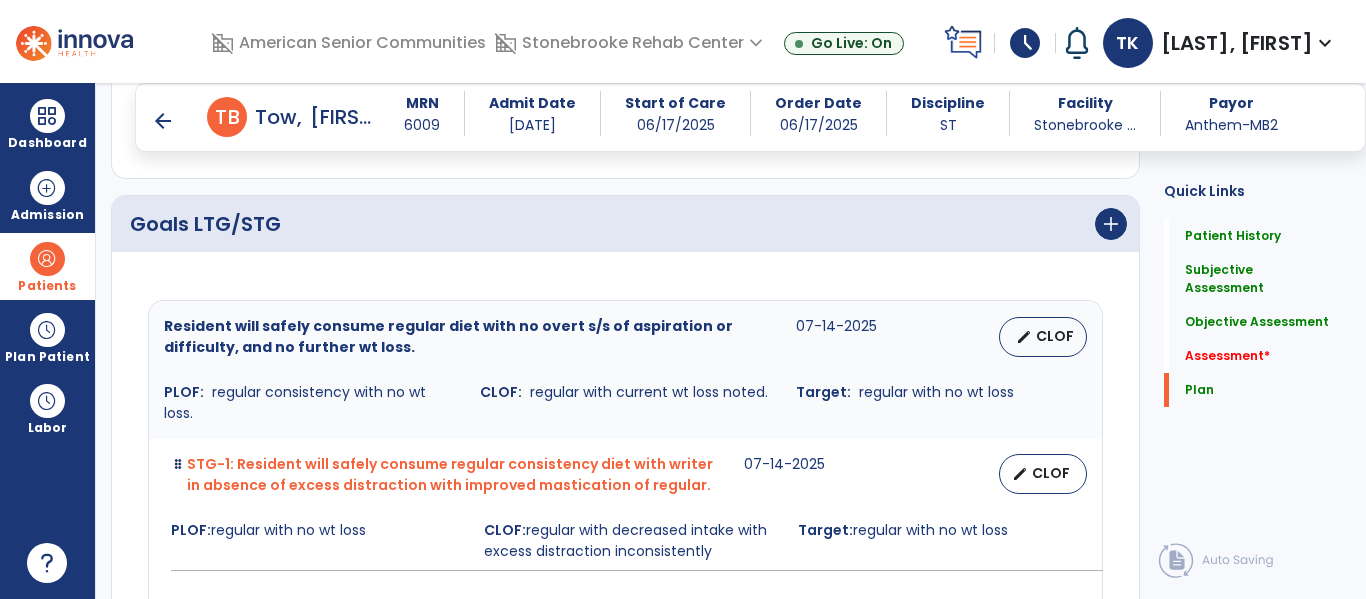 scroll, scrollTop: 3923, scrollLeft: 0, axis: vertical 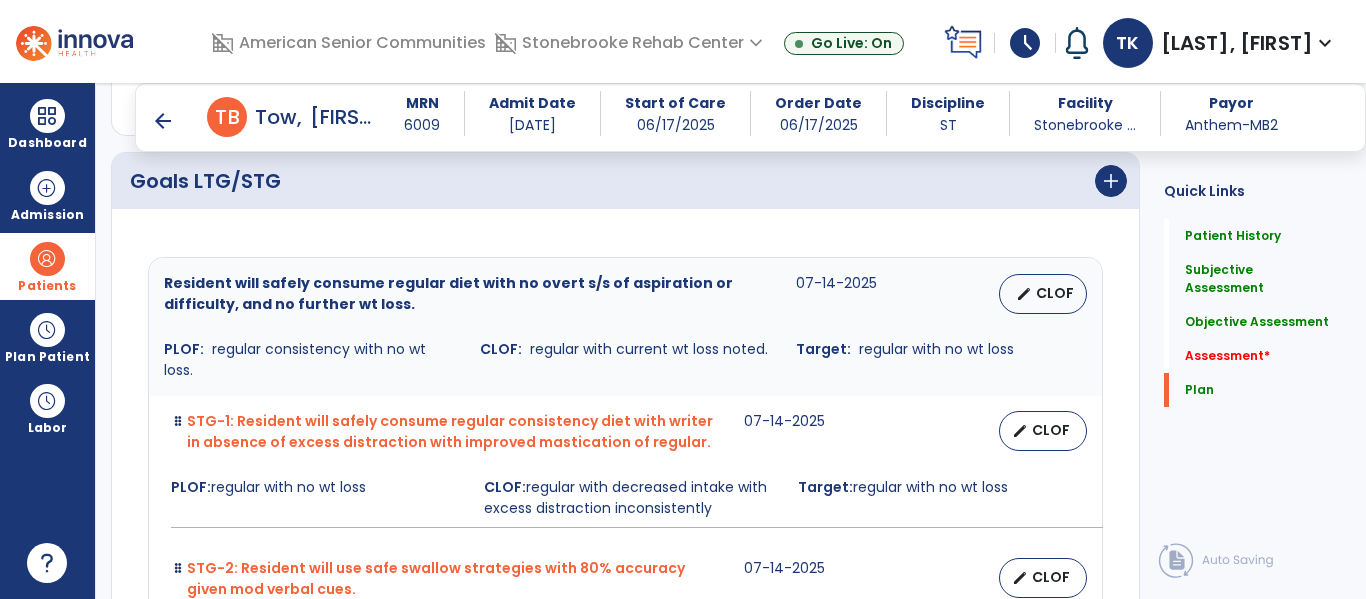 type on "**********" 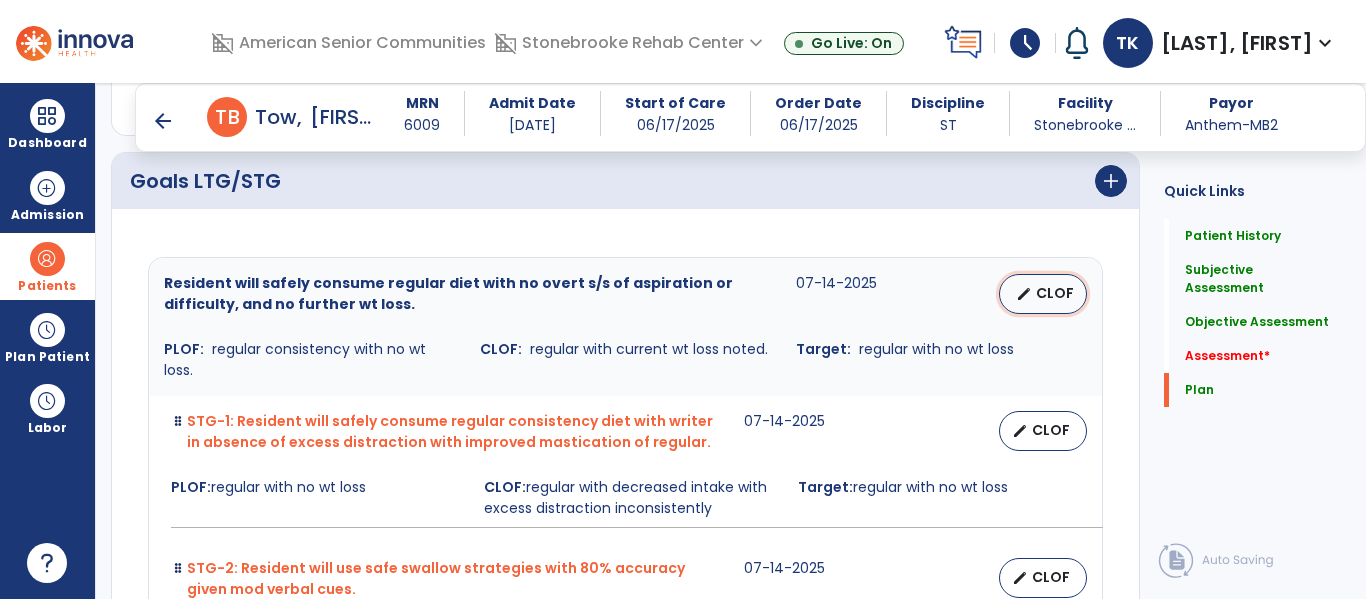 click on "edit" at bounding box center [1024, 294] 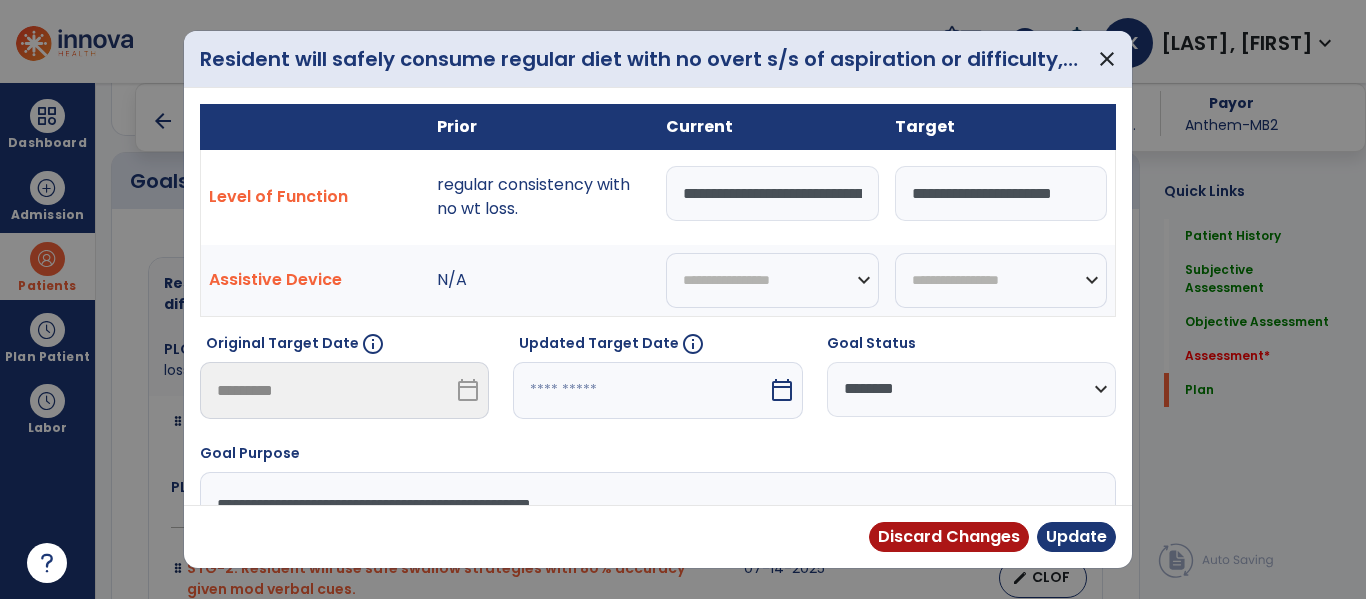 click on "calendar_today" at bounding box center [782, 390] 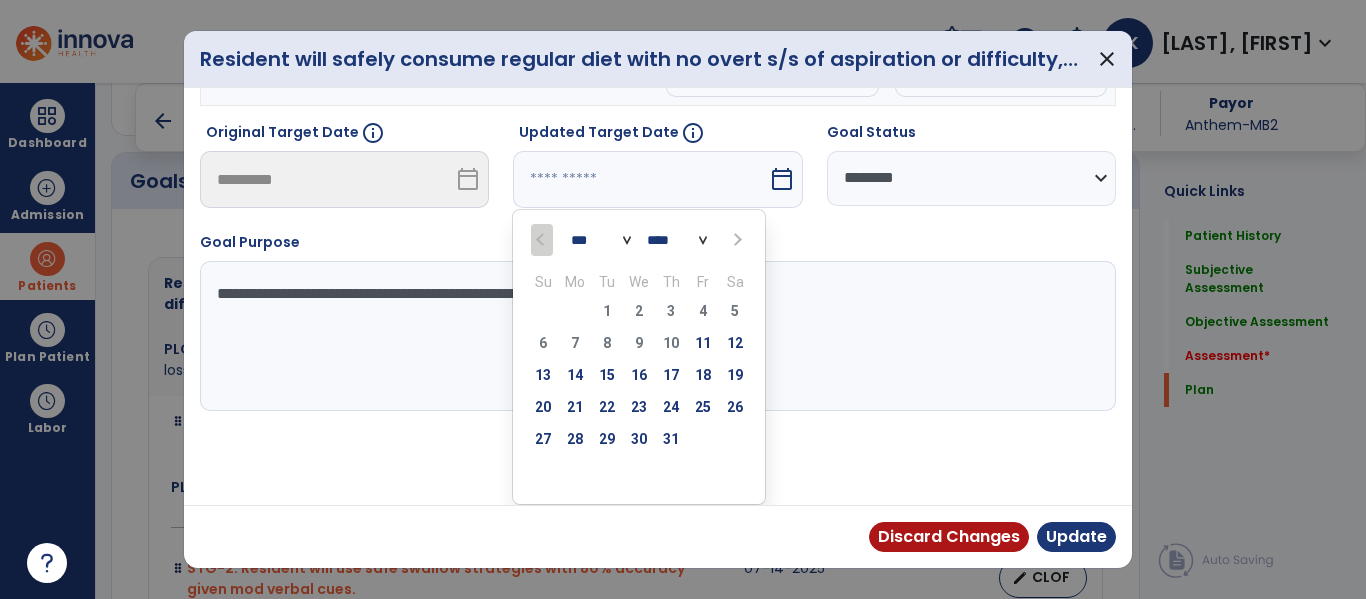 click at bounding box center [735, 239] 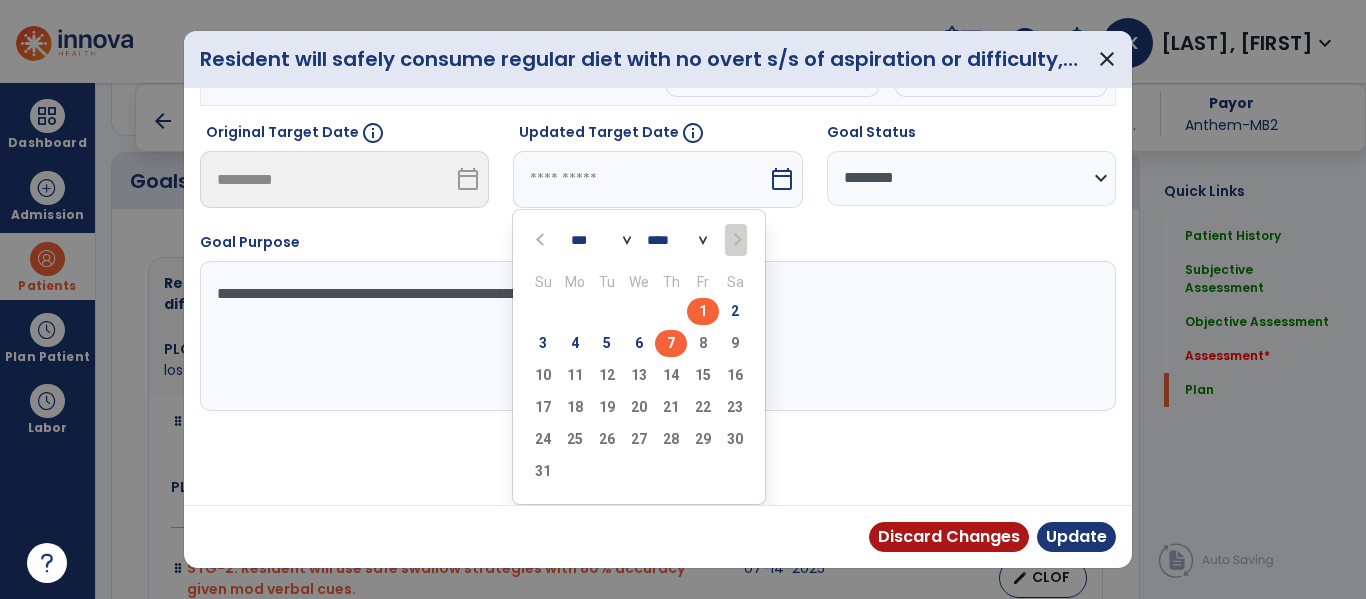 click on "7" at bounding box center (671, 343) 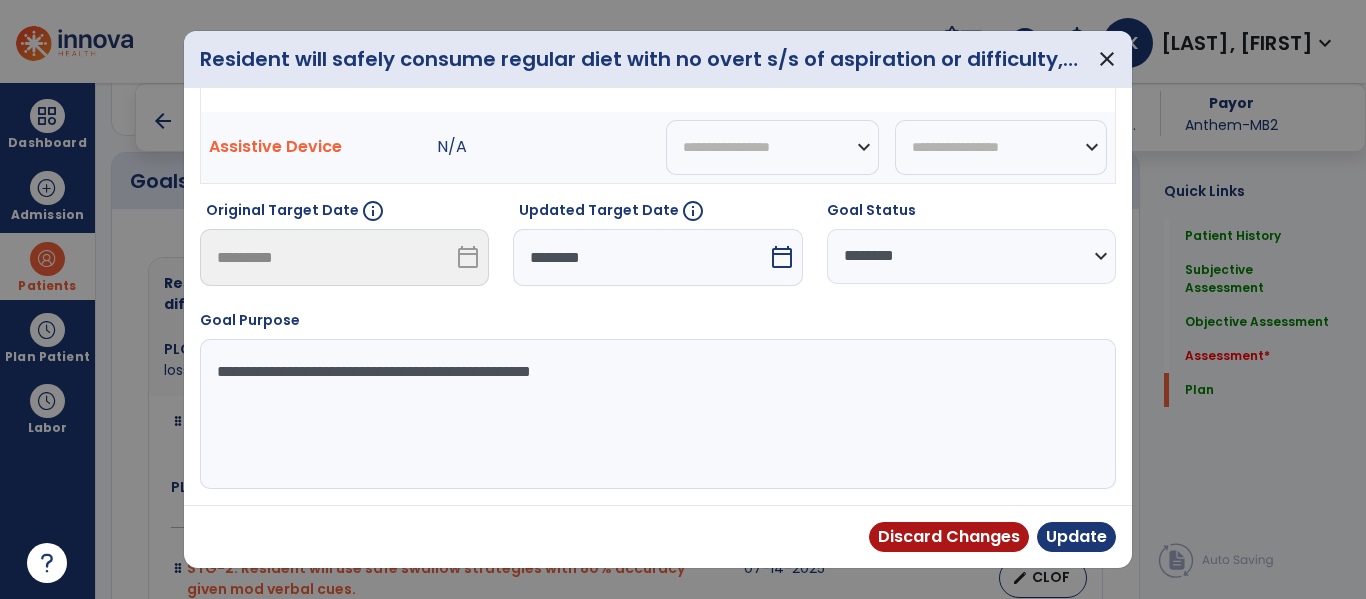 scroll, scrollTop: 0, scrollLeft: 0, axis: both 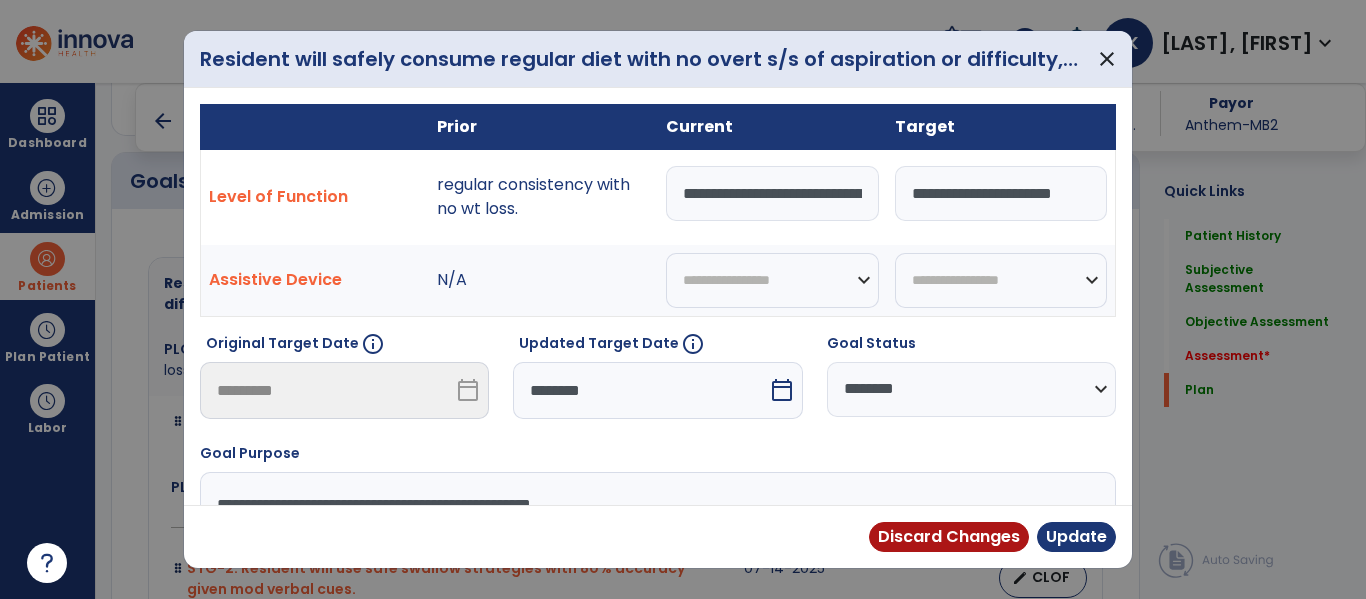 click on "**********" at bounding box center (772, 193) 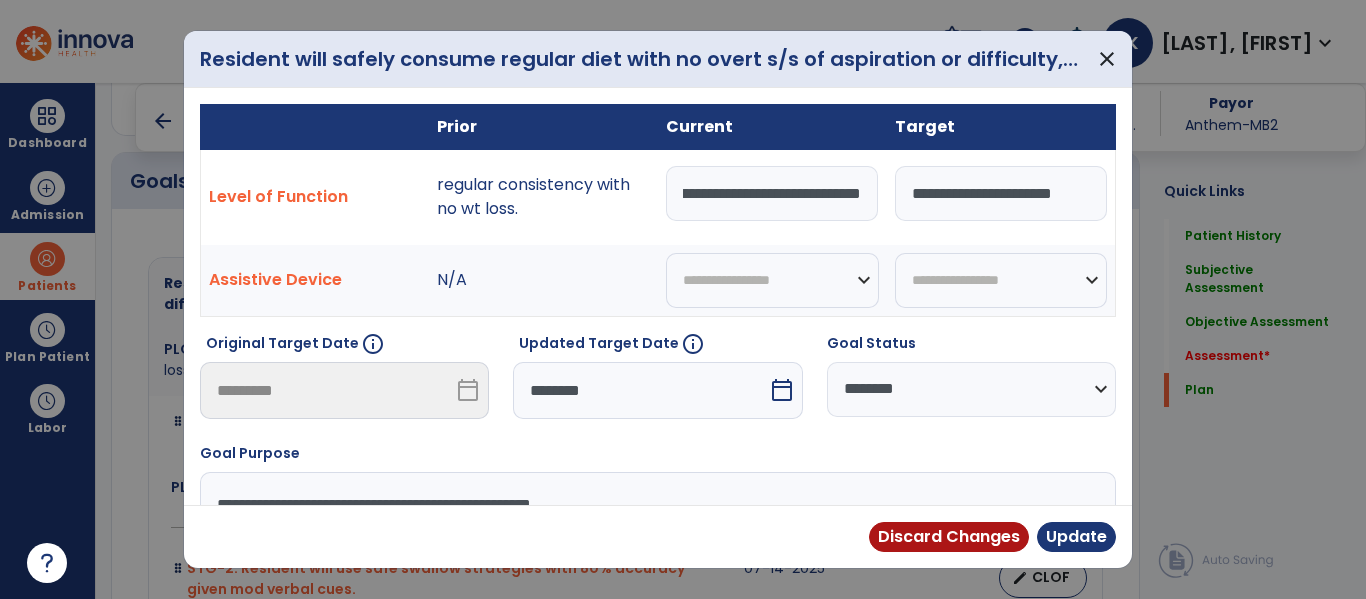scroll, scrollTop: 0, scrollLeft: 92, axis: horizontal 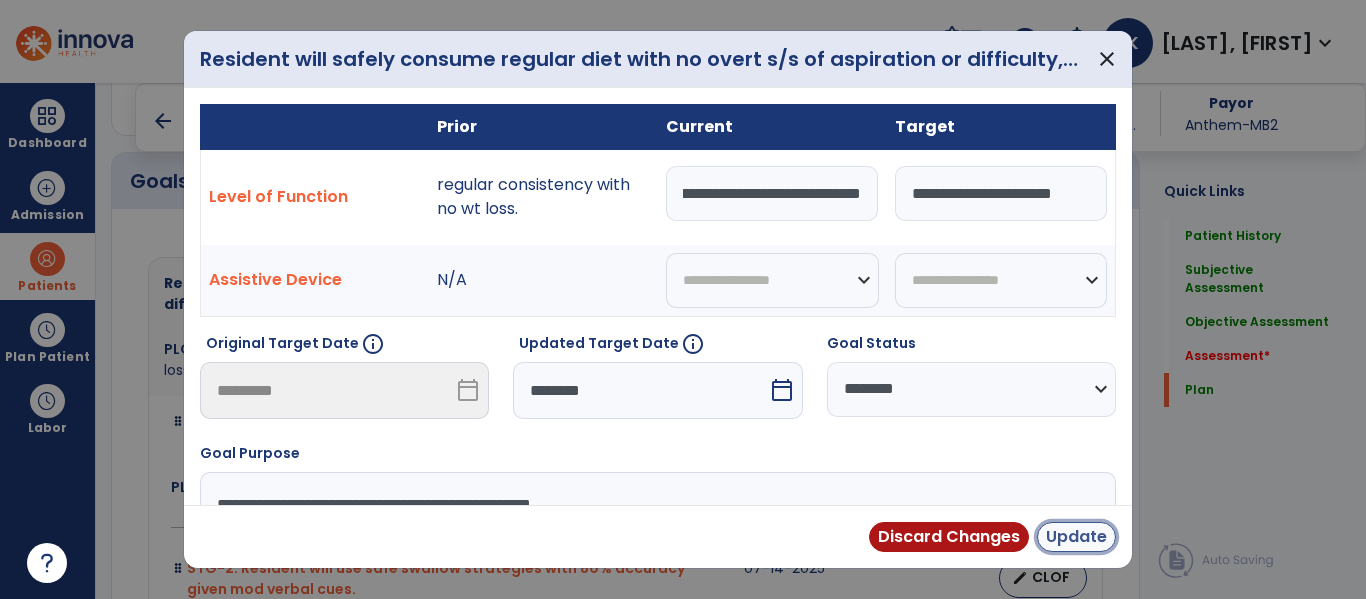 click on "Update" at bounding box center [1076, 537] 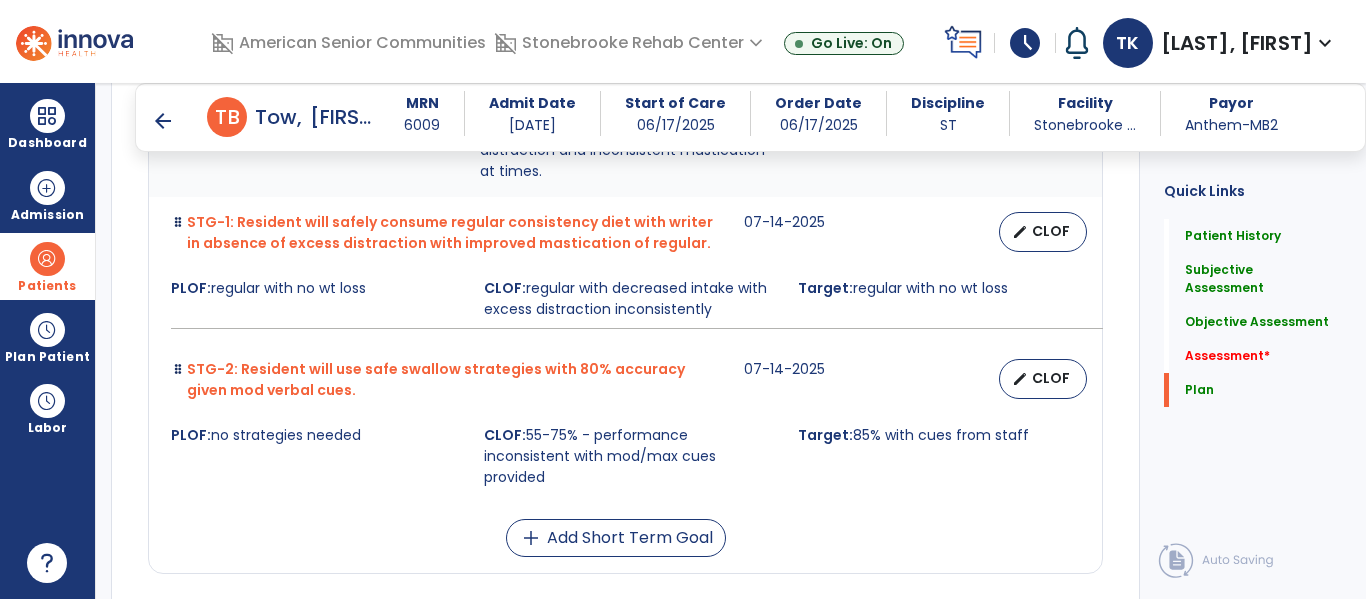 scroll, scrollTop: 4167, scrollLeft: 0, axis: vertical 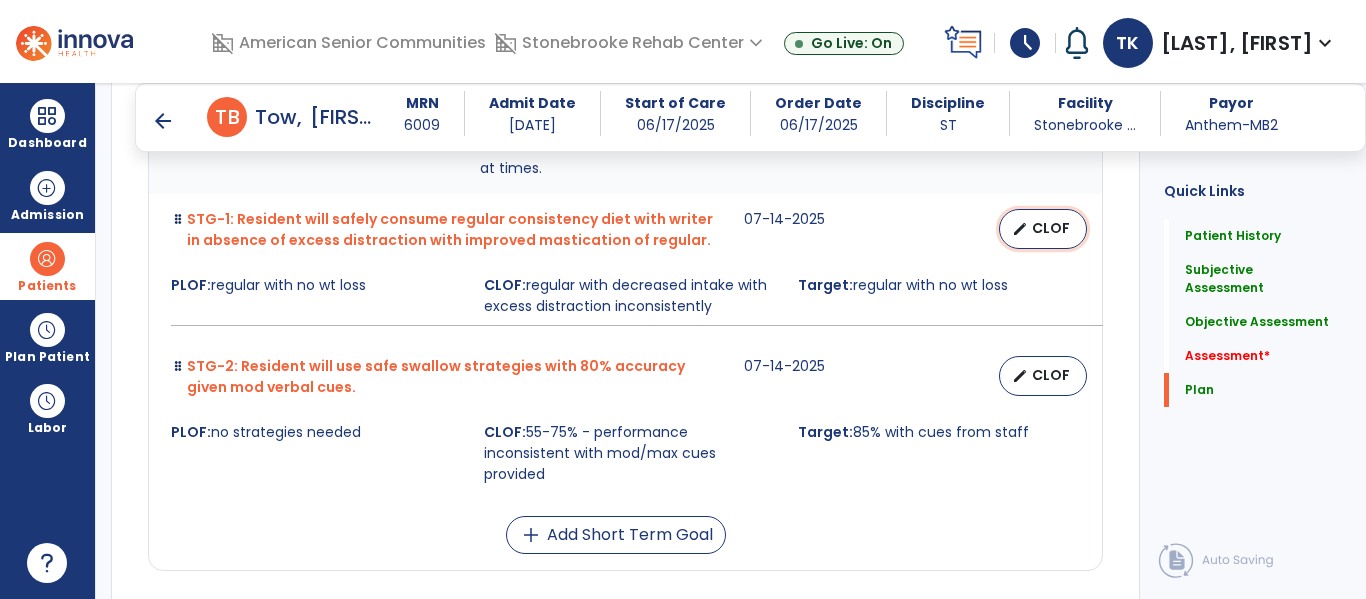 click on "CLOF" at bounding box center [1051, 228] 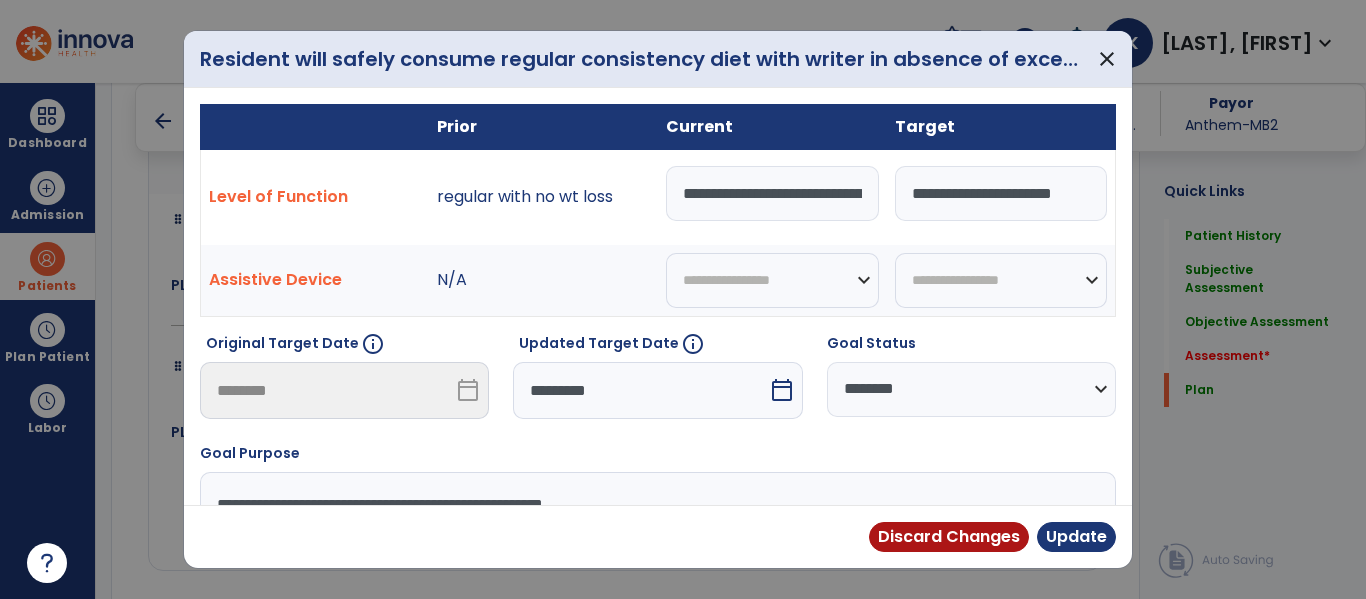 click on "**********" at bounding box center (772, 193) 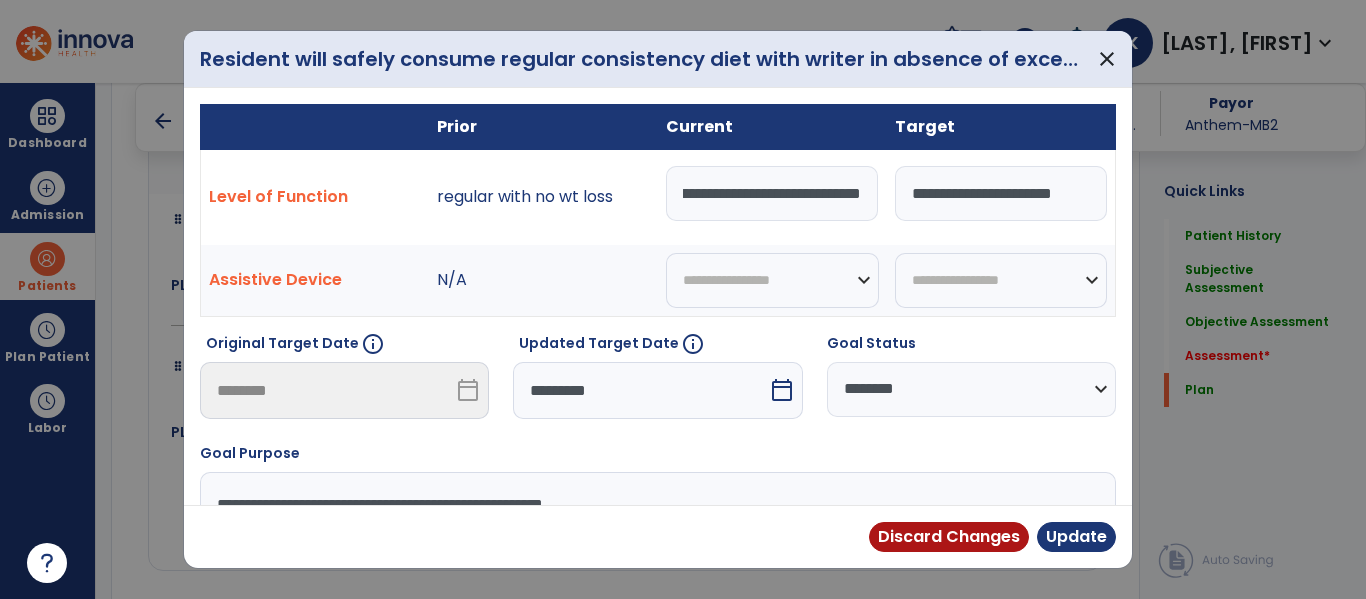 scroll, scrollTop: 0, scrollLeft: 360, axis: horizontal 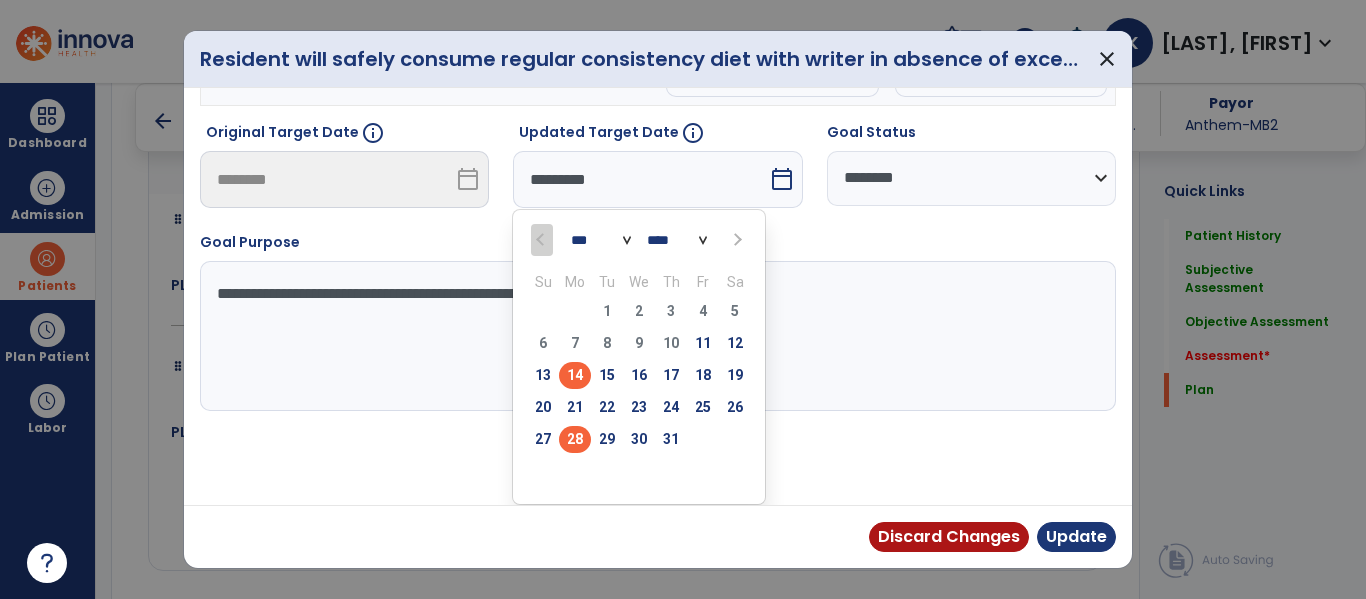 click on "28" at bounding box center [575, 439] 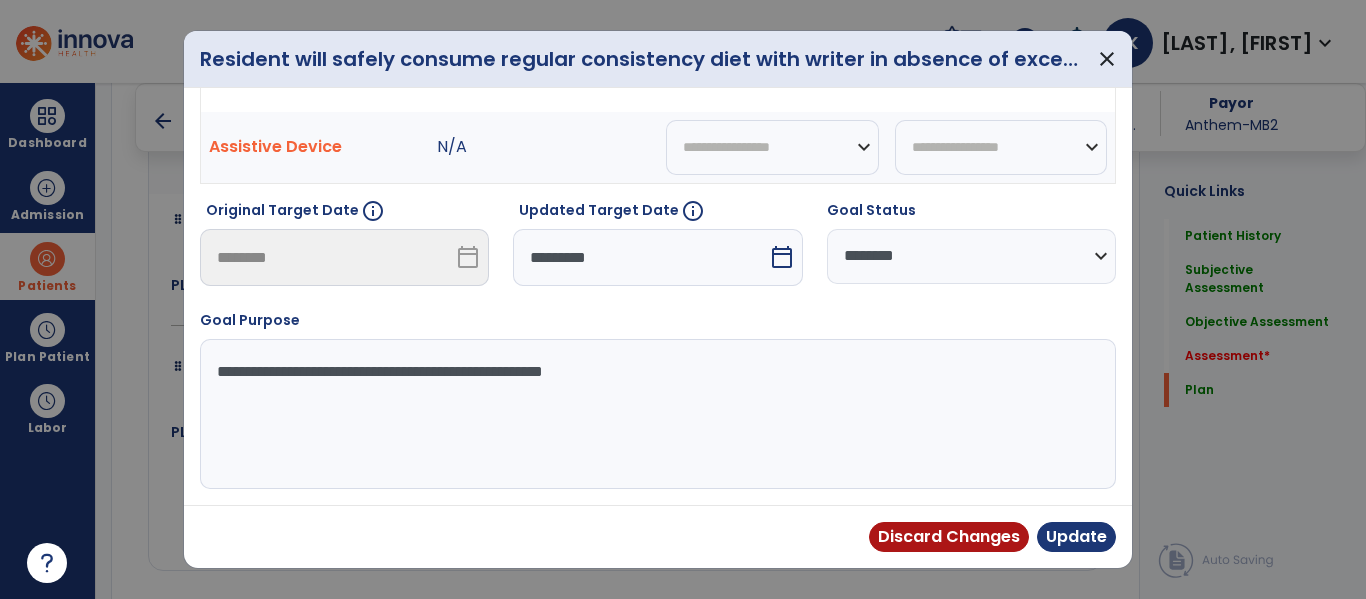 scroll, scrollTop: 133, scrollLeft: 0, axis: vertical 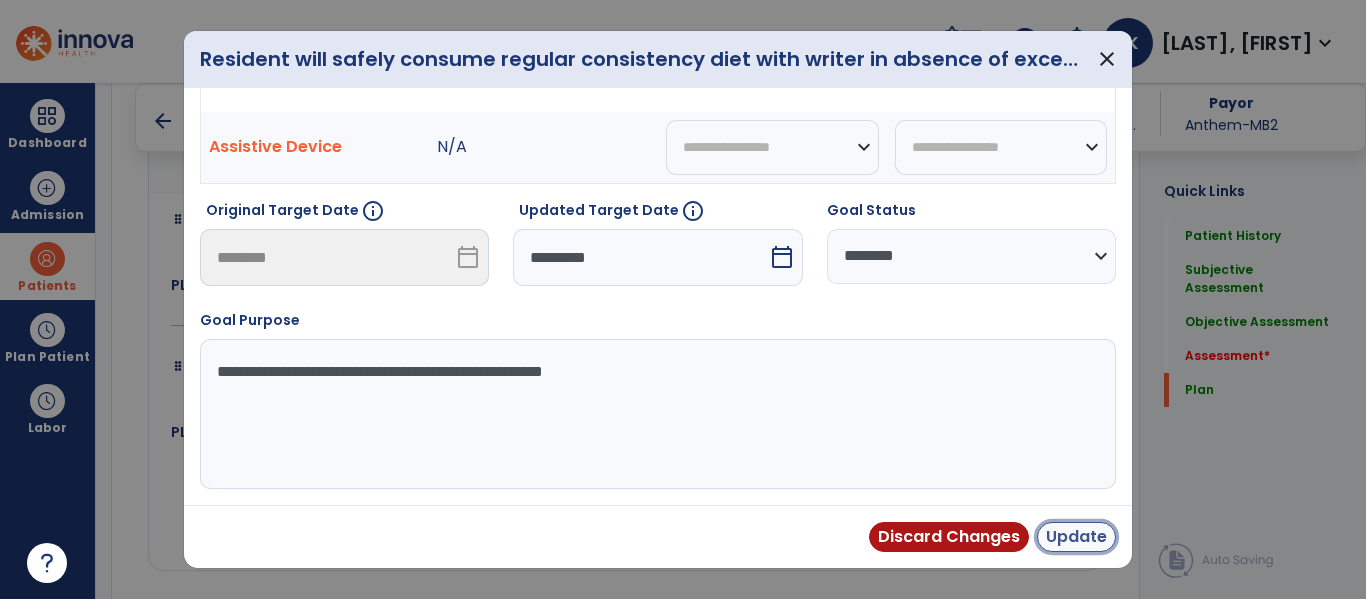 click on "Update" at bounding box center (1076, 537) 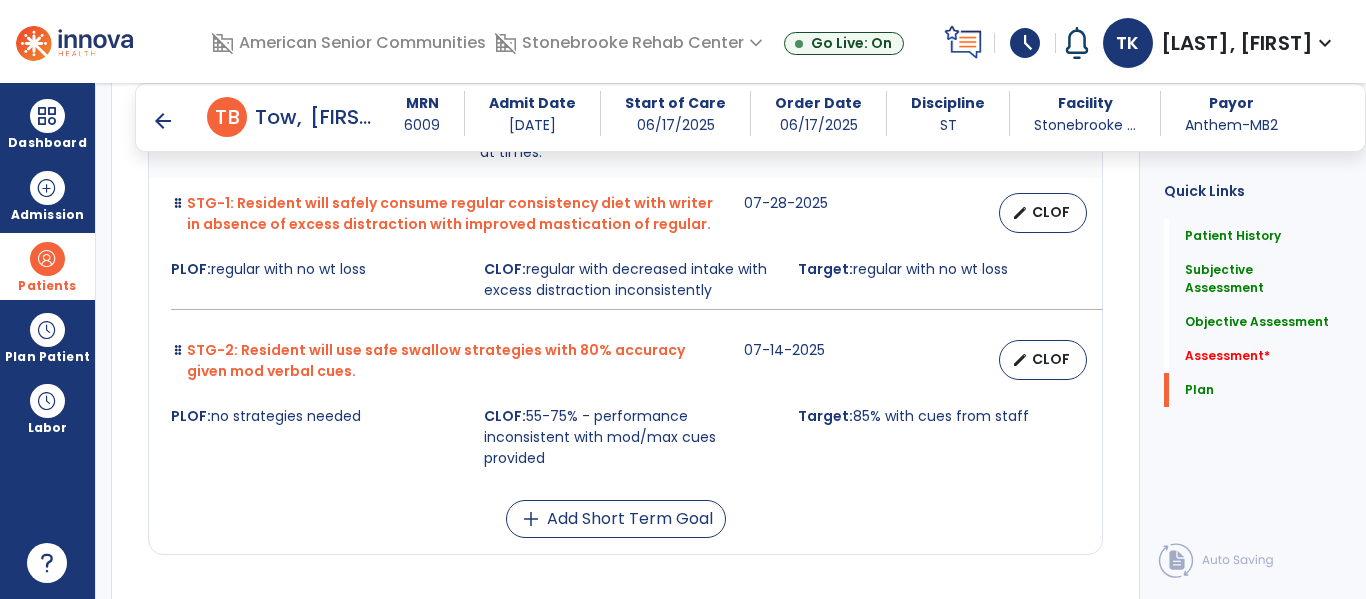 scroll, scrollTop: 4215, scrollLeft: 0, axis: vertical 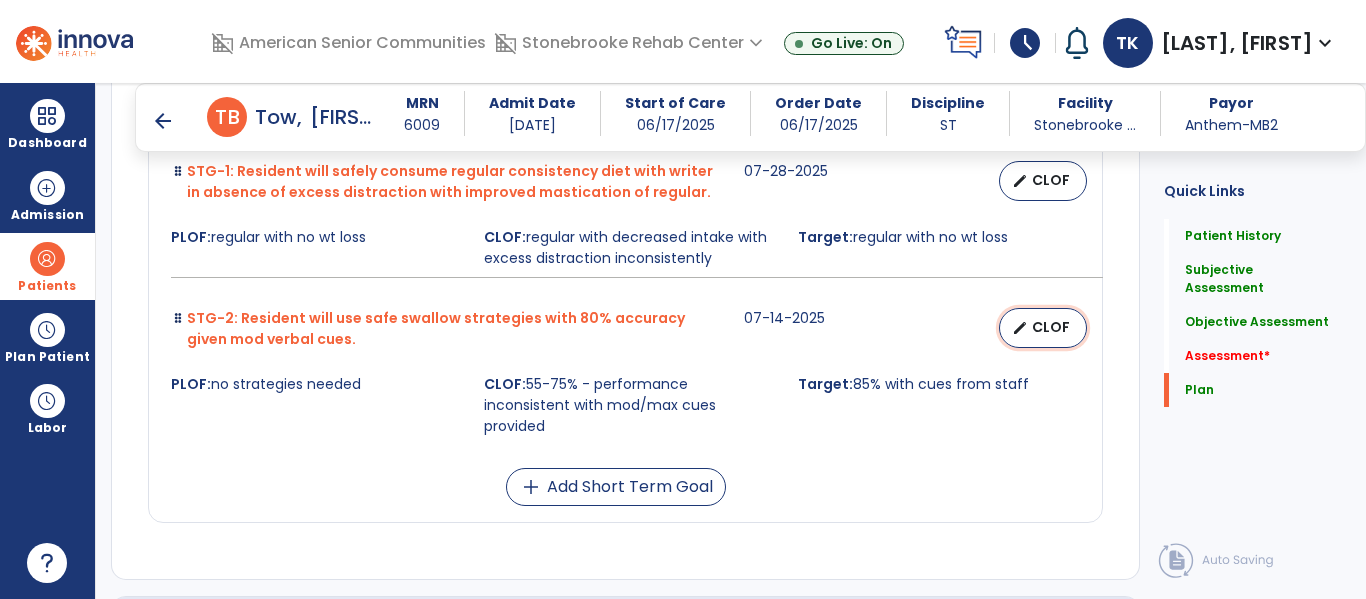 click on "CLOF" at bounding box center (1051, 327) 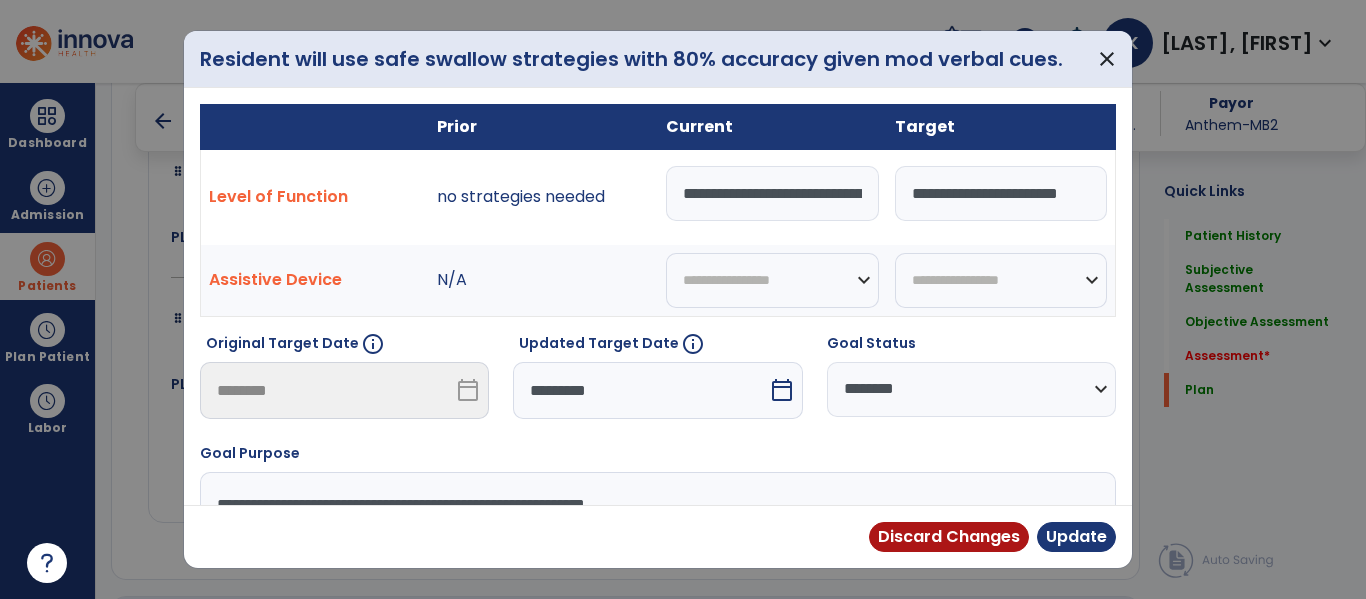 click on "calendar_today" at bounding box center [782, 390] 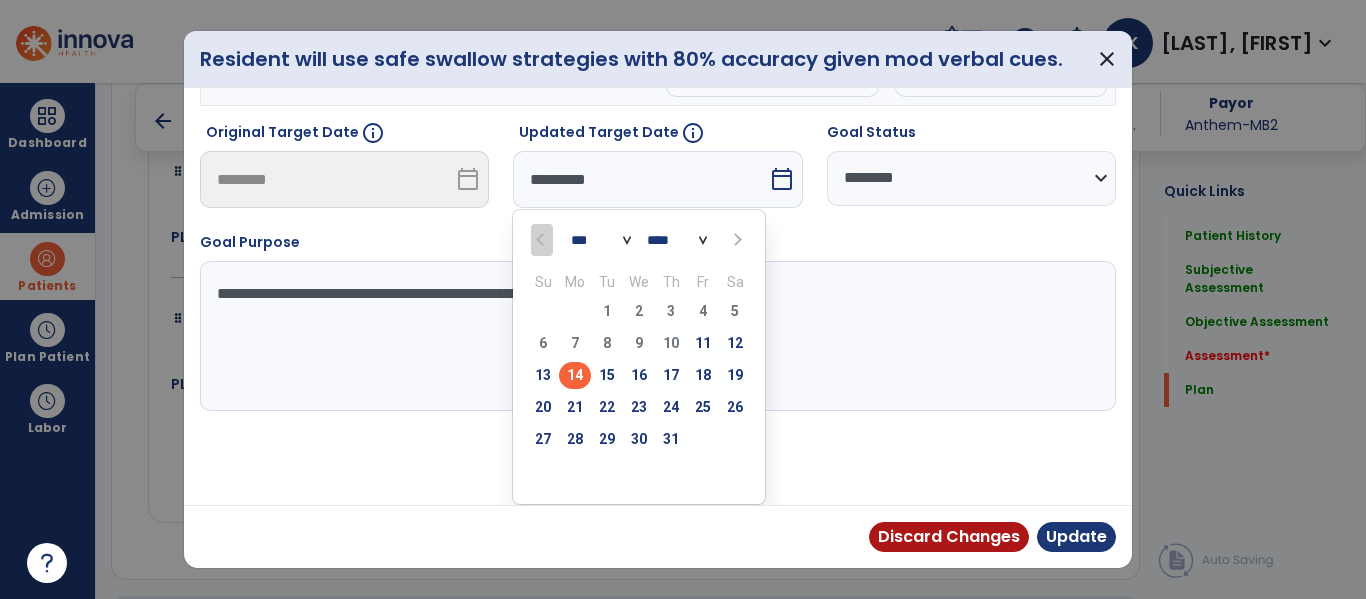 drag, startPoint x: 566, startPoint y: 441, endPoint x: 578, endPoint y: 451, distance: 15.6205 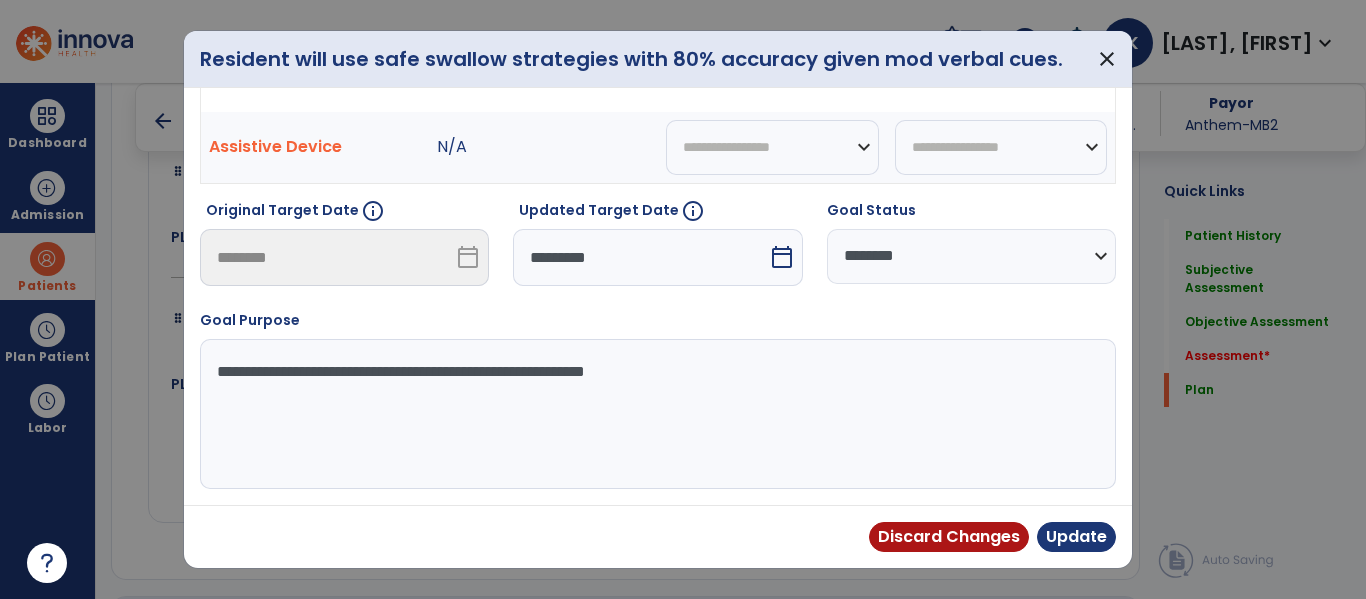 scroll, scrollTop: 133, scrollLeft: 0, axis: vertical 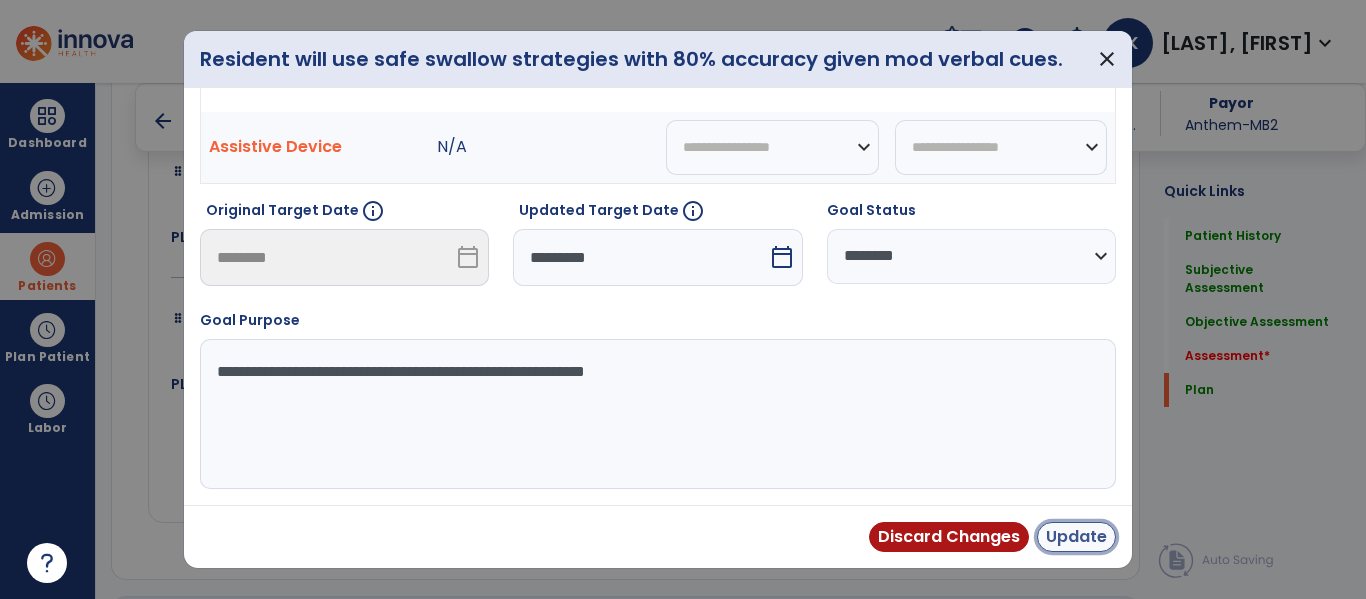 click on "Update" at bounding box center [1076, 537] 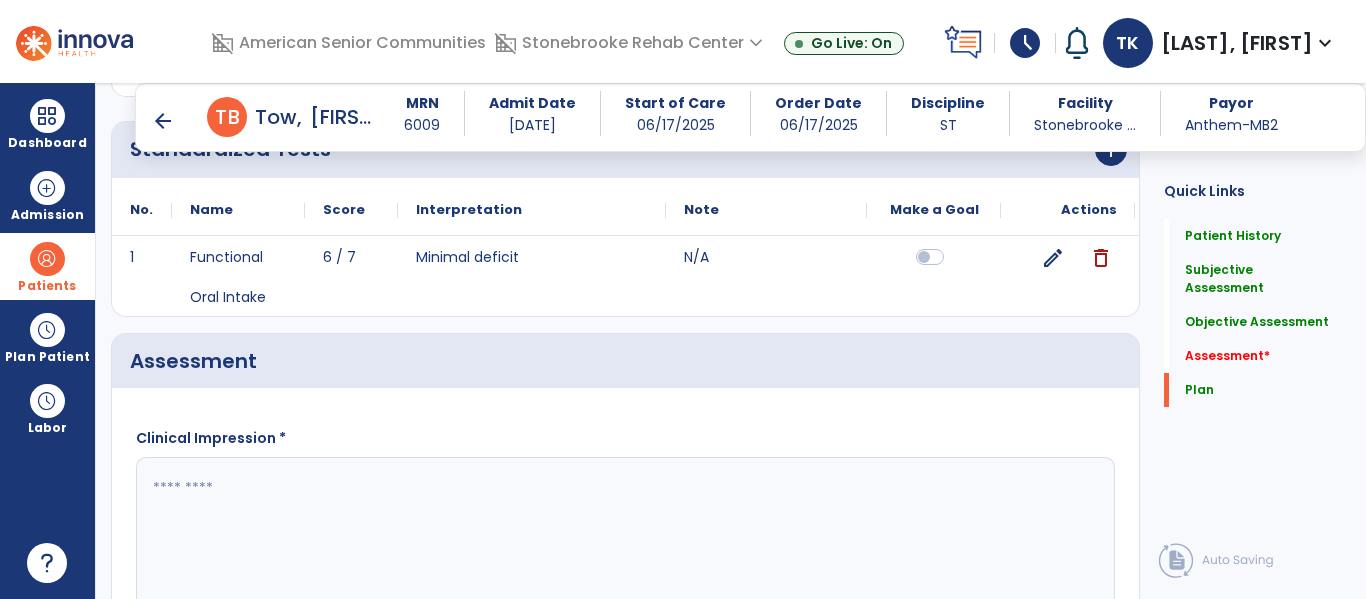 scroll, scrollTop: 2102, scrollLeft: 0, axis: vertical 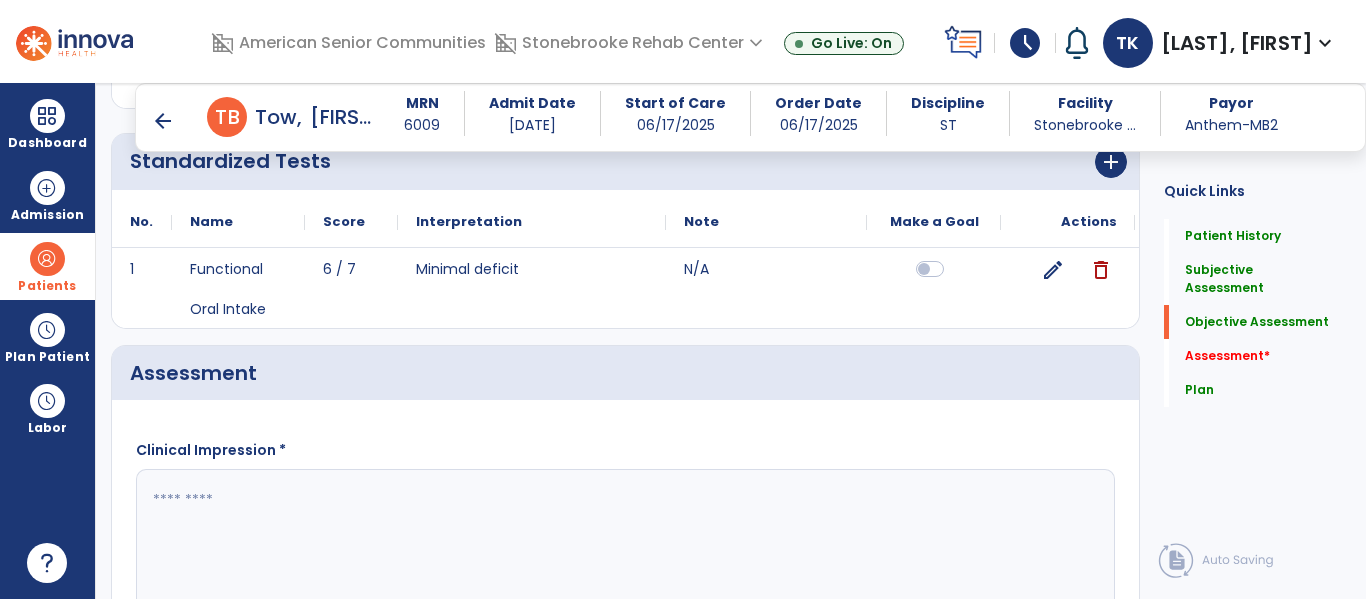 click 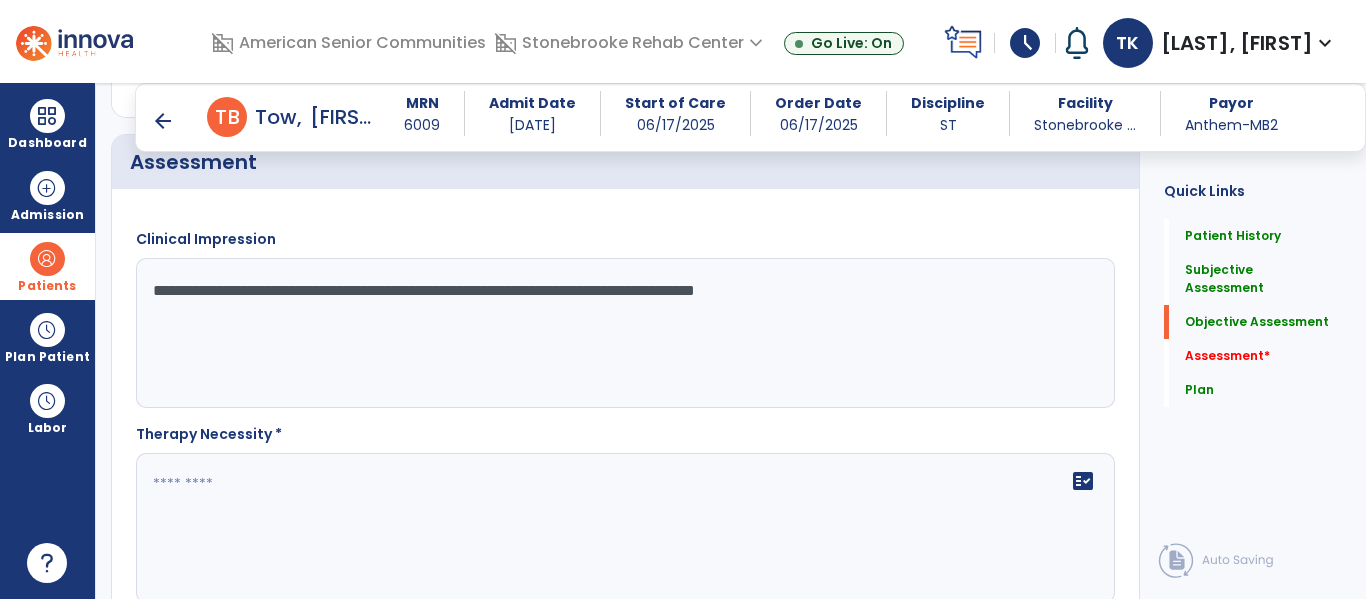 scroll, scrollTop: 2456, scrollLeft: 0, axis: vertical 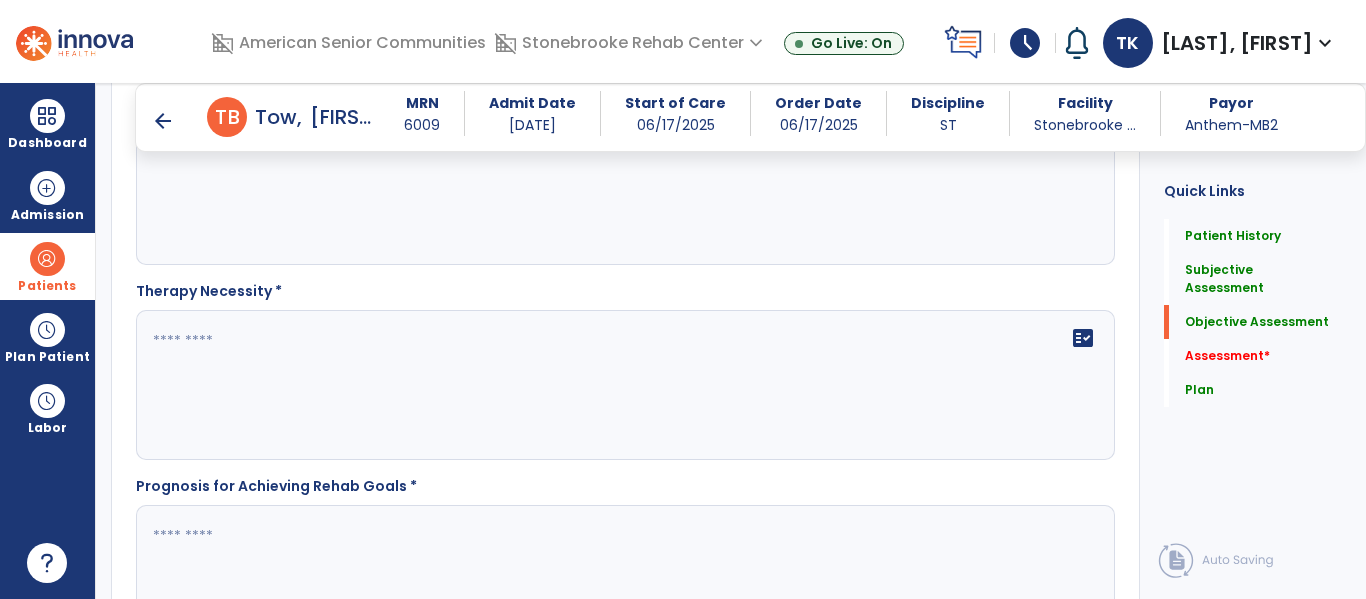 type on "**********" 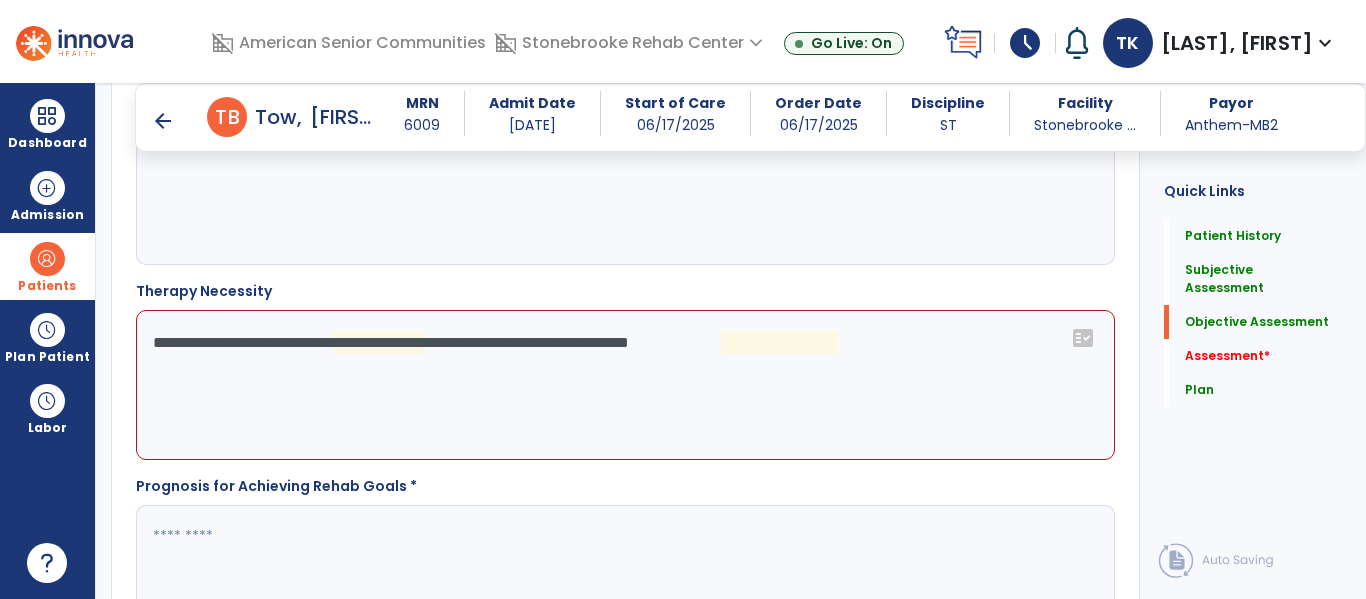 click on "**********" 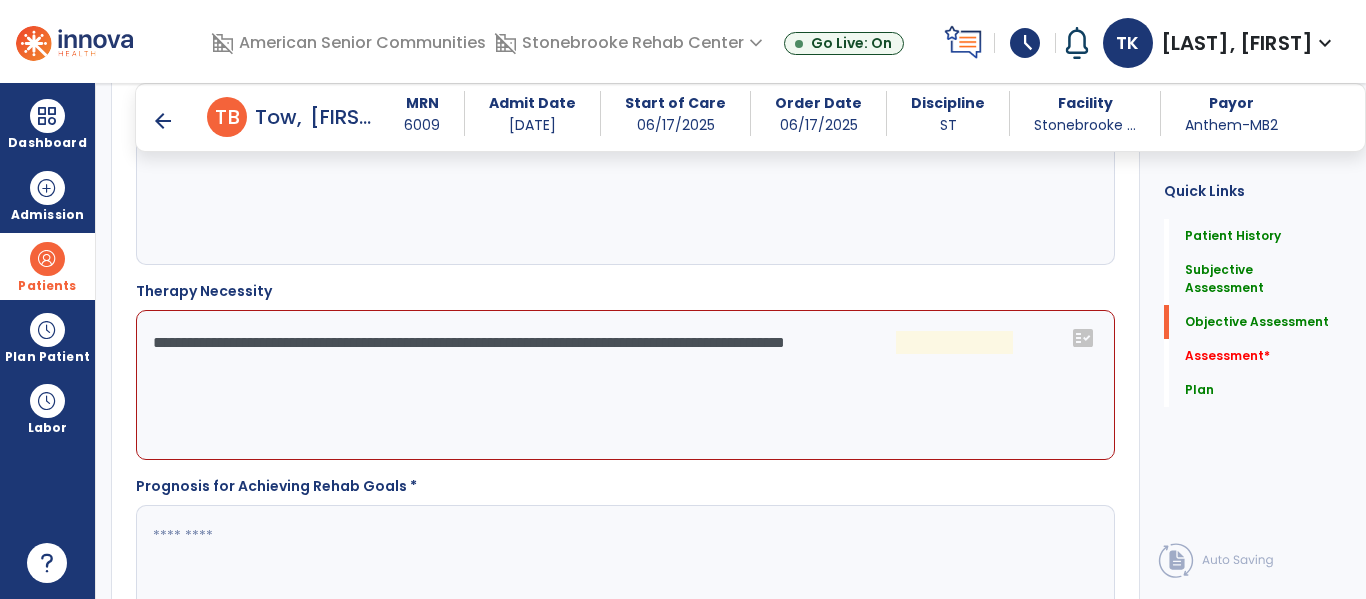 click on "**********" 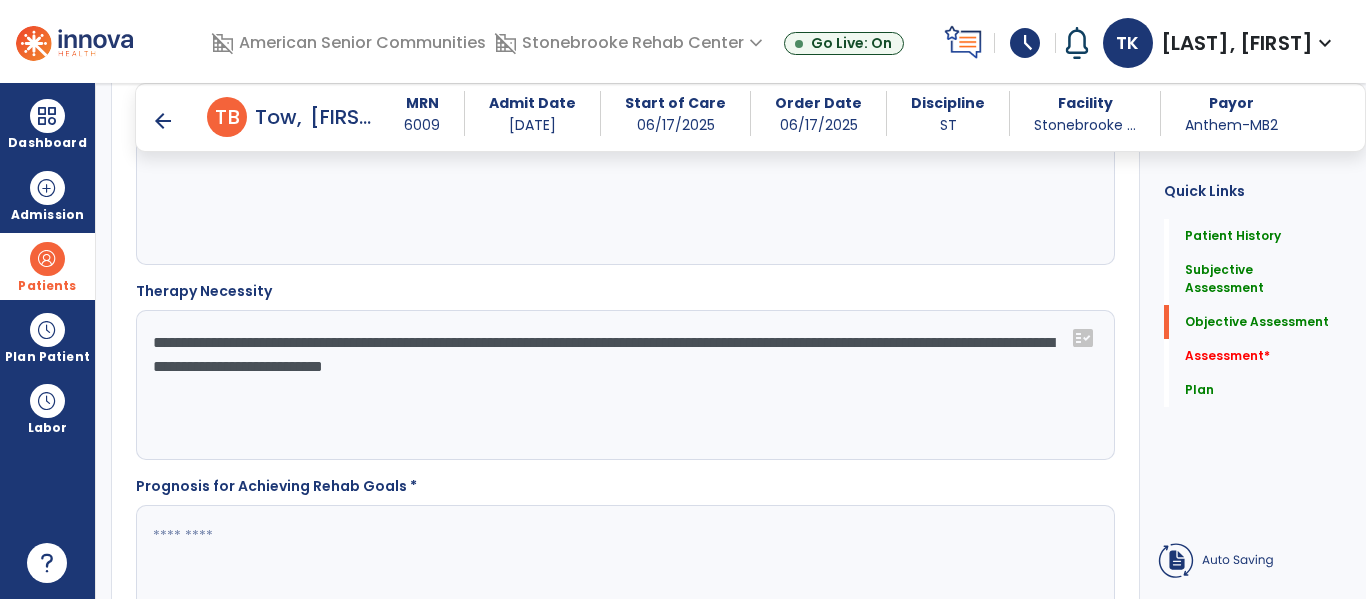 type on "**********" 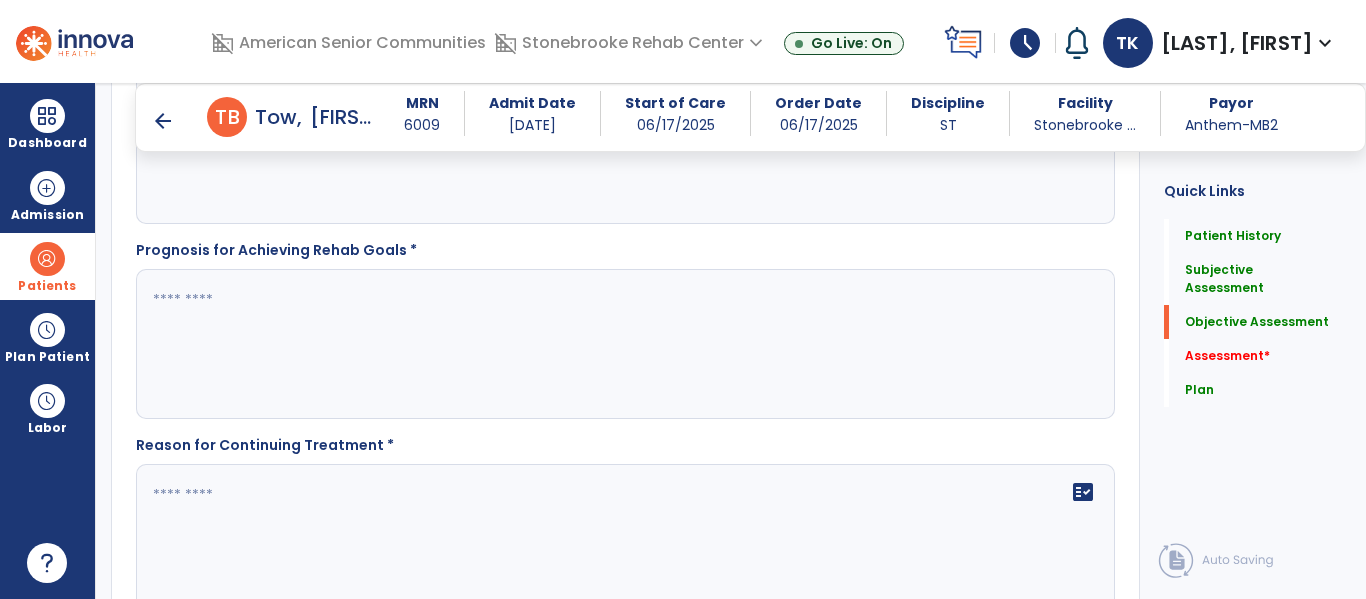 scroll, scrollTop: 2722, scrollLeft: 0, axis: vertical 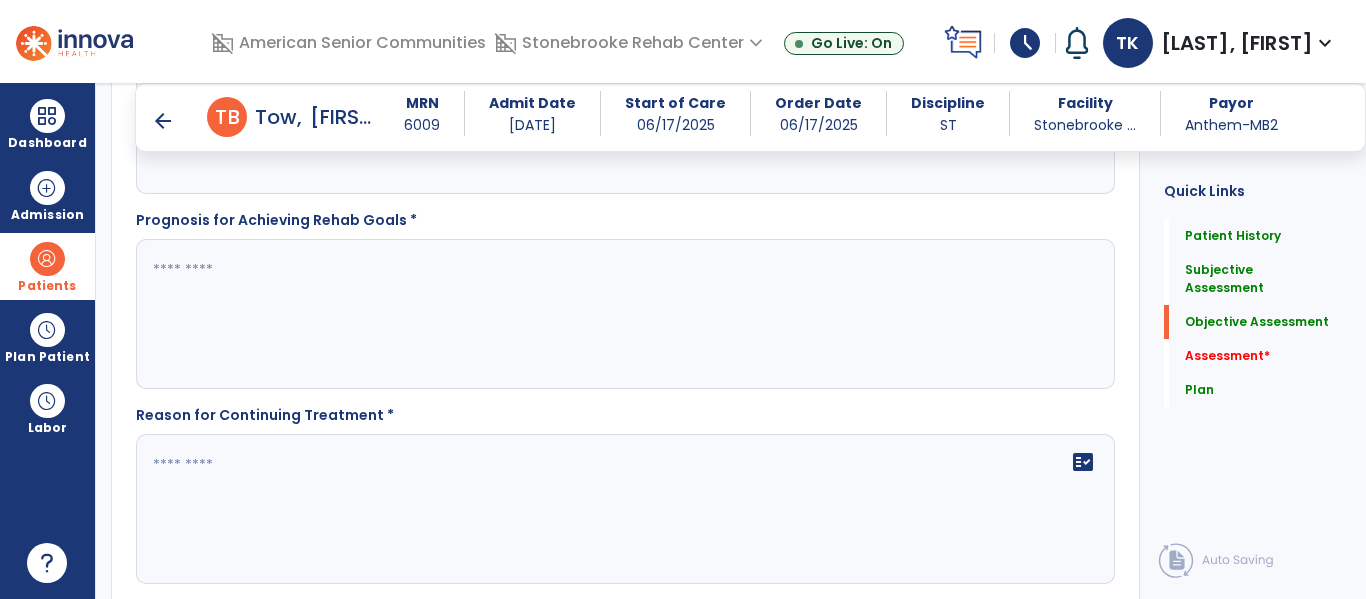 click 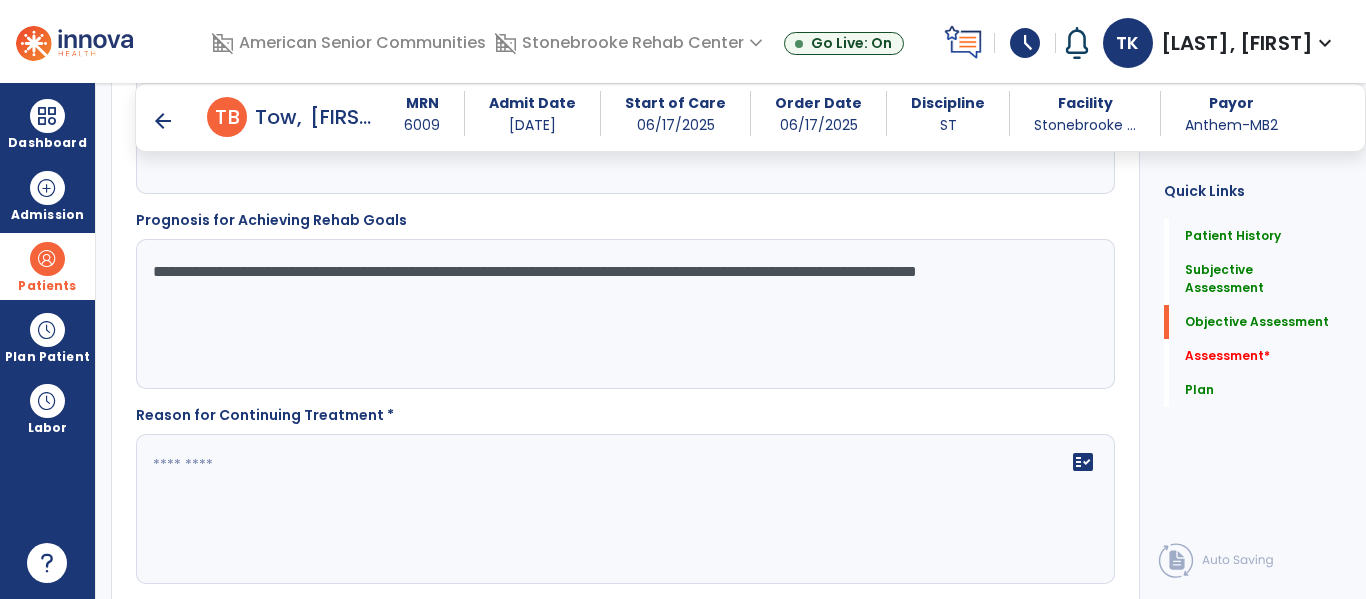 scroll, scrollTop: 2863, scrollLeft: 0, axis: vertical 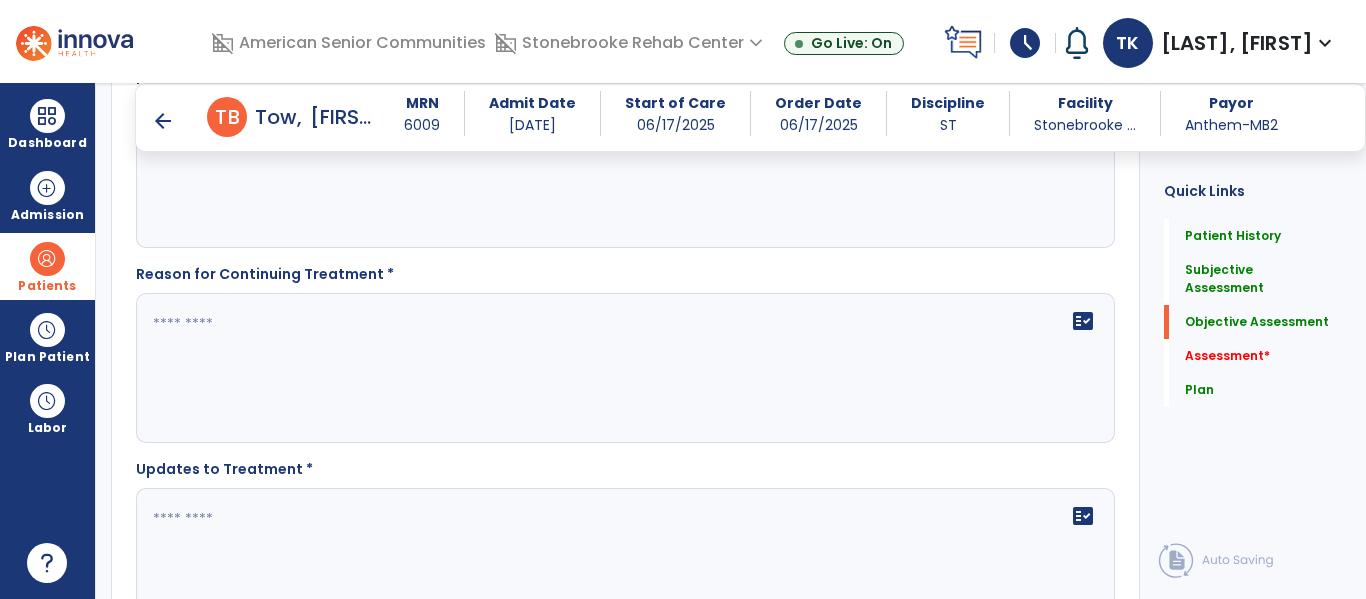 type on "**********" 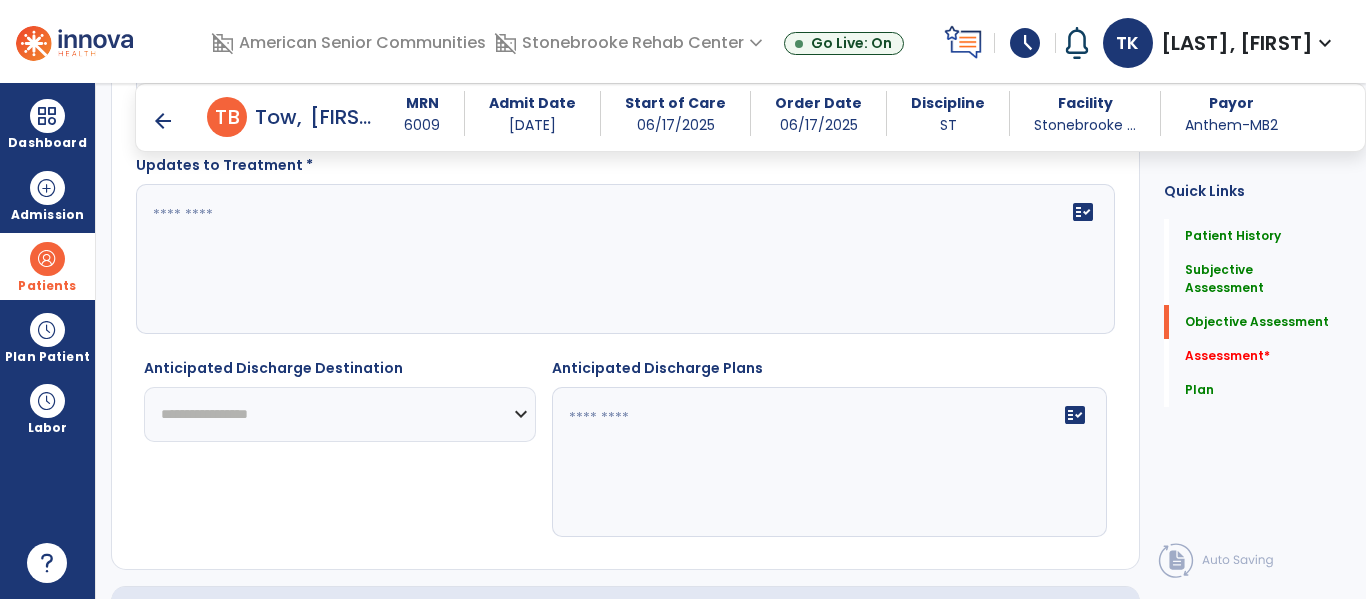 scroll, scrollTop: 3173, scrollLeft: 0, axis: vertical 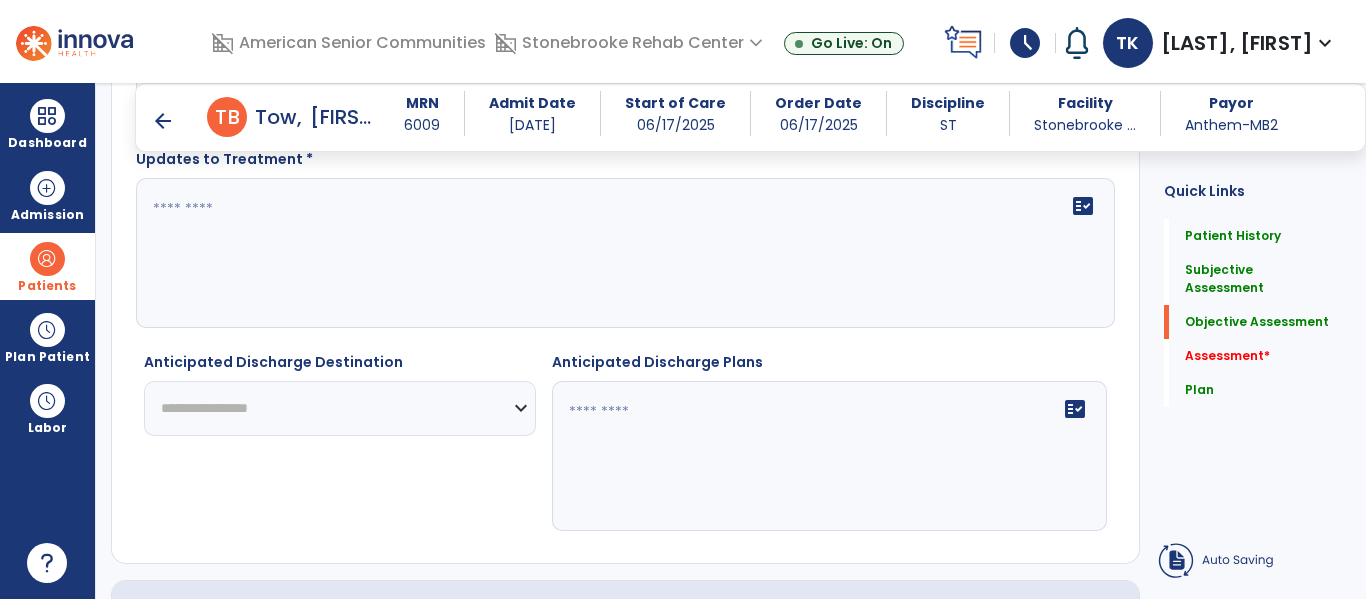 type on "**********" 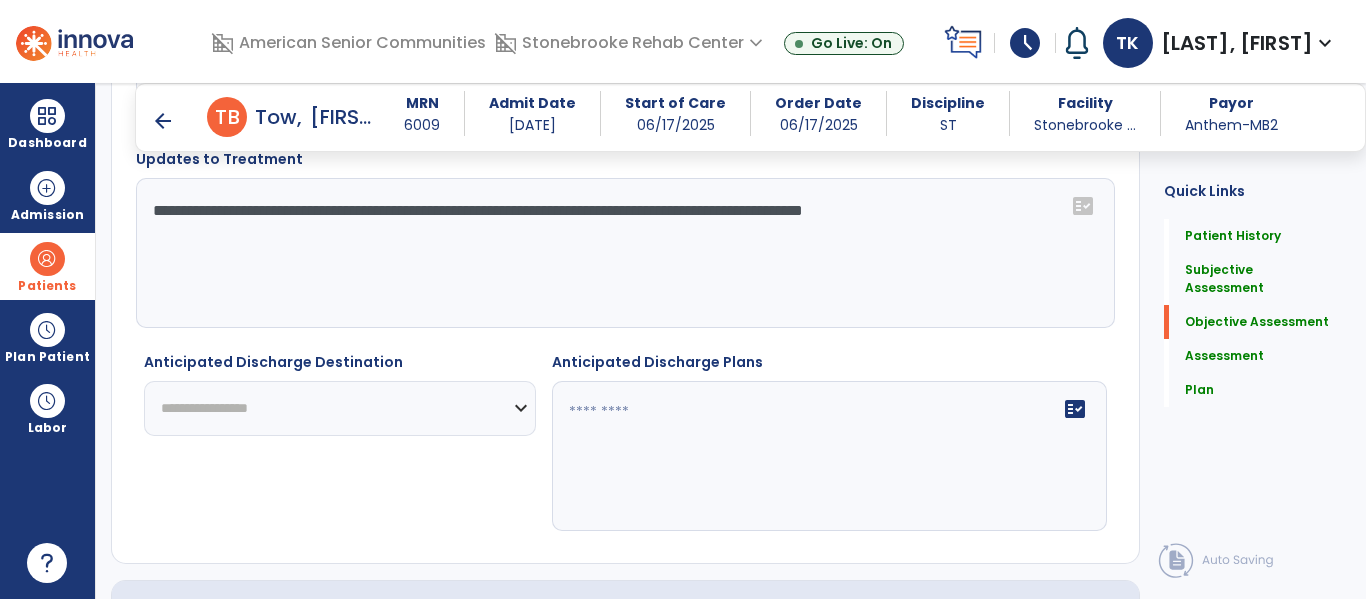 type on "**********" 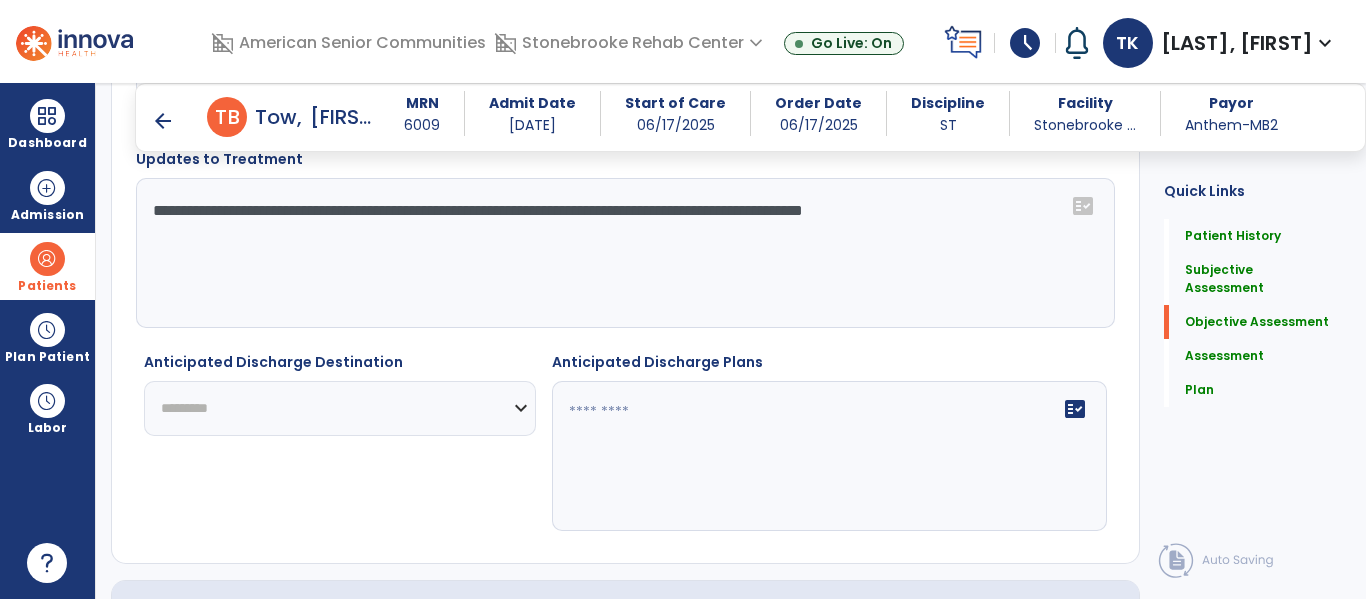 click on "**********" 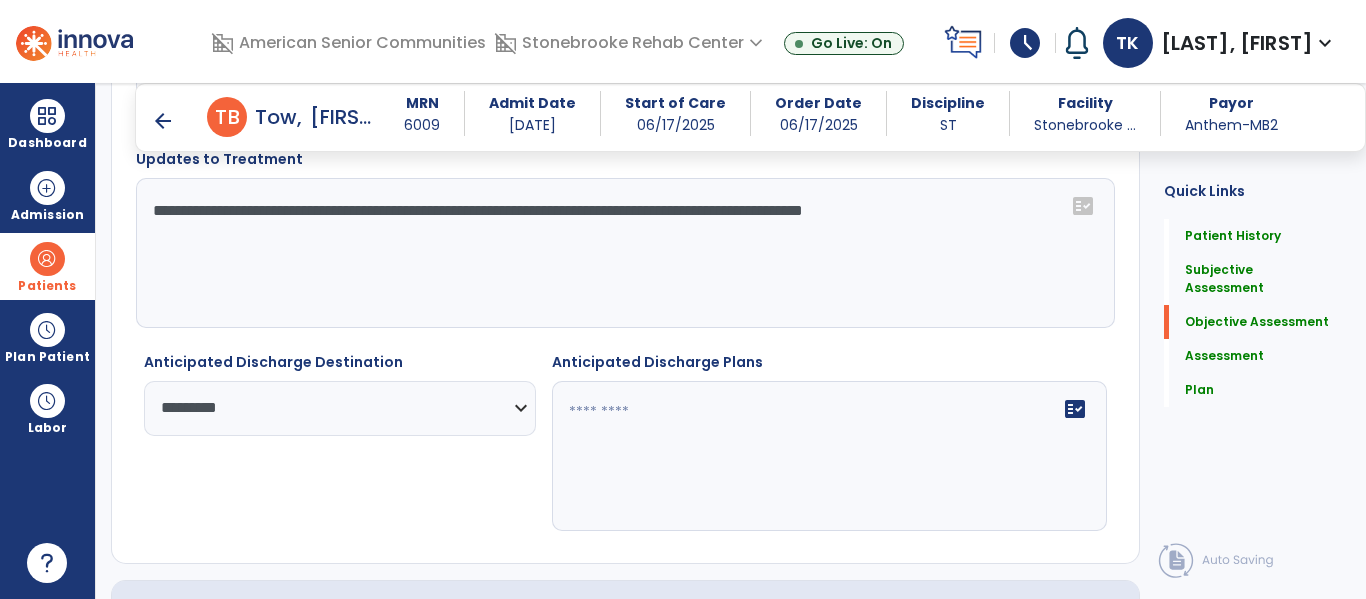 click on "**********" 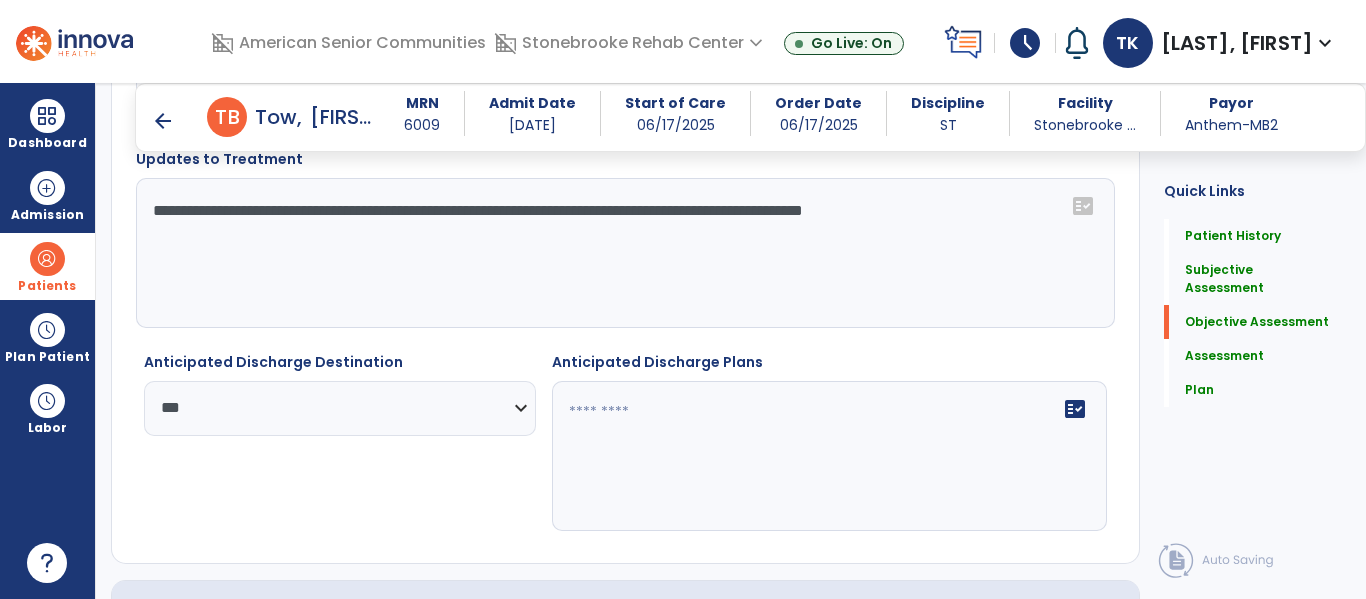 click on "**********" 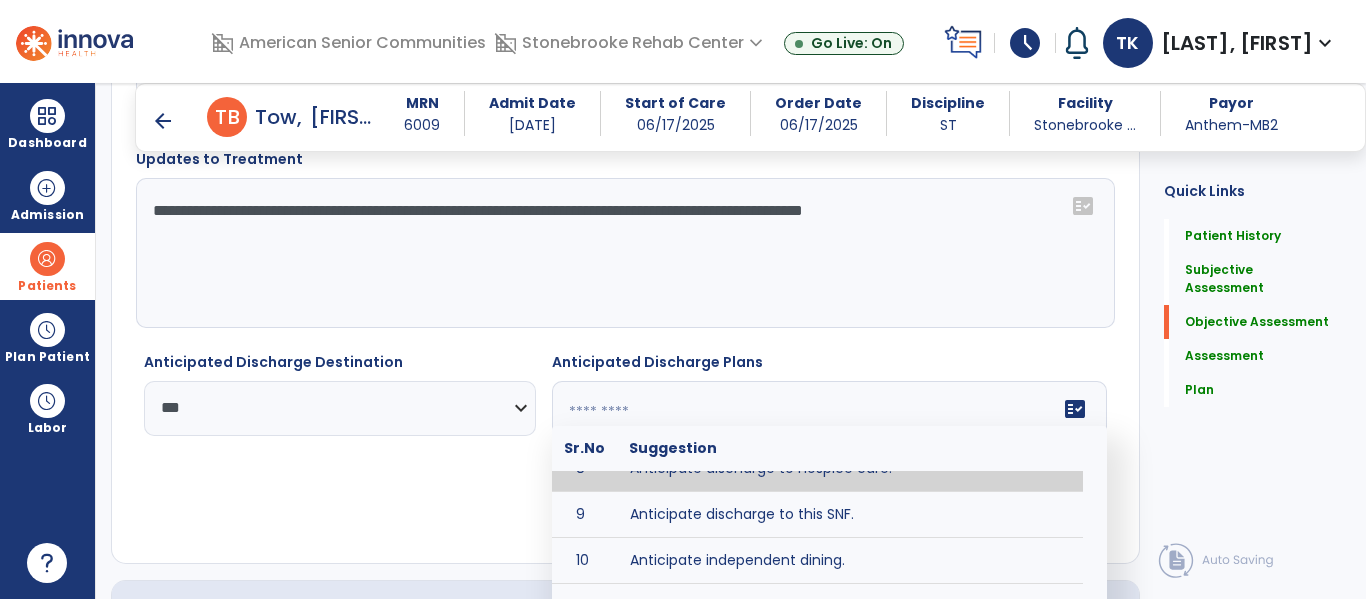 scroll, scrollTop: 369, scrollLeft: 0, axis: vertical 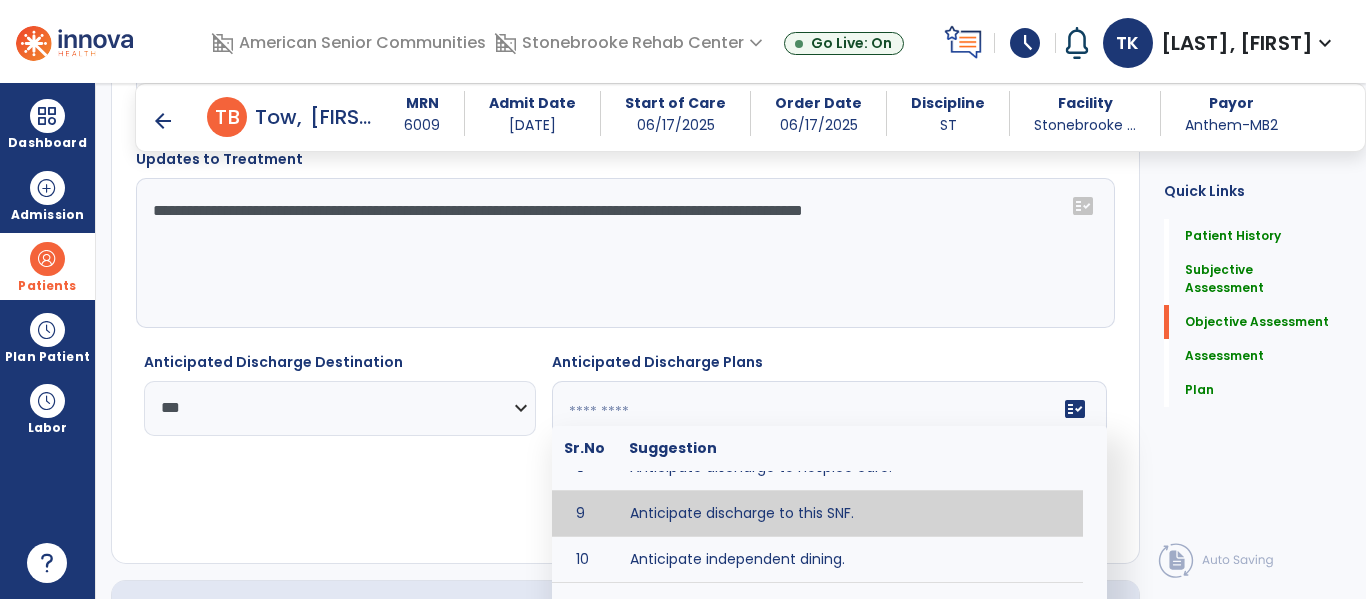 type on "**********" 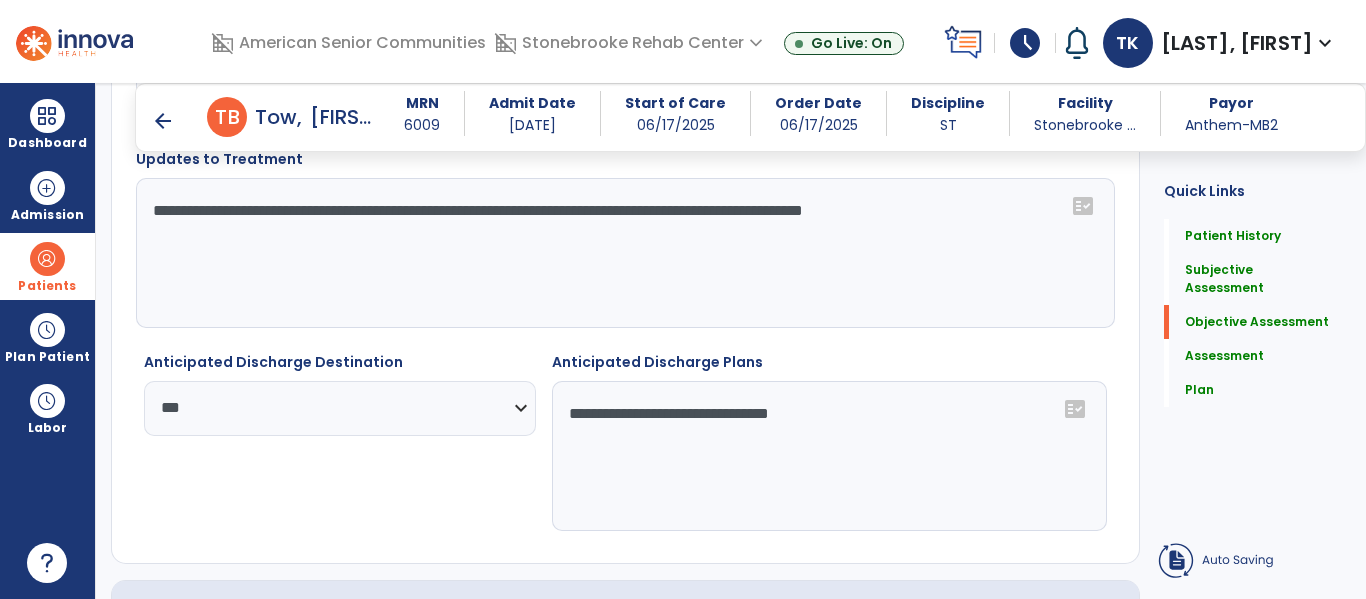 click on "**********" 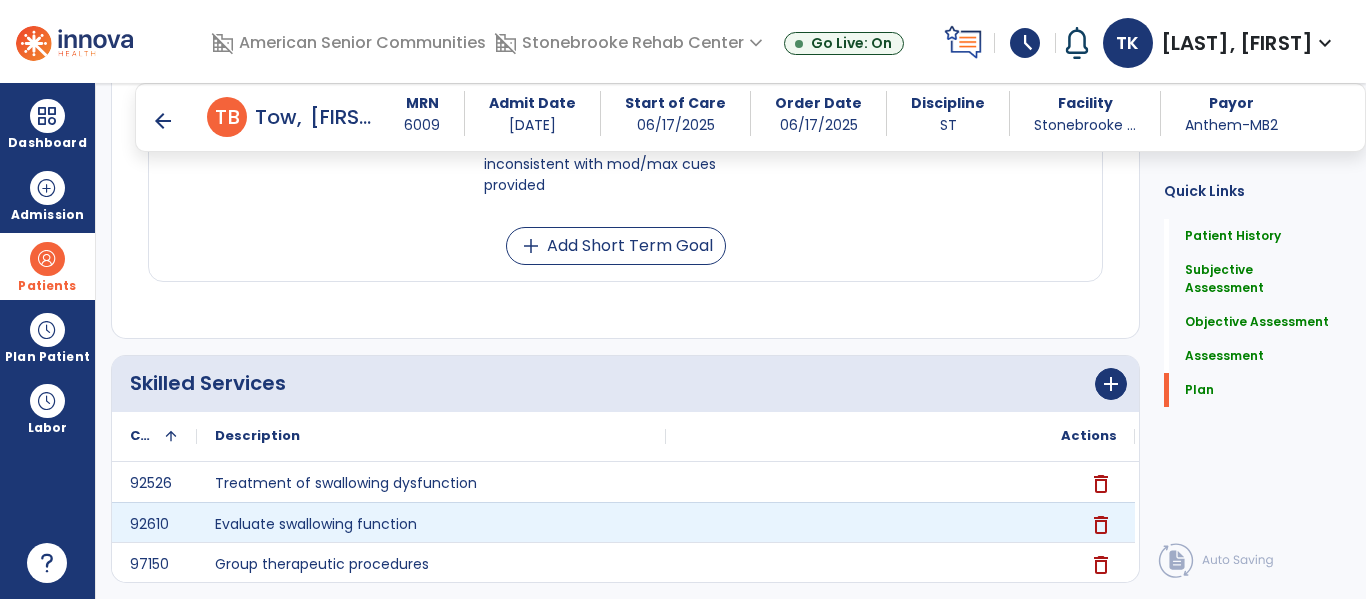 scroll, scrollTop: 4514, scrollLeft: 0, axis: vertical 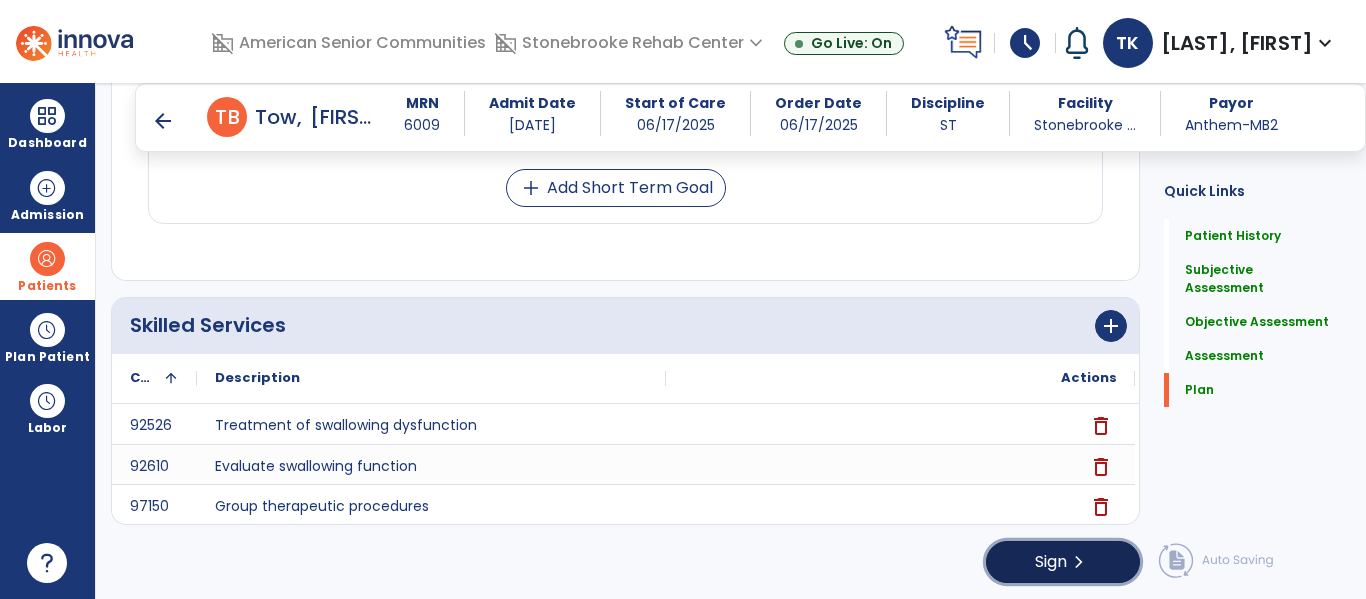 click on "Sign" 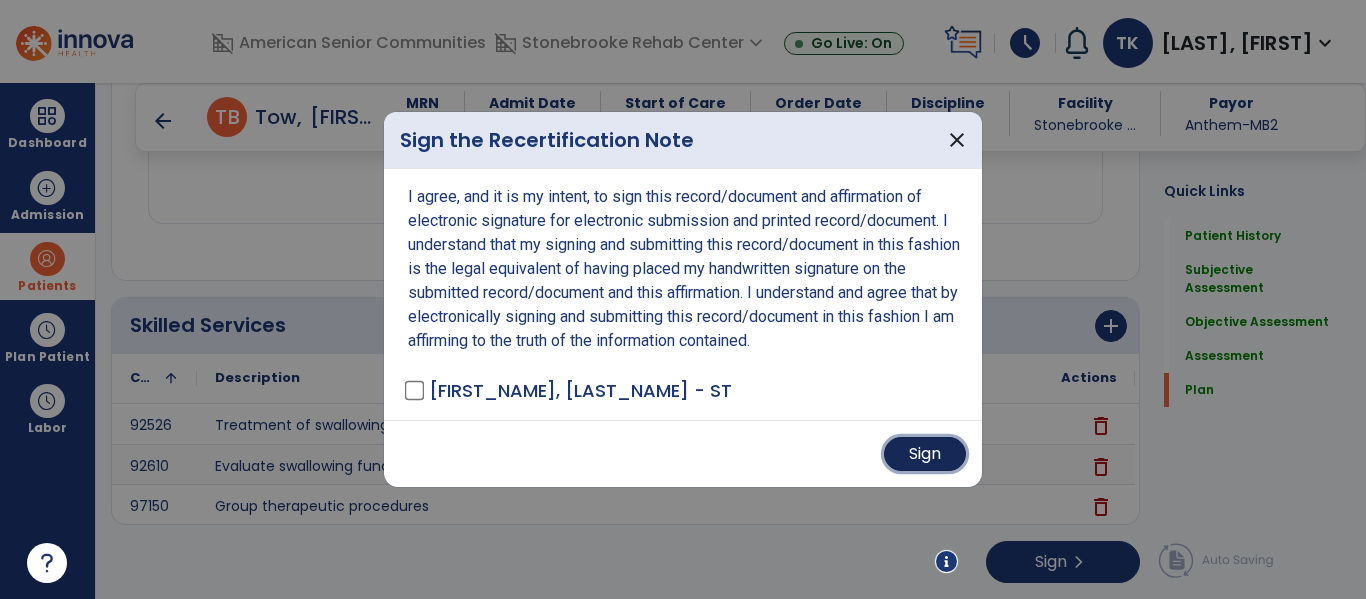 click on "Sign" at bounding box center (925, 454) 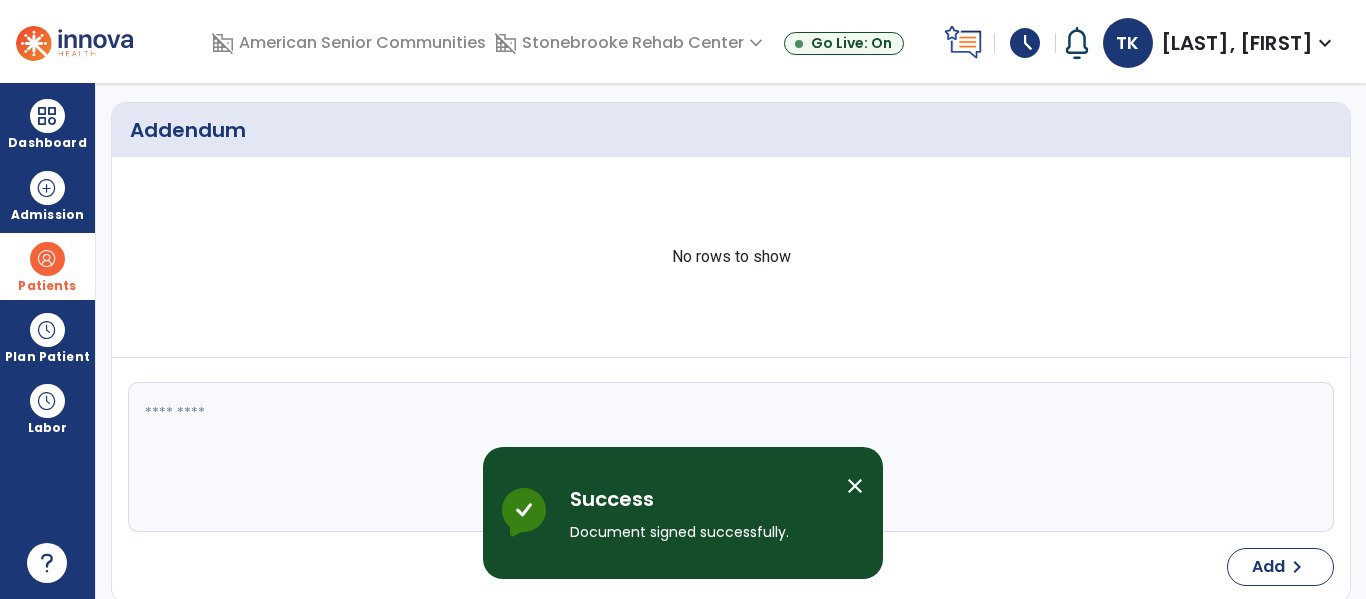 scroll, scrollTop: 0, scrollLeft: 0, axis: both 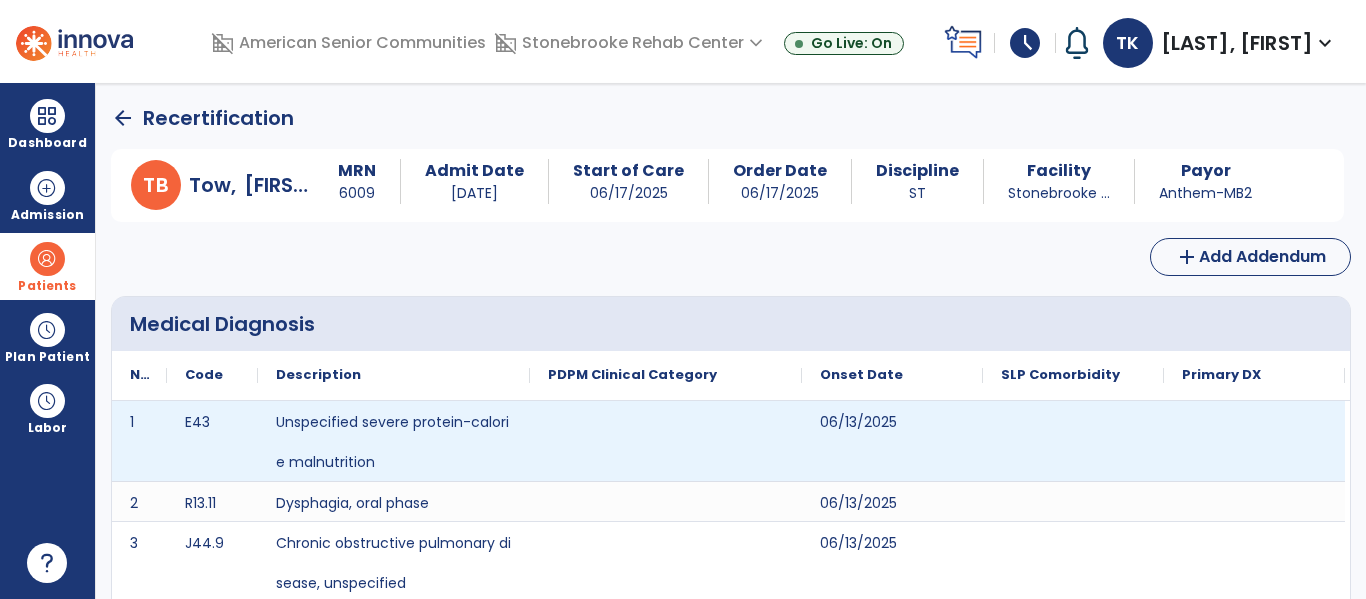 type 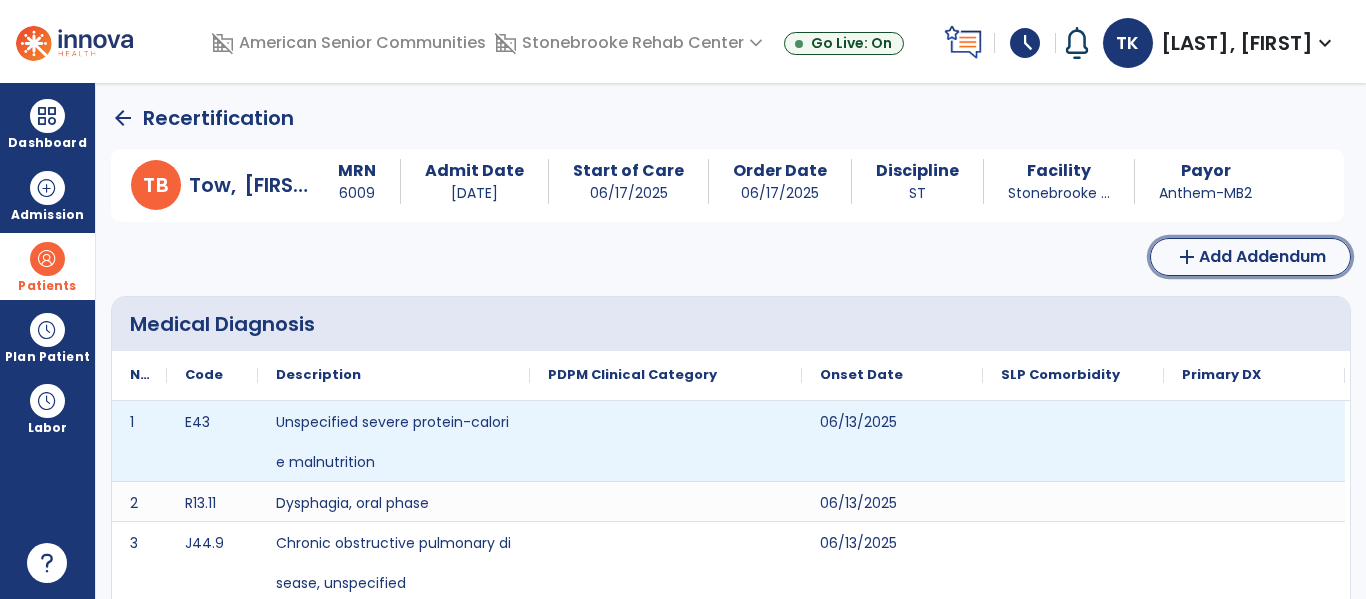 type 